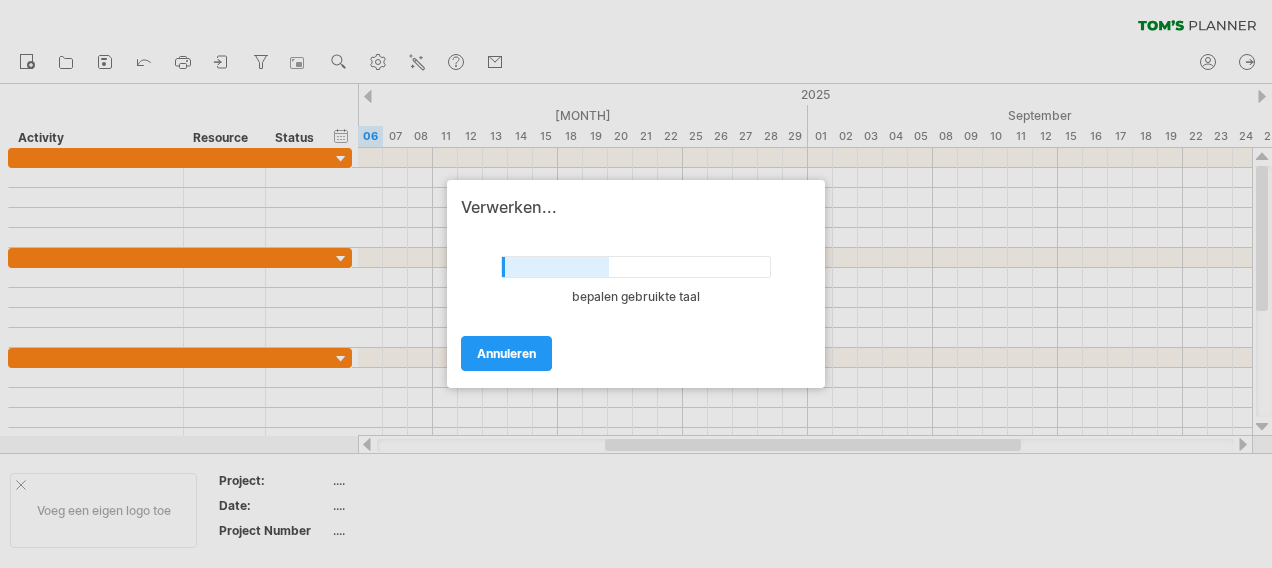 scroll, scrollTop: 0, scrollLeft: 0, axis: both 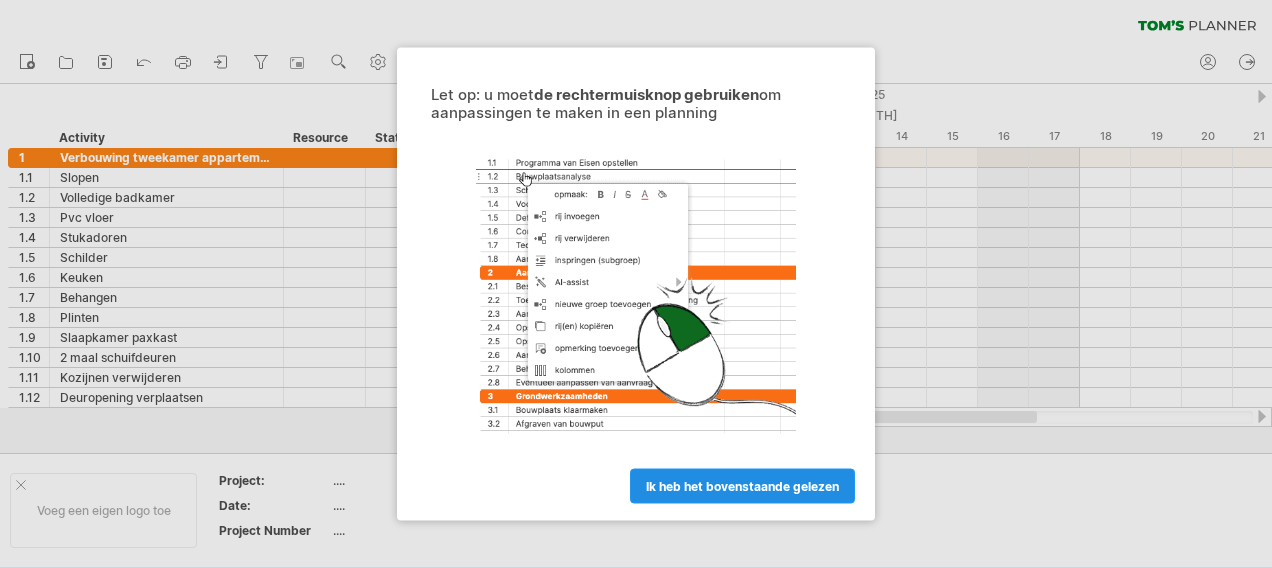 click on "ik heb het bovenstaande gelezen" at bounding box center (742, 486) 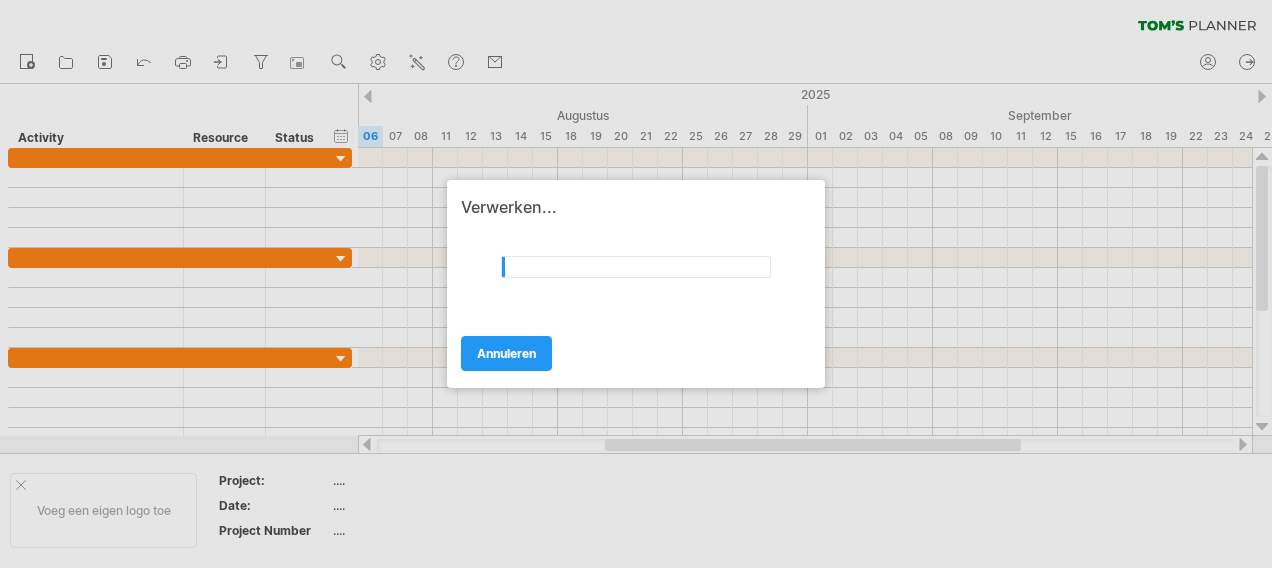 scroll, scrollTop: 0, scrollLeft: 0, axis: both 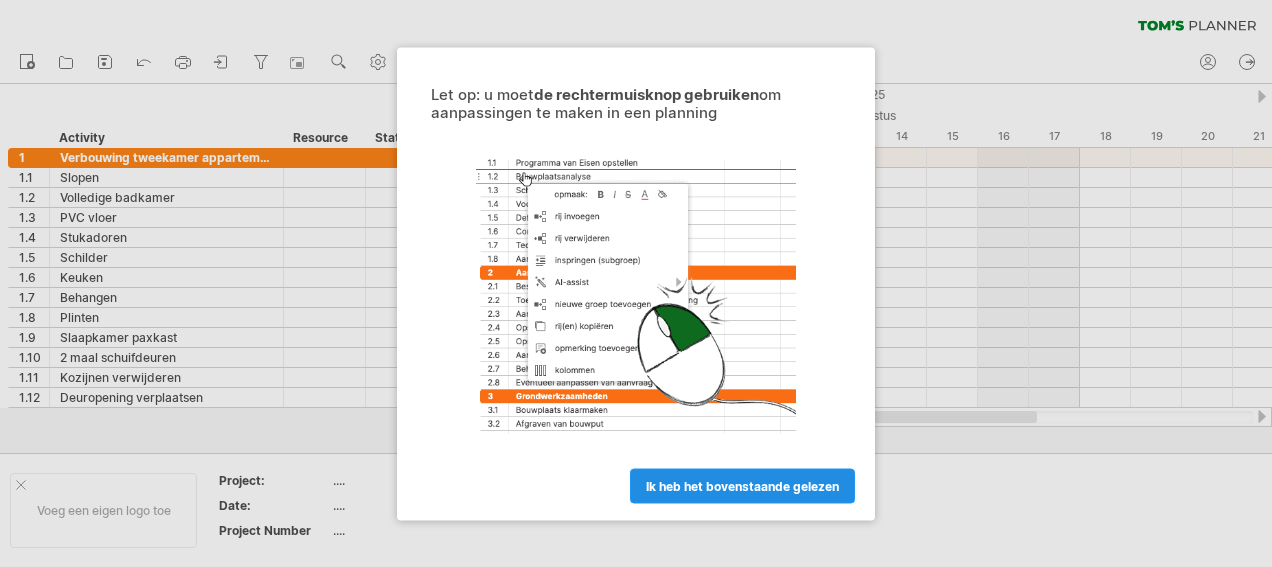 click on "ik heb het bovenstaande gelezen" at bounding box center [742, 486] 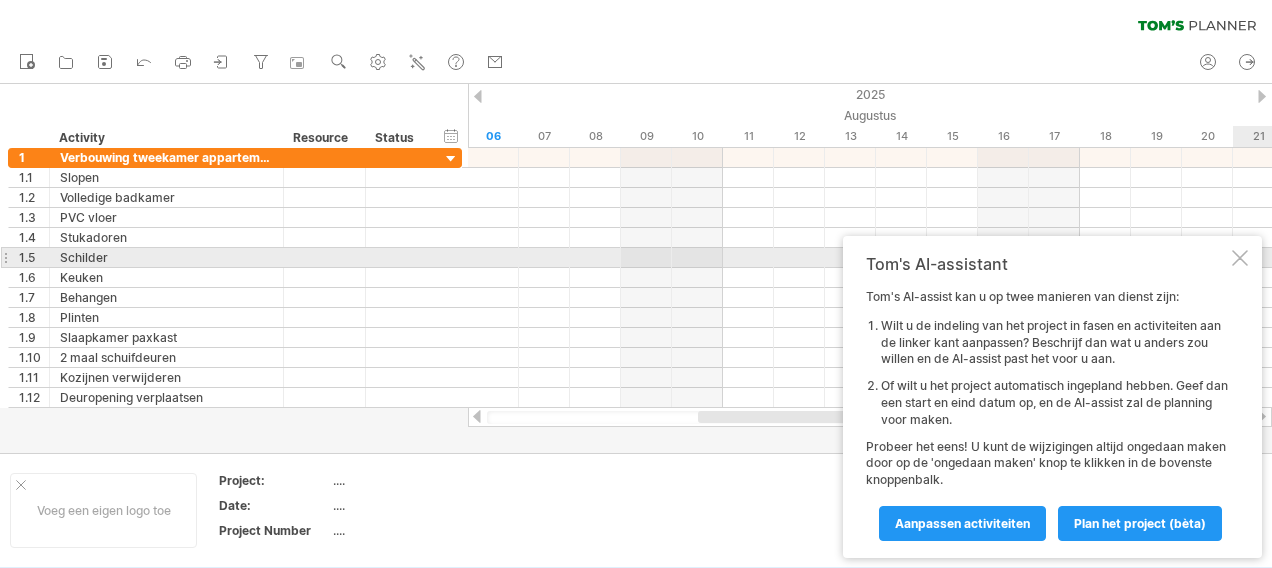 click at bounding box center [1240, 258] 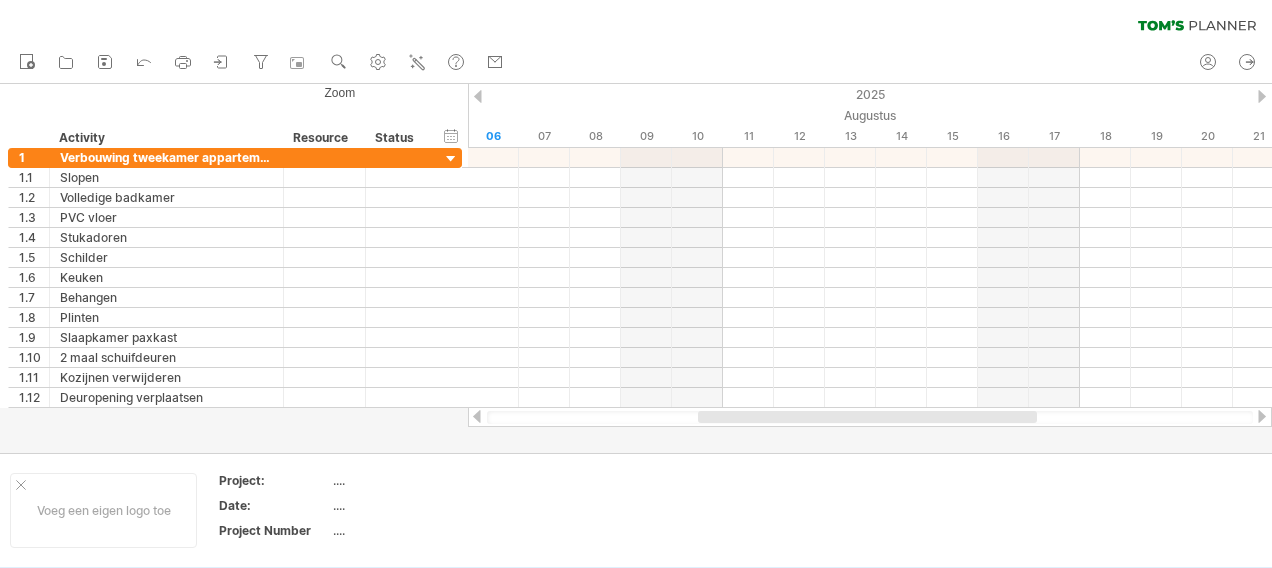 click at bounding box center [1262, 96] 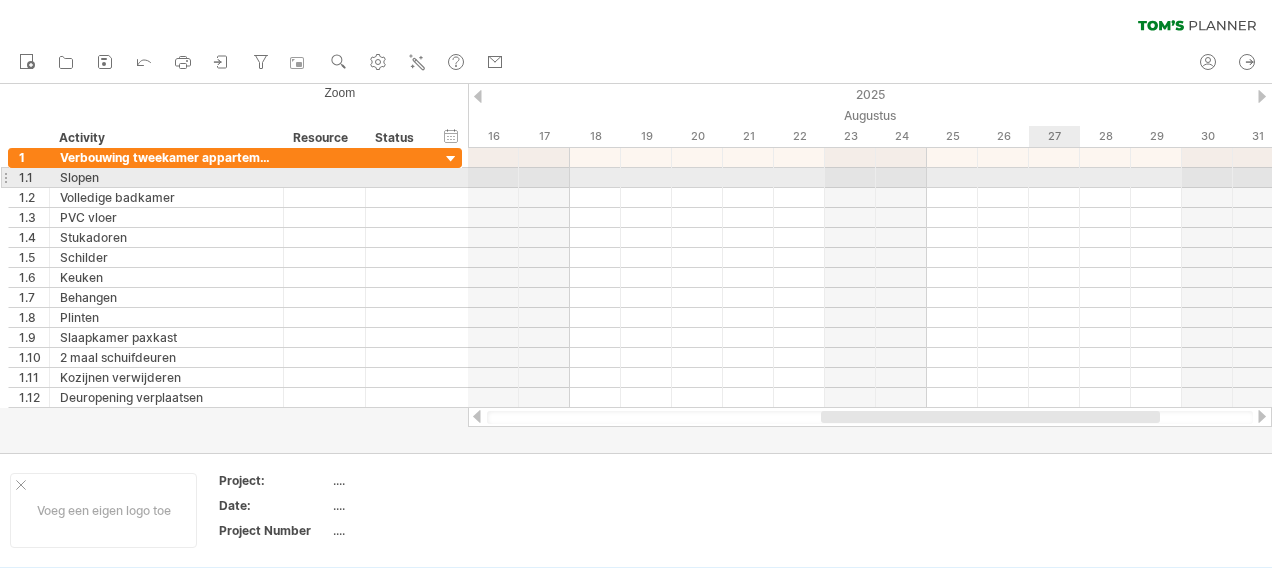 click at bounding box center (870, 178) 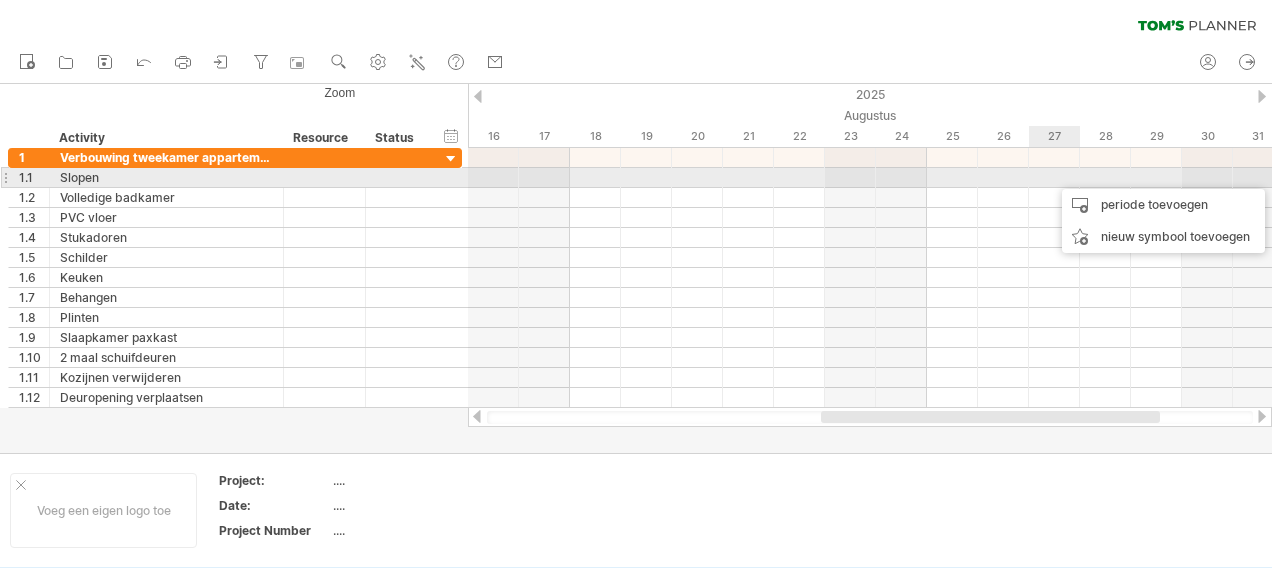 drag, startPoint x: 1144, startPoint y: 206, endPoint x: 1054, endPoint y: 179, distance: 93.96276 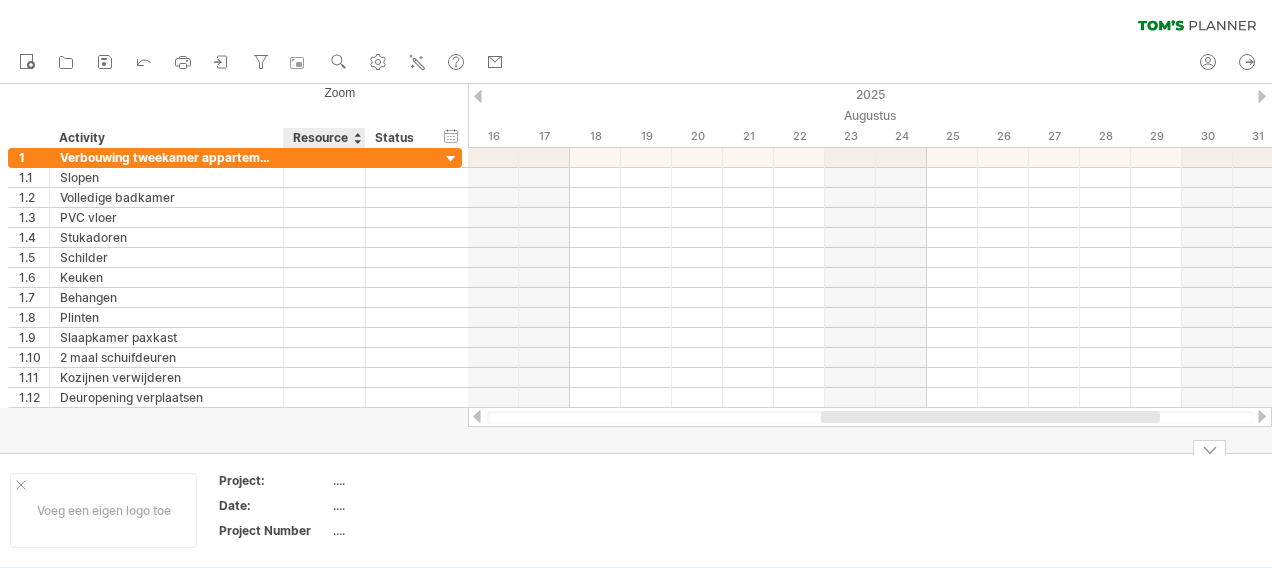 click on "...." at bounding box center (417, 480) 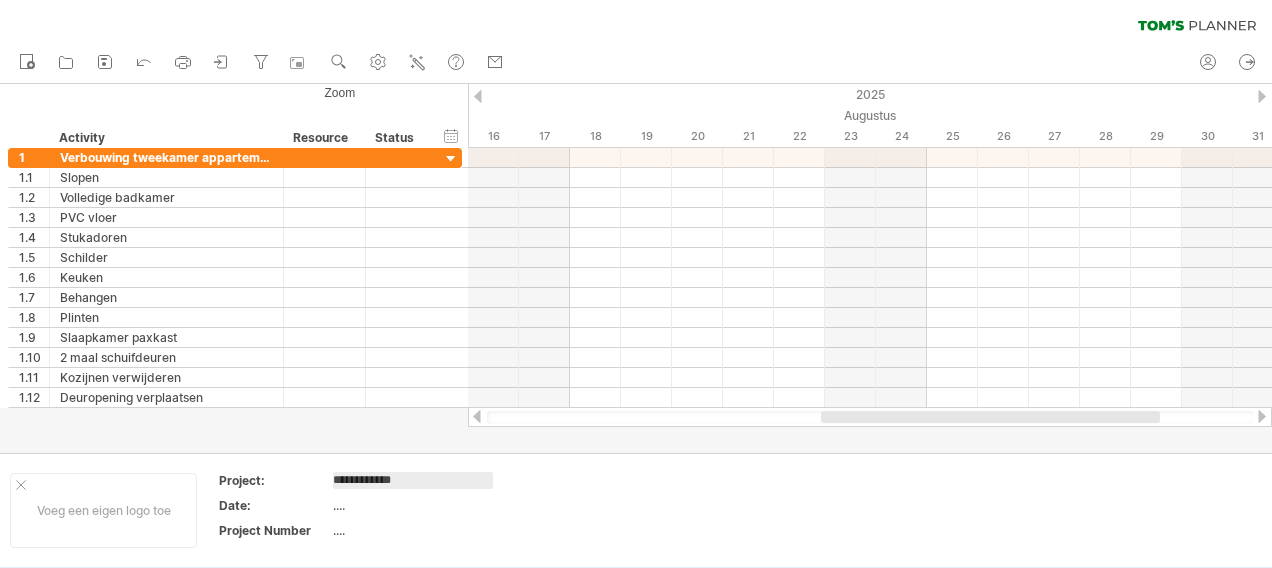 type on "**********" 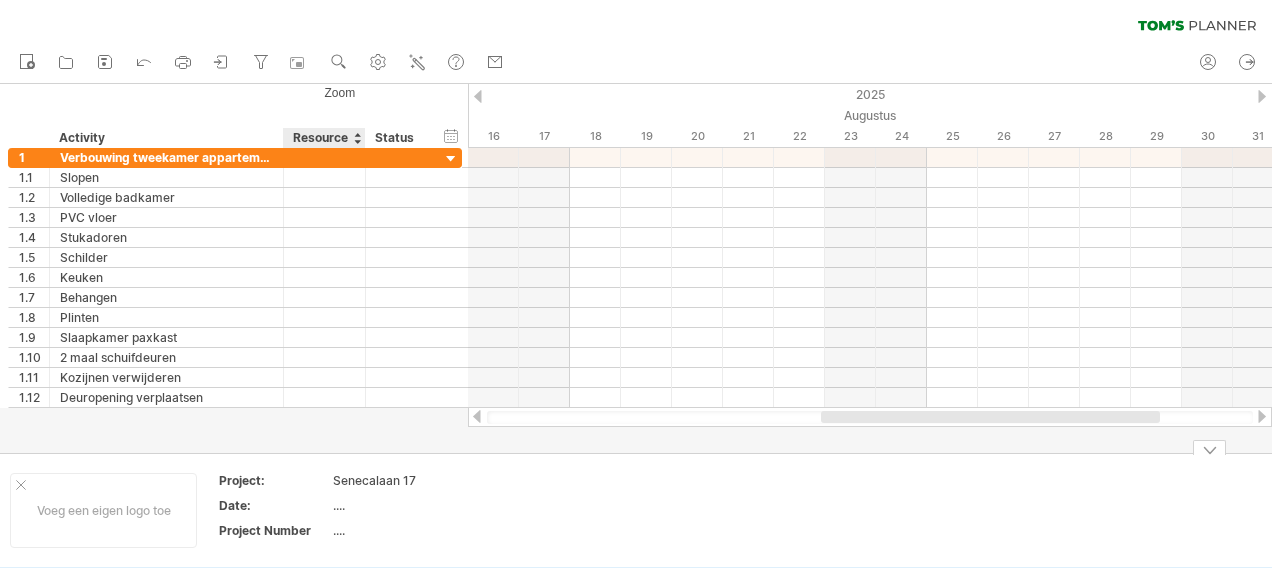 click on "...." at bounding box center (417, 505) 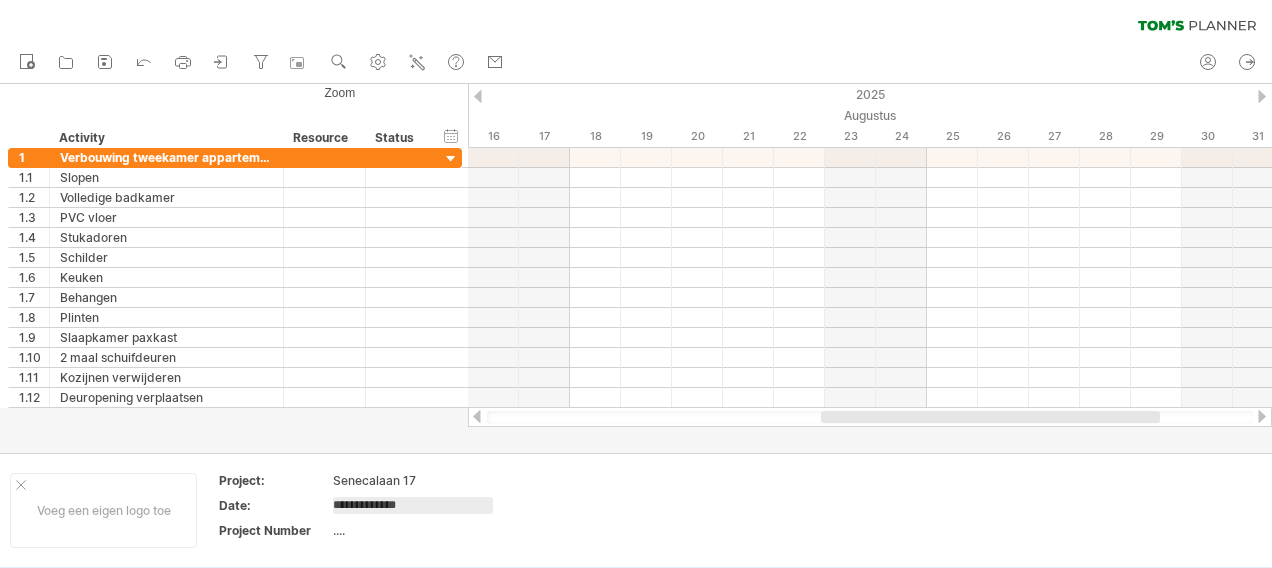 type on "**********" 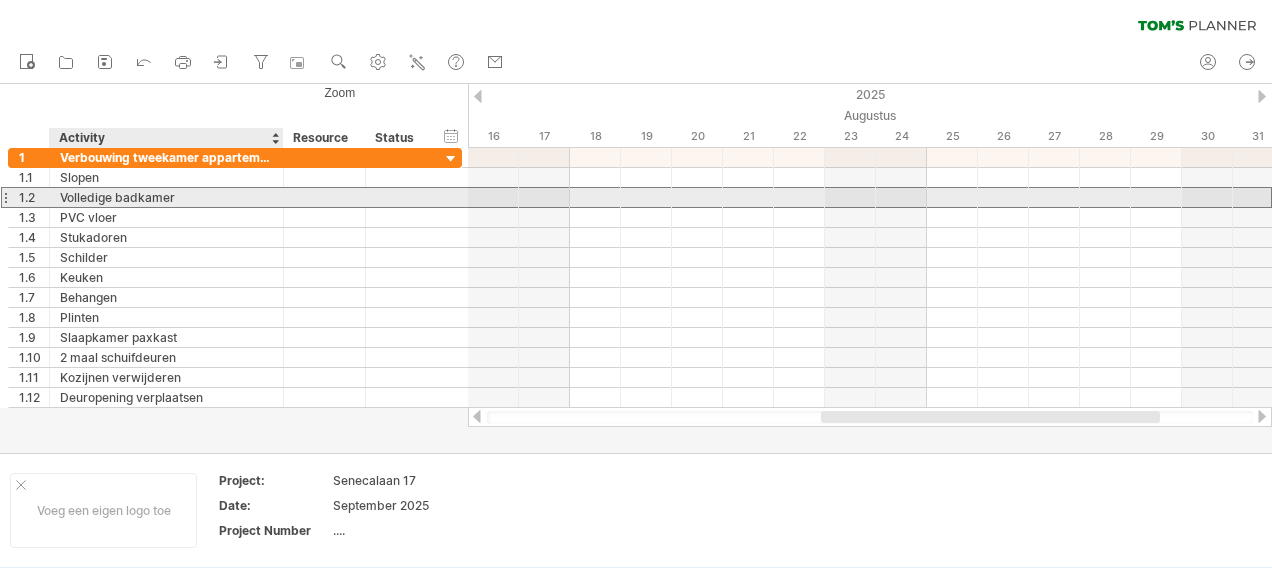 click on "Volledige badkamer" at bounding box center (166, 197) 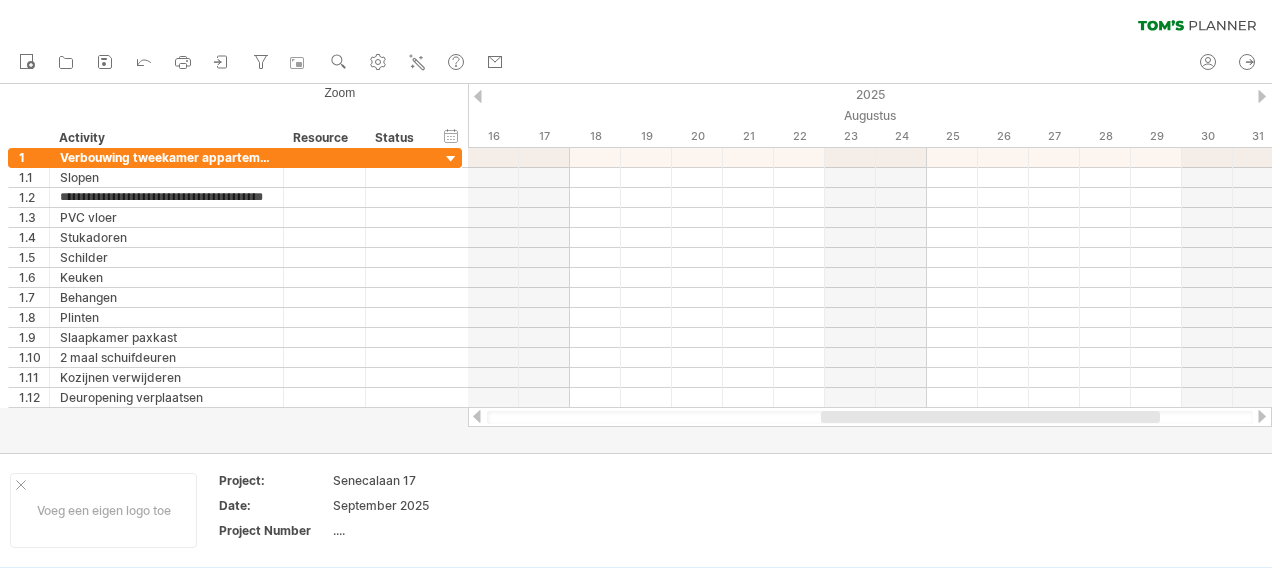 scroll, scrollTop: 0, scrollLeft: 30, axis: horizontal 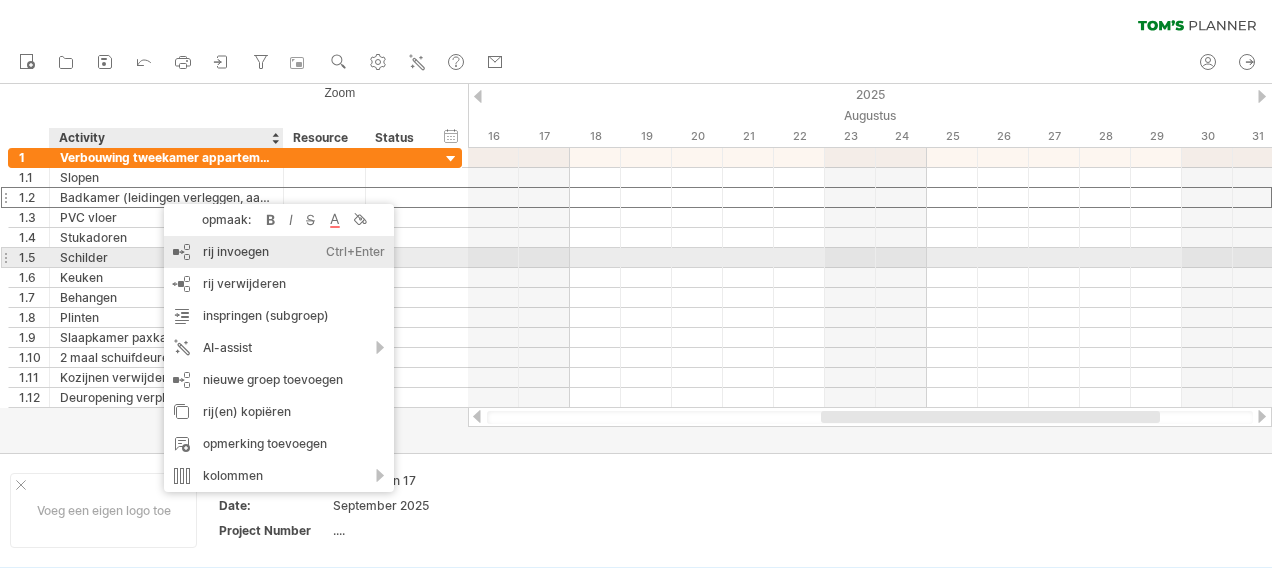 click on "rij invoegen Ctrl+Enter Cmd+Enter" at bounding box center (279, 252) 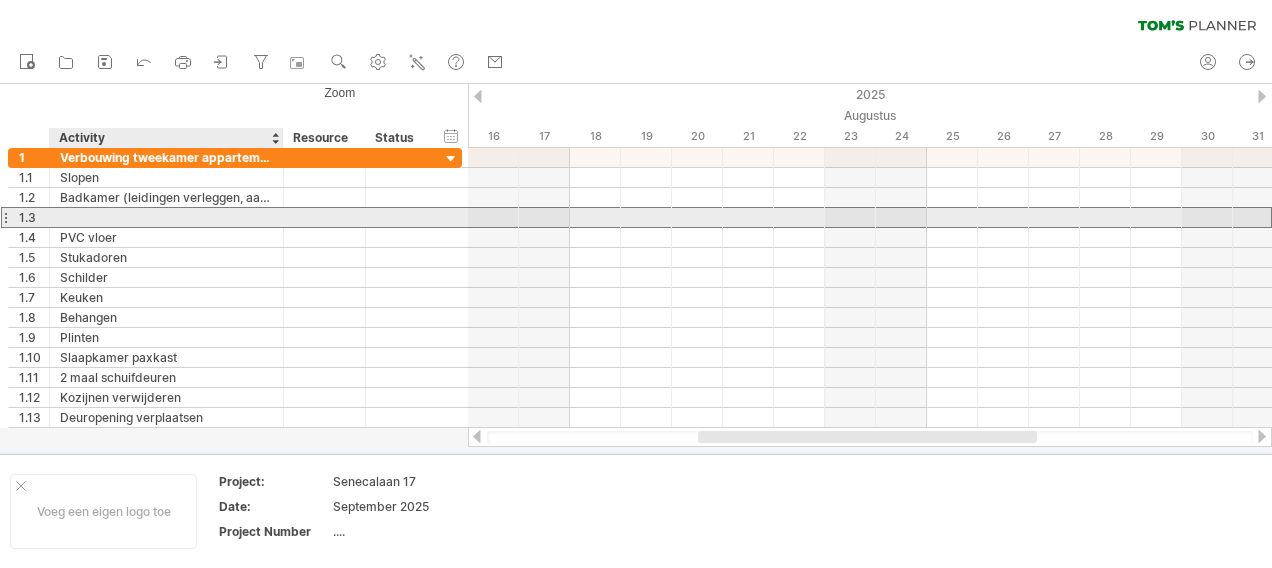 click at bounding box center (166, 217) 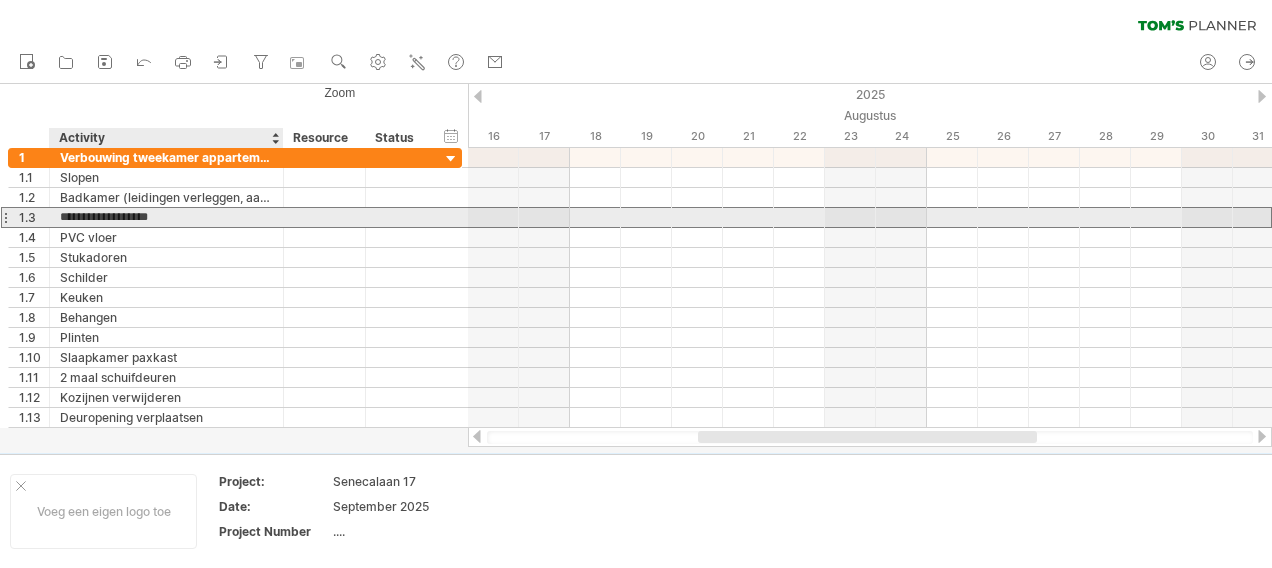 type on "**********" 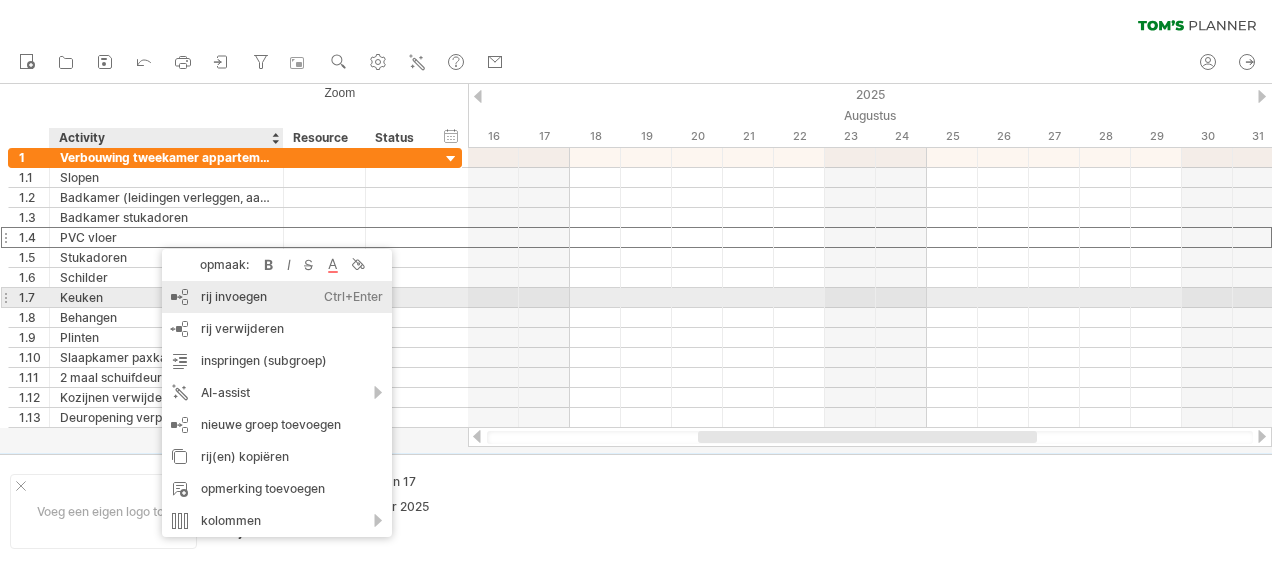 click on "rij invoegen Ctrl+Enter Cmd+Enter" at bounding box center [277, 297] 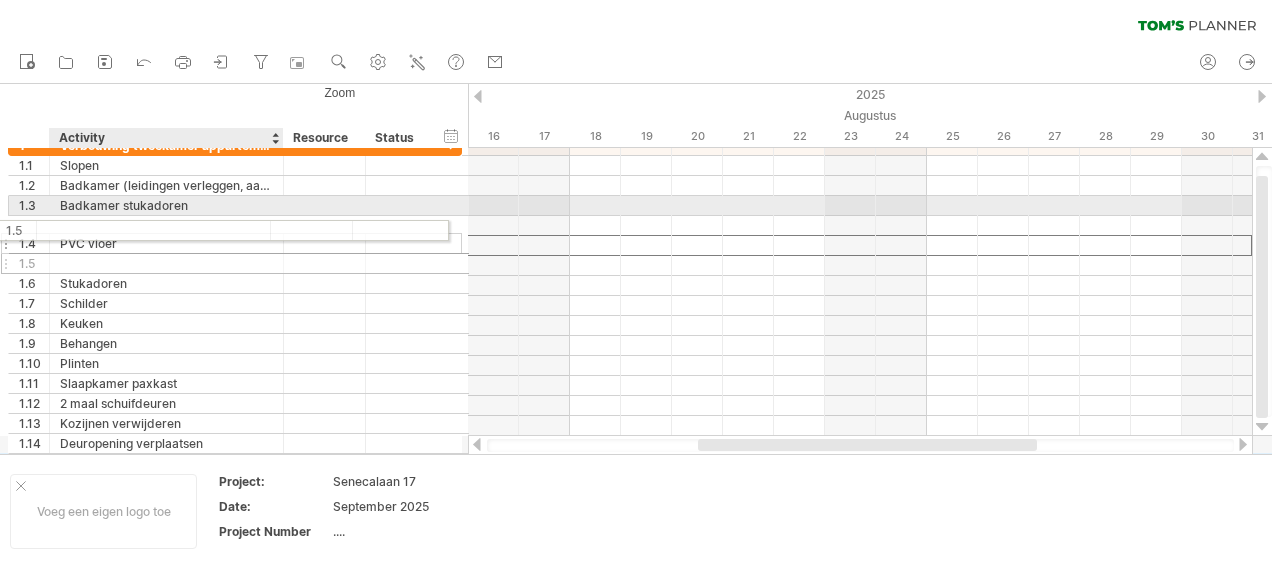 drag, startPoint x: 176, startPoint y: 241, endPoint x: 161, endPoint y: 227, distance: 20.518284 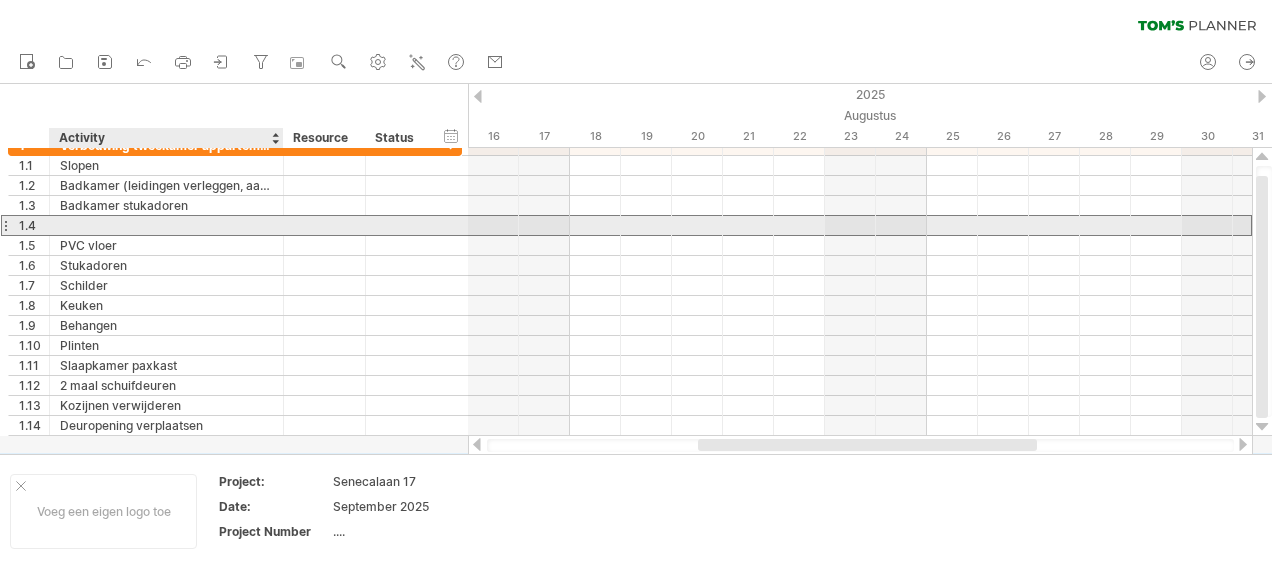 click at bounding box center (166, 225) 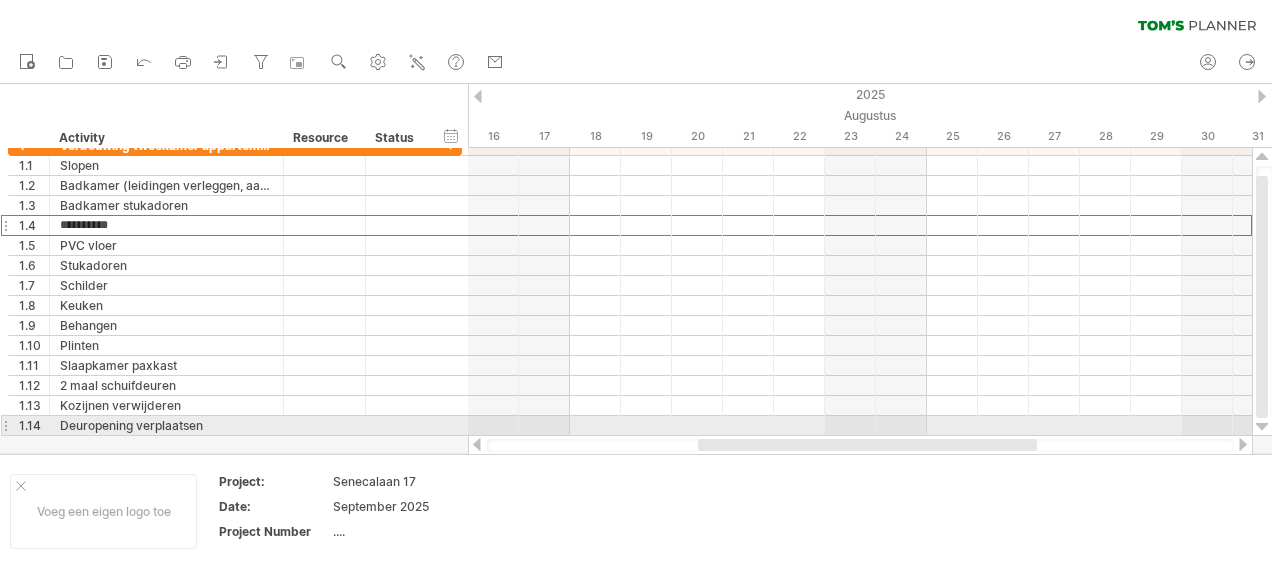 type on "**********" 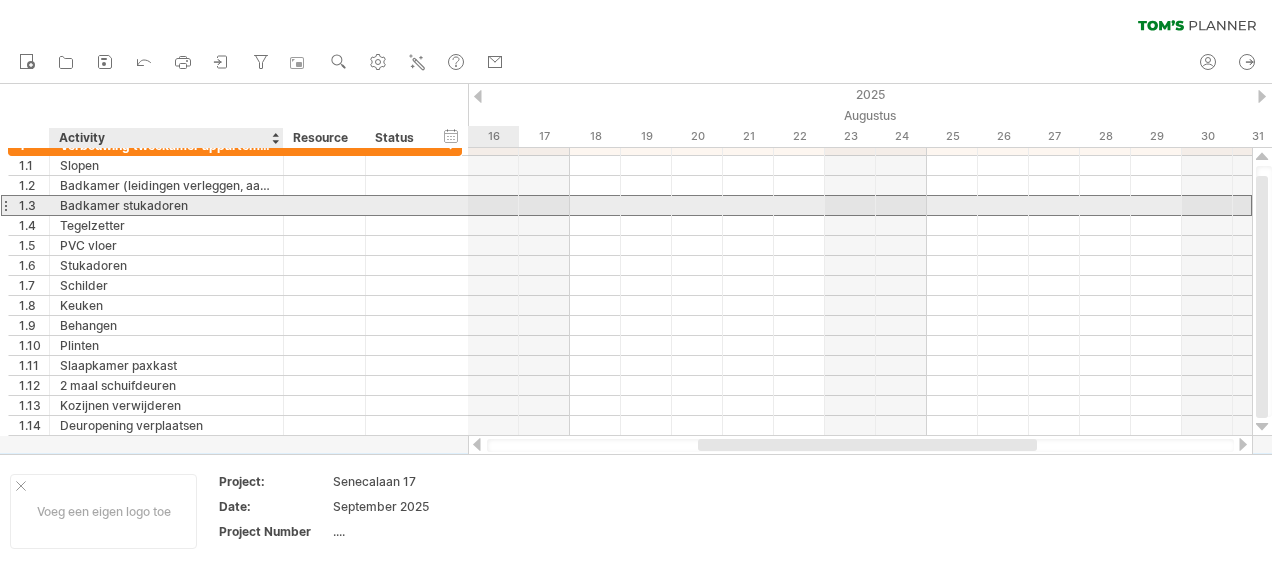 click on "Badkamer stukadoren" at bounding box center (166, 205) 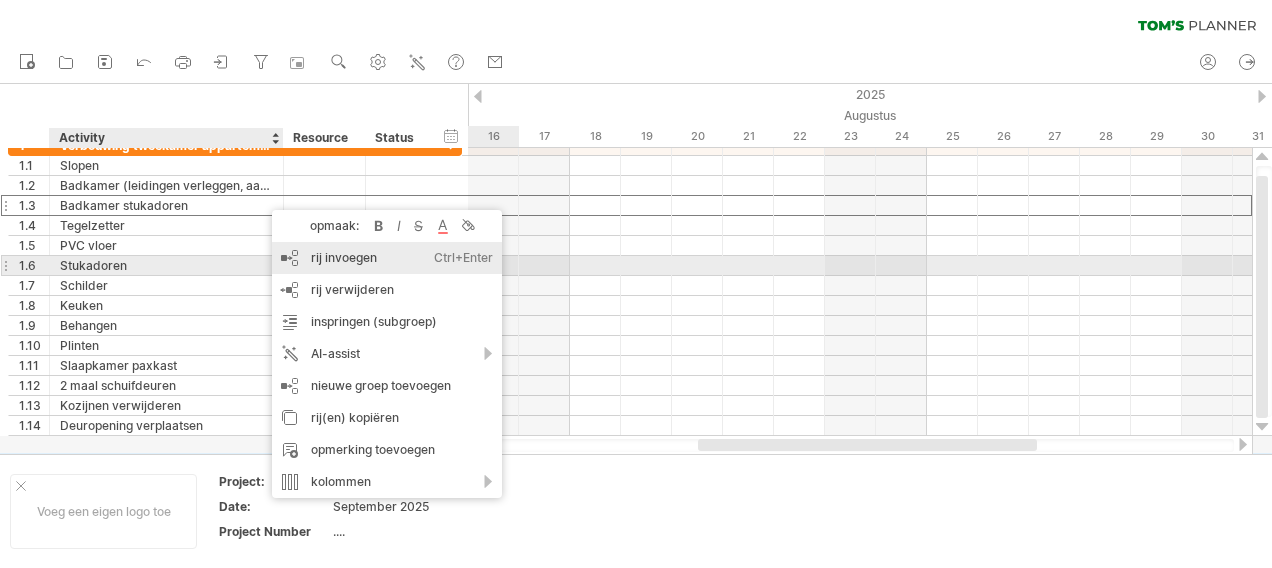 click on "rij invoegen Ctrl+Enter Cmd+Enter" at bounding box center (387, 258) 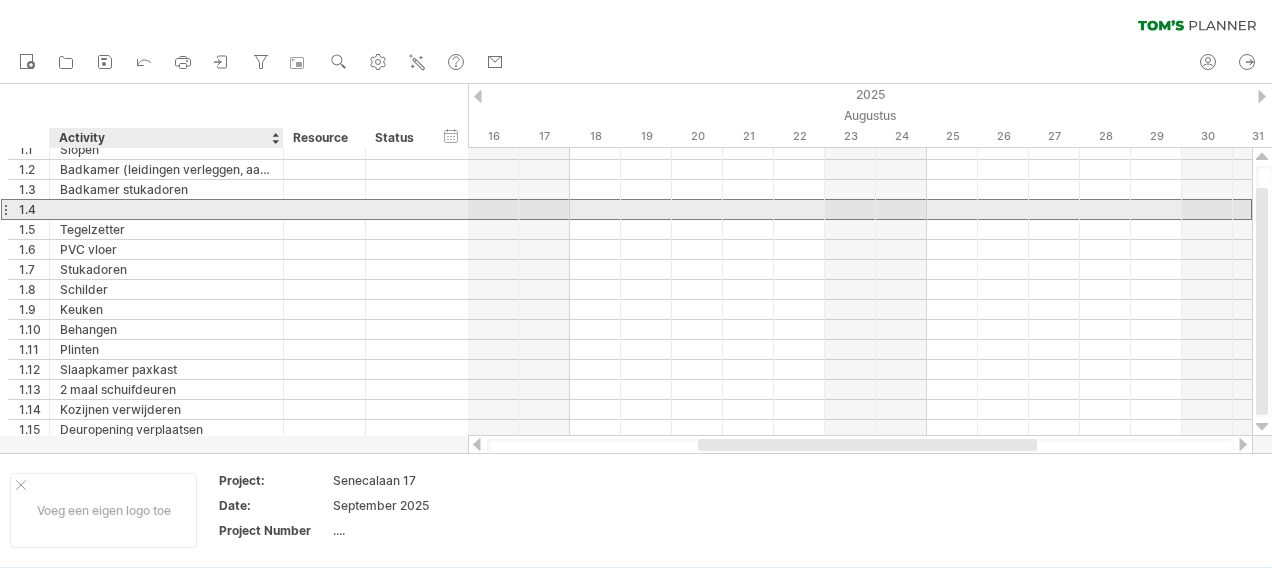click at bounding box center (166, 209) 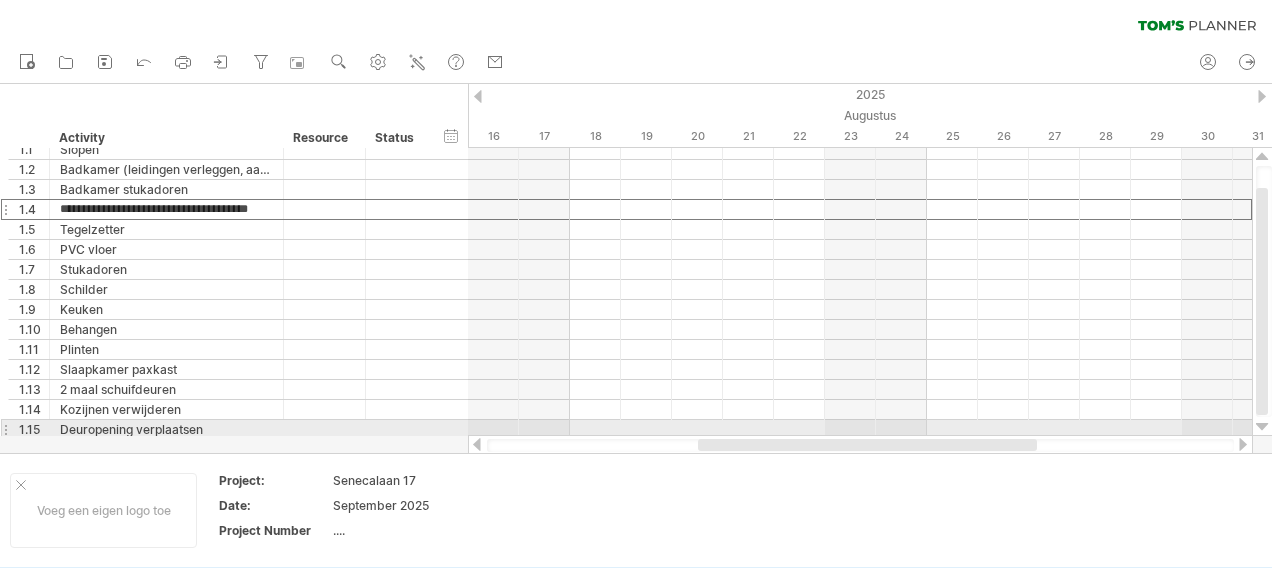 type on "**********" 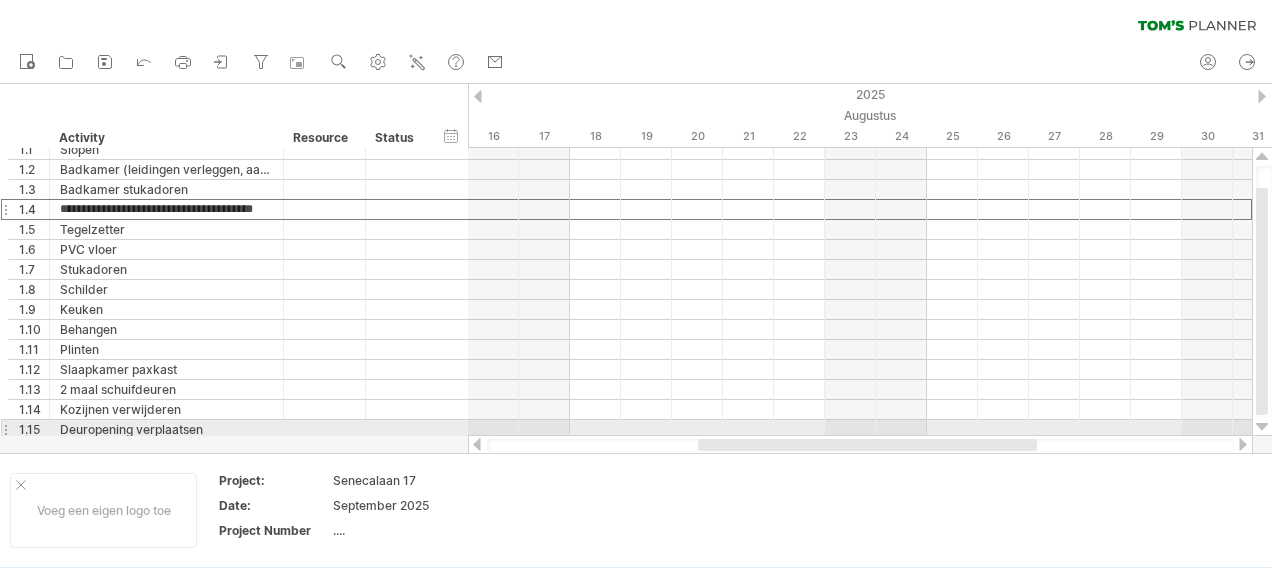 scroll, scrollTop: 0, scrollLeft: 17, axis: horizontal 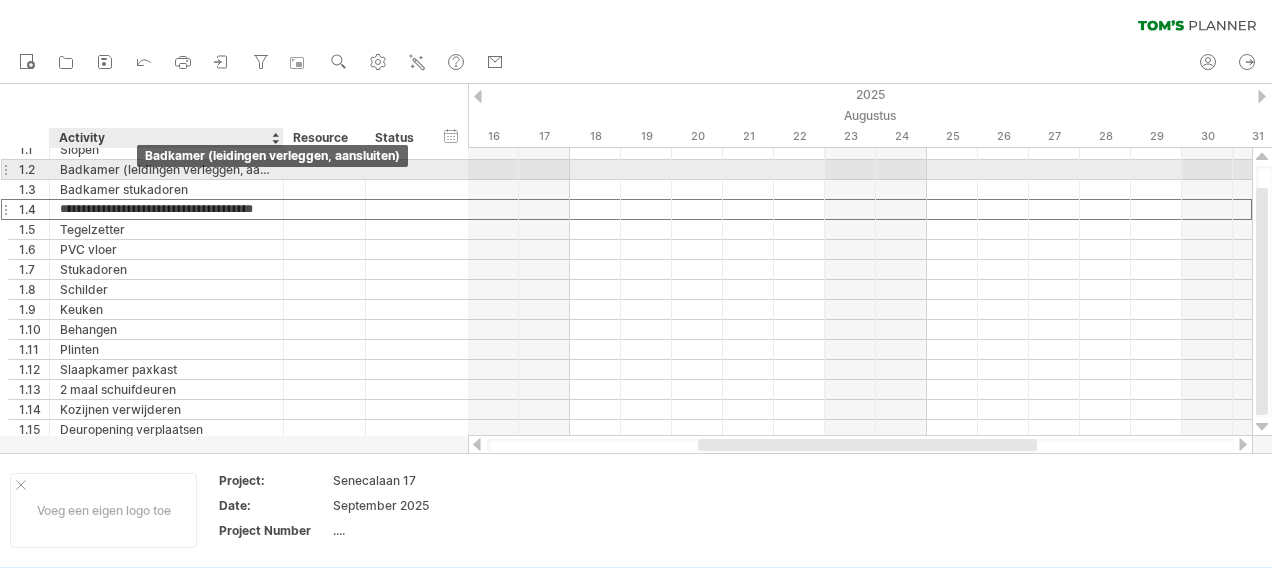 drag, startPoint x: 122, startPoint y: 208, endPoint x: 136, endPoint y: 177, distance: 34.0147 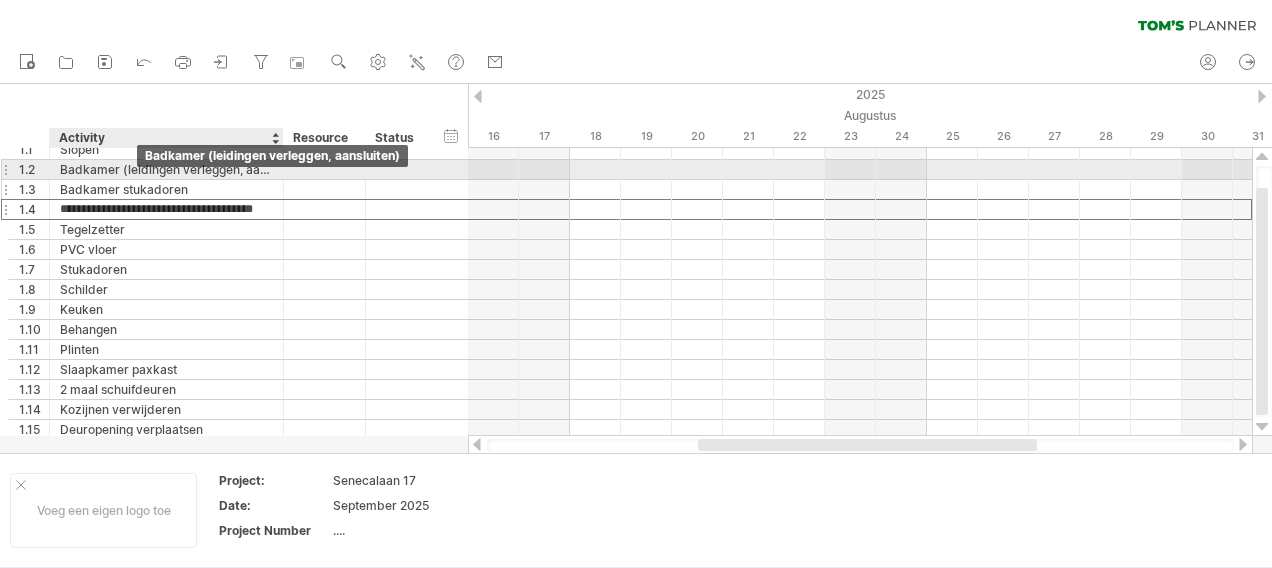 scroll, scrollTop: 0, scrollLeft: 0, axis: both 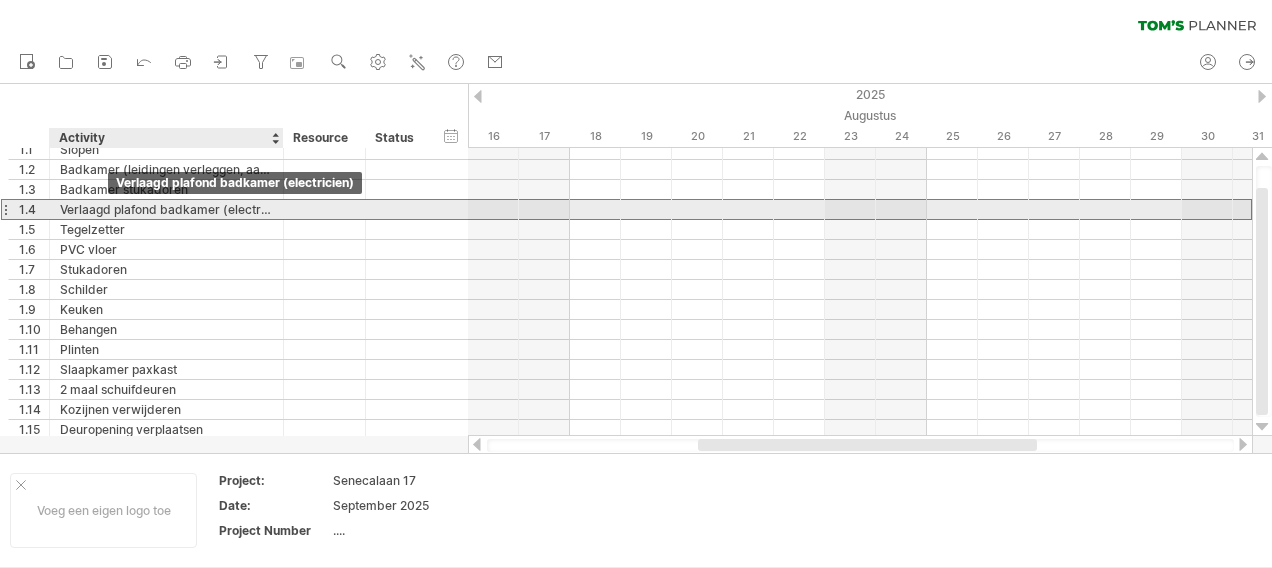 drag, startPoint x: 93, startPoint y: 214, endPoint x: 91, endPoint y: 204, distance: 10.198039 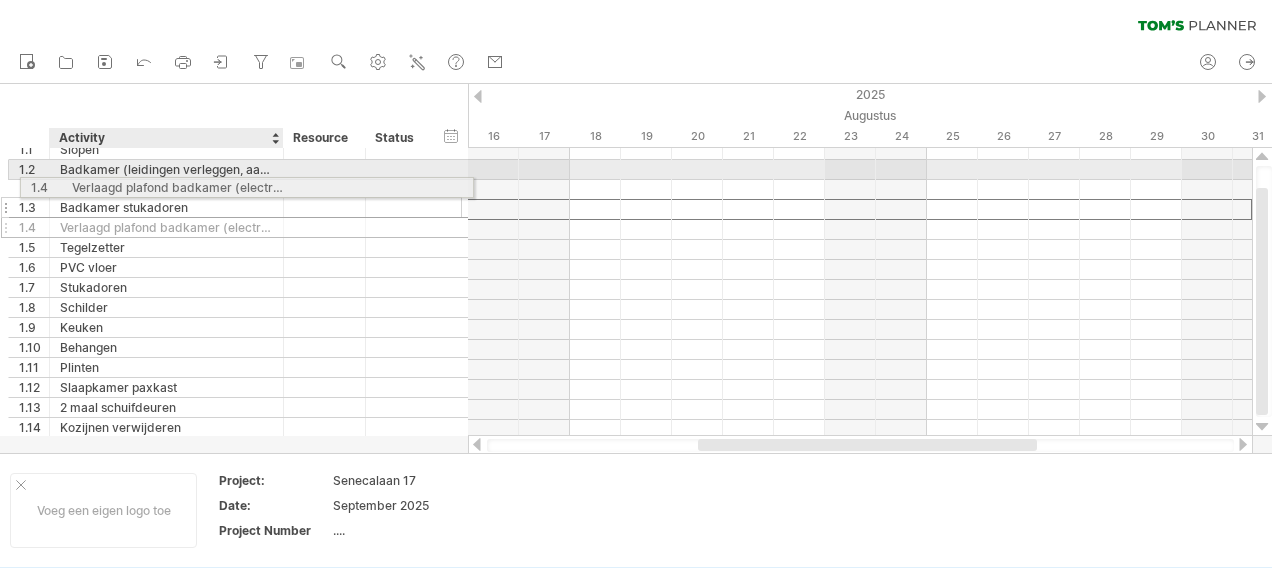 drag, startPoint x: 86, startPoint y: 209, endPoint x: 96, endPoint y: 184, distance: 26.925823 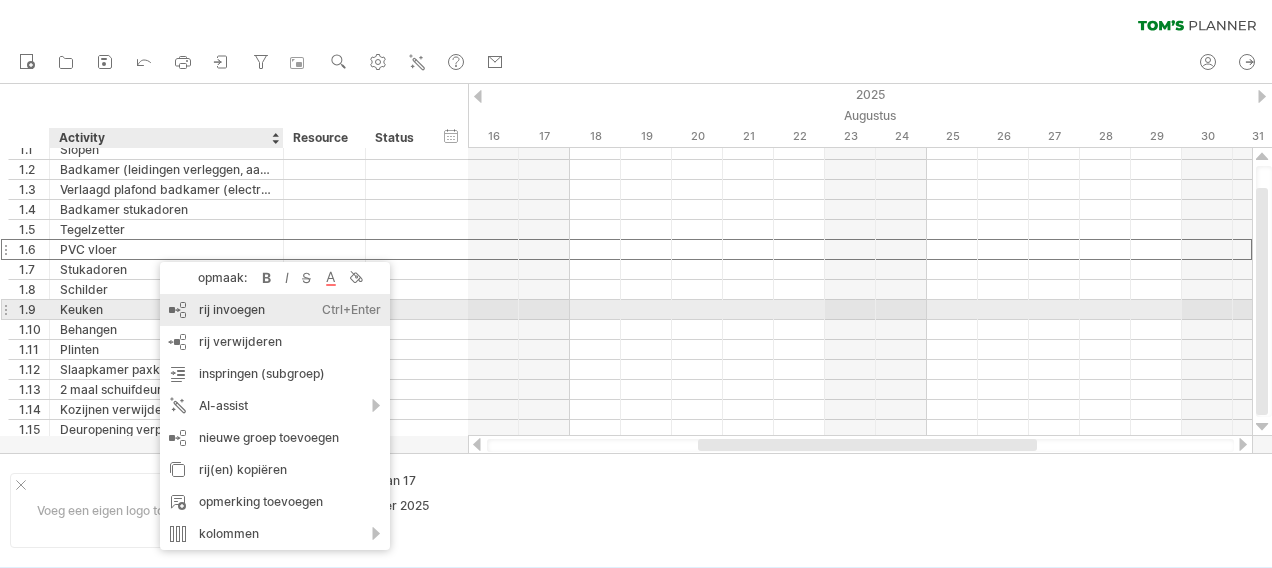 click on "rij invoegen Ctrl+Enter Cmd+Enter" at bounding box center [275, 310] 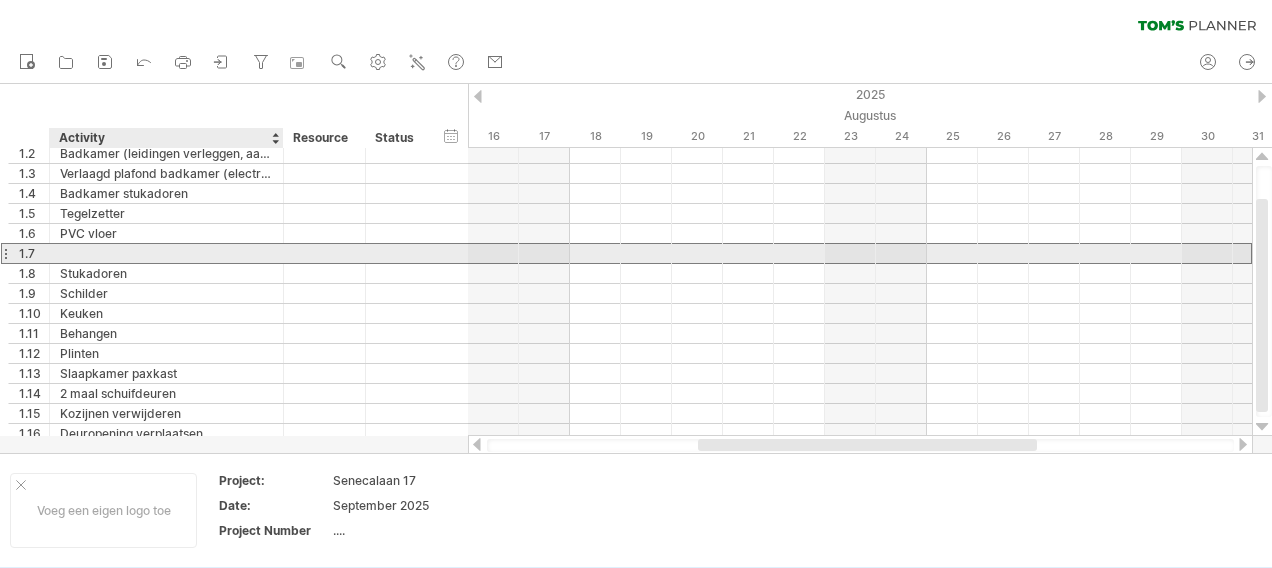 click at bounding box center [166, 253] 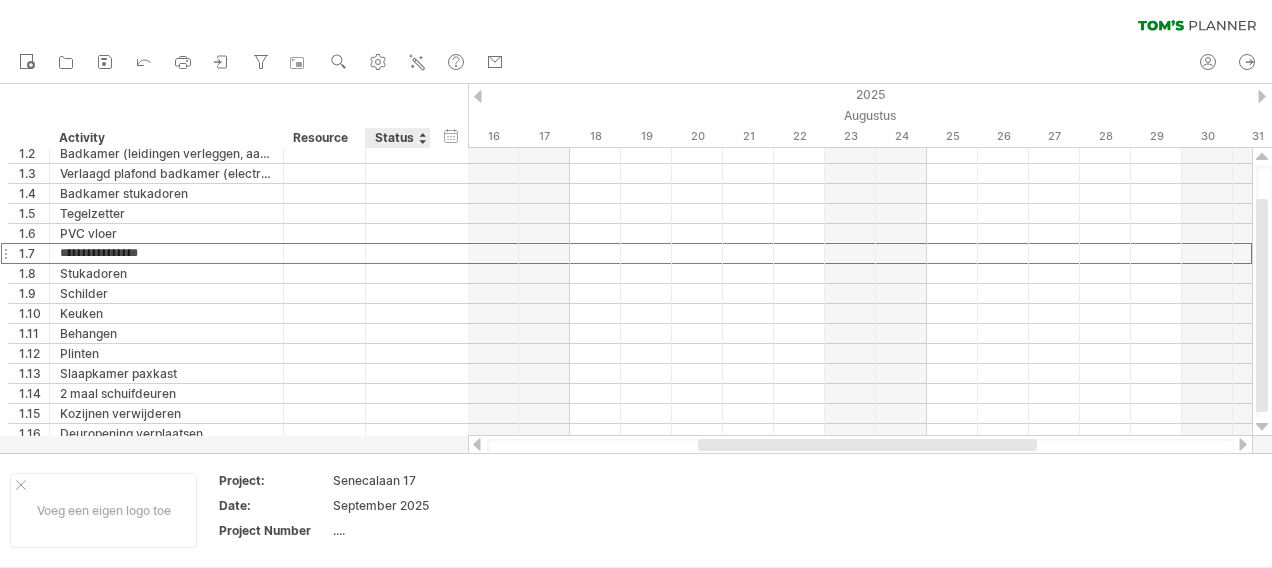 type on "**********" 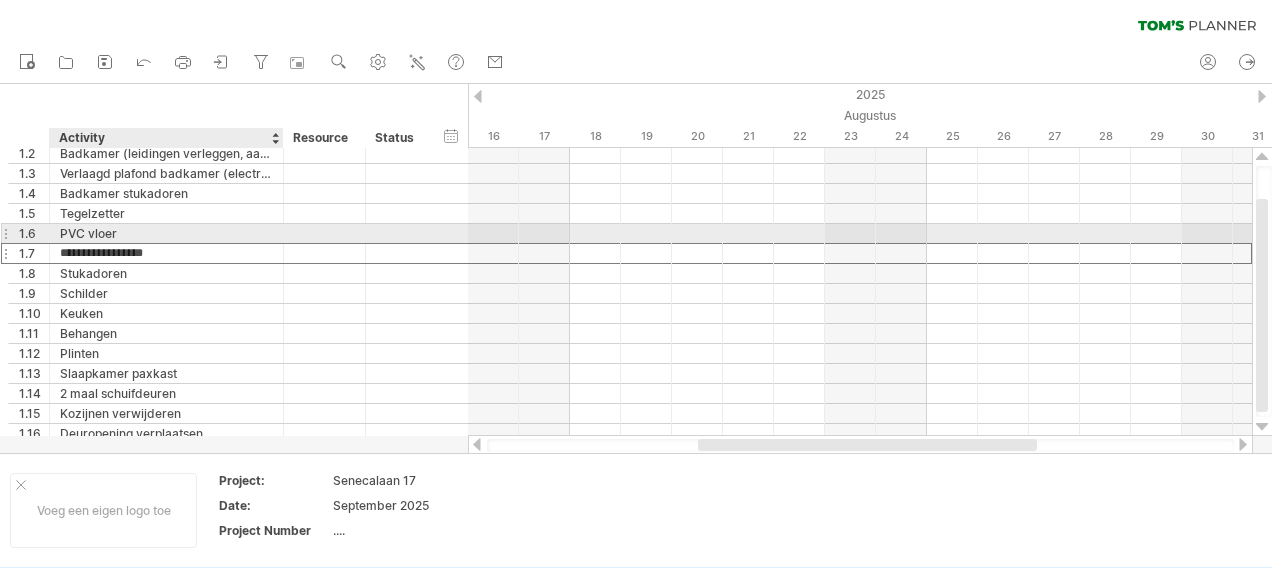 drag, startPoint x: 197, startPoint y: 244, endPoint x: 178, endPoint y: 236, distance: 20.615528 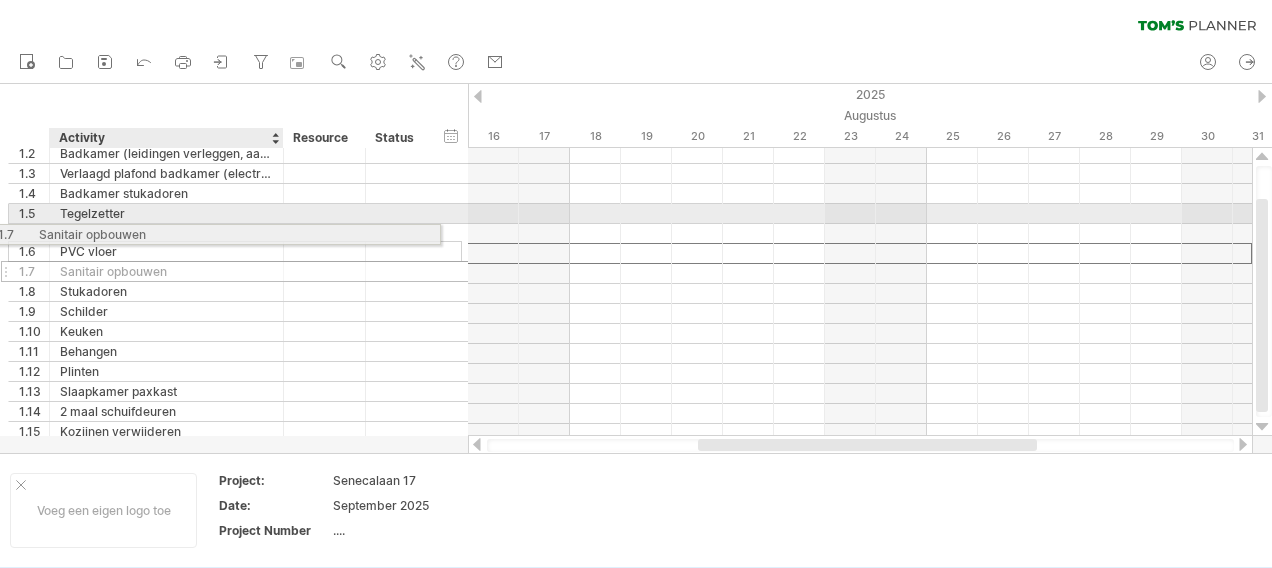 drag, startPoint x: 137, startPoint y: 252, endPoint x: 100, endPoint y: 231, distance: 42.544094 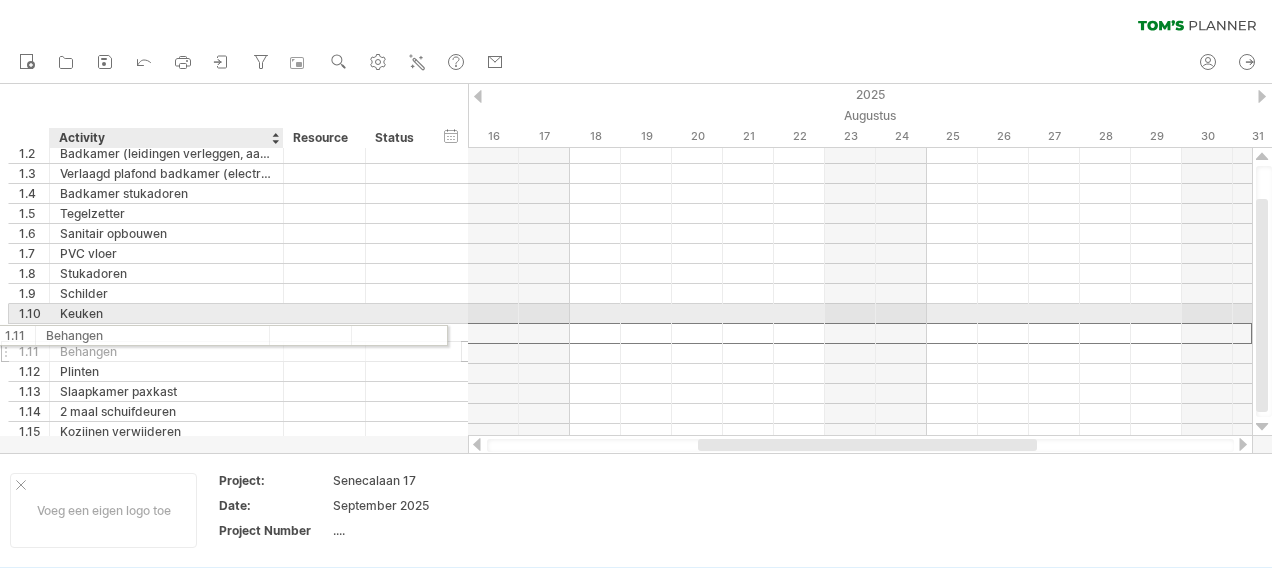 drag, startPoint x: 184, startPoint y: 327, endPoint x: 164, endPoint y: 330, distance: 20.22375 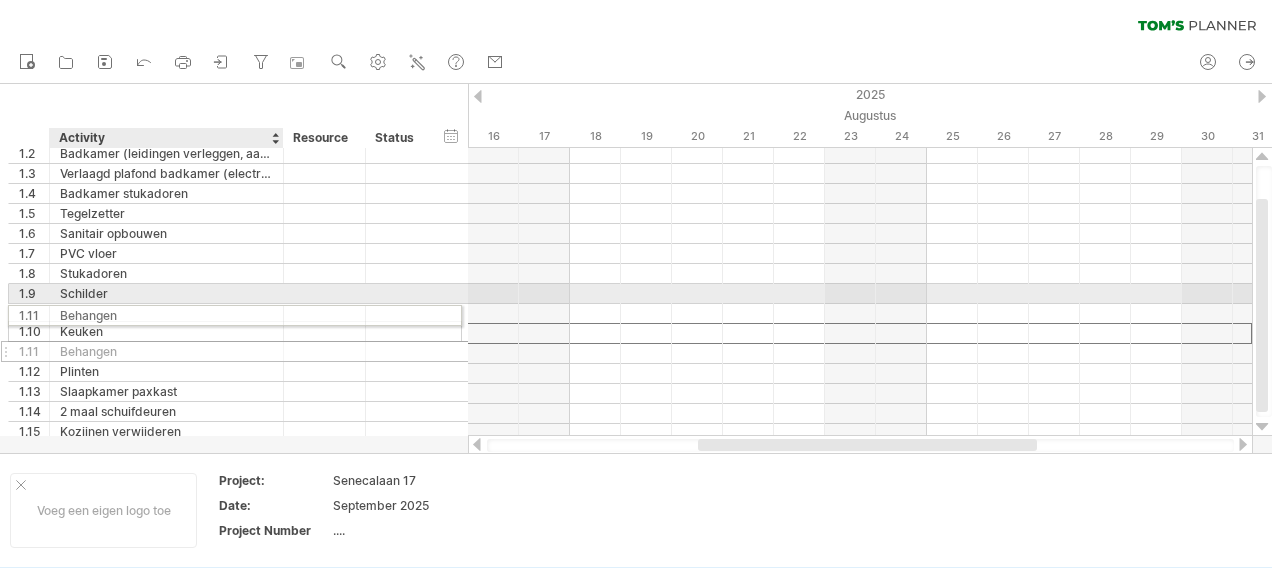drag, startPoint x: 164, startPoint y: 330, endPoint x: 158, endPoint y: 312, distance: 18.973665 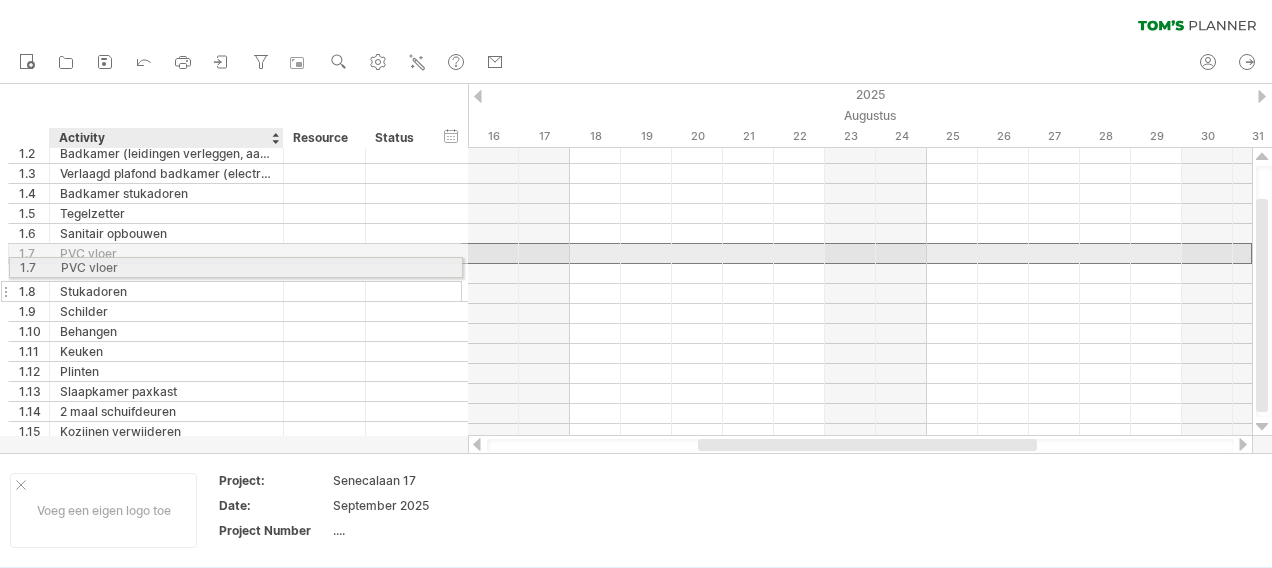 drag, startPoint x: 181, startPoint y: 249, endPoint x: 169, endPoint y: 264, distance: 19.209373 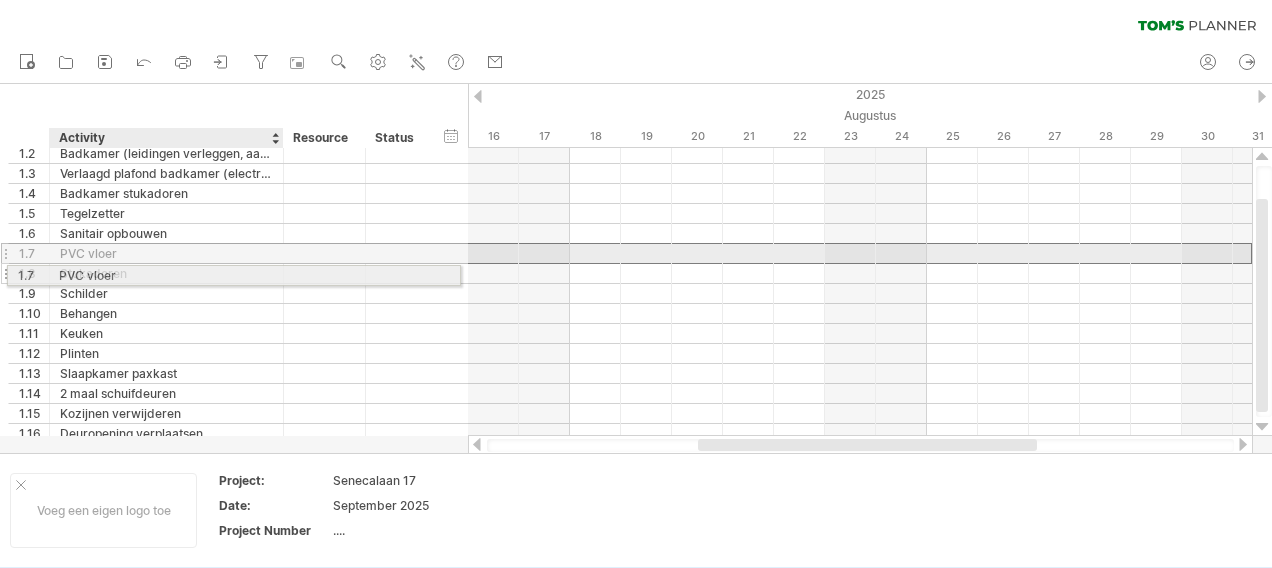 drag, startPoint x: 160, startPoint y: 257, endPoint x: 148, endPoint y: 272, distance: 19.209373 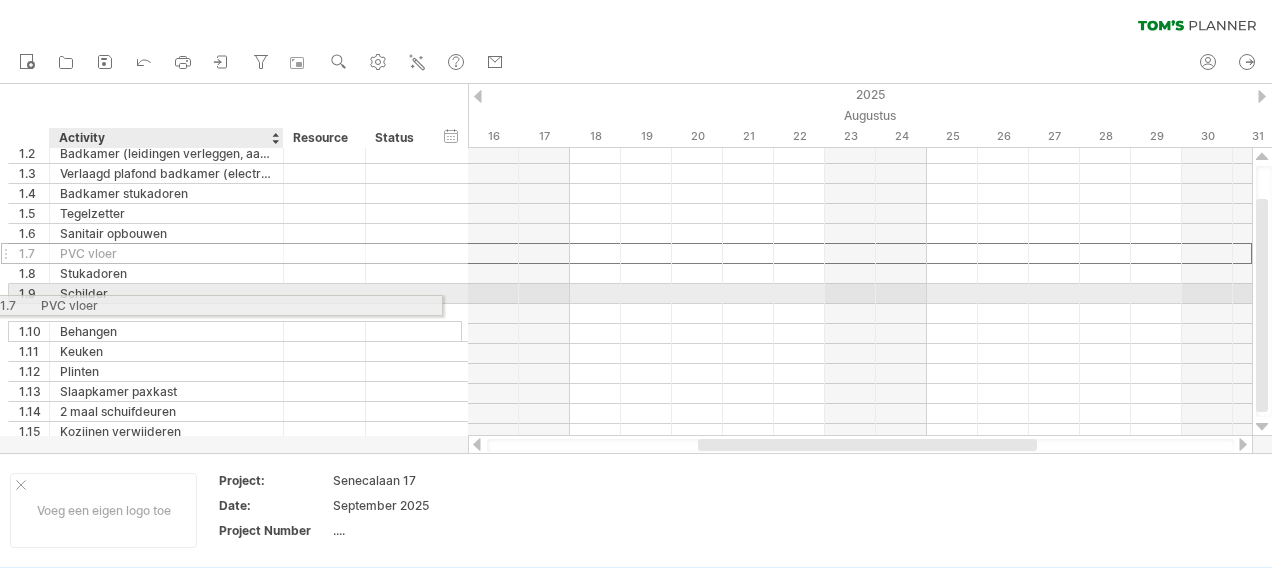 drag, startPoint x: 186, startPoint y: 254, endPoint x: 153, endPoint y: 302, distance: 58.249462 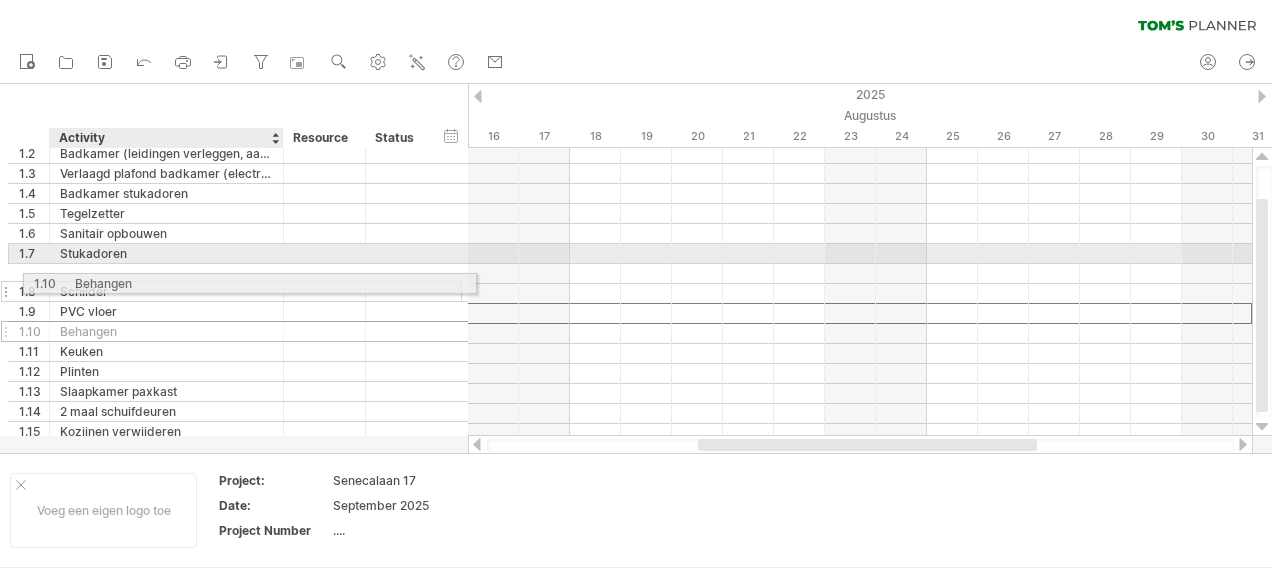 drag, startPoint x: 195, startPoint y: 316, endPoint x: 210, endPoint y: 280, distance: 39 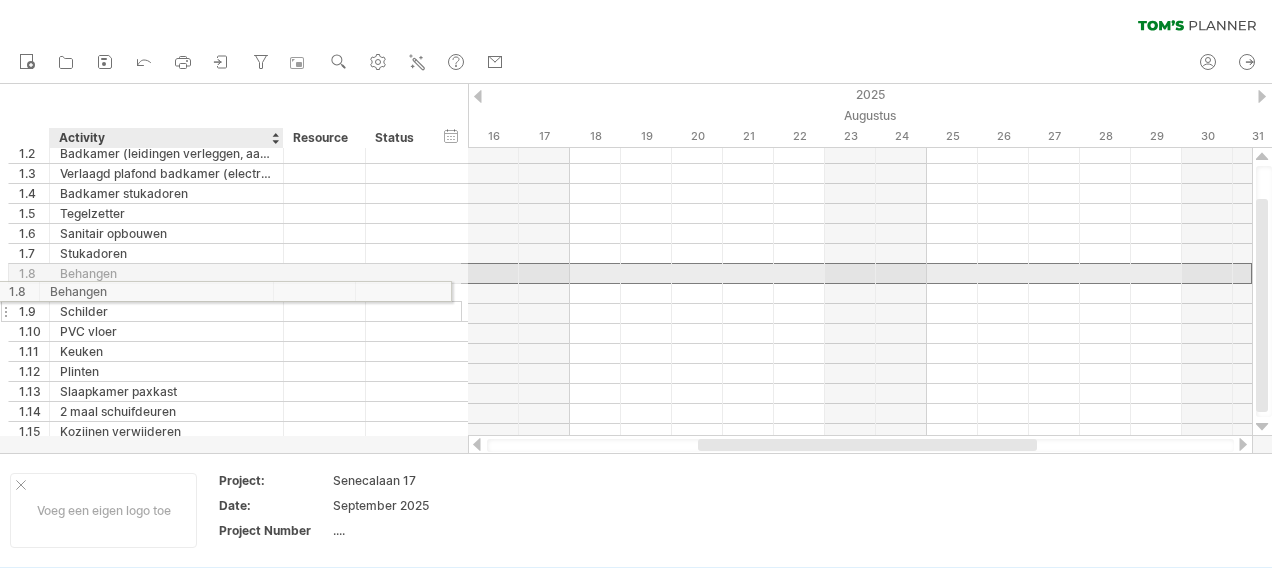 drag, startPoint x: 223, startPoint y: 264, endPoint x: 200, endPoint y: 288, distance: 33.24154 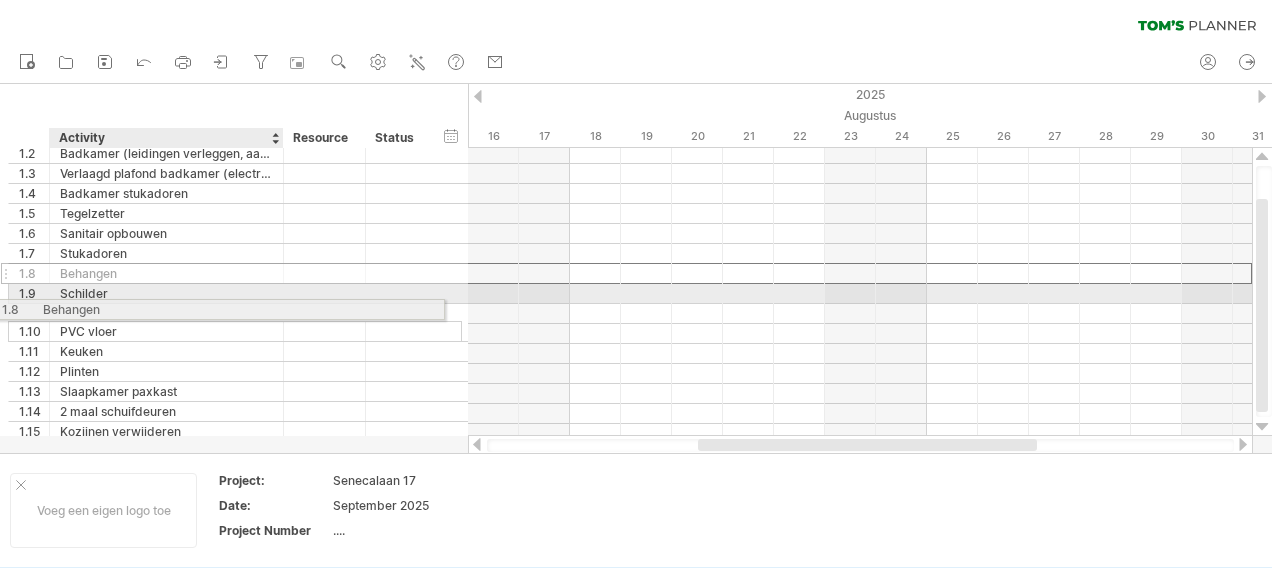 drag, startPoint x: 192, startPoint y: 270, endPoint x: 164, endPoint y: 306, distance: 45.607018 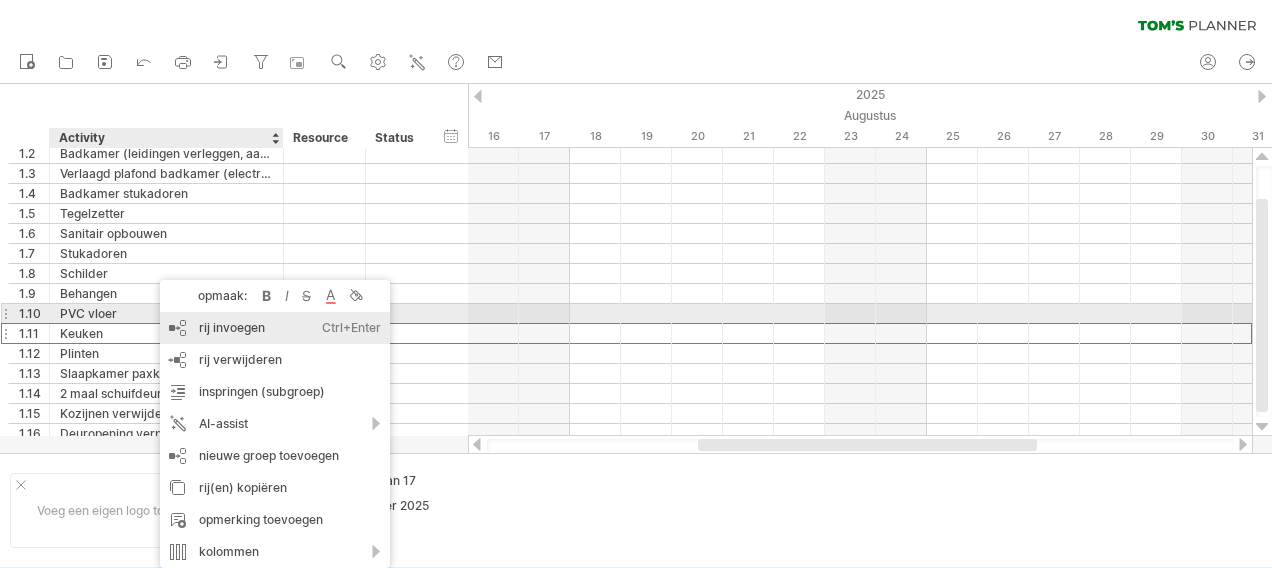 click on "rij invoegen Ctrl+Enter Cmd+Enter" at bounding box center (275, 328) 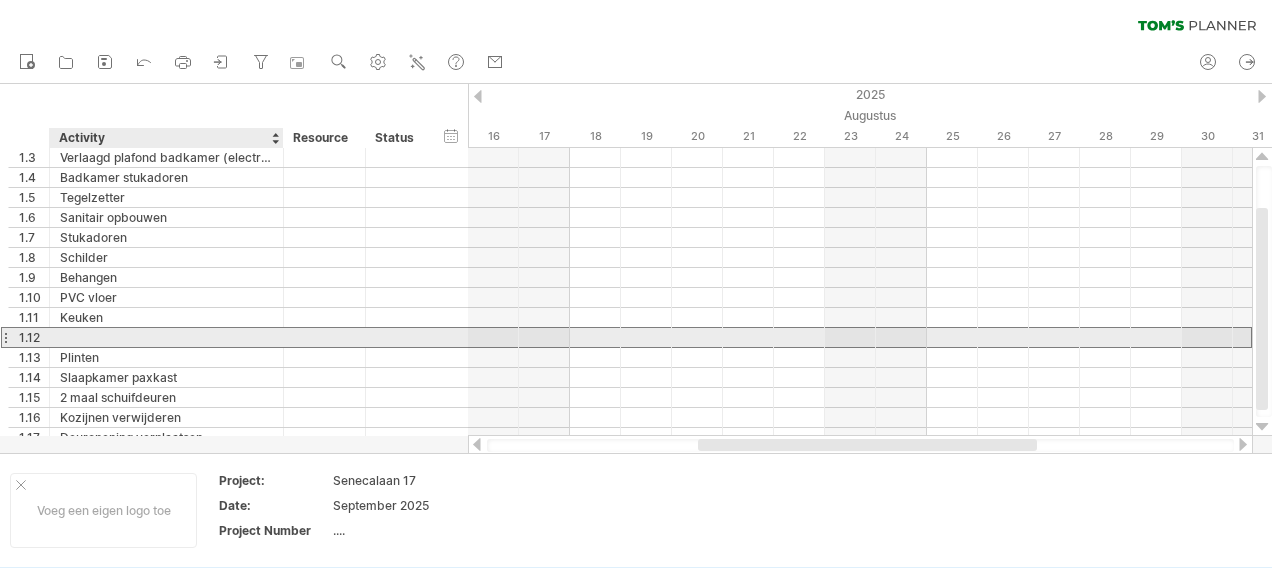 click at bounding box center (166, 337) 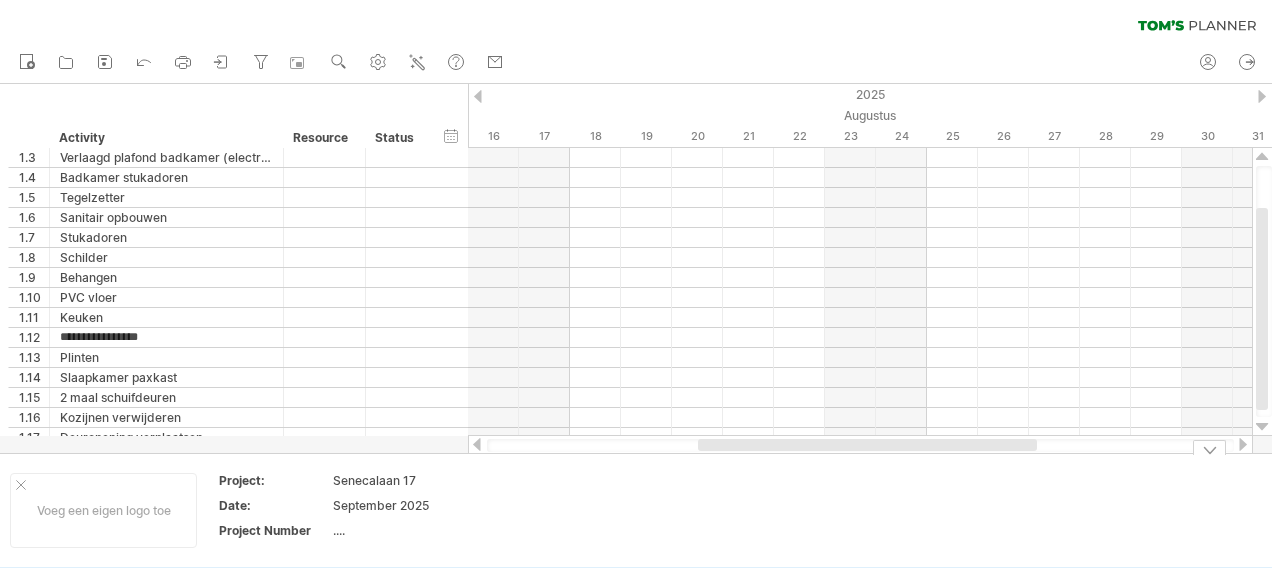 type on "**********" 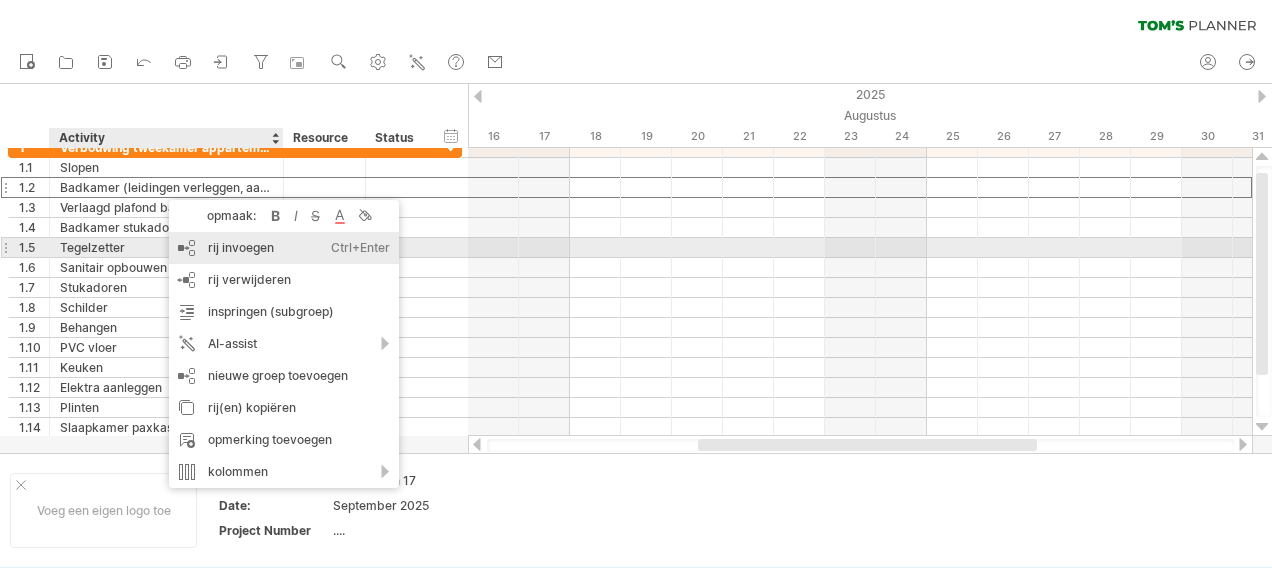 click on "rij invoegen Ctrl+Enter Cmd+Enter" at bounding box center [284, 248] 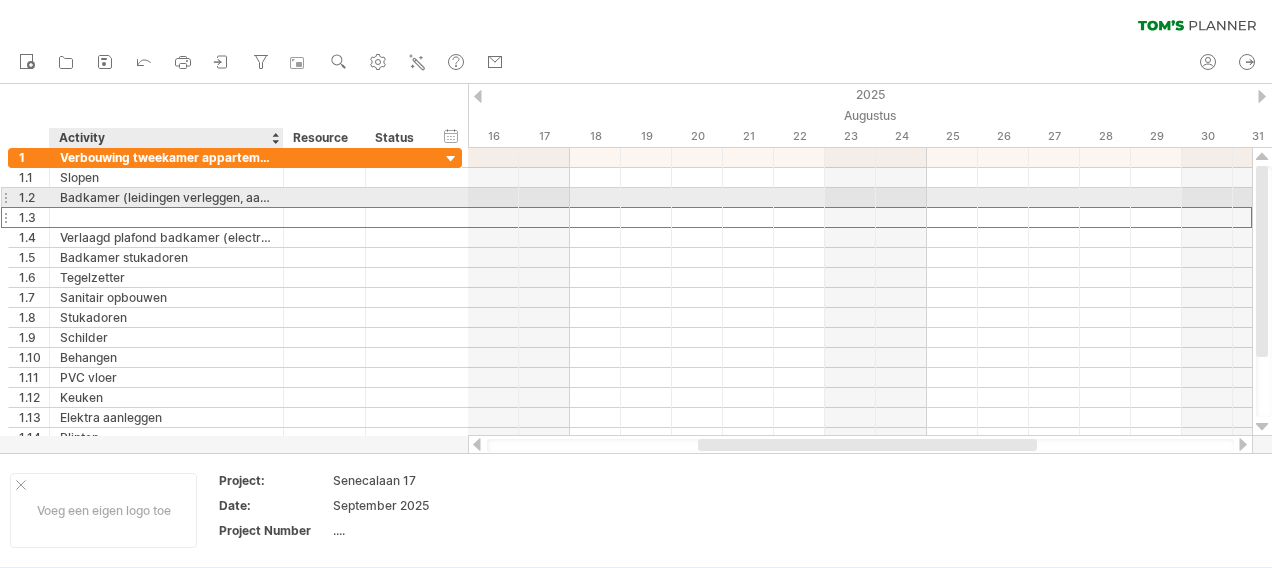 drag, startPoint x: 100, startPoint y: 209, endPoint x: 110, endPoint y: 205, distance: 10.770329 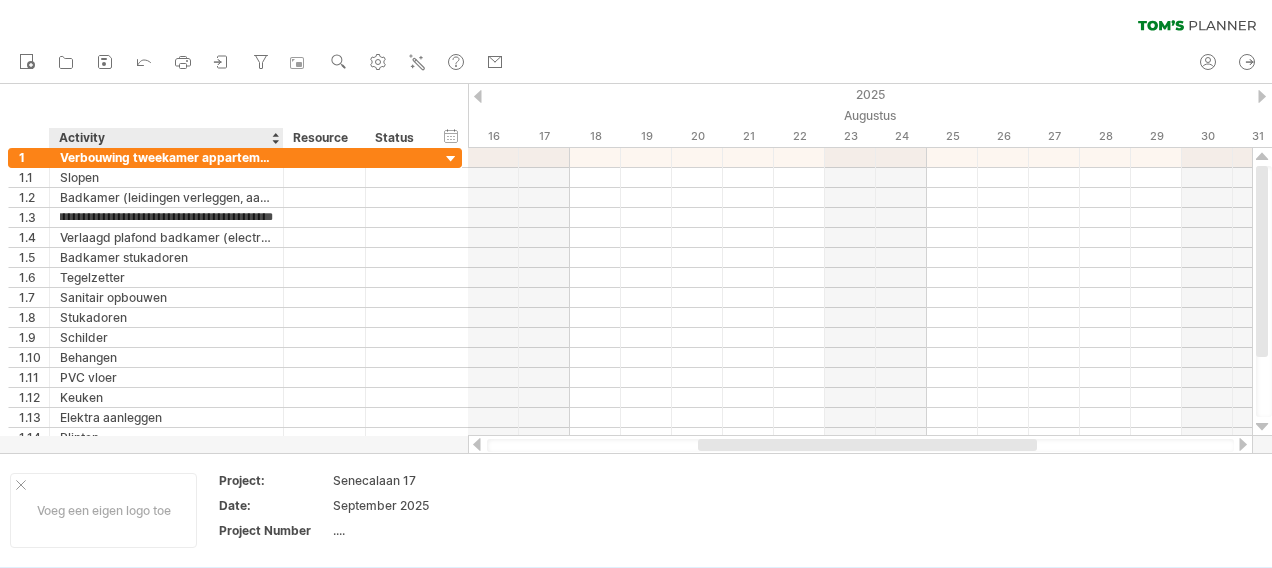 type on "**********" 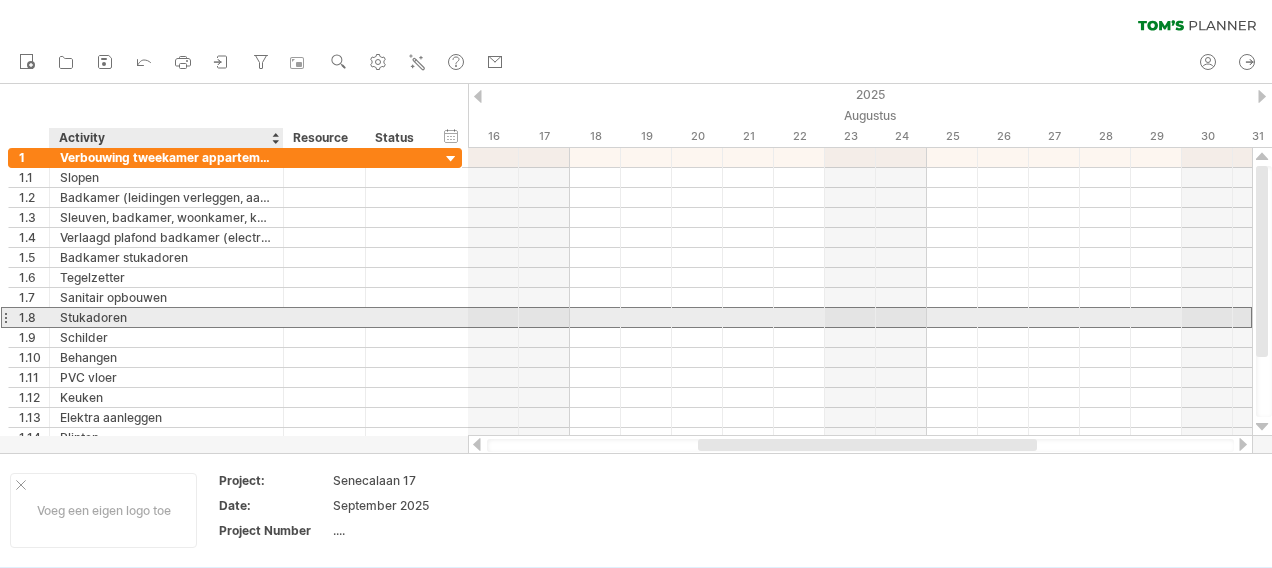 click on "Stukadoren" at bounding box center [166, 317] 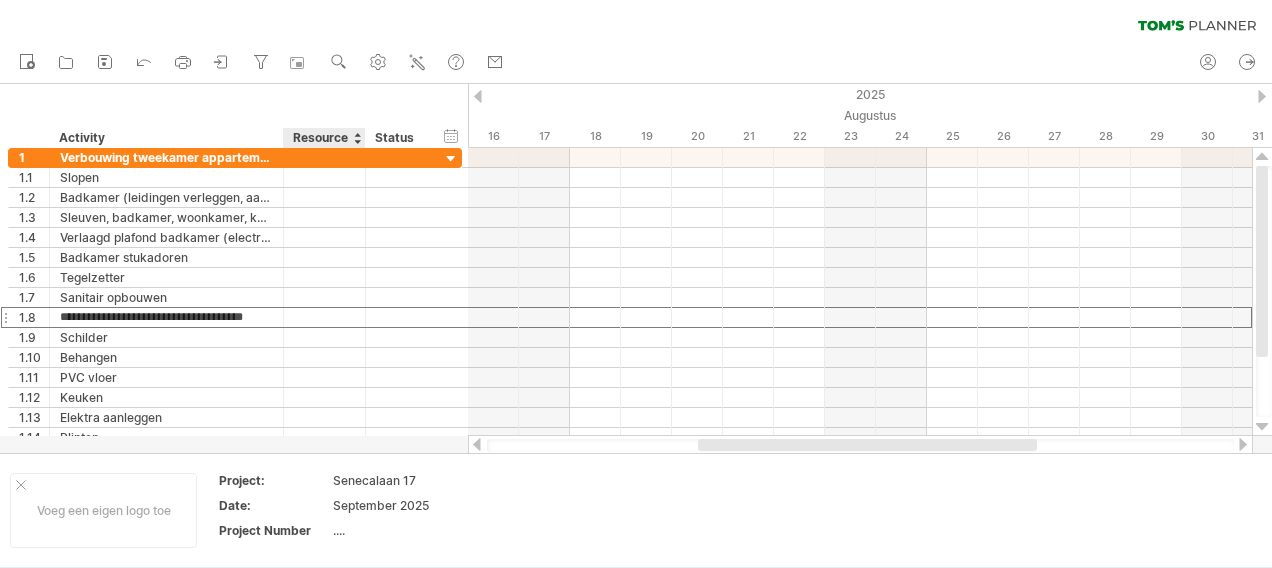 scroll, scrollTop: 0, scrollLeft: 14, axis: horizontal 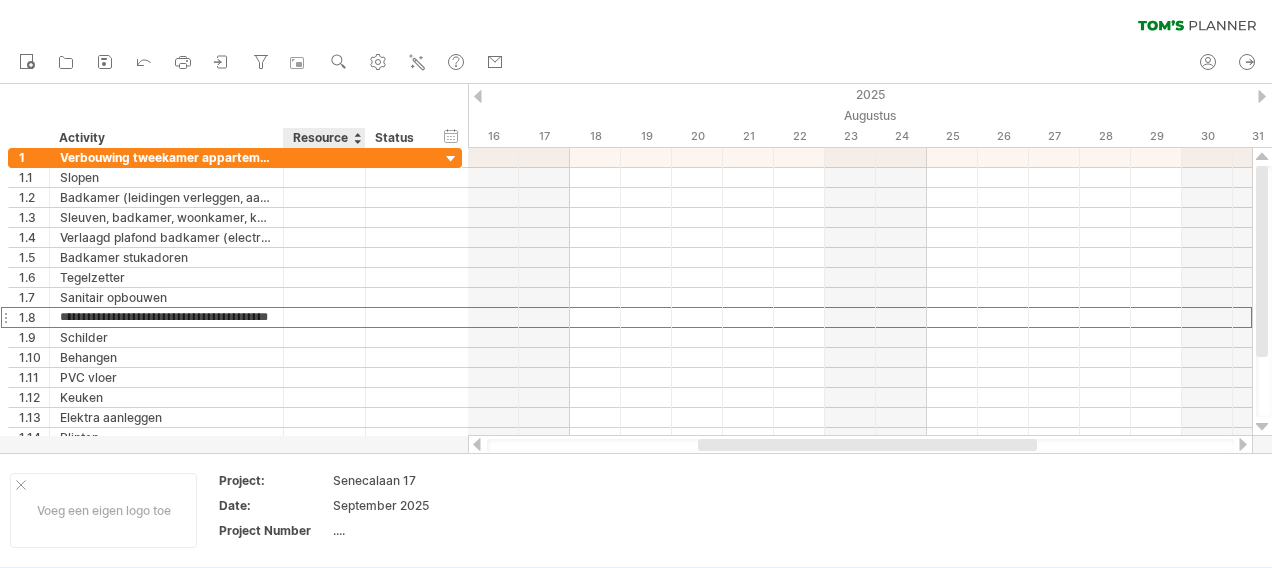 type on "**********" 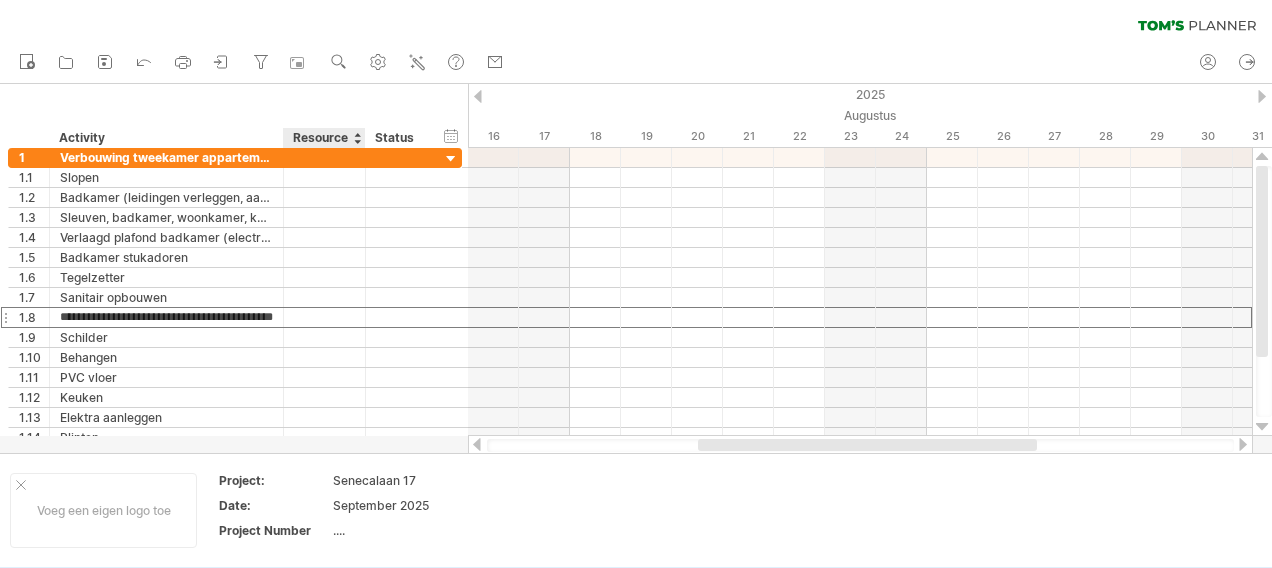 scroll, scrollTop: 0, scrollLeft: 55, axis: horizontal 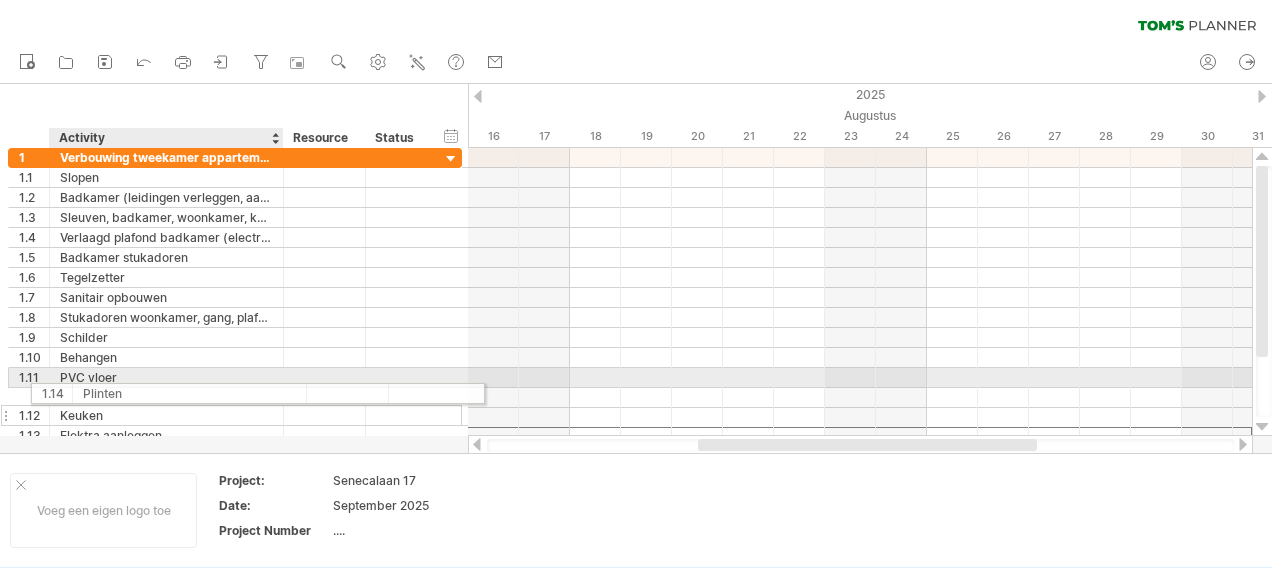 drag, startPoint x: 104, startPoint y: 426, endPoint x: 126, endPoint y: 390, distance: 42.190044 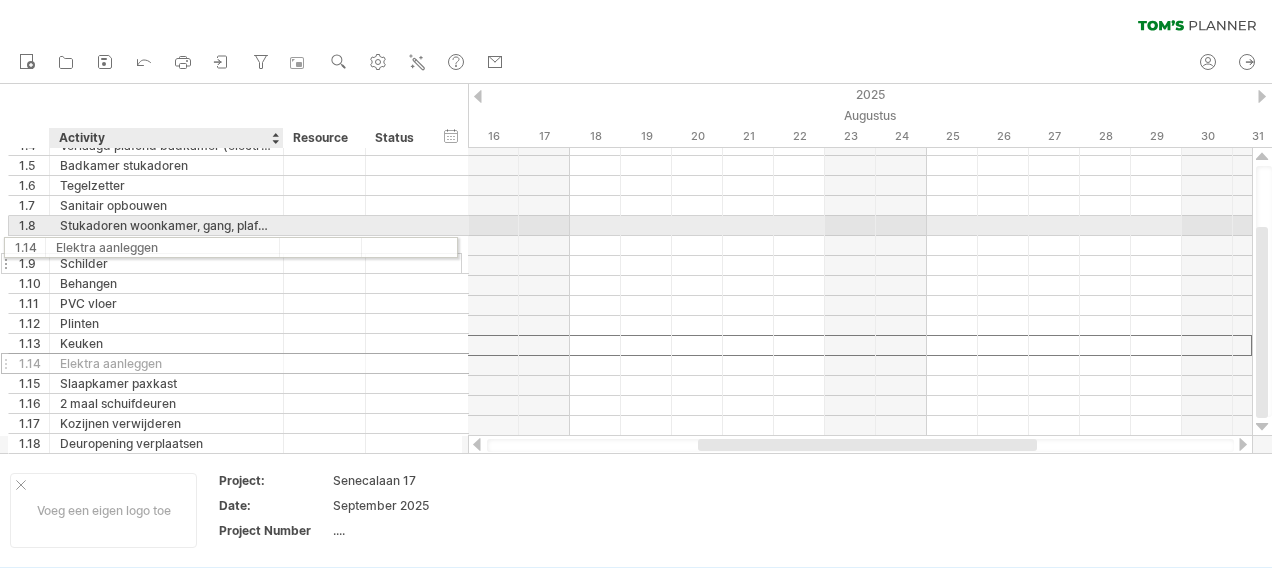 drag, startPoint x: 184, startPoint y: 344, endPoint x: 176, endPoint y: 244, distance: 100.31949 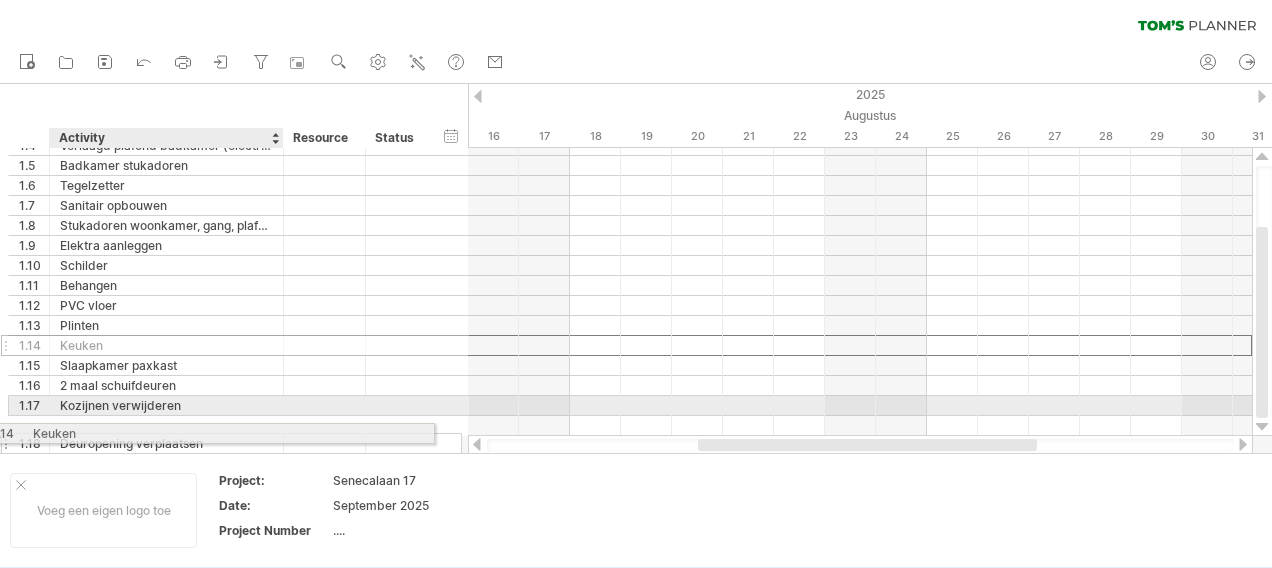drag, startPoint x: 218, startPoint y: 342, endPoint x: 182, endPoint y: 430, distance: 95.07891 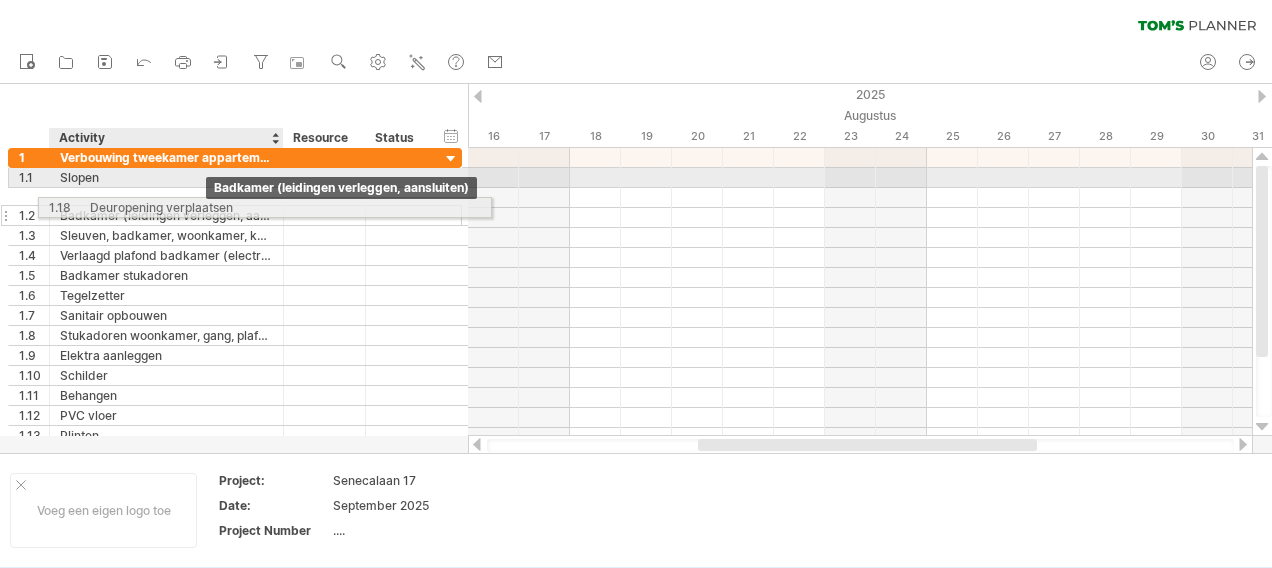 drag, startPoint x: 184, startPoint y: 426, endPoint x: 208, endPoint y: 204, distance: 223.29353 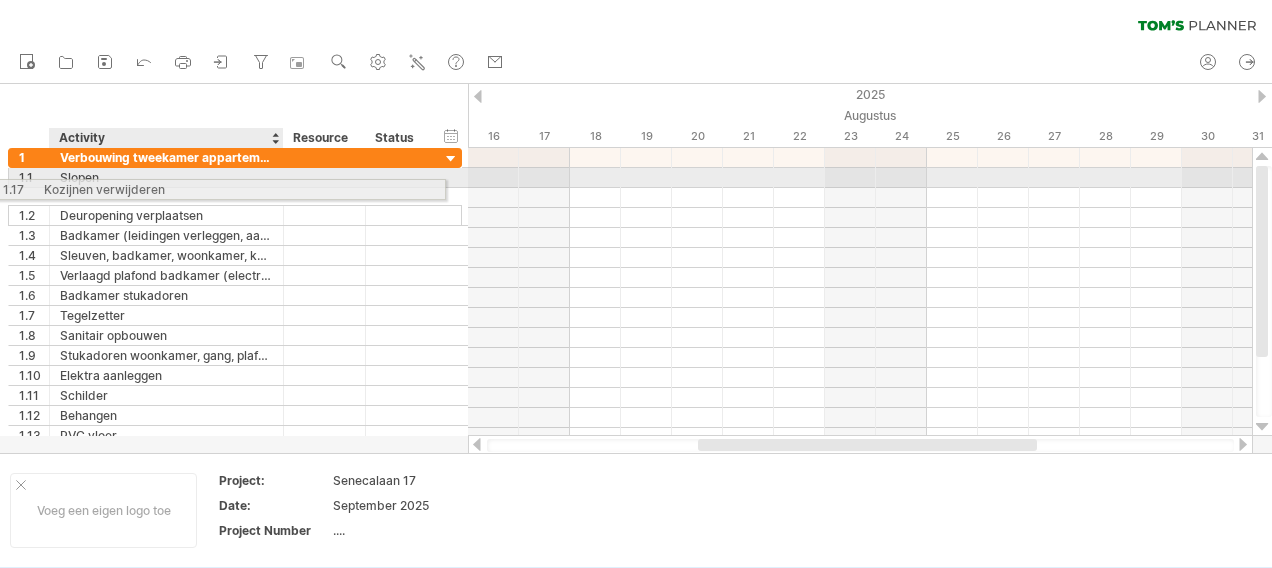 drag, startPoint x: 230, startPoint y: 406, endPoint x: 214, endPoint y: 186, distance: 220.58105 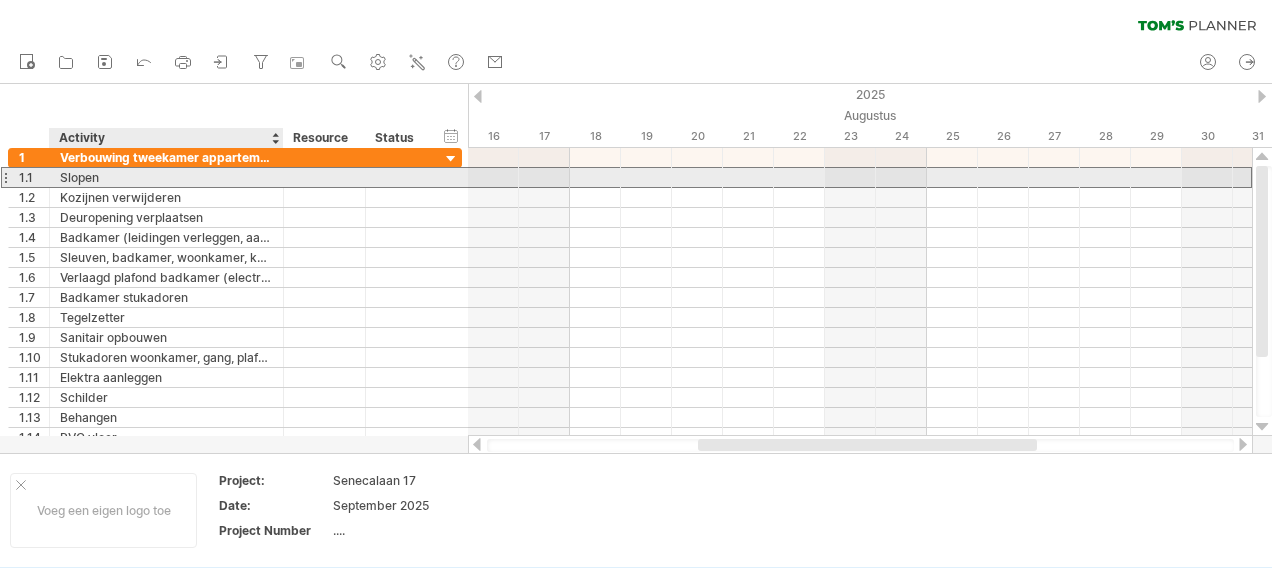 click on "Slopen" at bounding box center (166, 177) 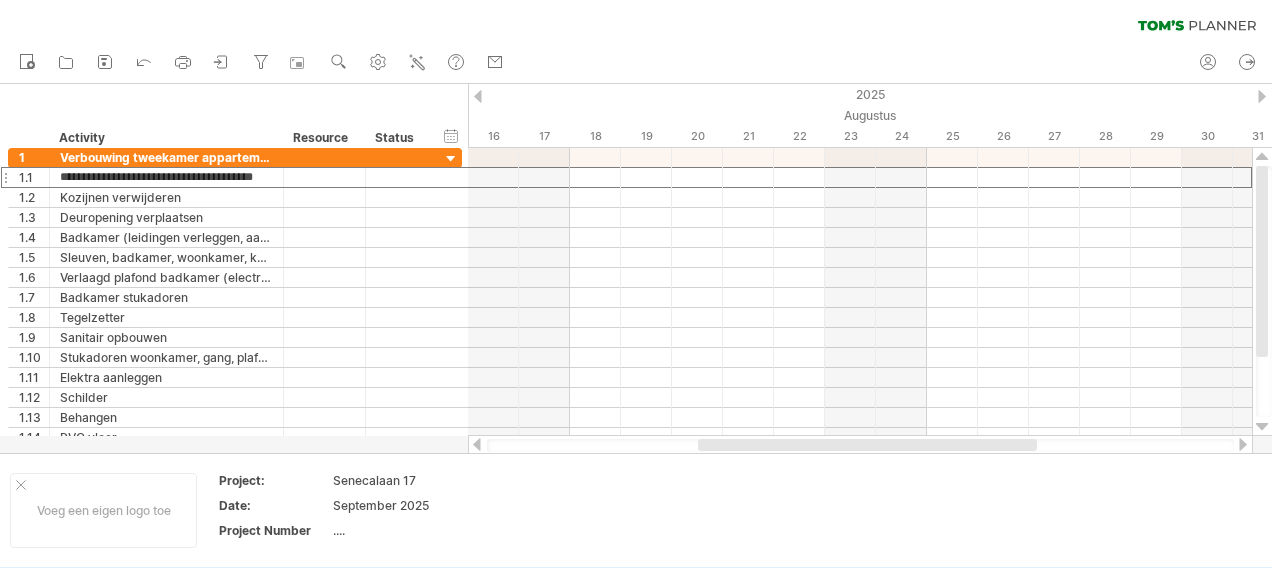 scroll, scrollTop: 0, scrollLeft: 18, axis: horizontal 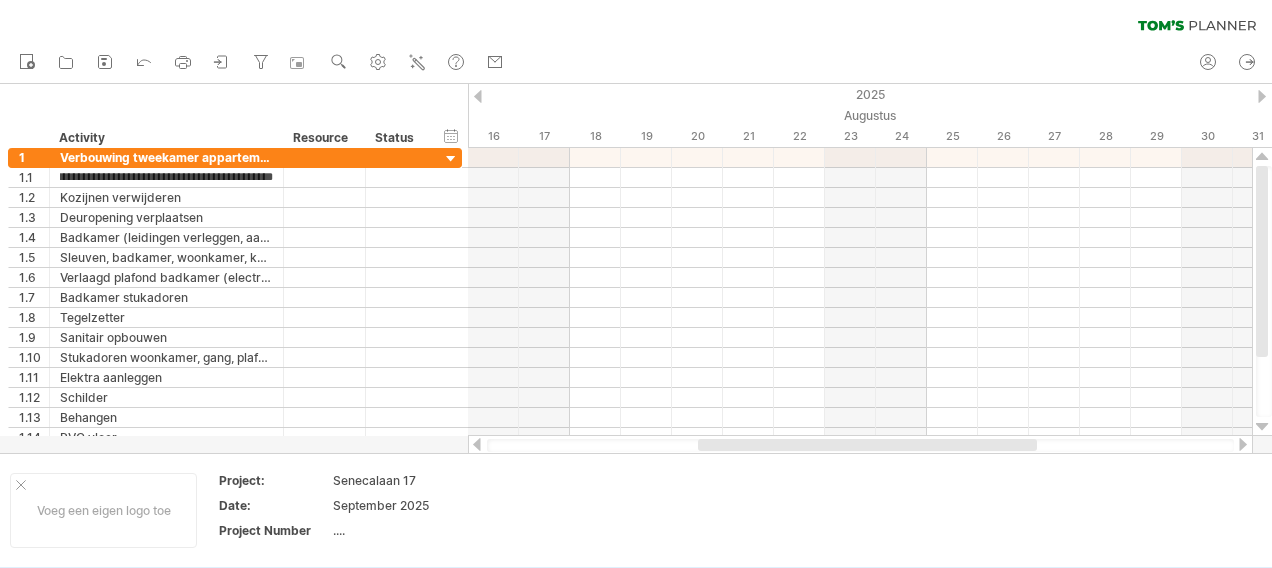 type on "**********" 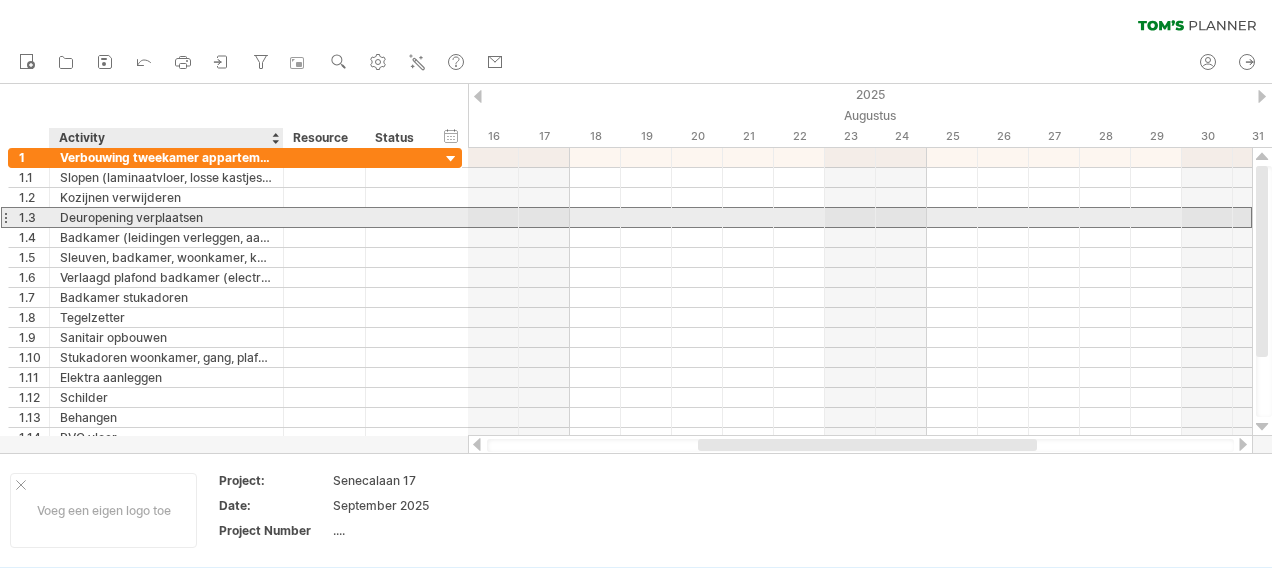 click on "Deuropening verplaatsen" at bounding box center (166, 217) 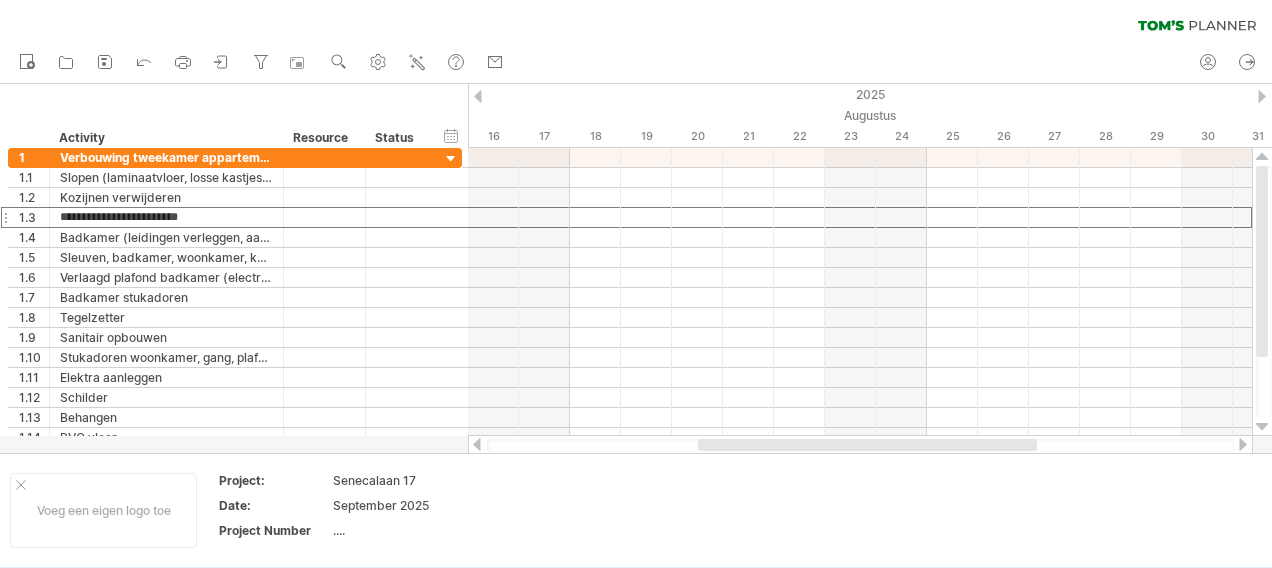 type on "**********" 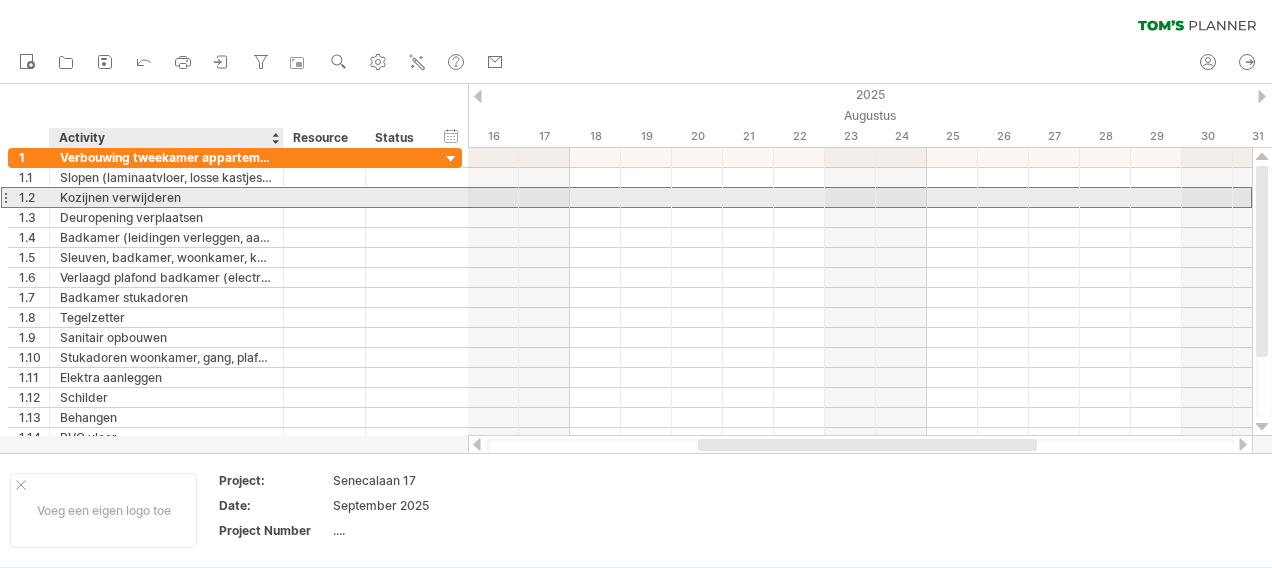 click on "Kozijnen verwijderen" at bounding box center (166, 197) 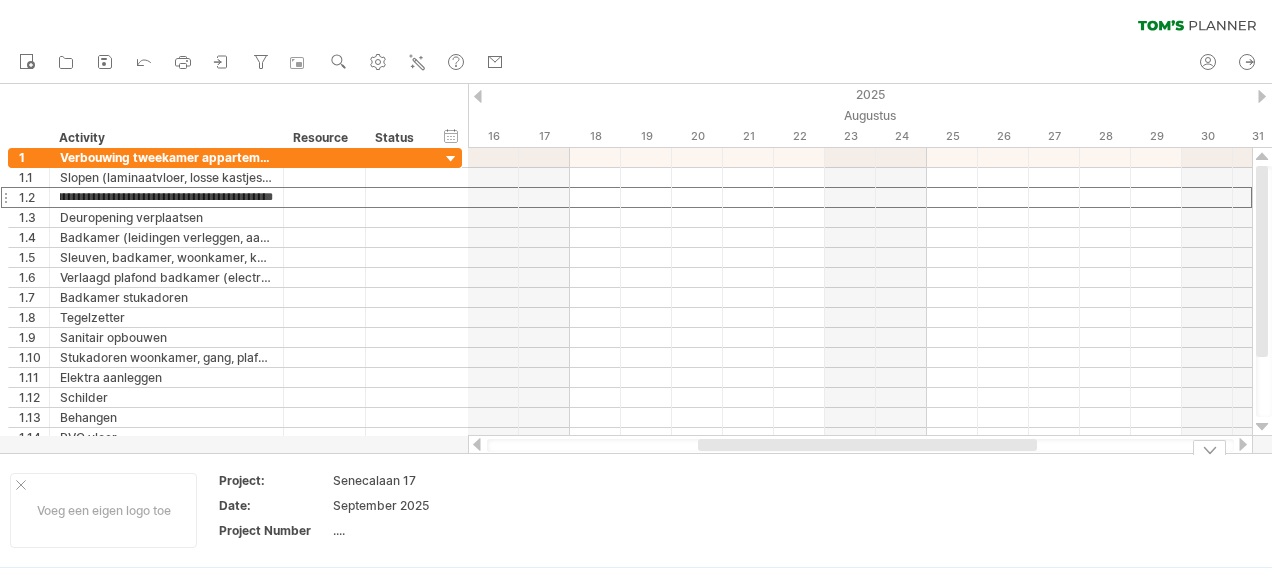 scroll, scrollTop: 0, scrollLeft: 65, axis: horizontal 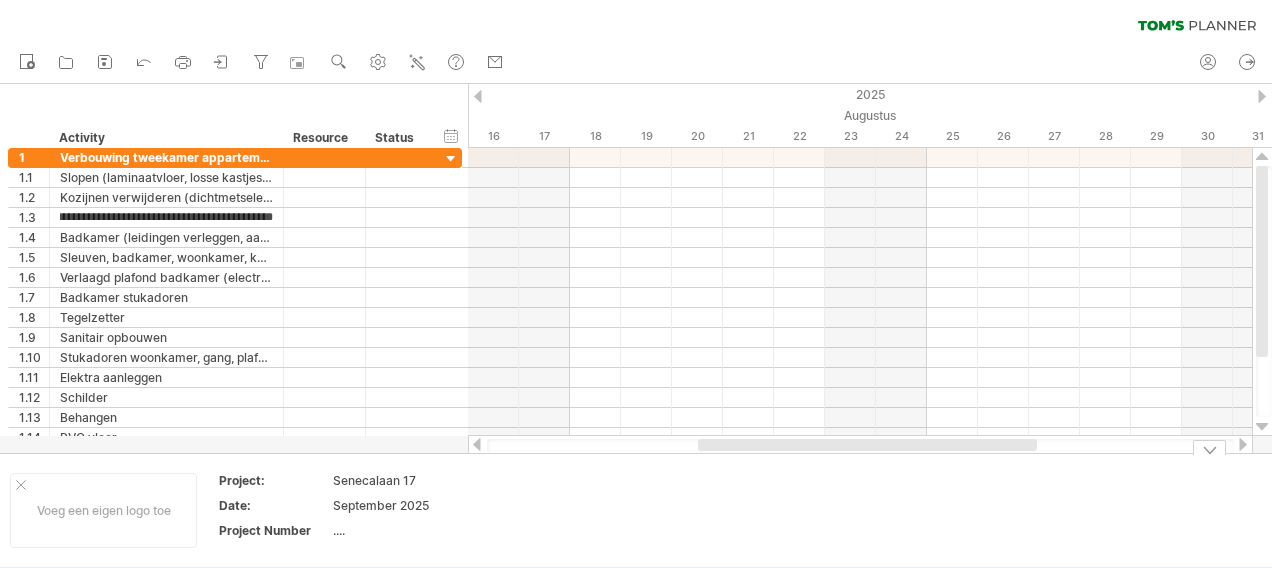 type on "**********" 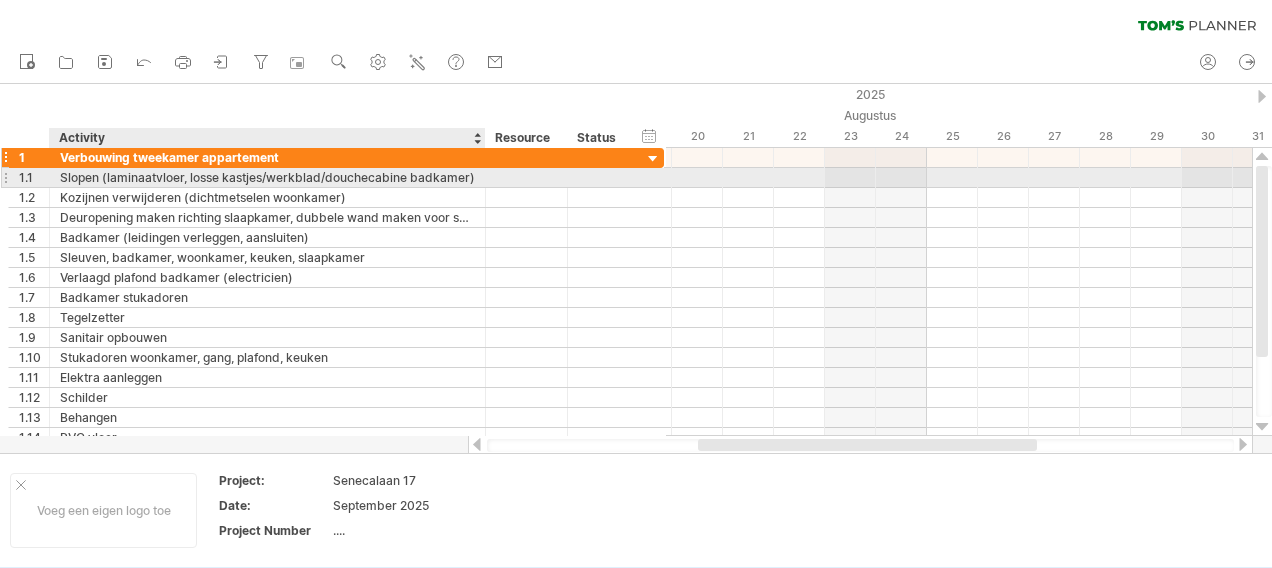 drag, startPoint x: 279, startPoint y: 173, endPoint x: 489, endPoint y: 160, distance: 210.402 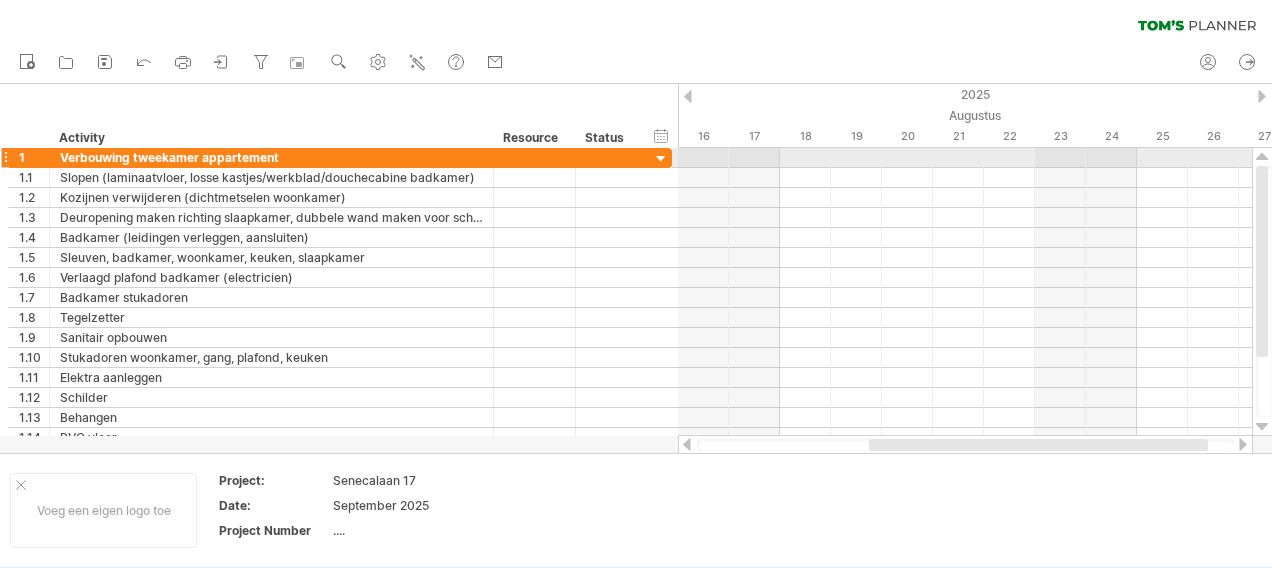 click at bounding box center [534, 157] 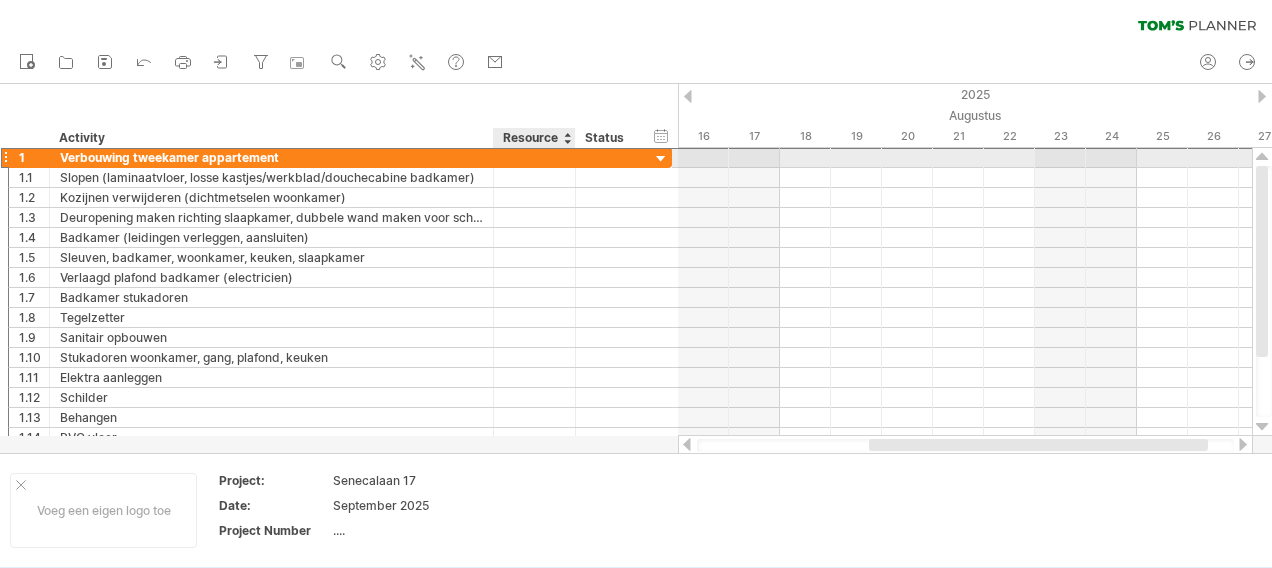 click at bounding box center (534, 157) 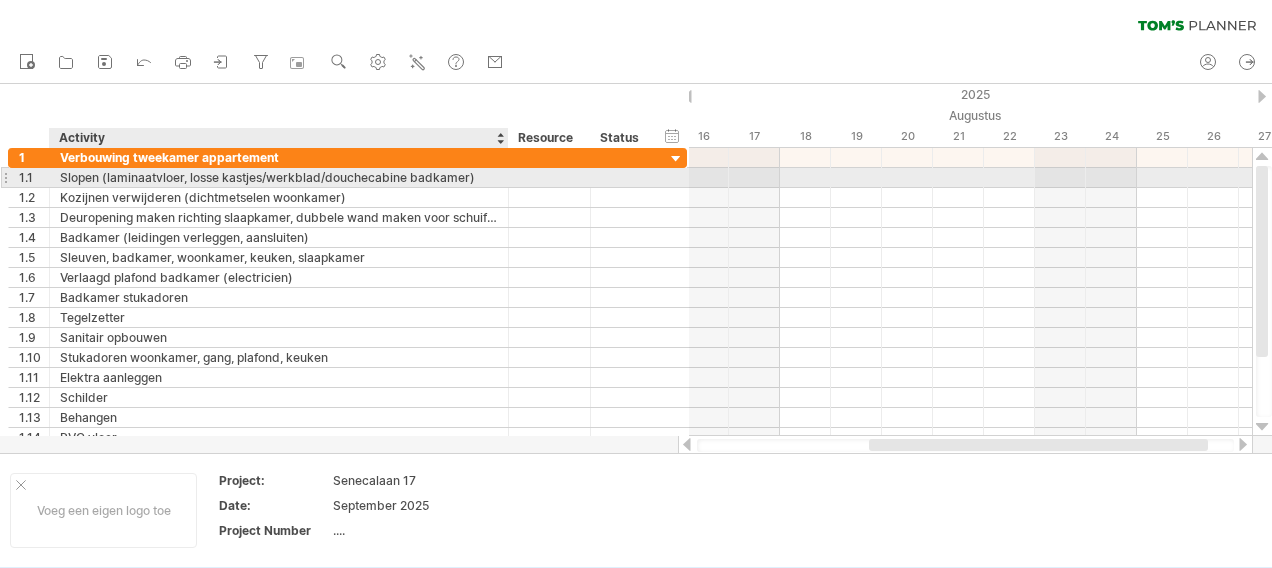 drag, startPoint x: 490, startPoint y: 174, endPoint x: 508, endPoint y: 176, distance: 18.110771 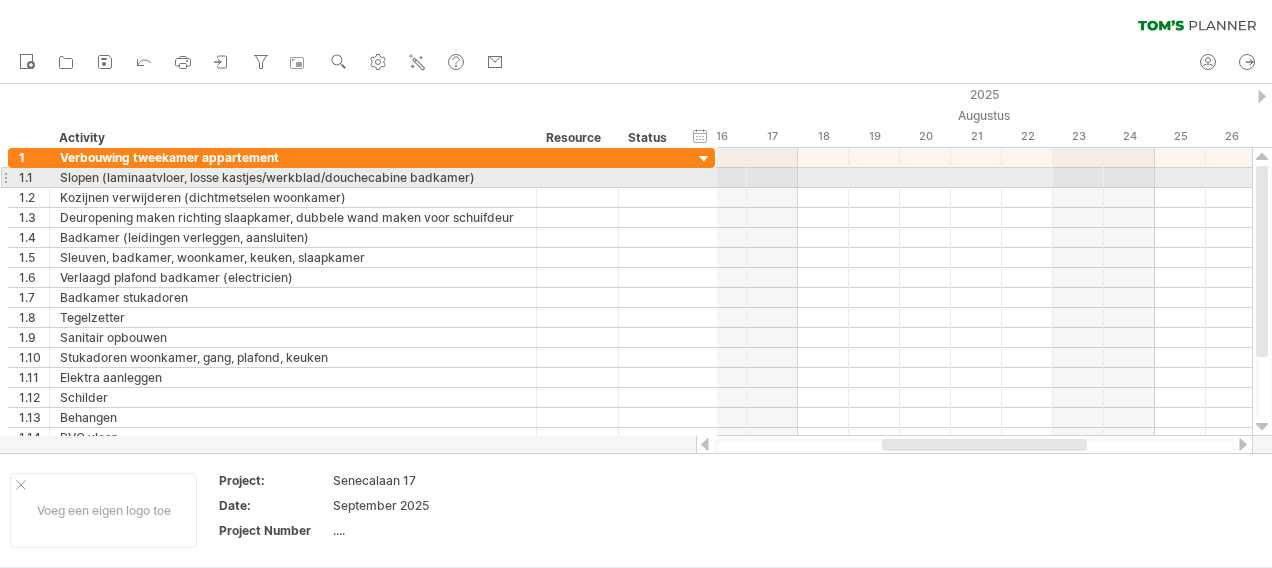drag, startPoint x: 508, startPoint y: 176, endPoint x: 533, endPoint y: 180, distance: 25.317978 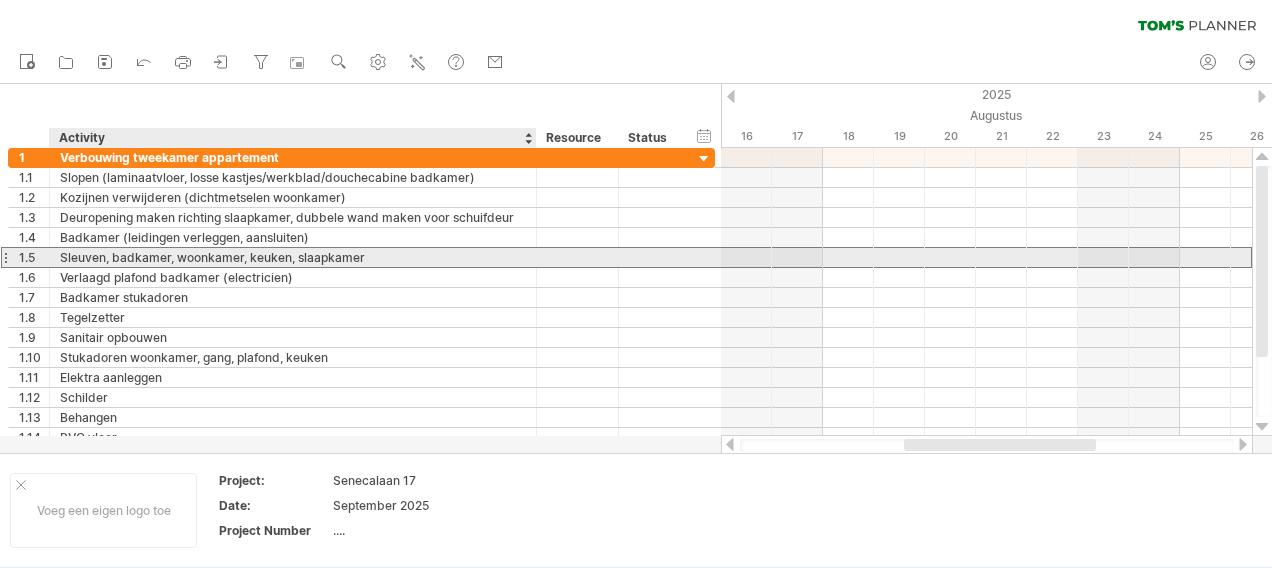 click on "Sleuven, badkamer, woonkamer, keuken, slaapkamer" at bounding box center [293, 257] 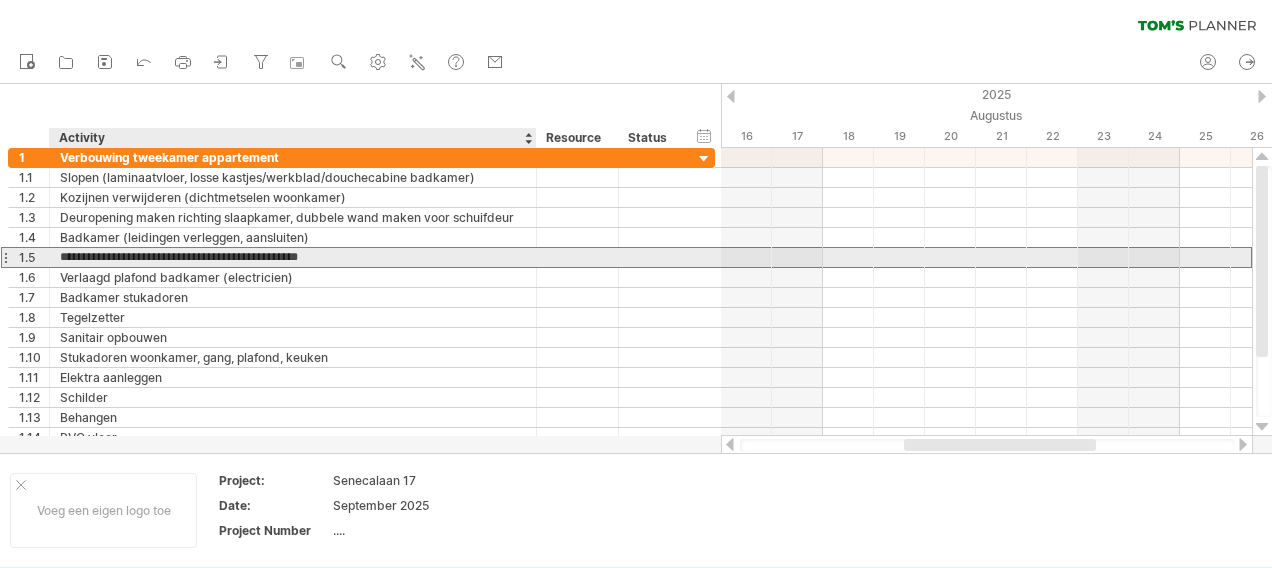 click on "**********" at bounding box center [293, 257] 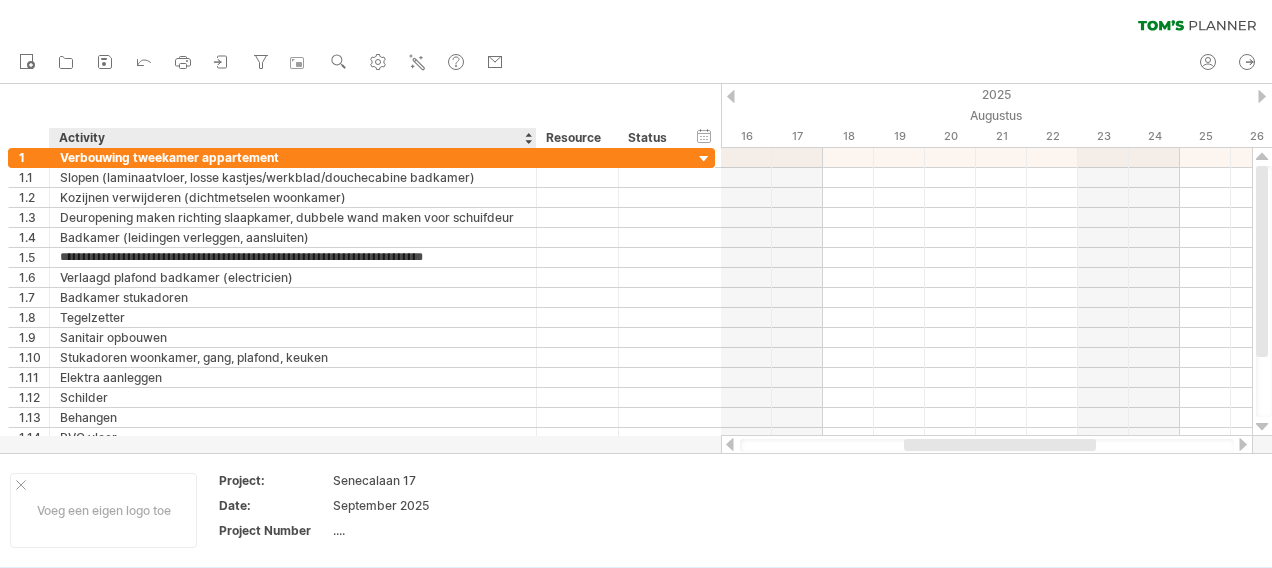 type on "**********" 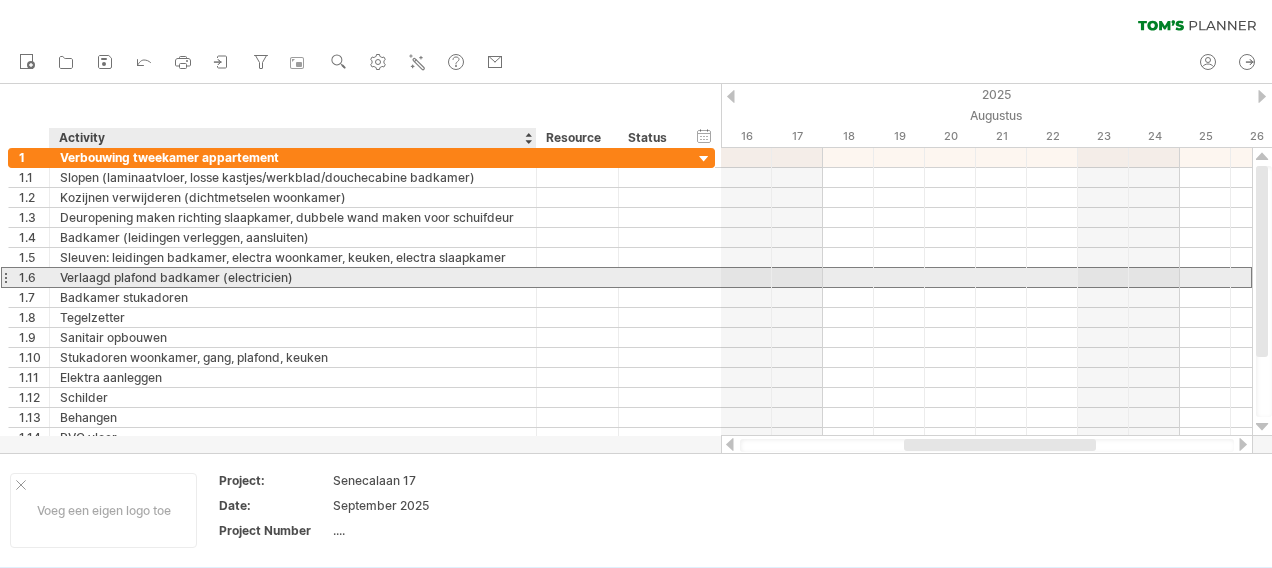 click on "Verlaagd plafond badkamer (electricien)" at bounding box center (293, 277) 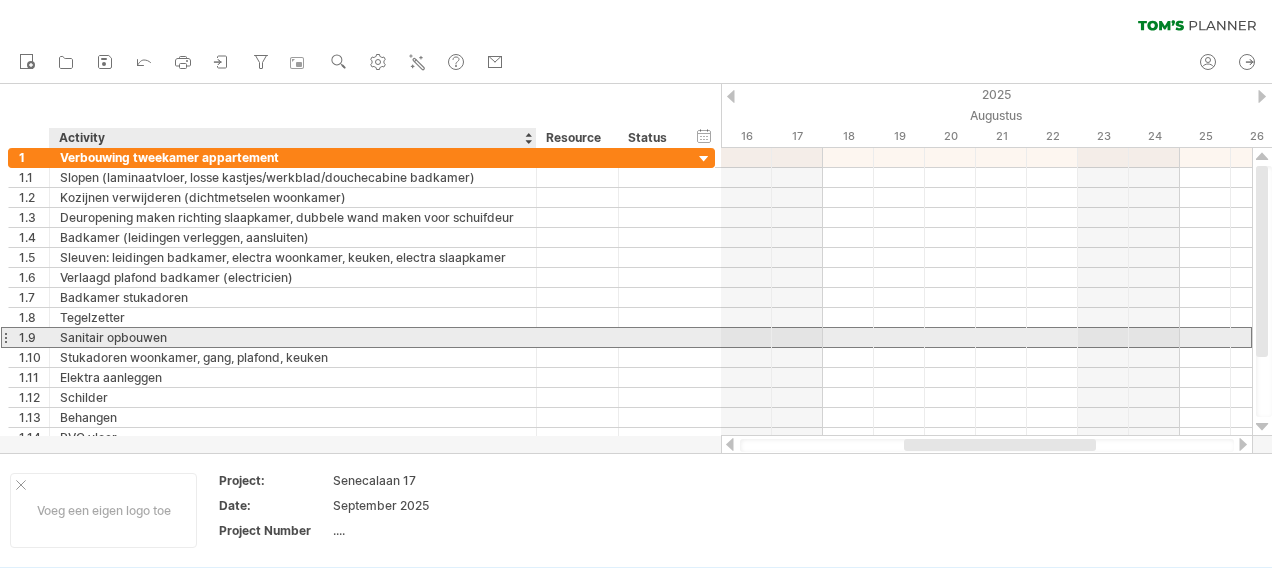 click on "Sanitair opbouwen" at bounding box center (293, 337) 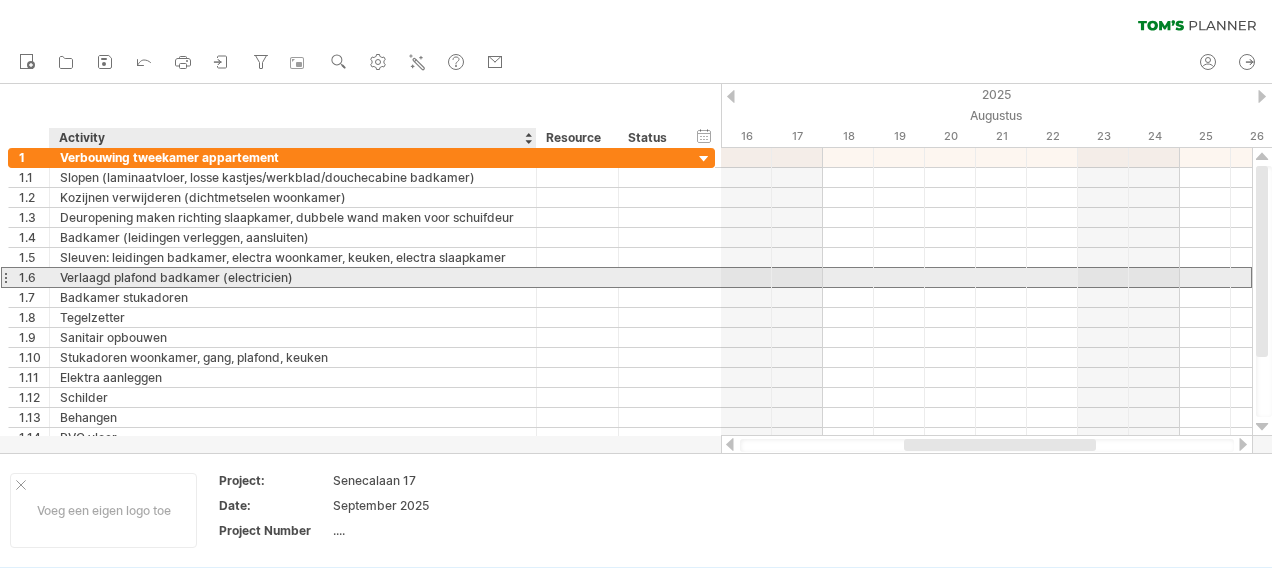 click on "Verlaagd plafond badkamer (electricien)" at bounding box center [293, 277] 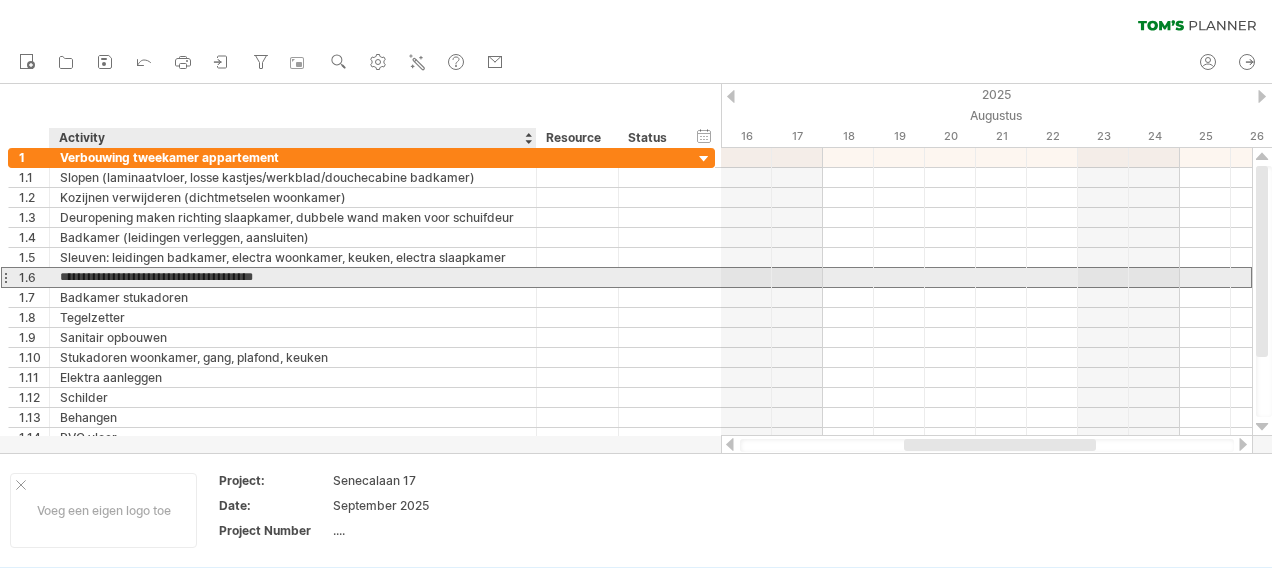 click on "**********" at bounding box center (293, 277) 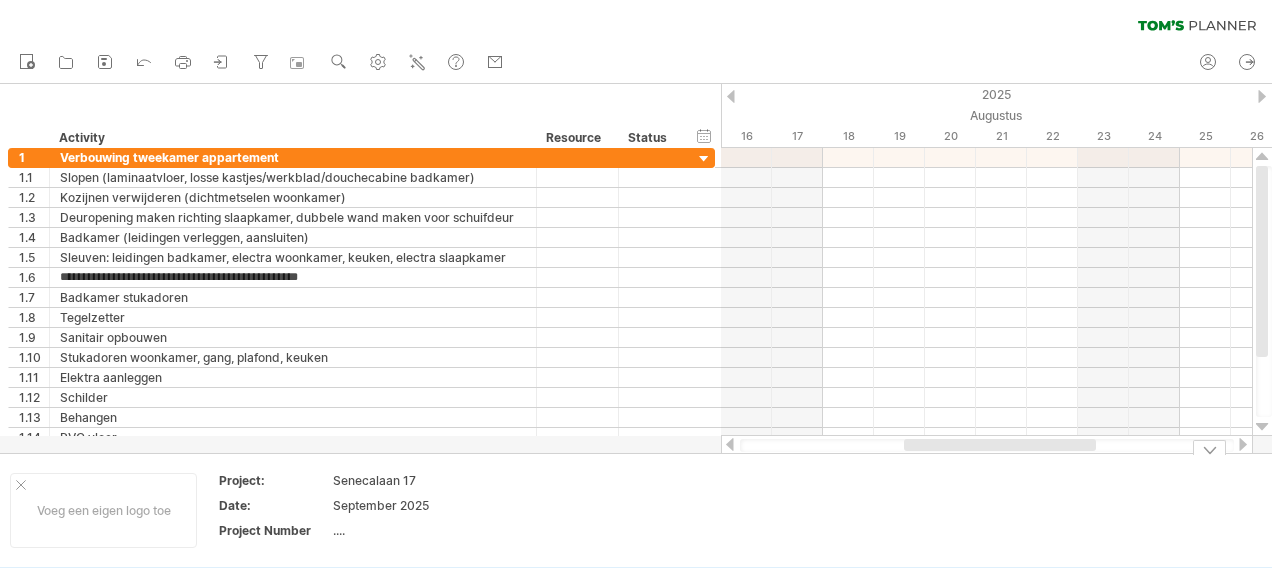 type on "**********" 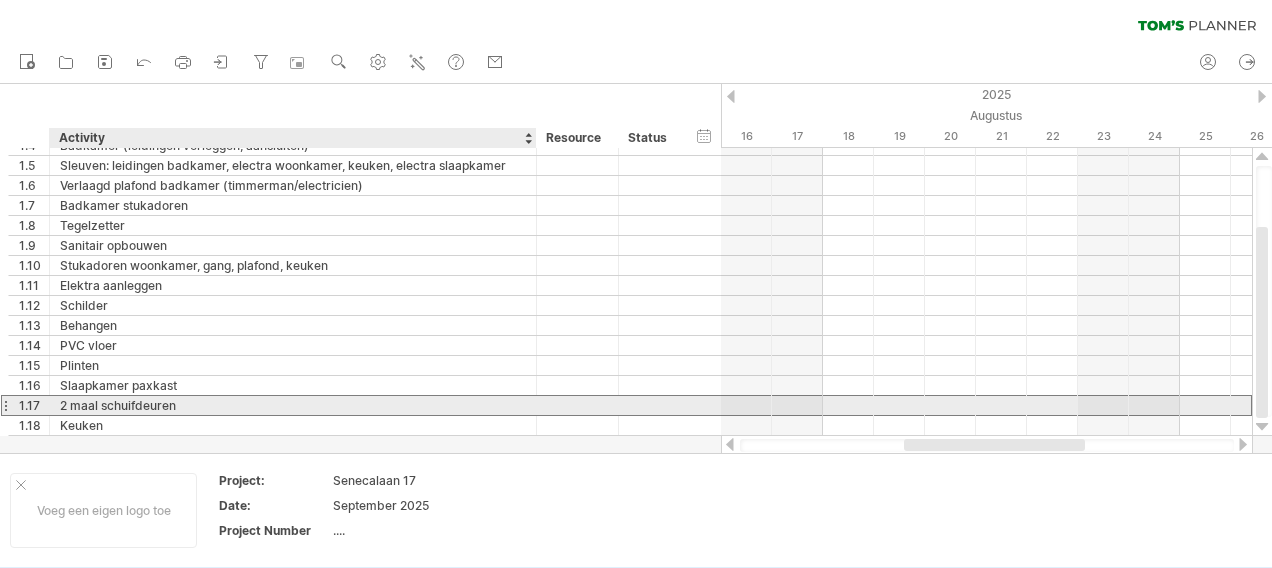 click on "2 maal schuifdeuren" at bounding box center [293, 405] 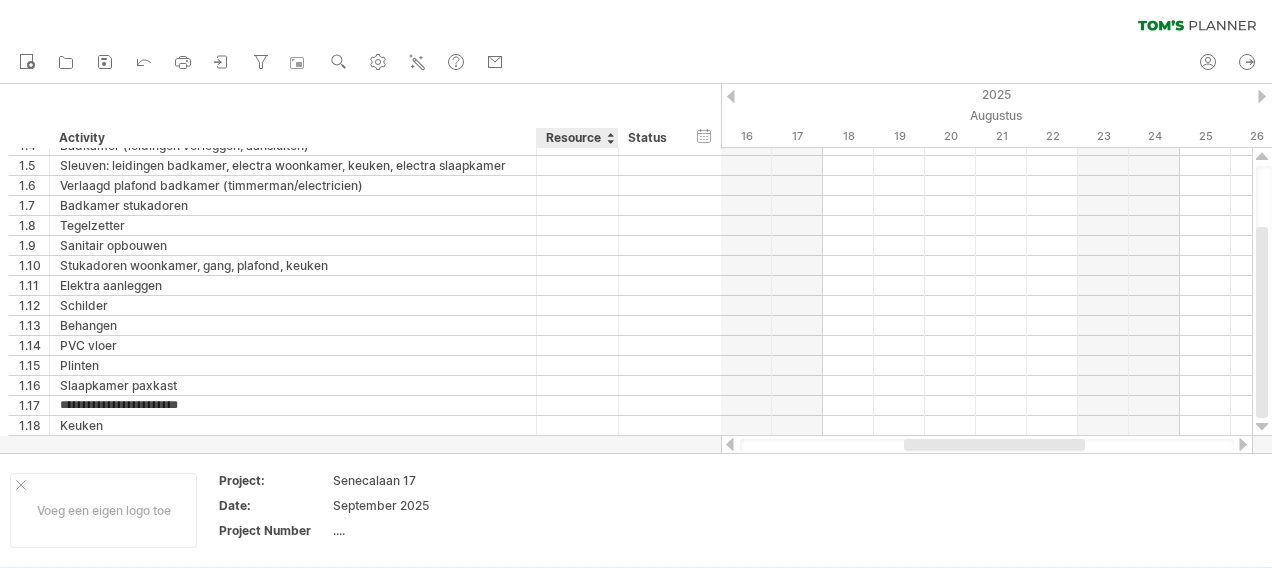 type on "**********" 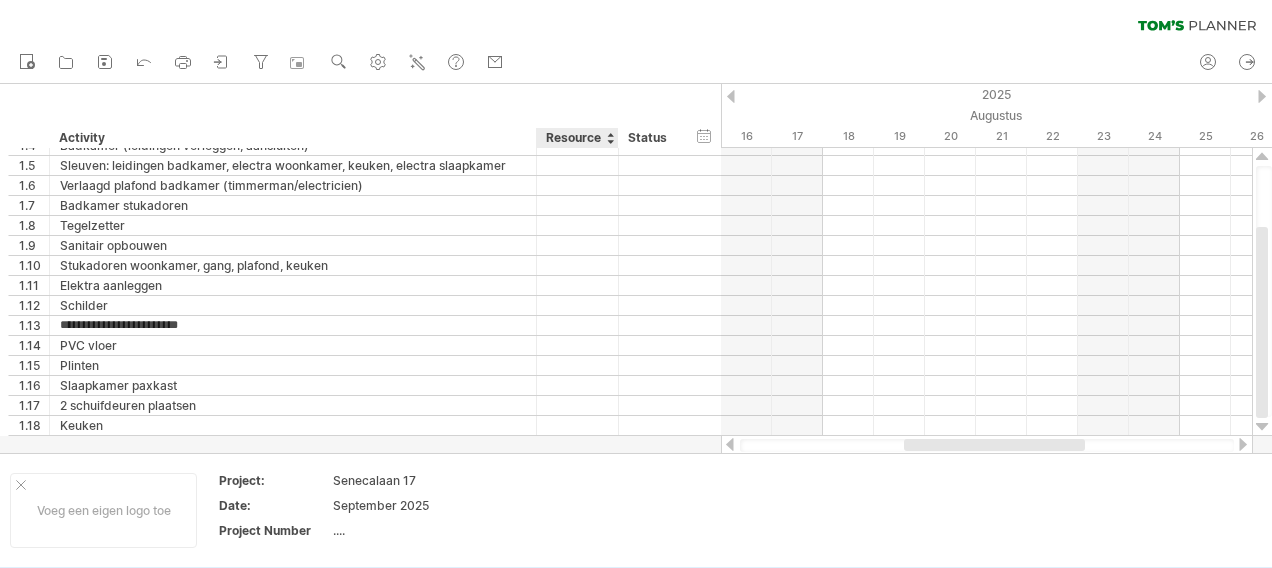 type on "**********" 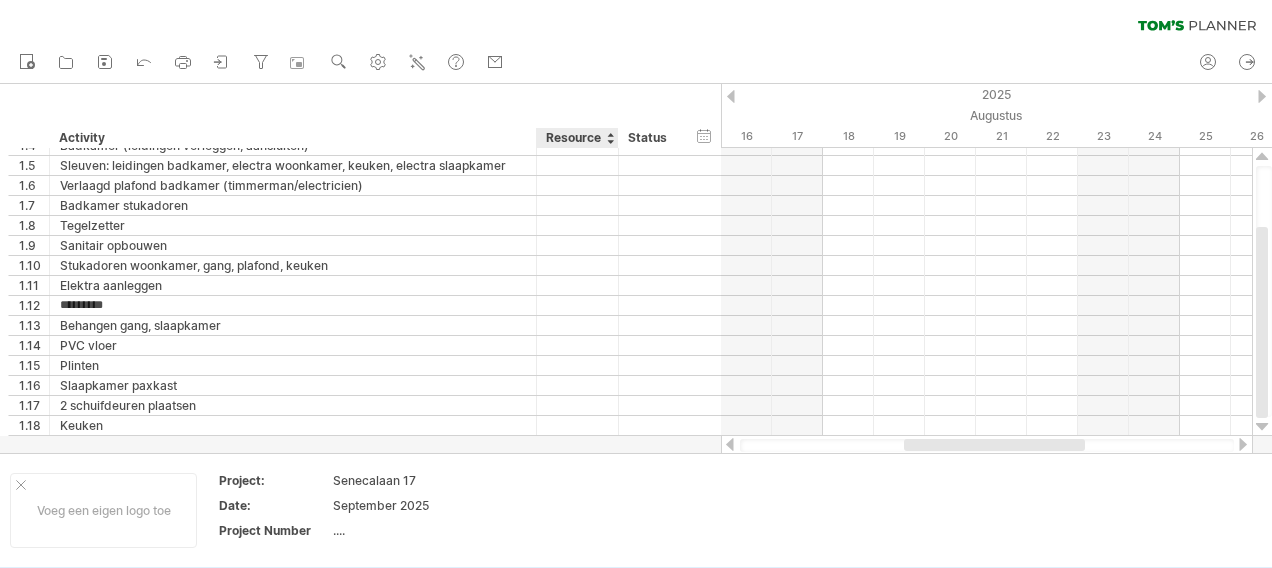 type on "**********" 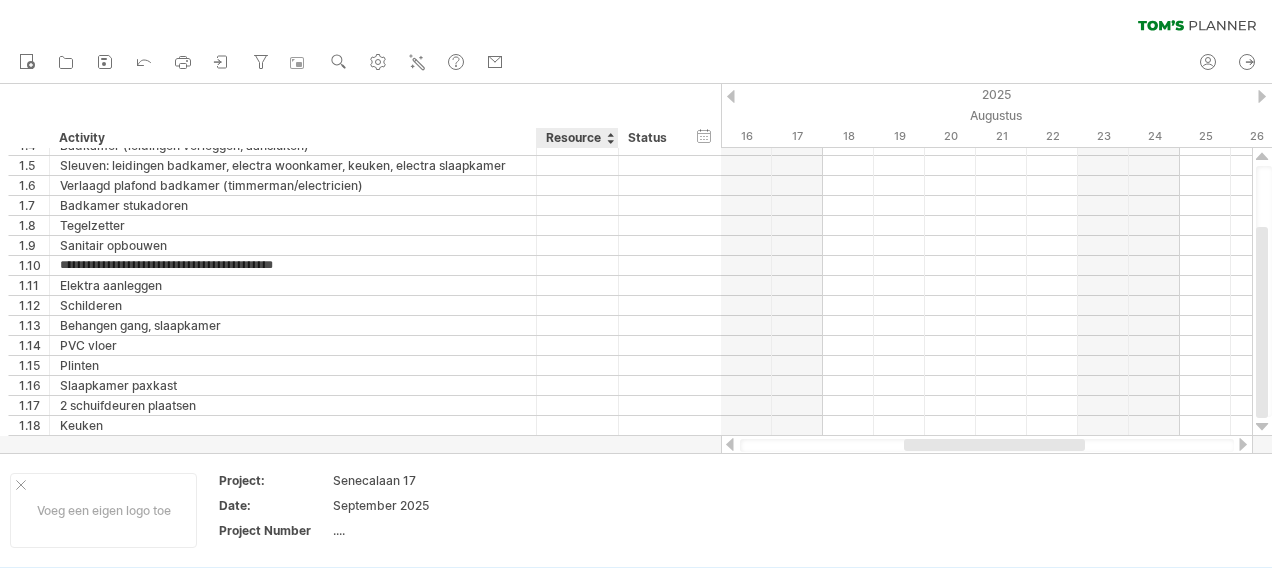 scroll, scrollTop: 0, scrollLeft: 0, axis: both 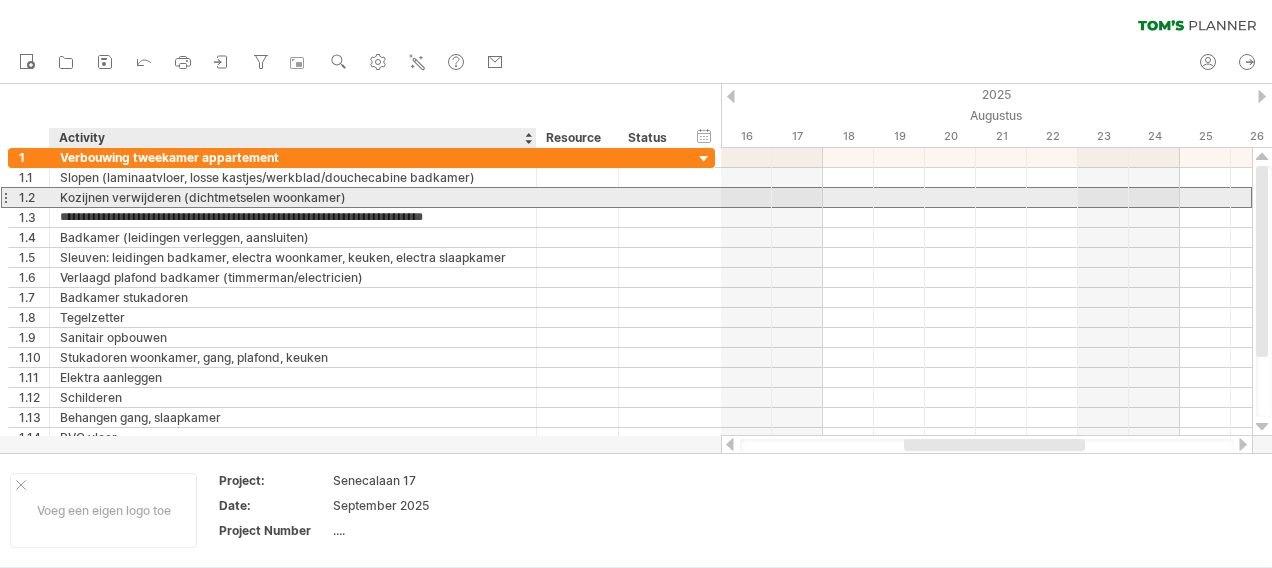 click on "Kozijnen verwijderen (dichtmetselen woonkamer)" at bounding box center [293, 197] 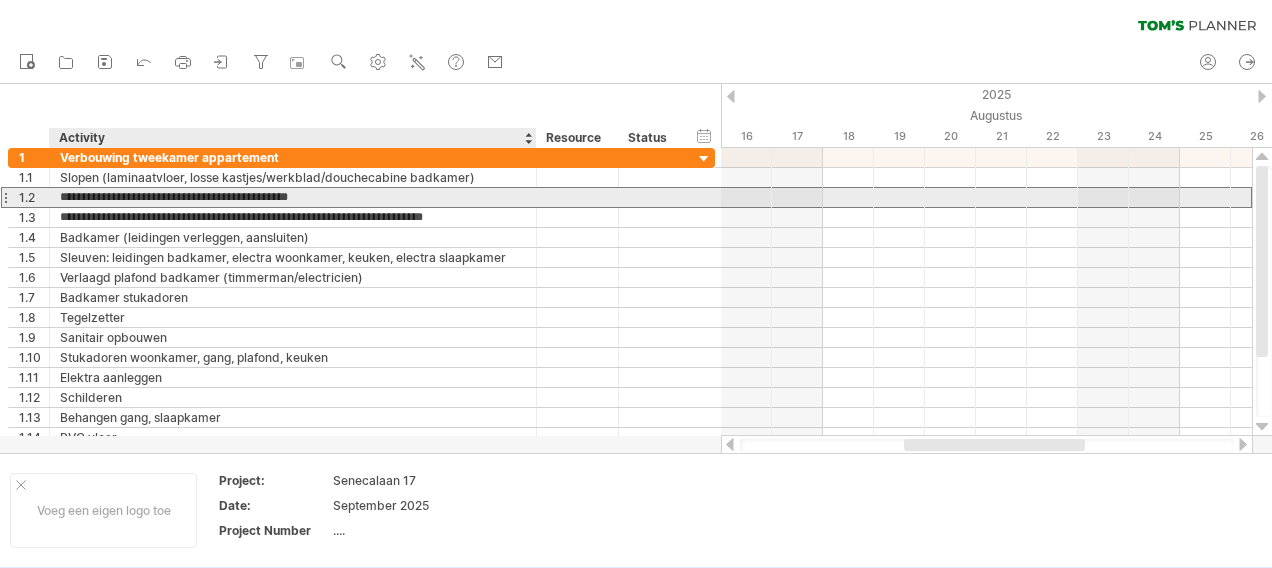 click on "**********" at bounding box center (293, 197) 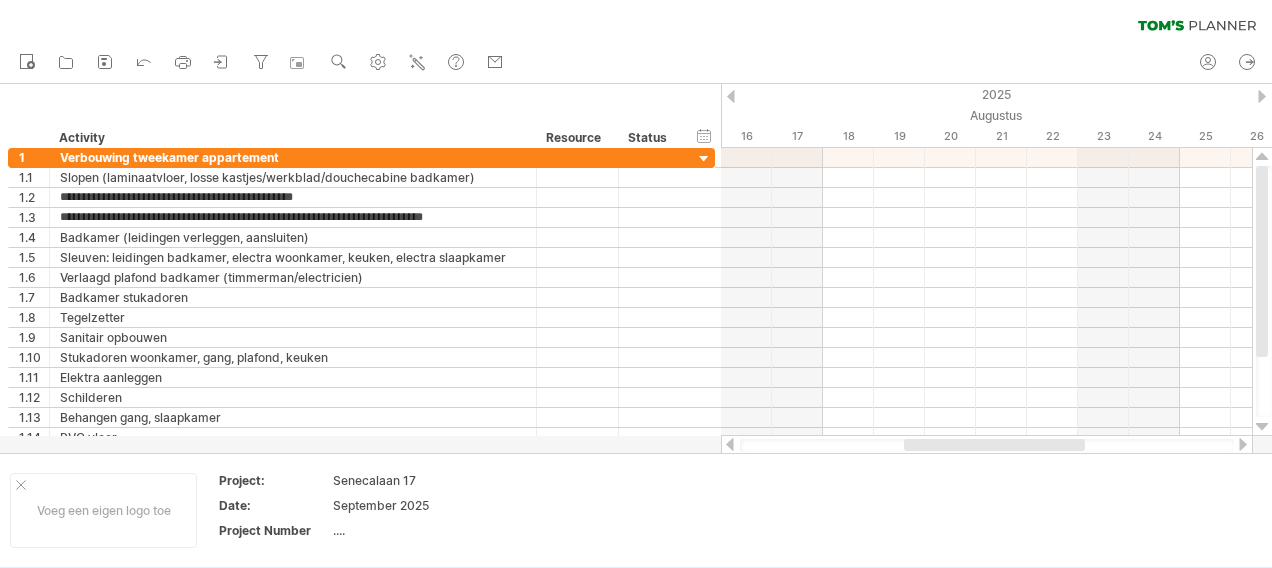 type on "**********" 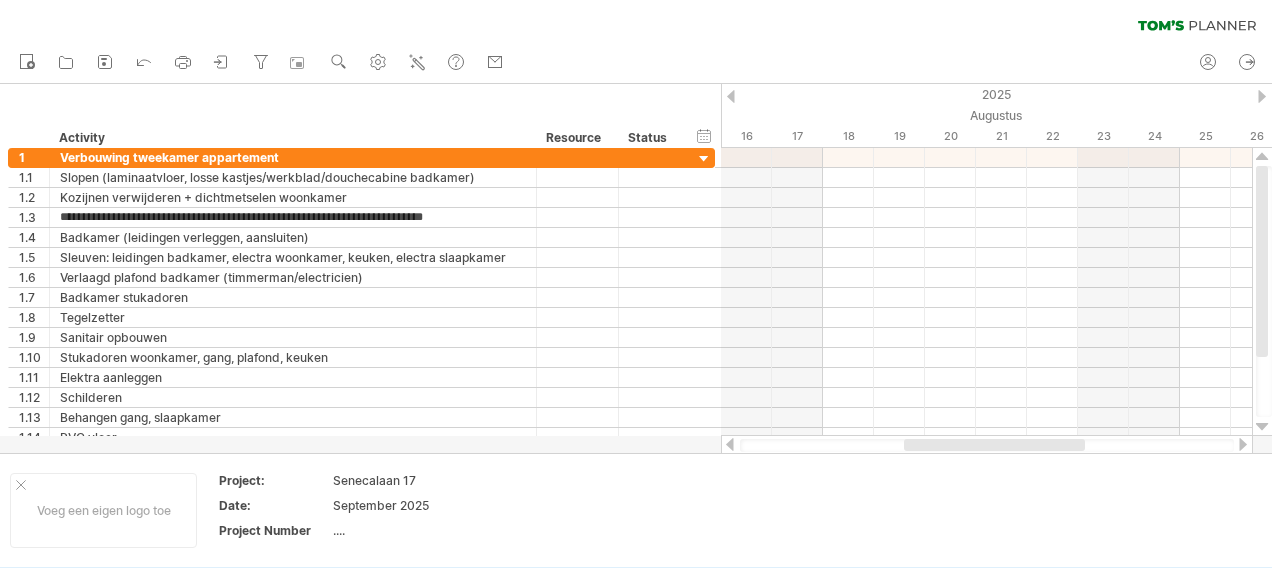 type on "**********" 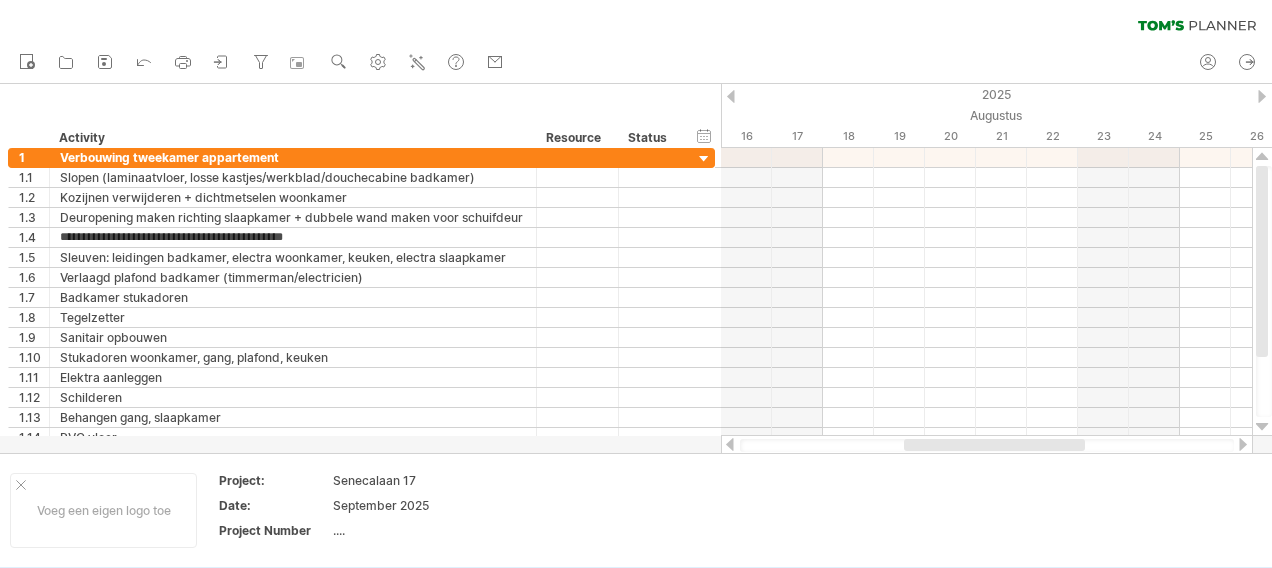 type on "**********" 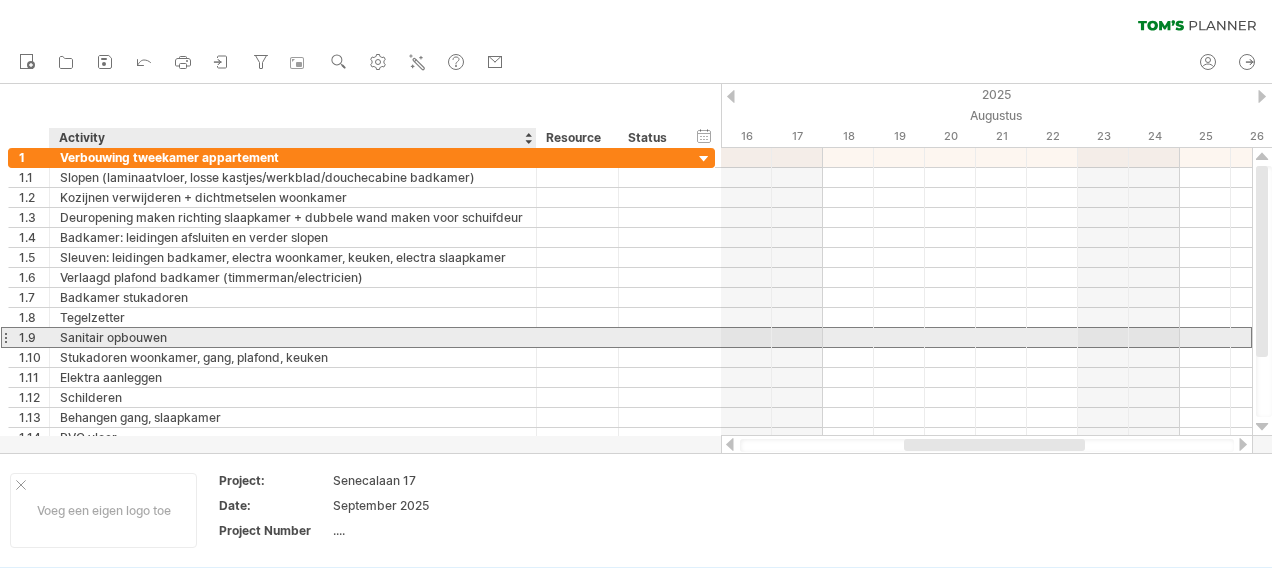 click on "Sanitair opbouwen" at bounding box center (293, 337) 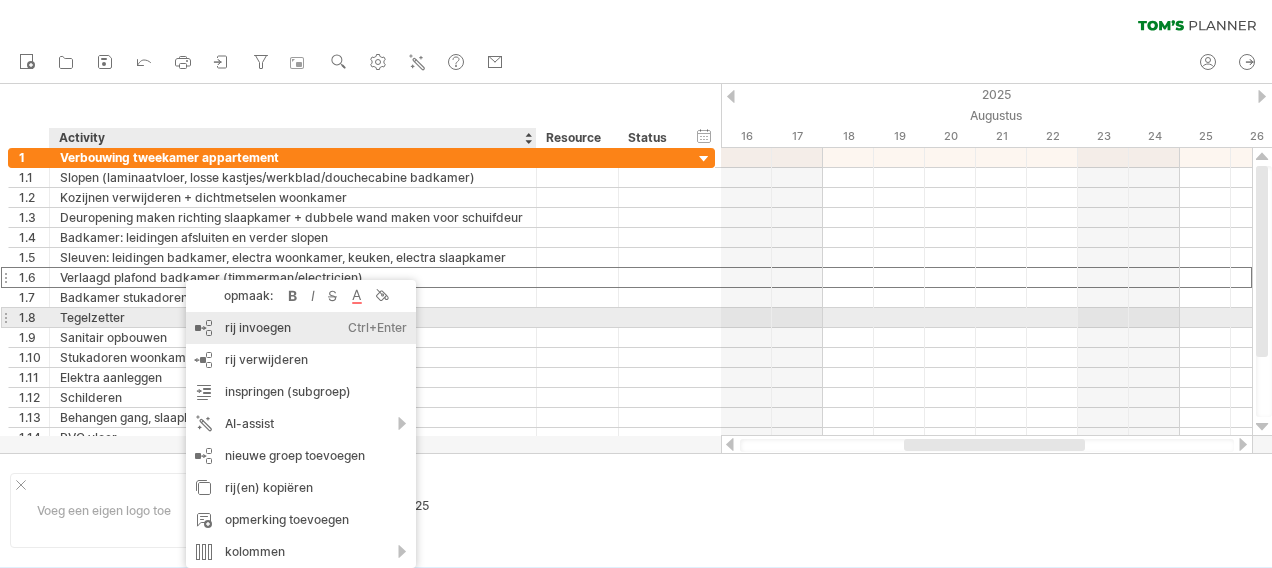 click on "rij invoegen Ctrl+Enter Cmd+Enter" at bounding box center (301, 328) 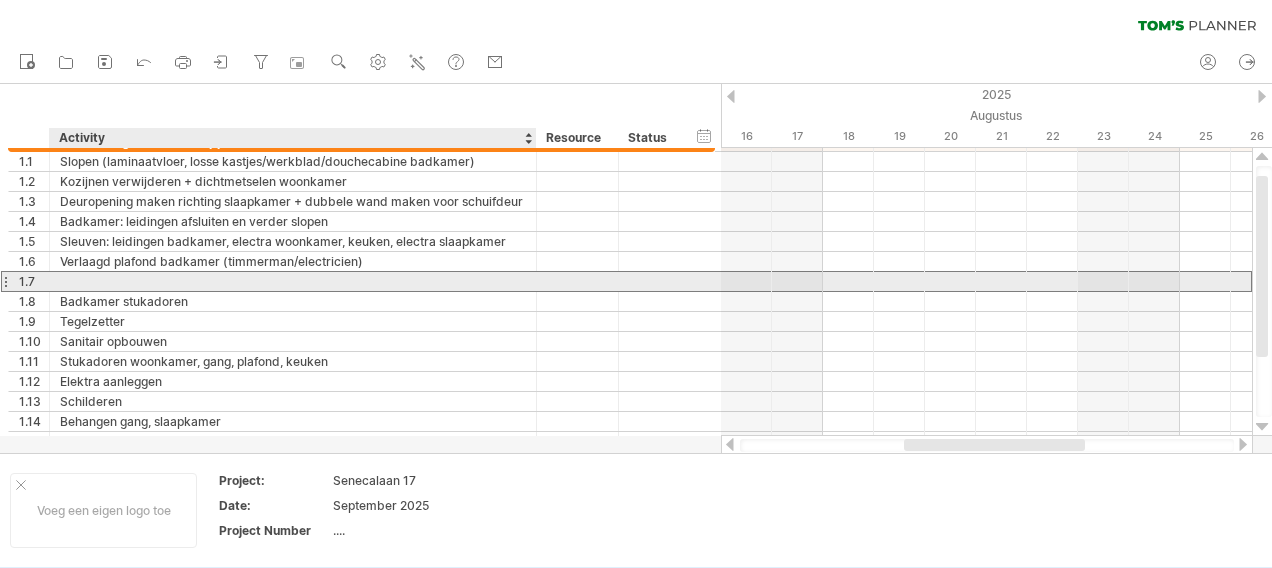 click at bounding box center [293, 281] 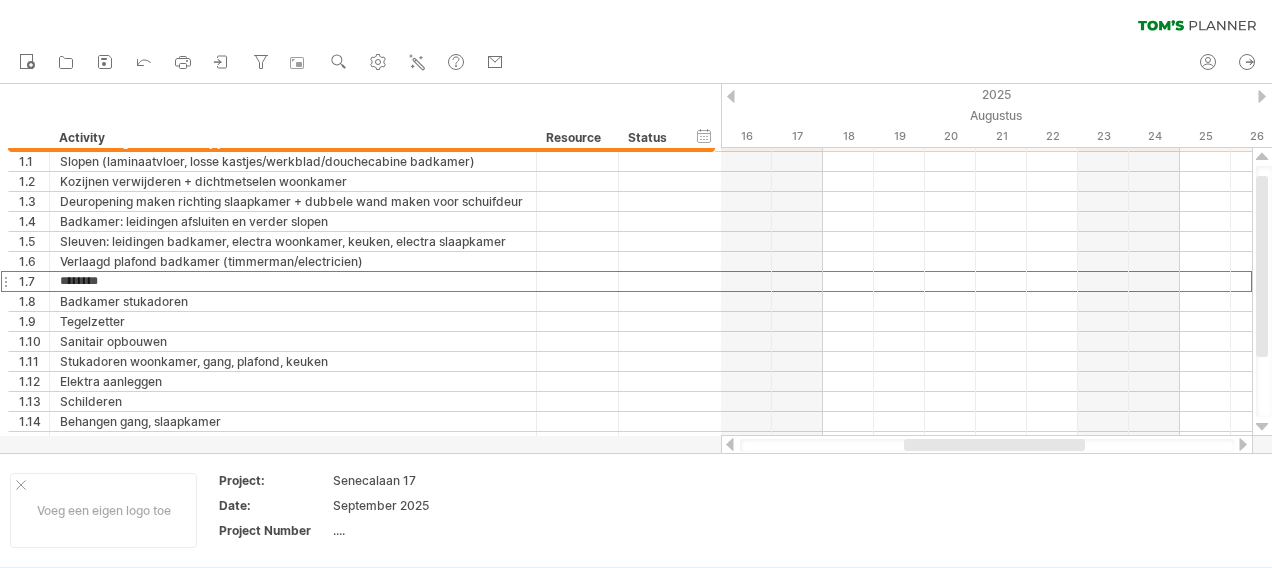 type on "**********" 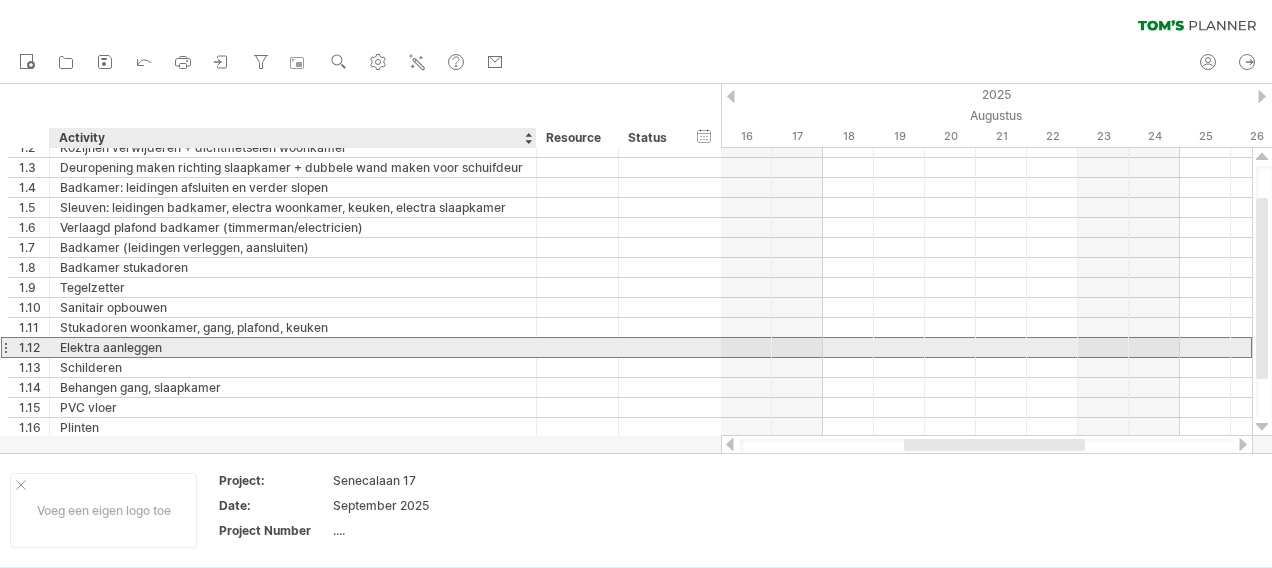 click on "Elektra aanleggen" at bounding box center (293, 347) 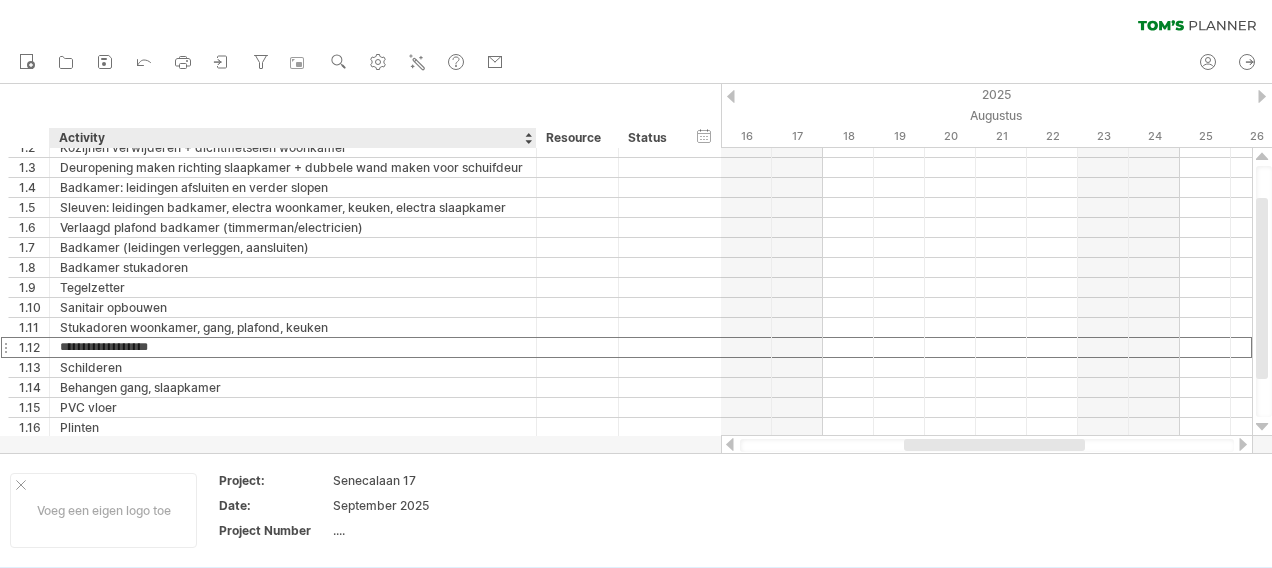 type on "**********" 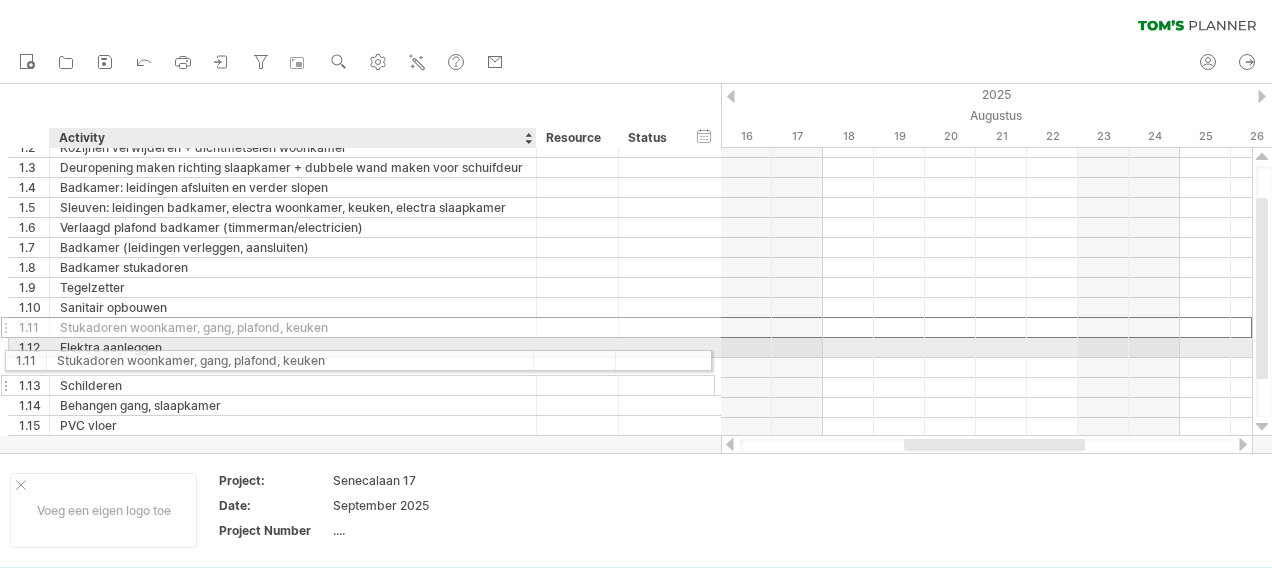 drag, startPoint x: 172, startPoint y: 332, endPoint x: 155, endPoint y: 357, distance: 30.232433 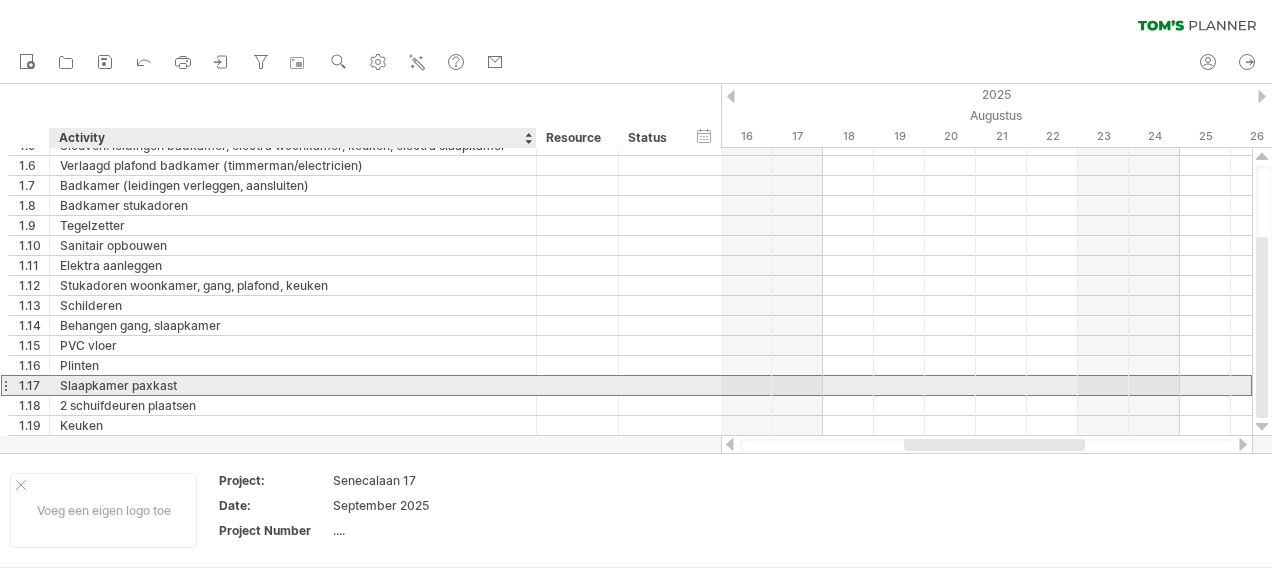 click on "Slaapkamer paxkast" at bounding box center (293, 385) 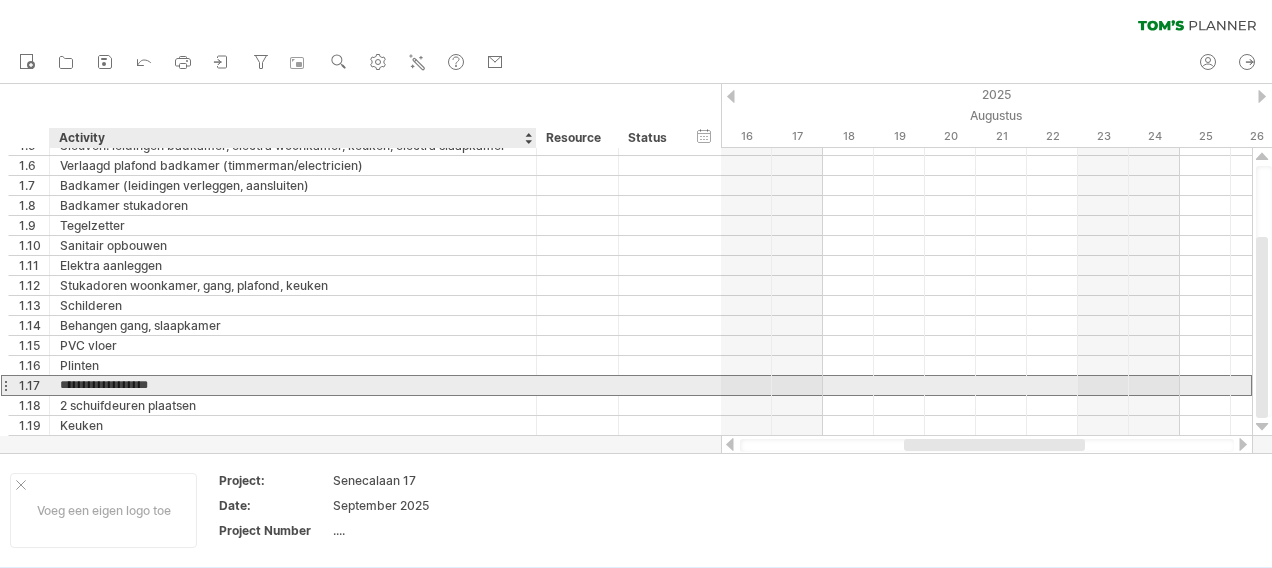 click on "**********" at bounding box center (293, 385) 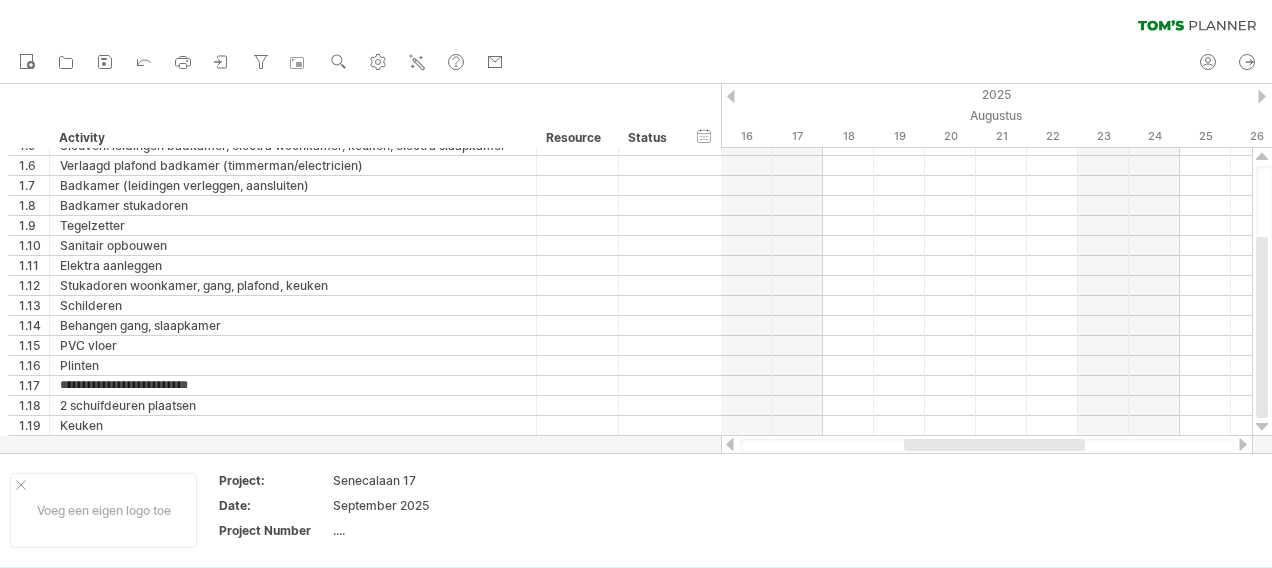 type on "**********" 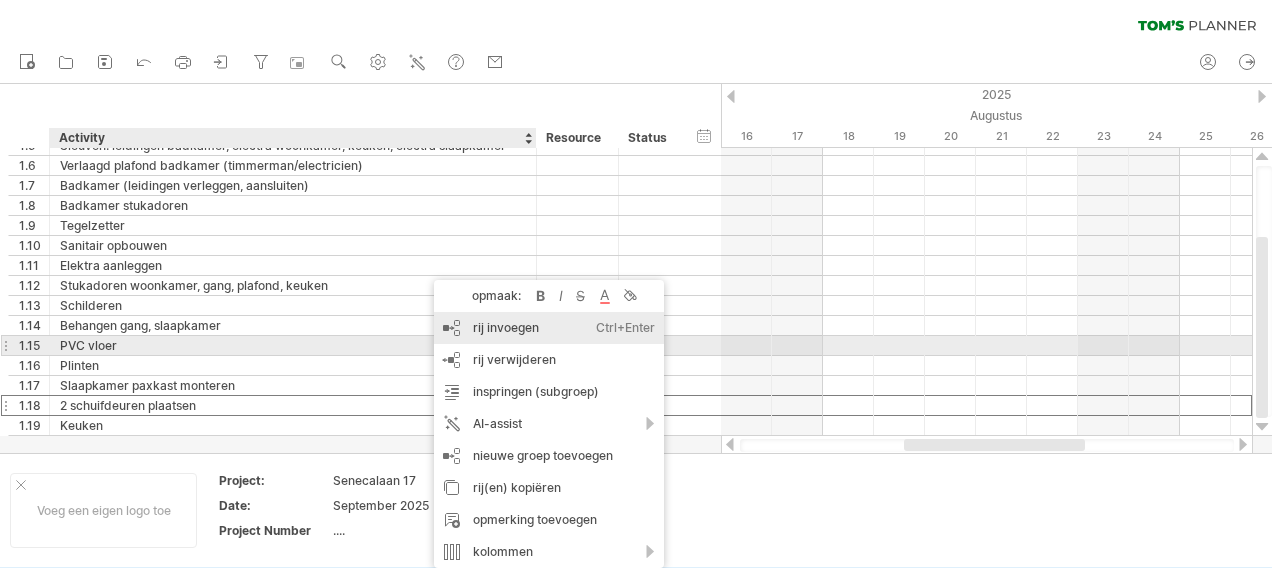click on "rij invoegen Ctrl+Enter Cmd+Enter" at bounding box center [549, 328] 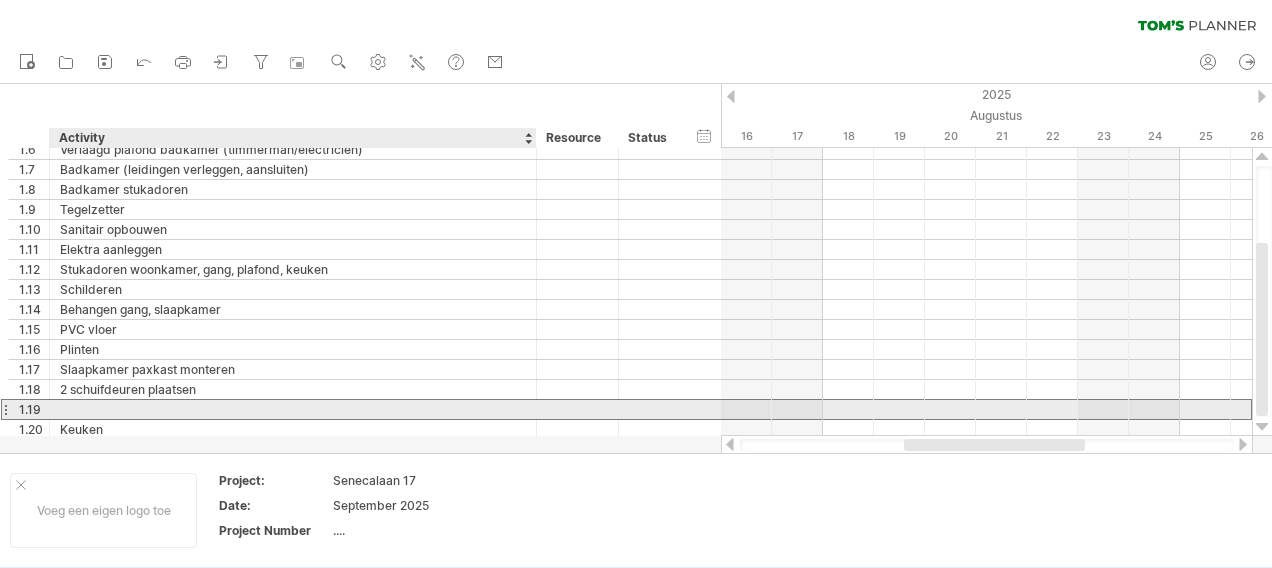 click at bounding box center [293, 409] 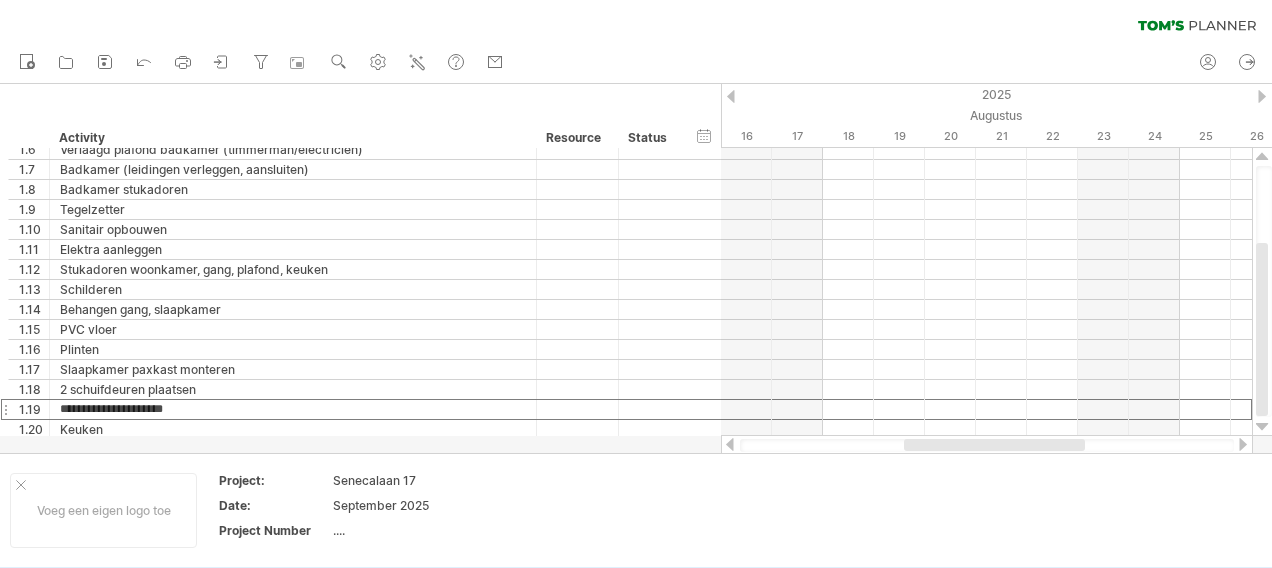 type on "**********" 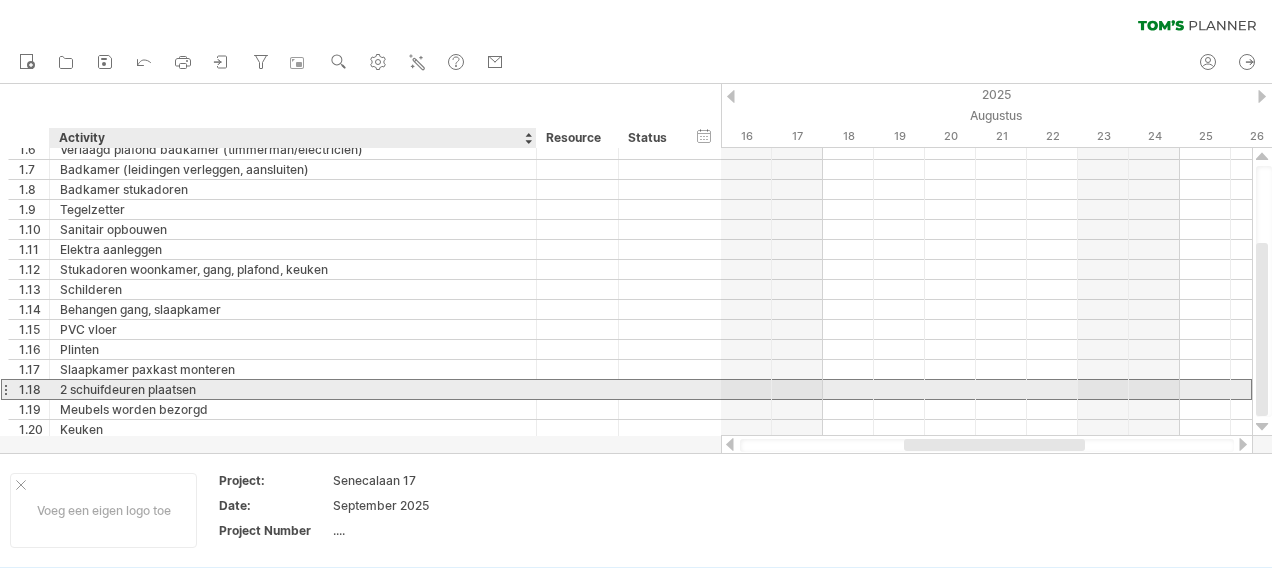 click on "2 schuifdeuren plaatsen" at bounding box center [293, 389] 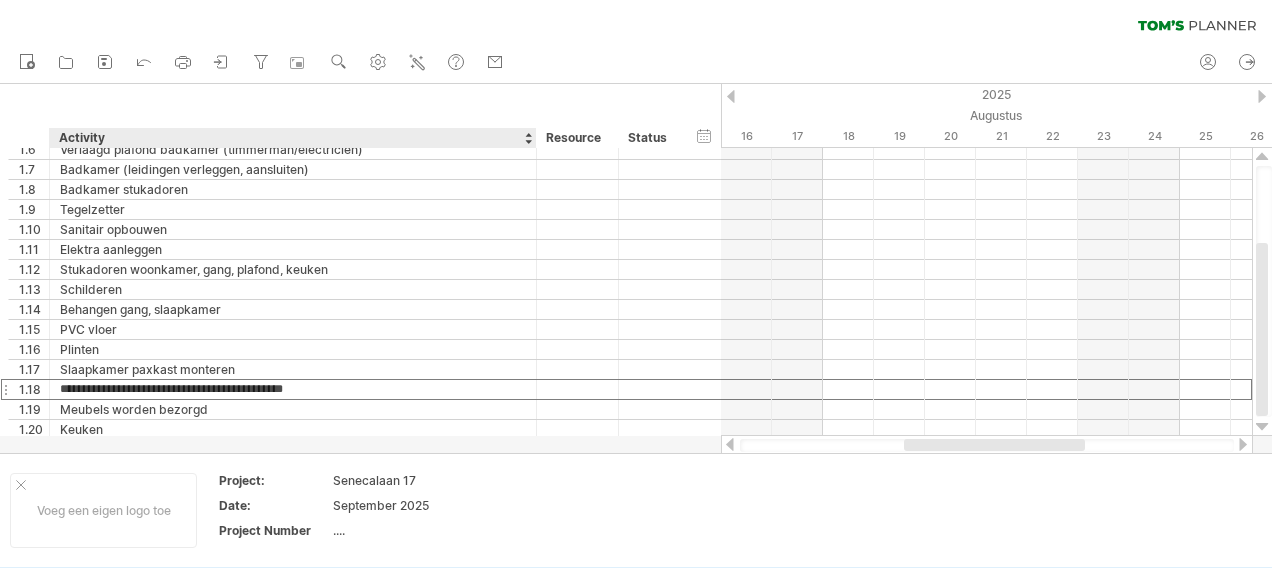 type on "**********" 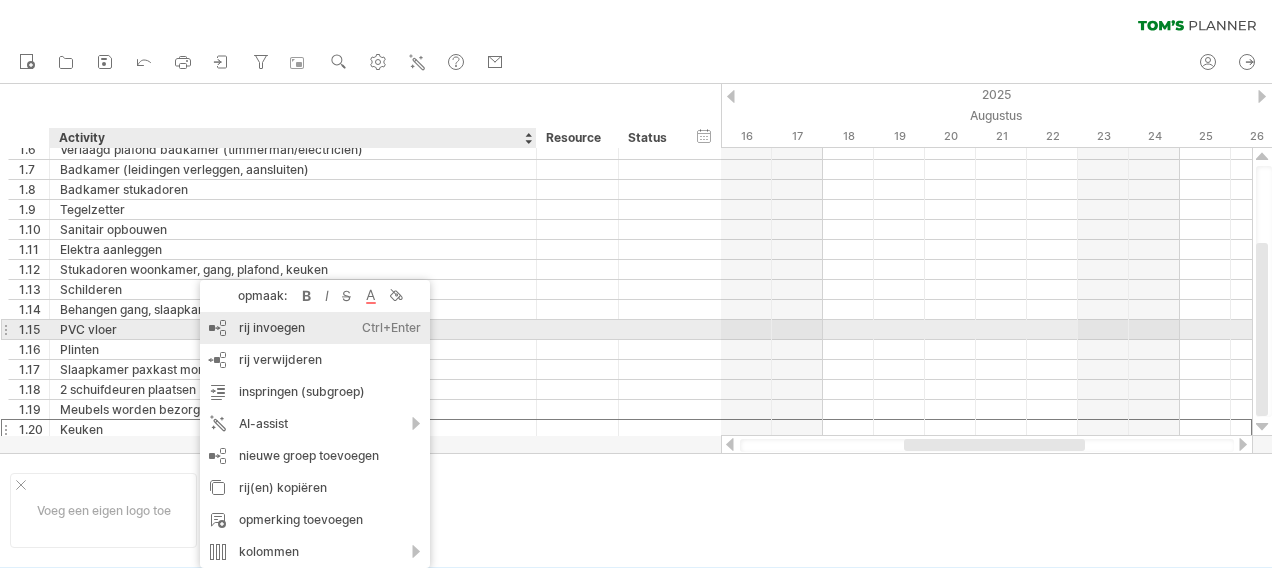 click on "rij invoegen Ctrl+Enter Cmd+Enter" at bounding box center (315, 328) 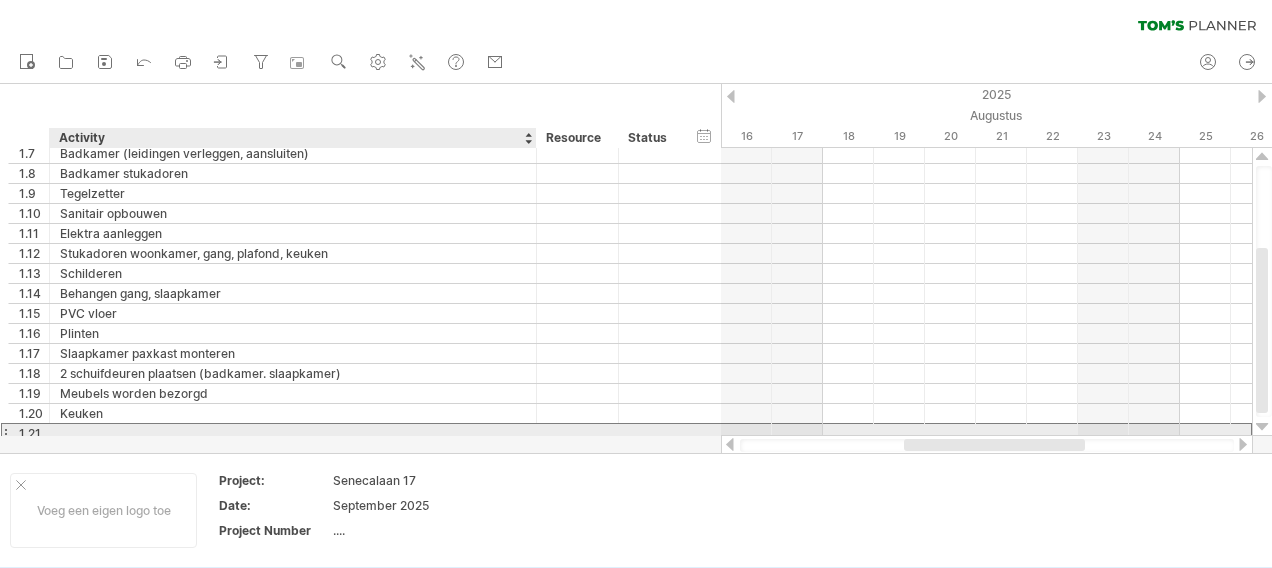 click at bounding box center [293, 433] 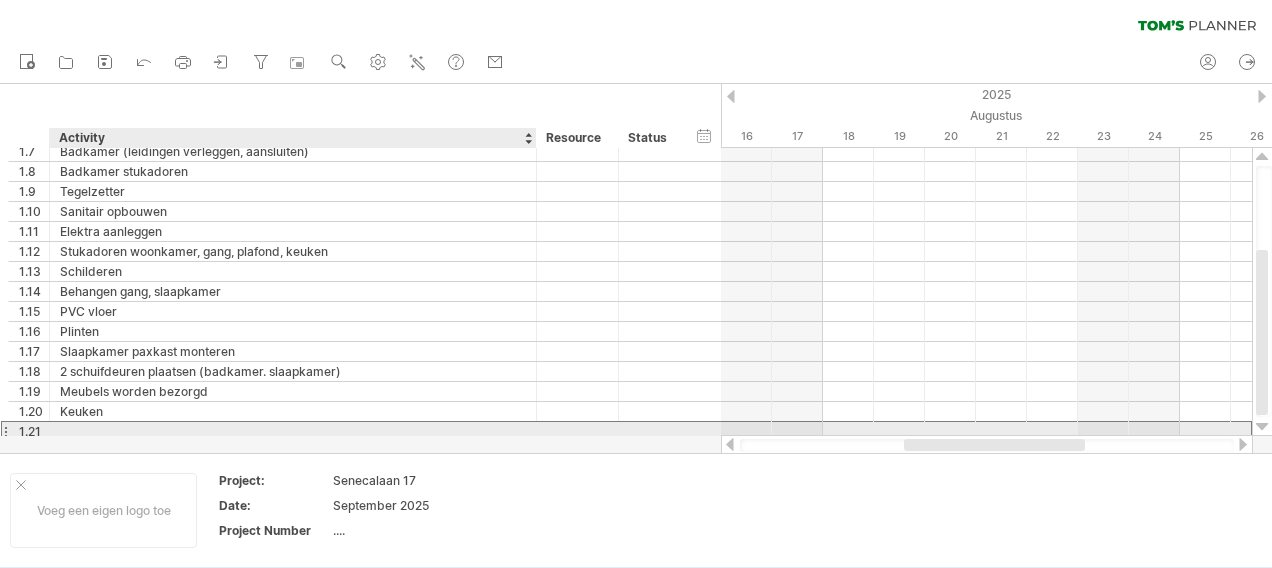 scroll, scrollTop: 0, scrollLeft: 0, axis: both 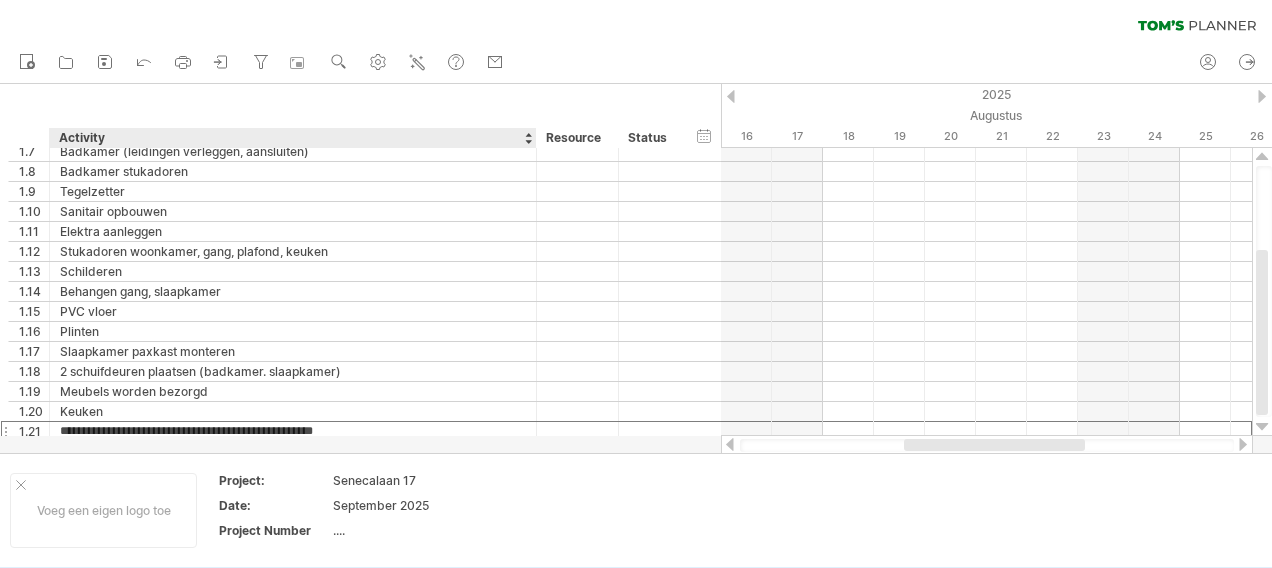 type on "**********" 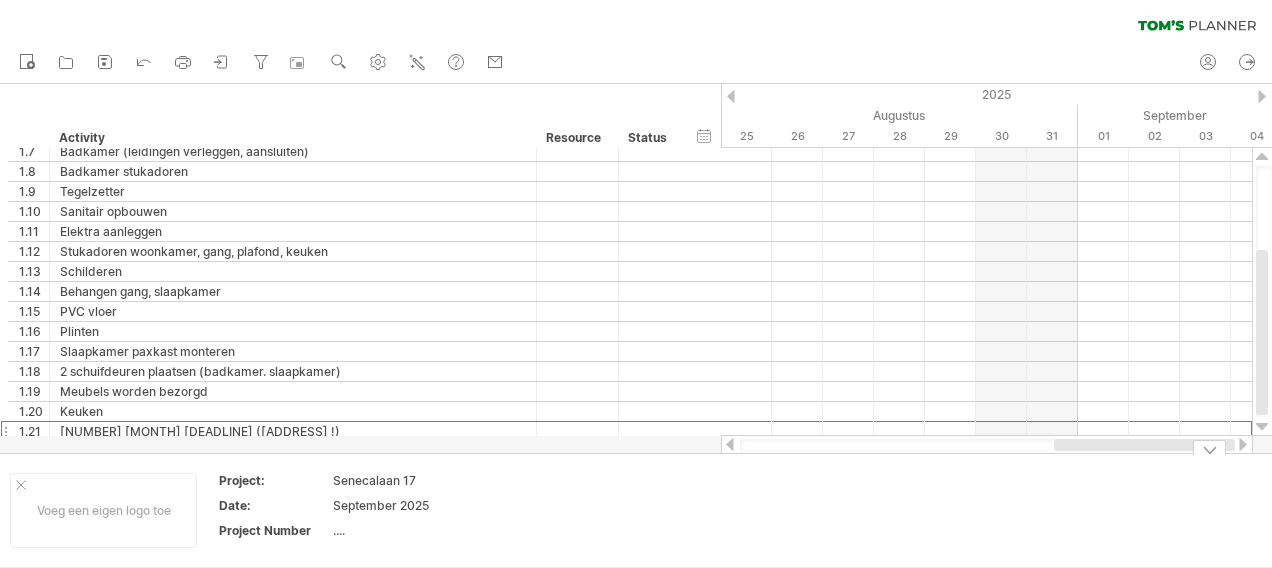 drag, startPoint x: 923, startPoint y: 448, endPoint x: 1186, endPoint y: 458, distance: 263.19003 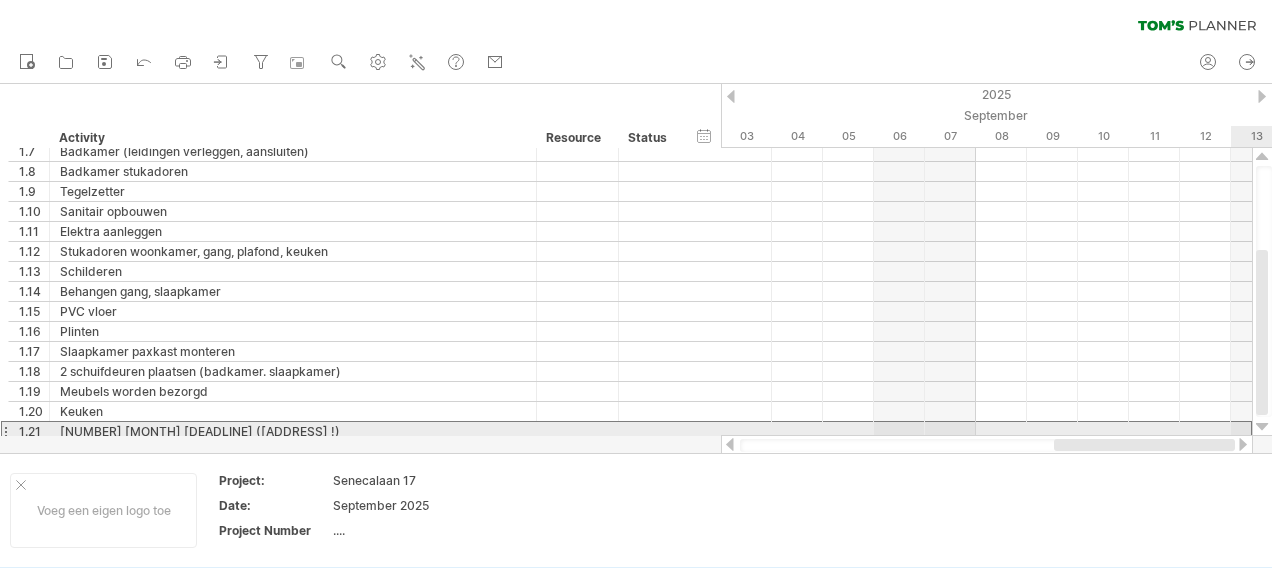 drag, startPoint x: 1027, startPoint y: 450, endPoint x: 1270, endPoint y: 432, distance: 243.66576 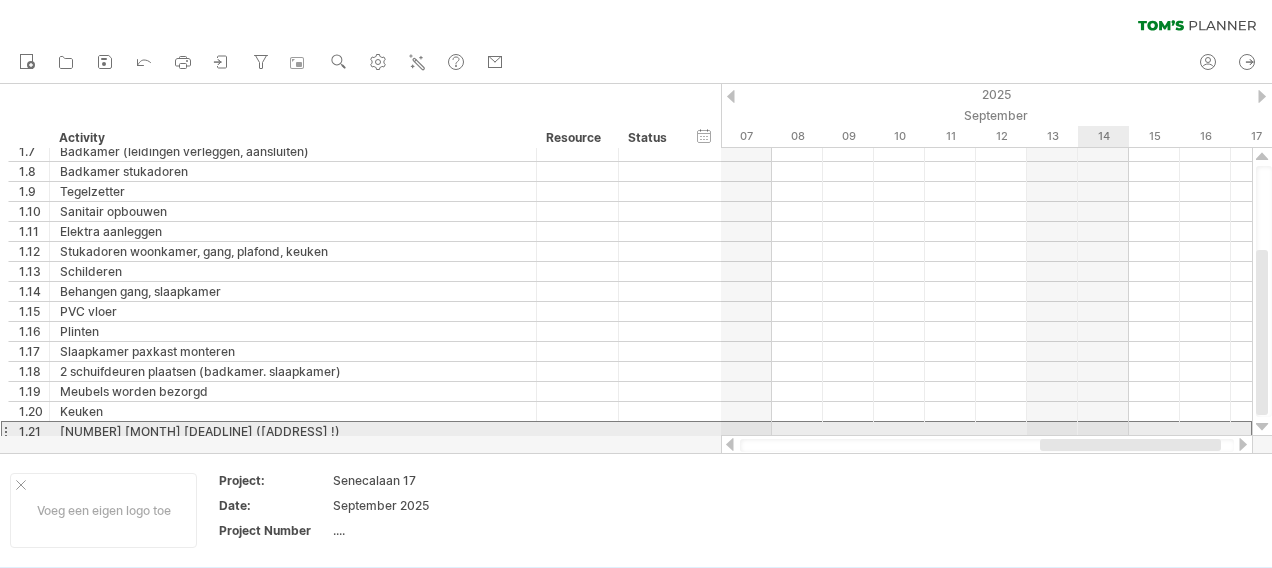 drag, startPoint x: 1059, startPoint y: 442, endPoint x: 1114, endPoint y: 430, distance: 56.293873 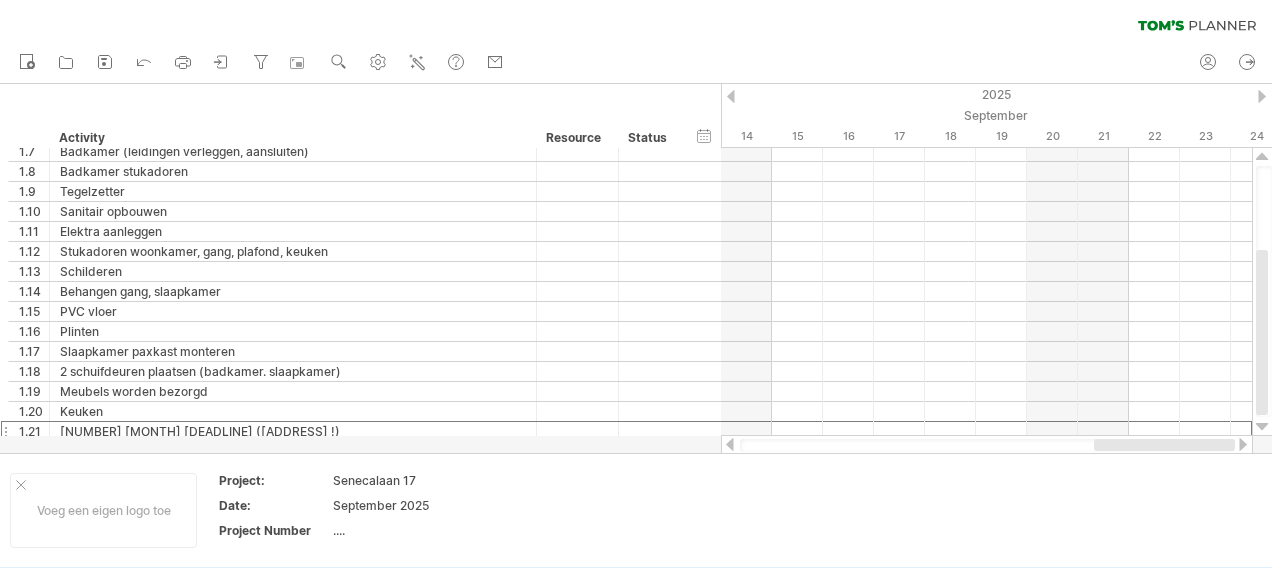 drag, startPoint x: 1080, startPoint y: 447, endPoint x: 1224, endPoint y: 444, distance: 144.03125 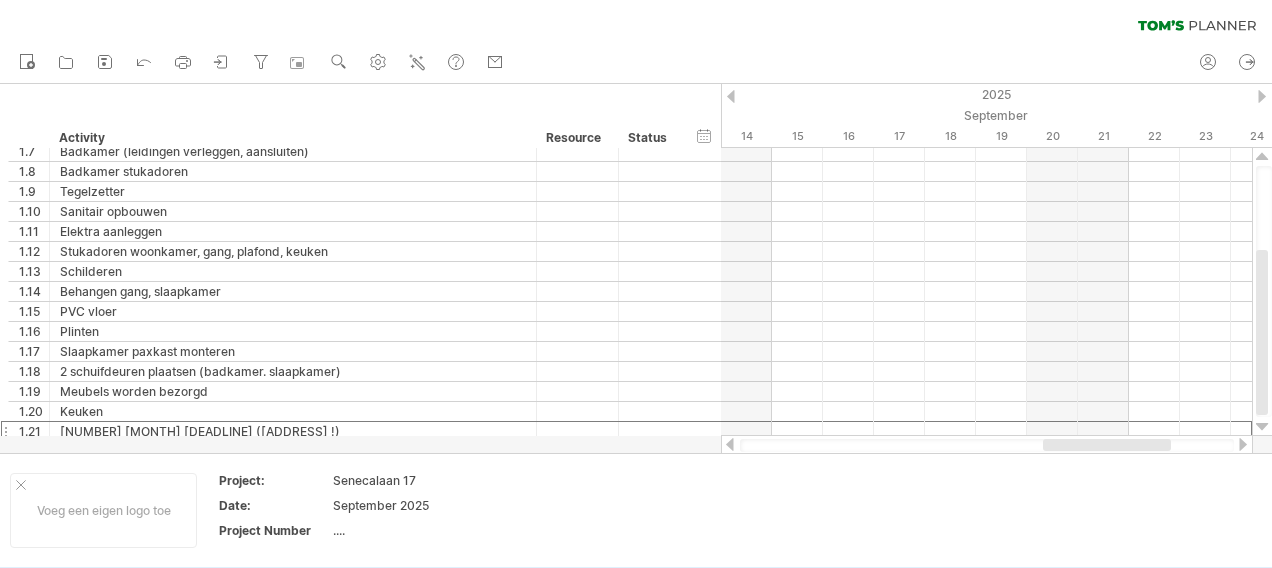 click at bounding box center [1243, 444] 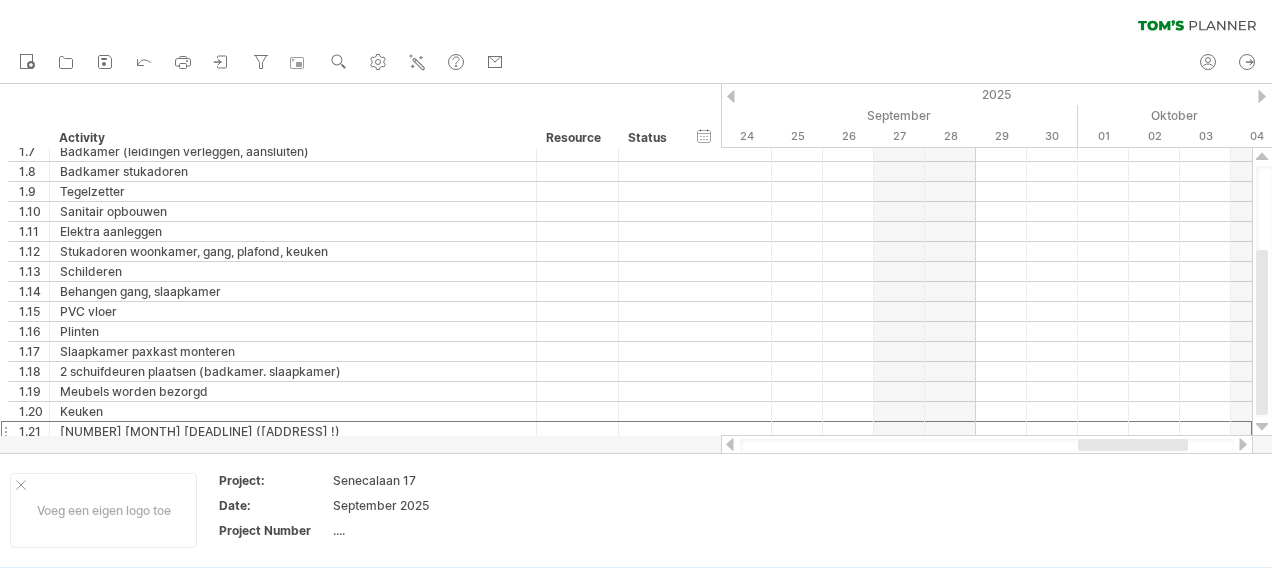 click at bounding box center (1243, 444) 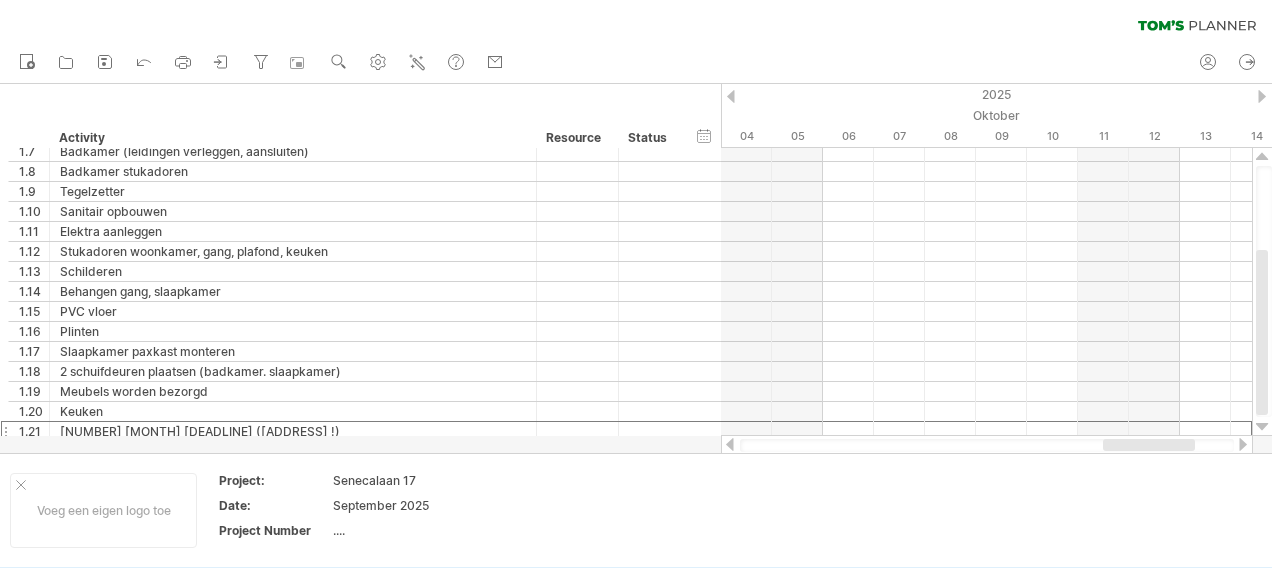 click at bounding box center (730, 444) 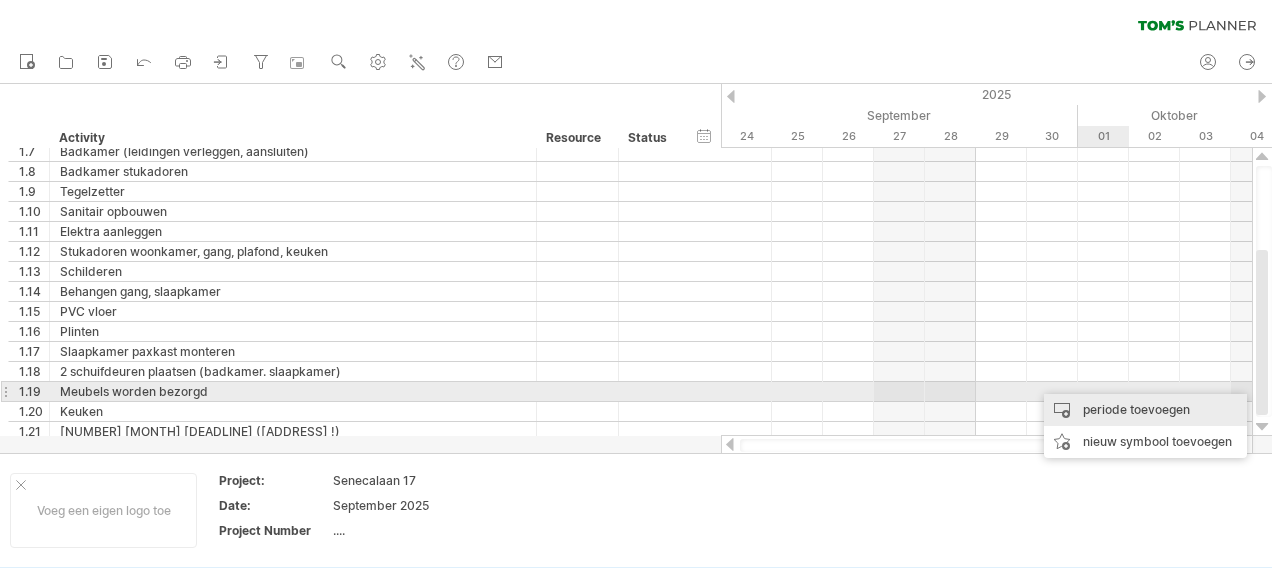 click on "periode toevoegen" at bounding box center [1145, 410] 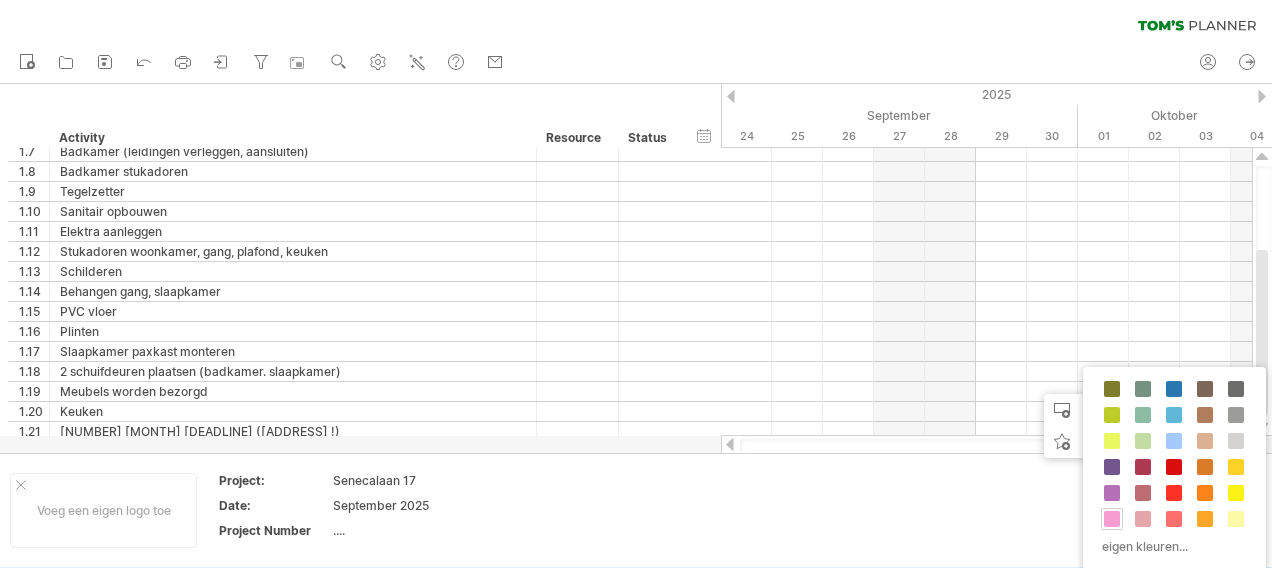 click at bounding box center [1112, 519] 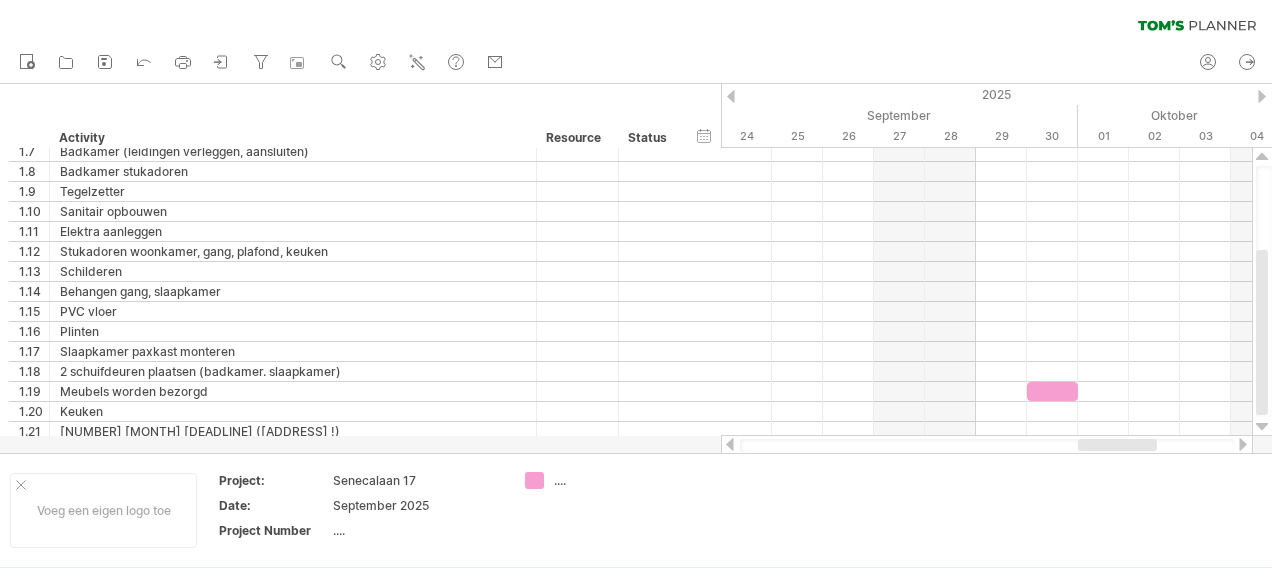 click at bounding box center [730, 444] 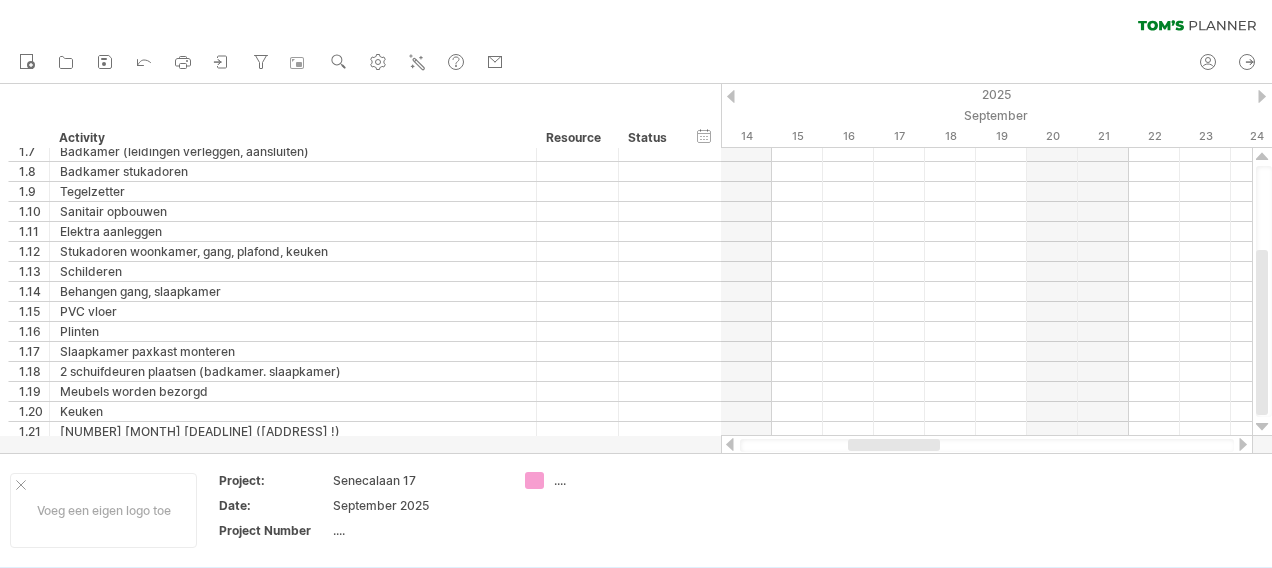 click at bounding box center (1243, 444) 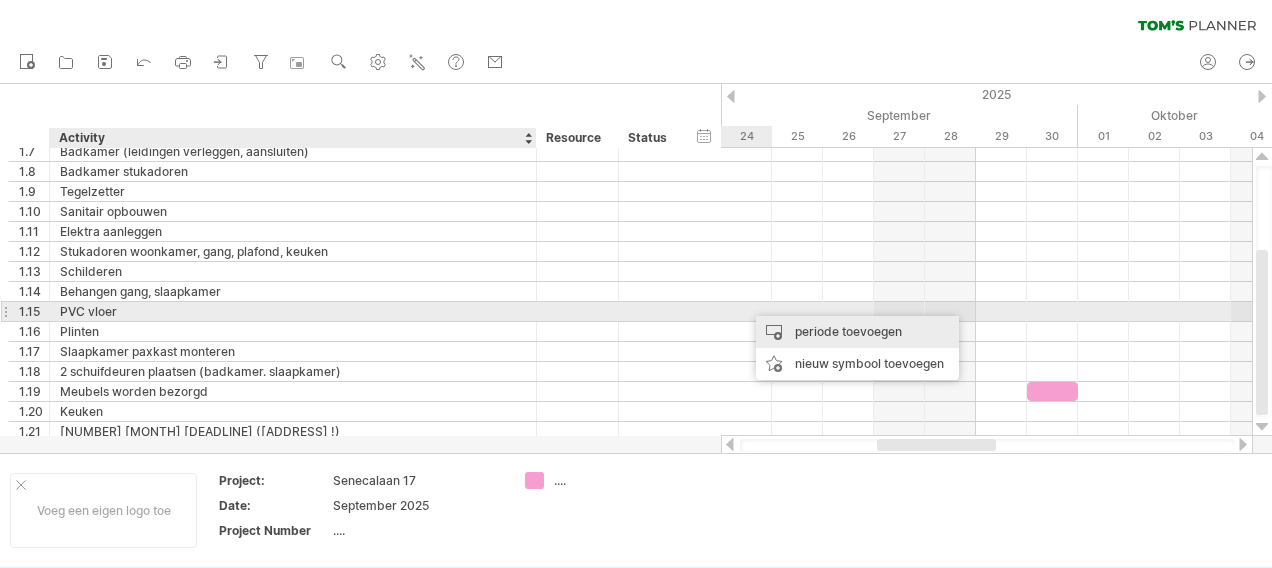 click on "periode toevoegen" at bounding box center [857, 332] 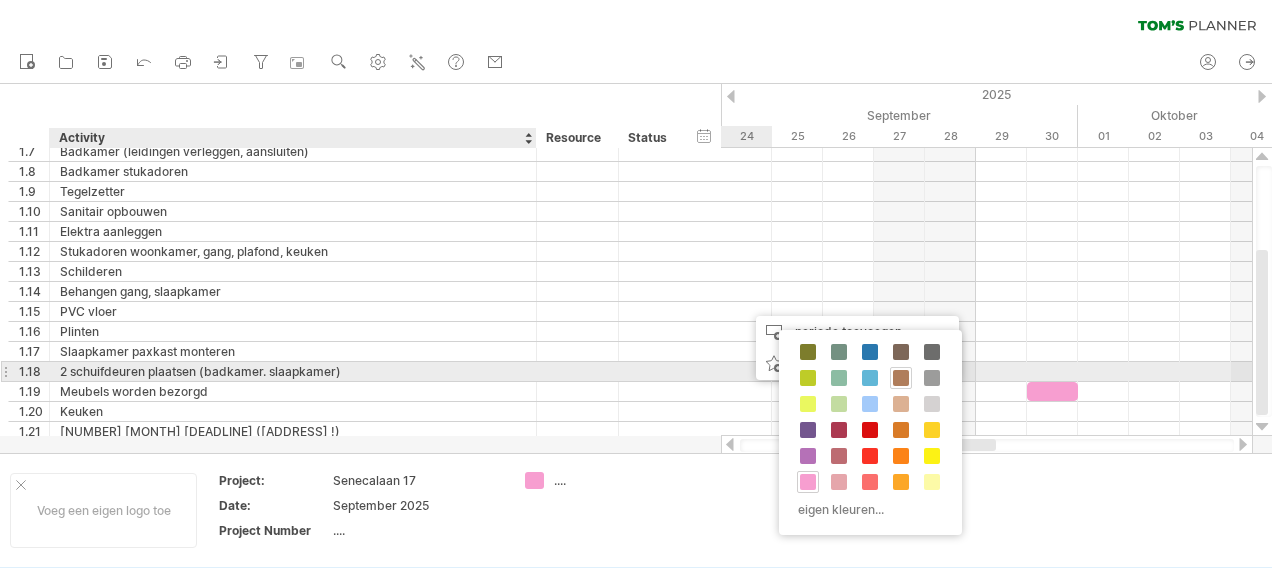 click at bounding box center [901, 378] 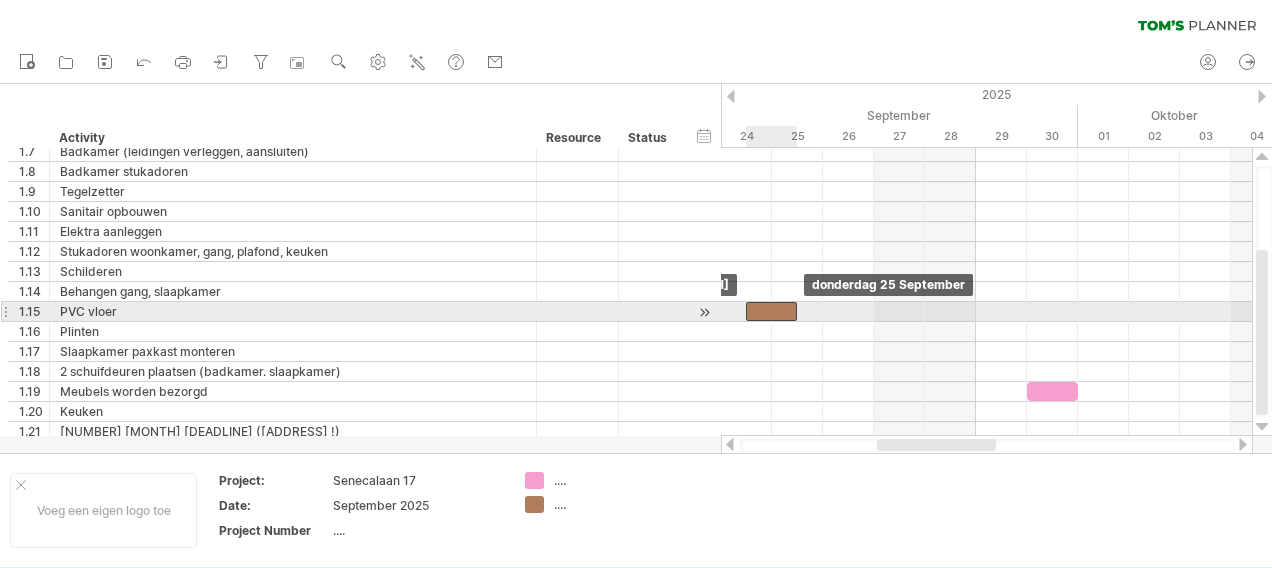 click at bounding box center (771, 311) 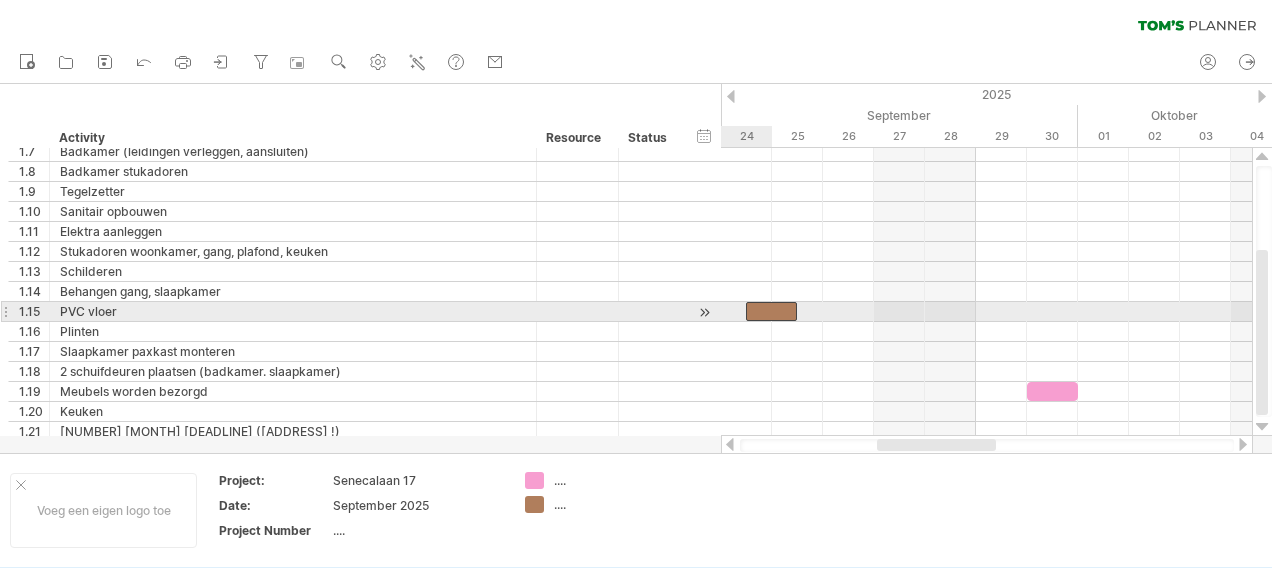 drag, startPoint x: 756, startPoint y: 308, endPoint x: 732, endPoint y: 317, distance: 25.632011 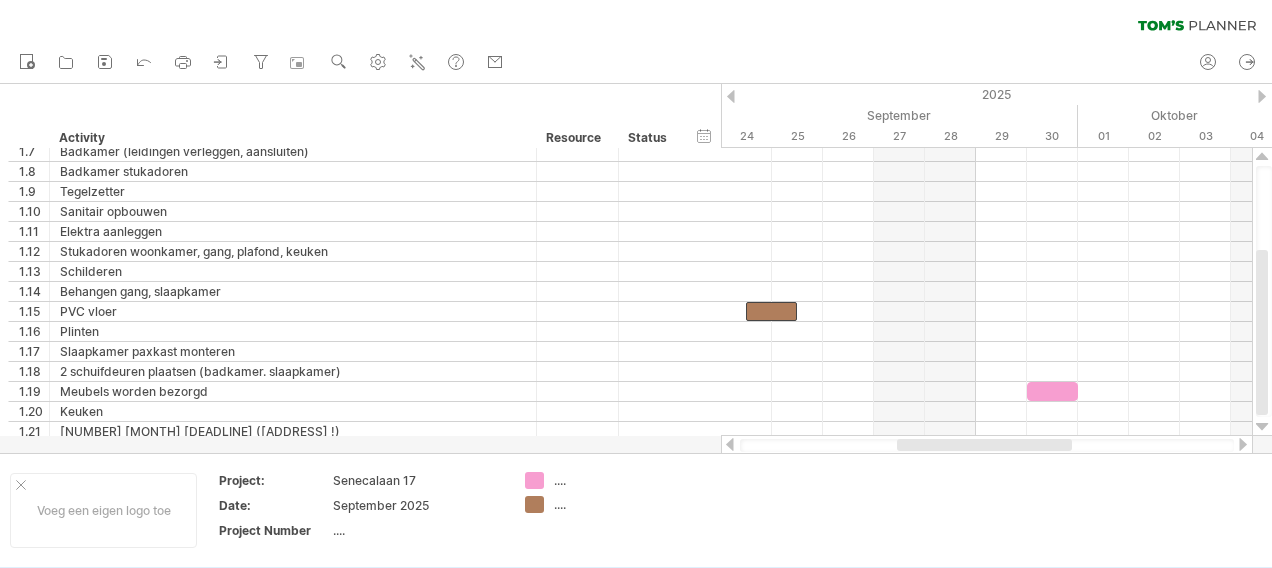 click at bounding box center (984, 445) 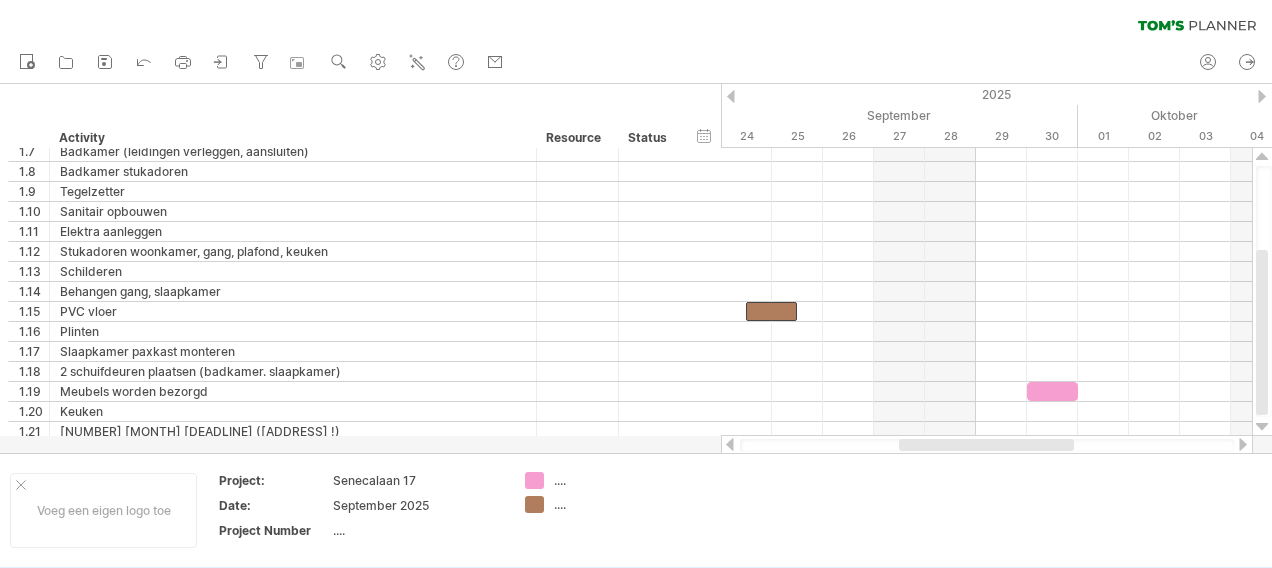 click at bounding box center [986, 445] 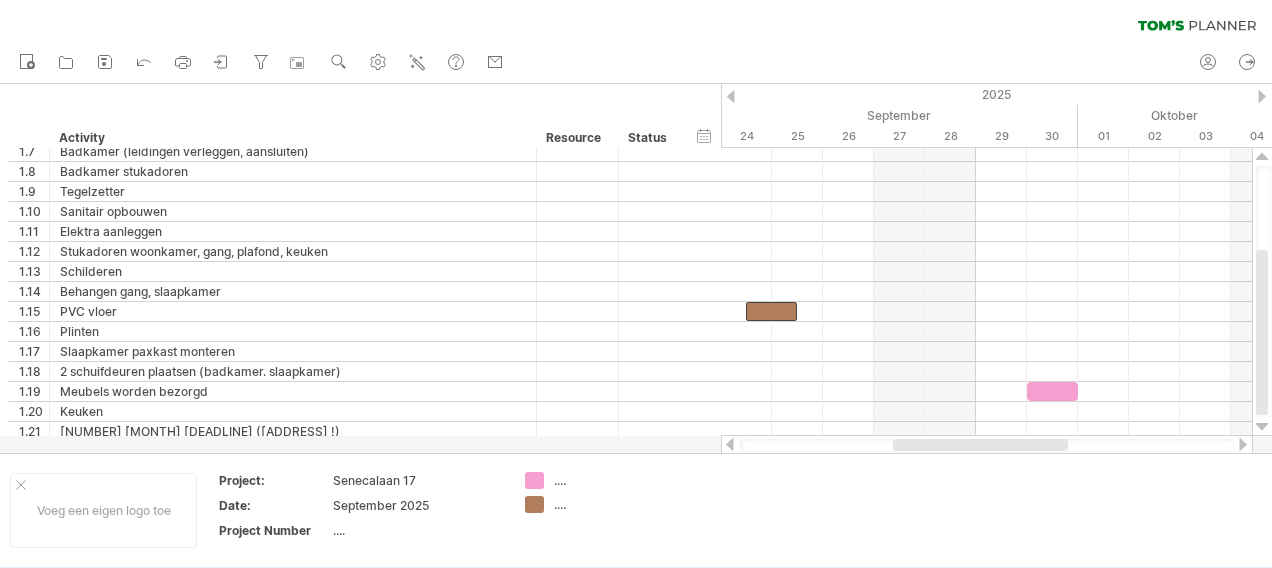 click at bounding box center (980, 445) 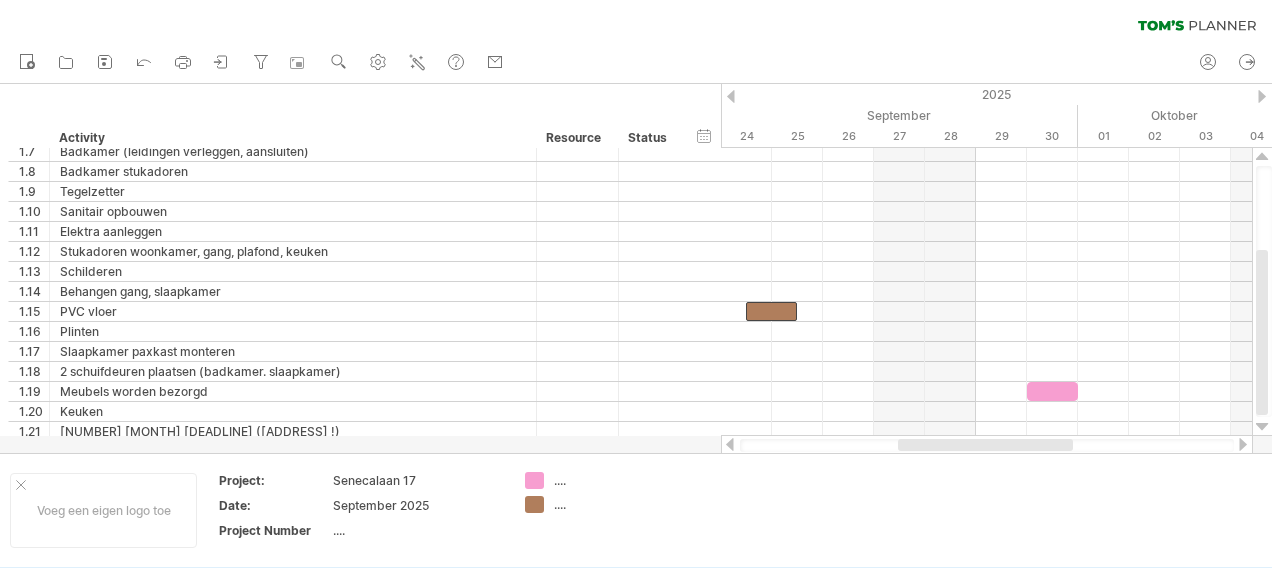 click at bounding box center (985, 445) 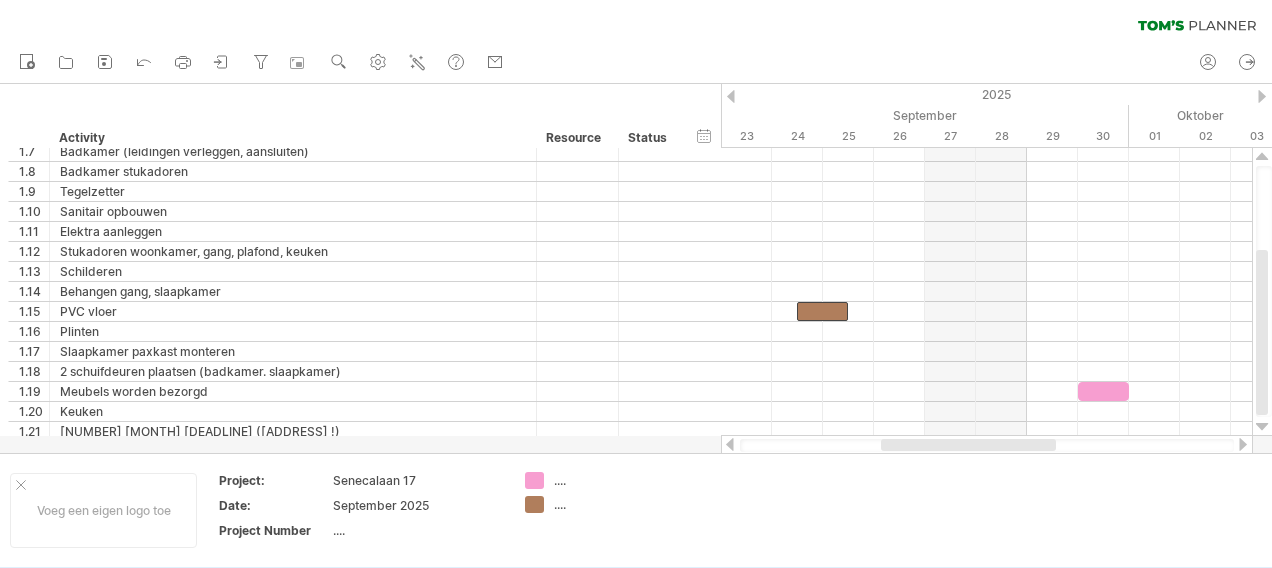 drag, startPoint x: 960, startPoint y: 446, endPoint x: 942, endPoint y: 440, distance: 18.973665 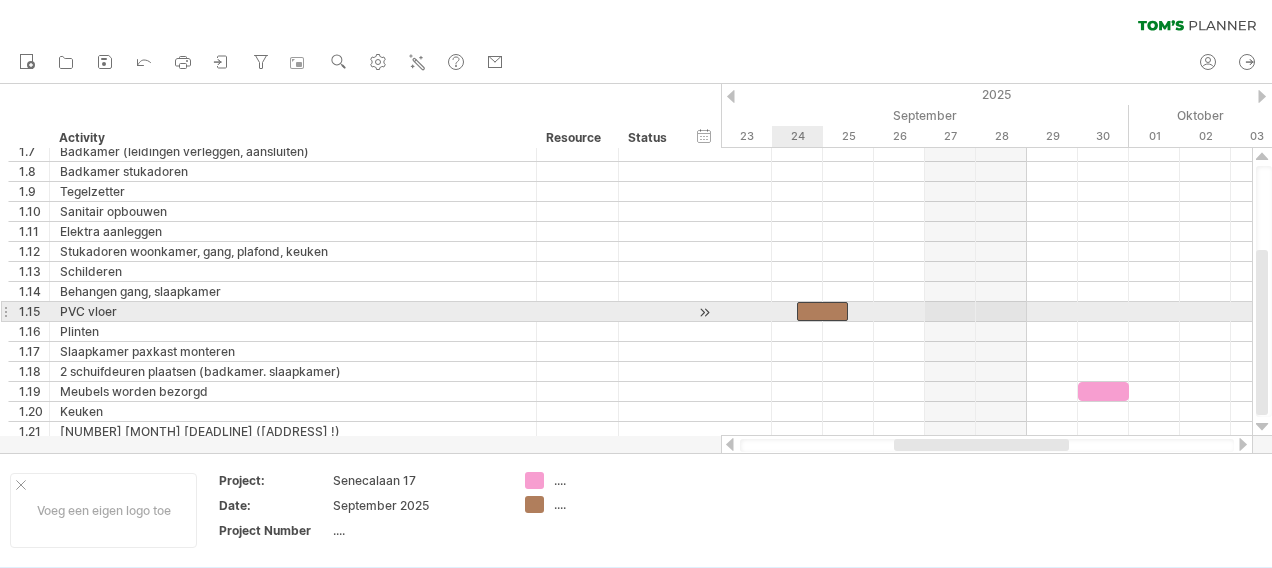 drag, startPoint x: 819, startPoint y: 304, endPoint x: 756, endPoint y: 312, distance: 63.505905 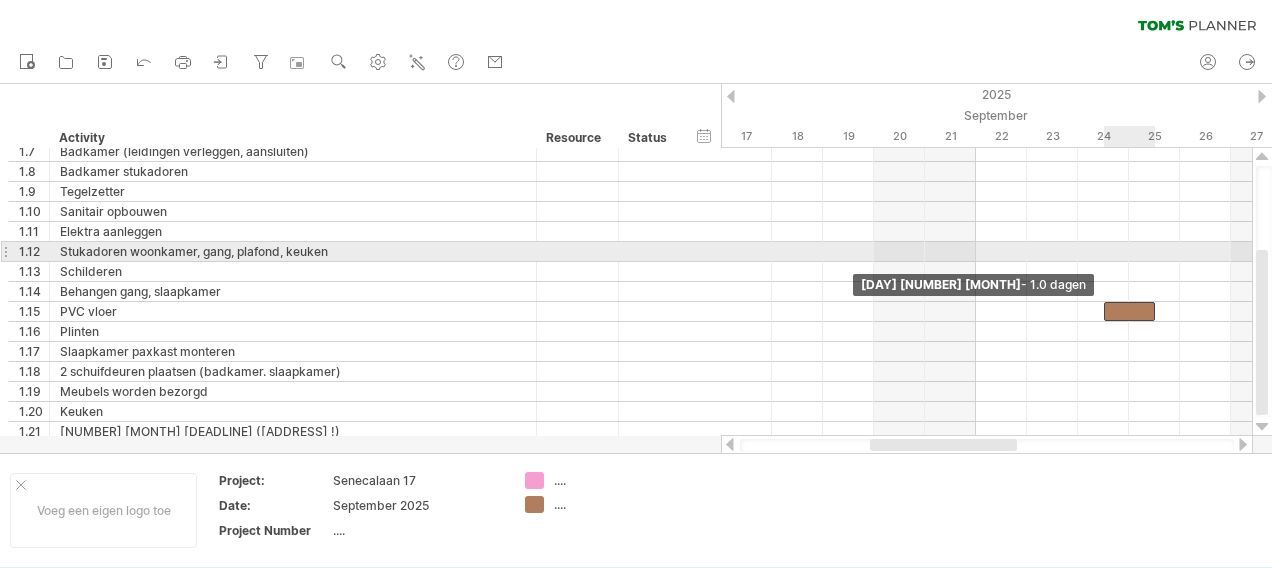 drag, startPoint x: 793, startPoint y: 313, endPoint x: 1100, endPoint y: 258, distance: 311.8878 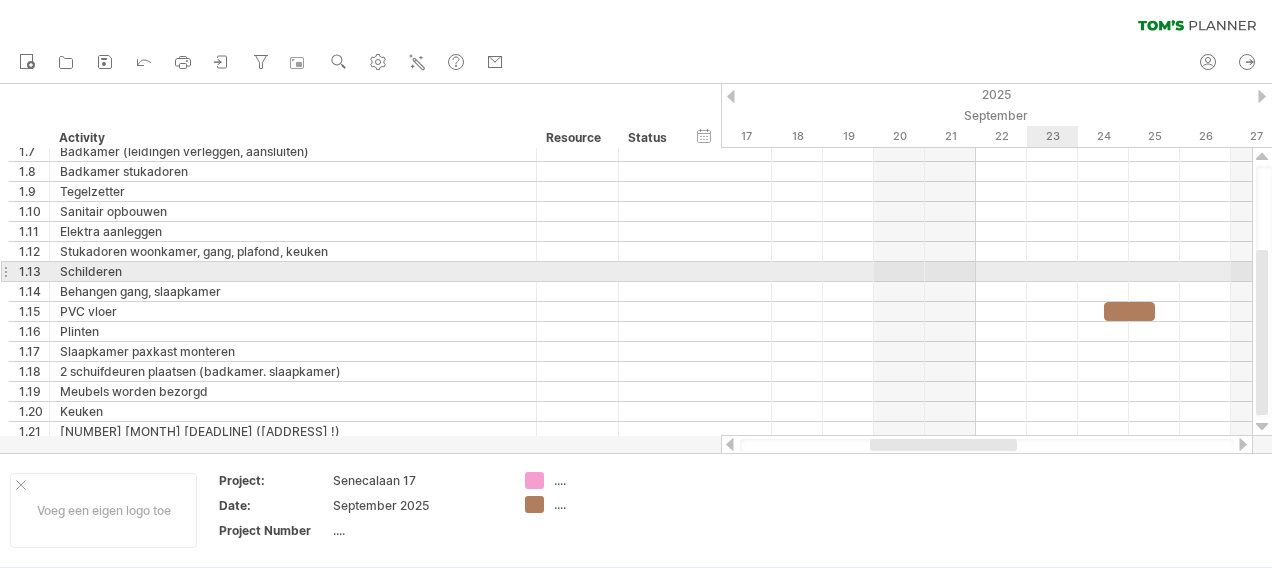 click at bounding box center [986, 272] 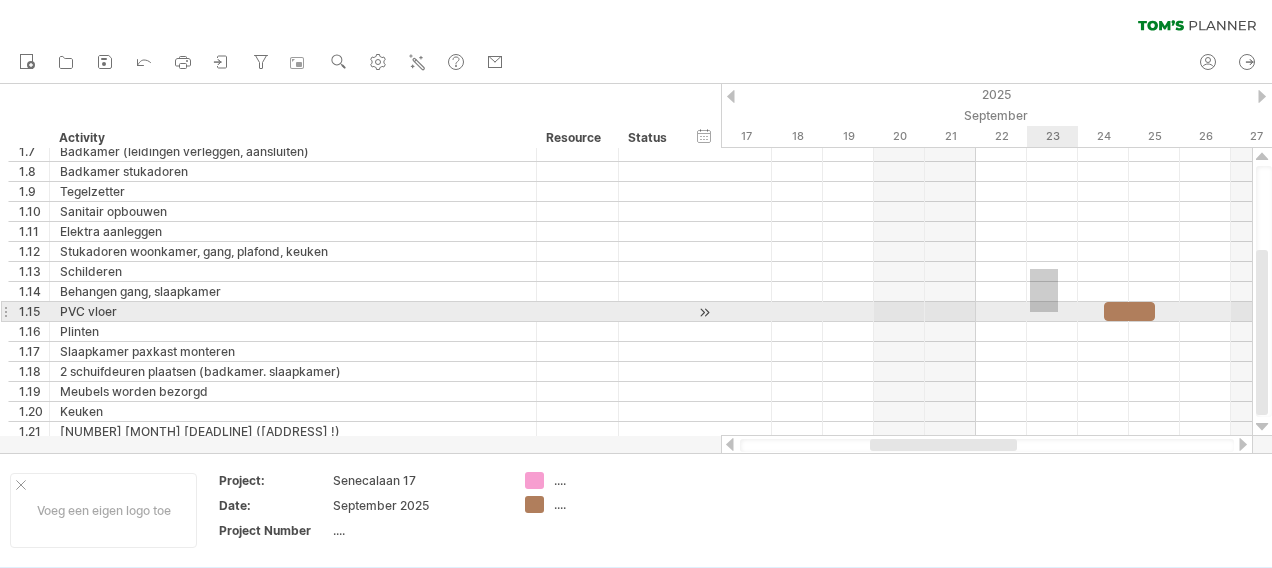 drag, startPoint x: 1058, startPoint y: 269, endPoint x: 1030, endPoint y: 312, distance: 51.312767 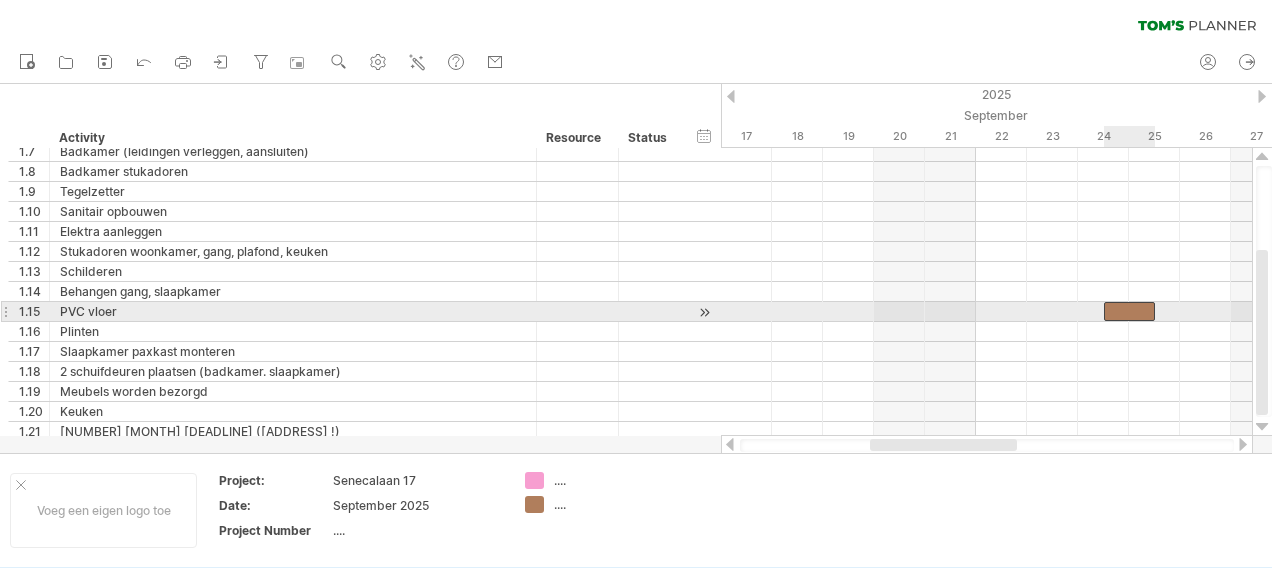 click at bounding box center [1129, 311] 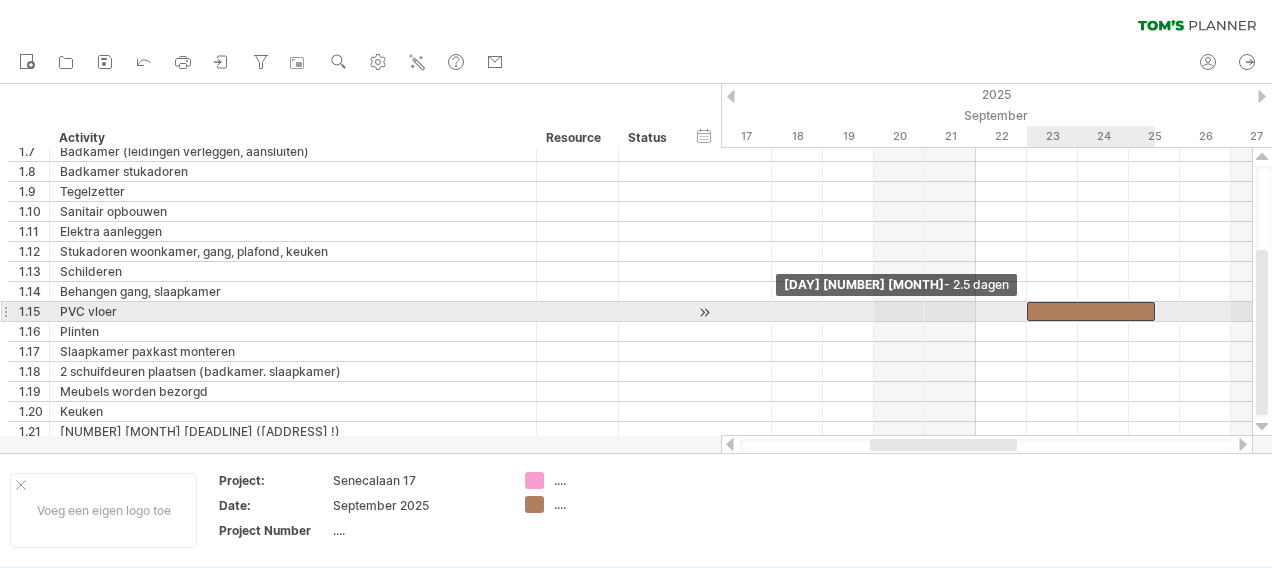drag, startPoint x: 1102, startPoint y: 306, endPoint x: 1026, endPoint y: 316, distance: 76.655075 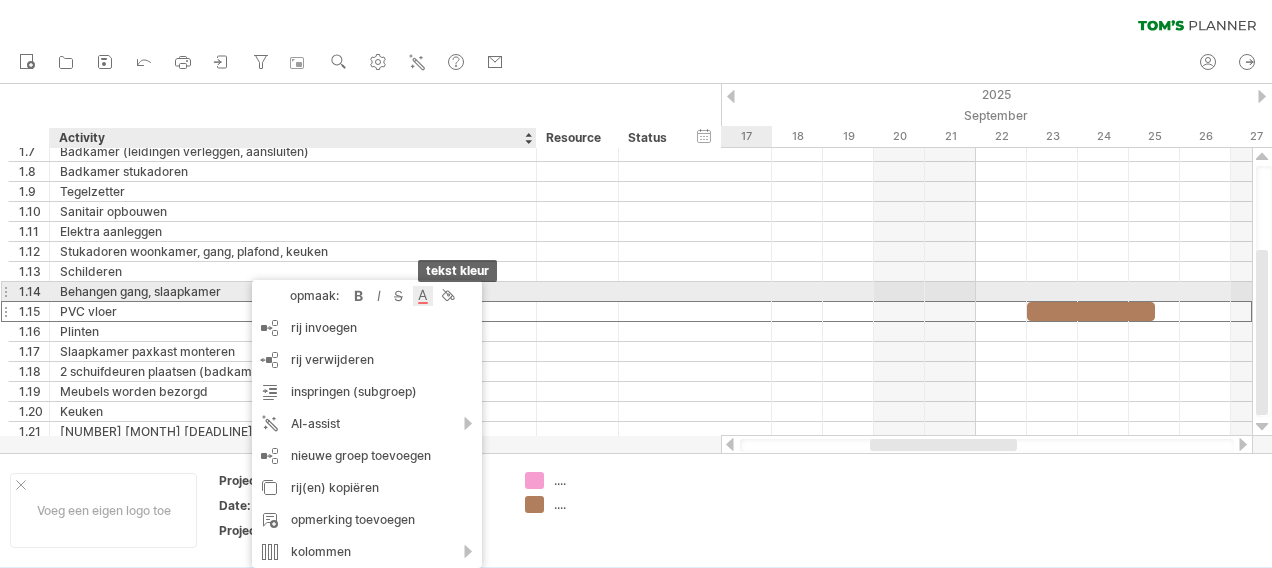 click at bounding box center (423, 296) 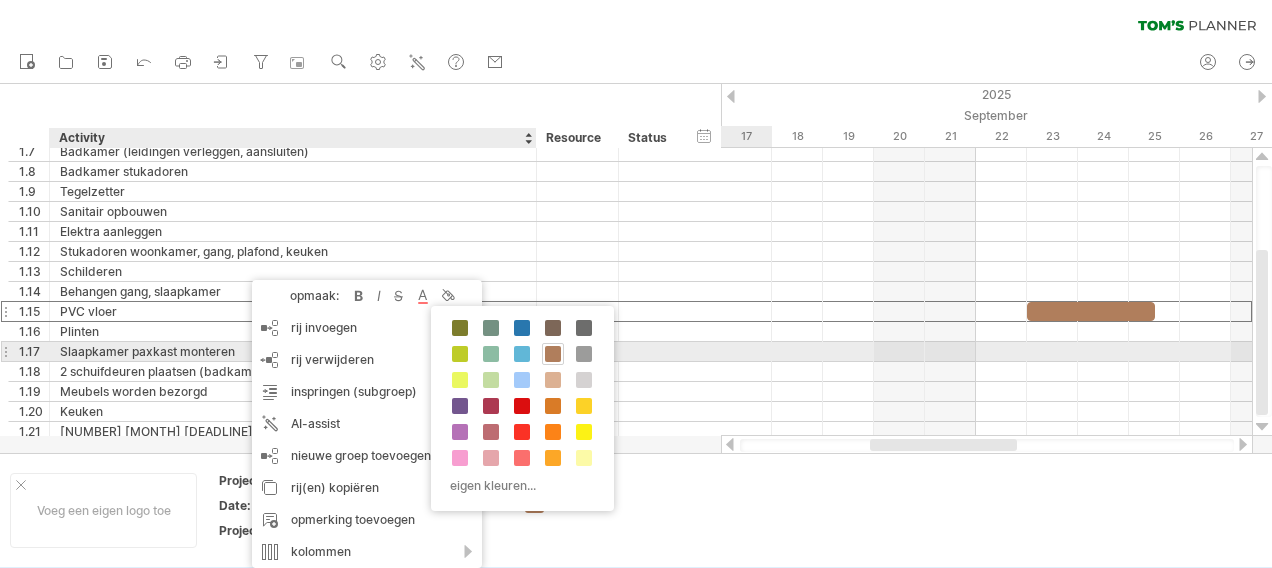 click at bounding box center [553, 354] 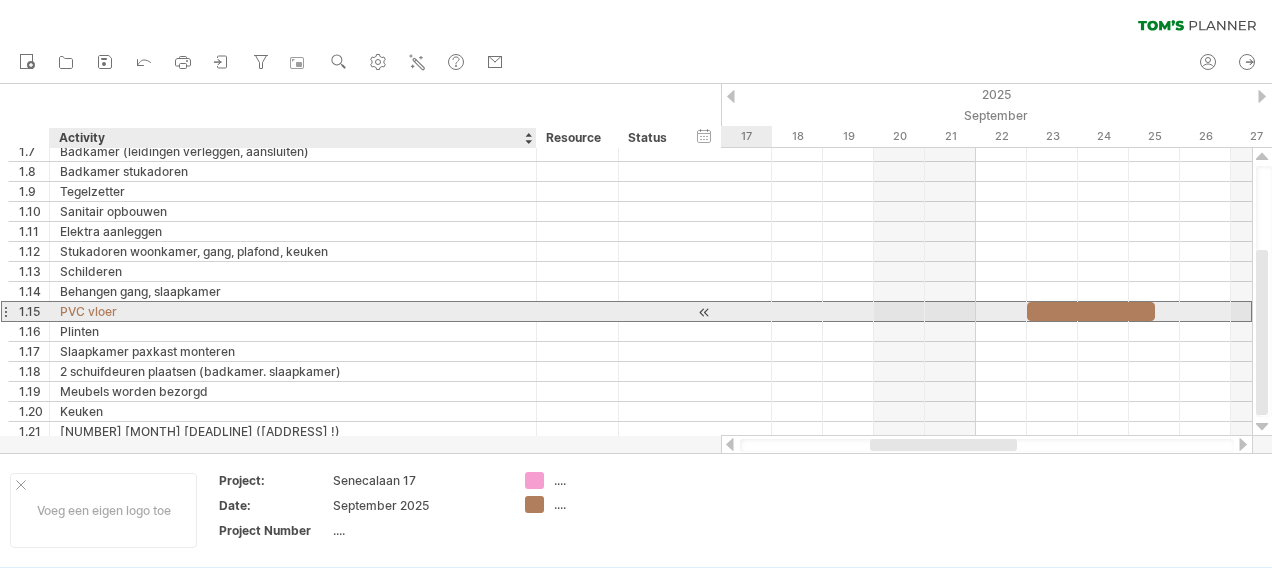 click on "PVC vloer" at bounding box center [293, 311] 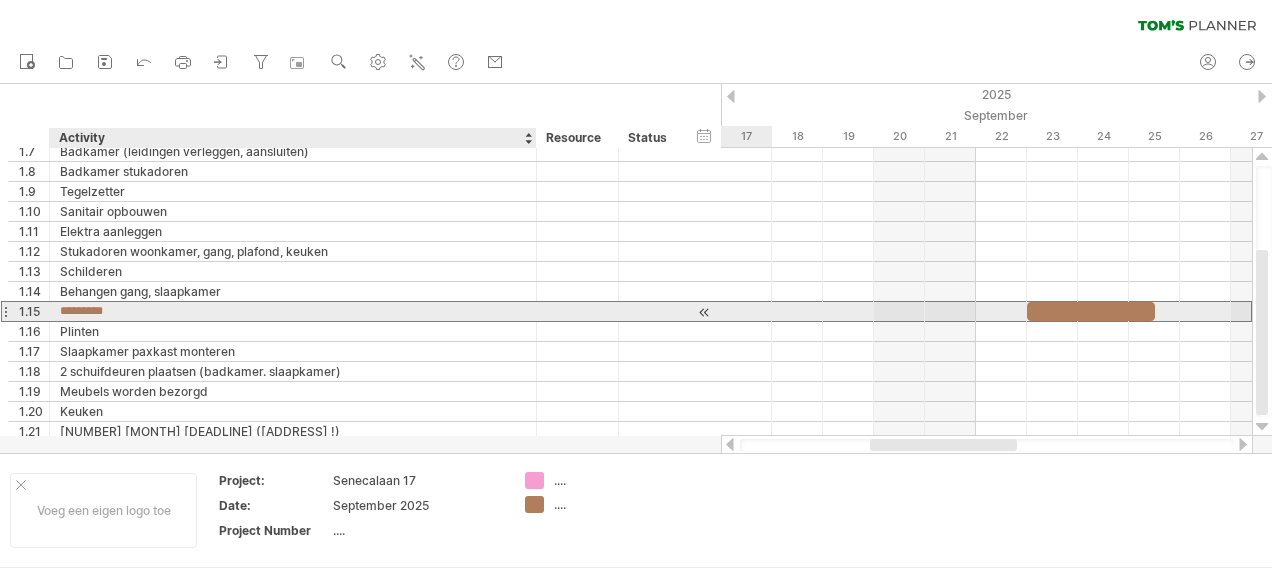 click on "*********" at bounding box center (293, 311) 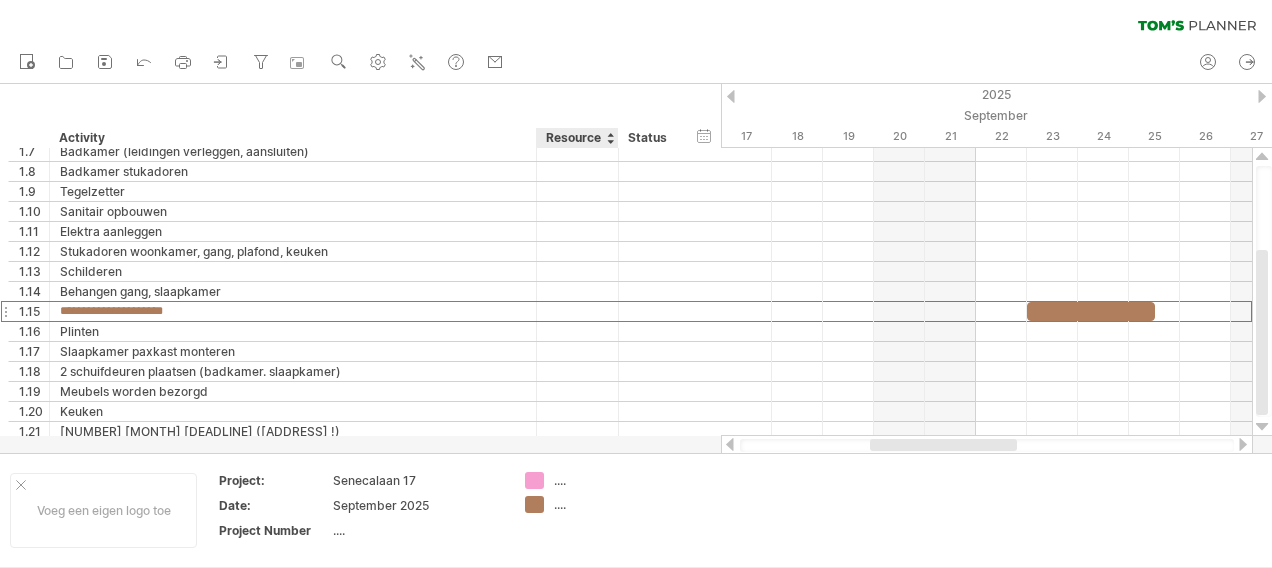 type on "**********" 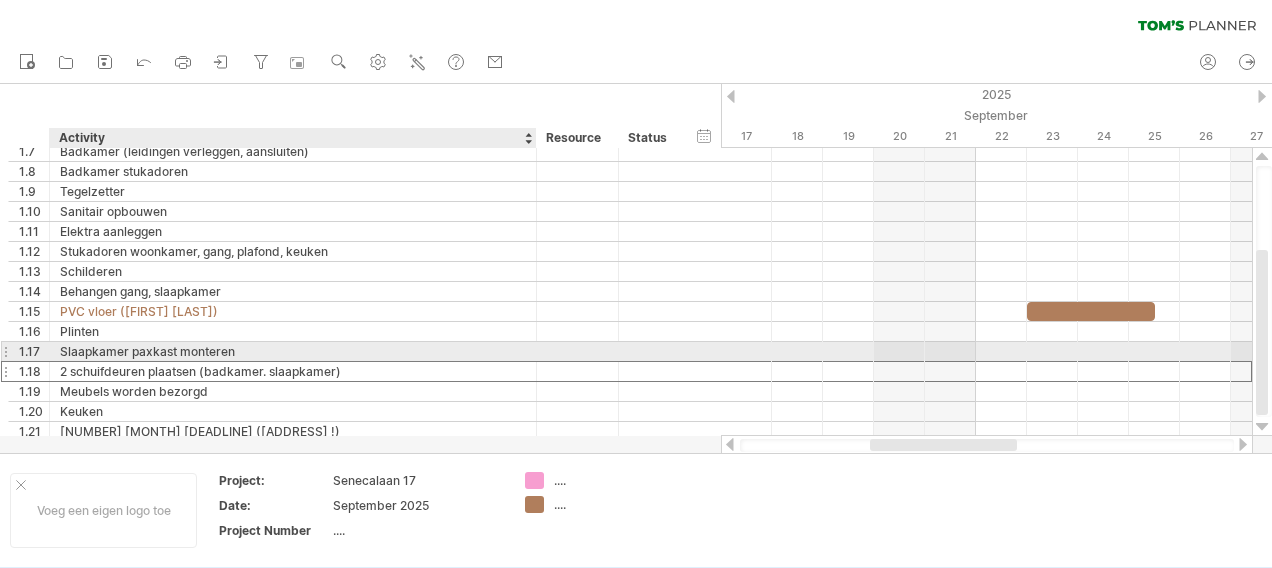 click on "2 schuifdeuren plaatsen (badkamer. slaapkamer)" at bounding box center (293, 371) 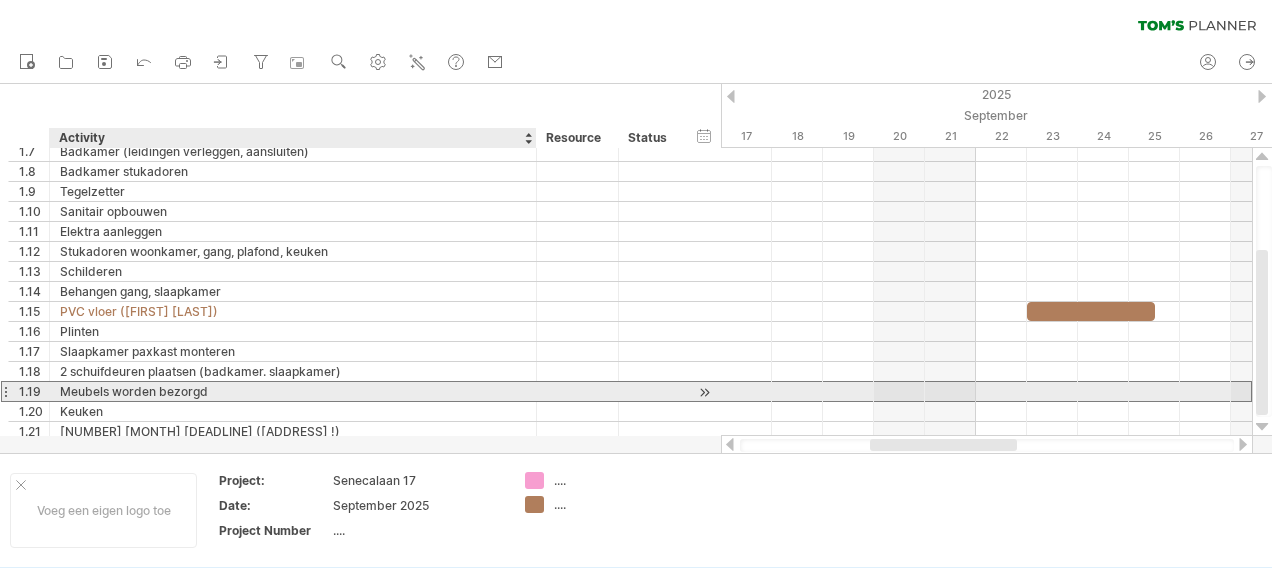 click on "Meubels worden bezorgd" at bounding box center [293, 391] 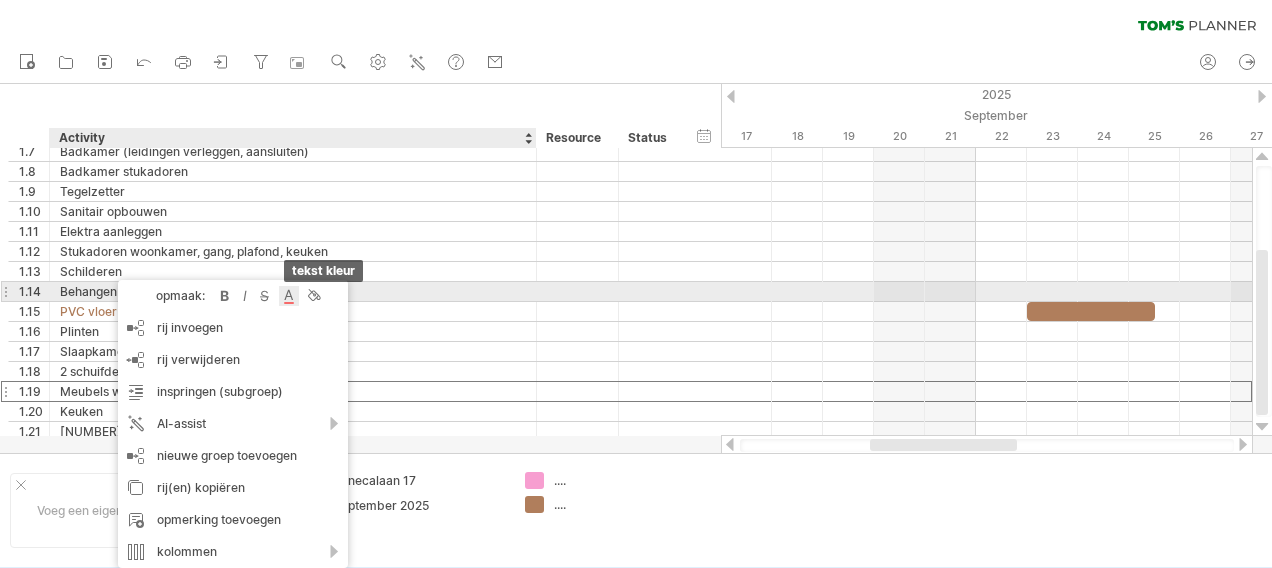click at bounding box center (289, 296) 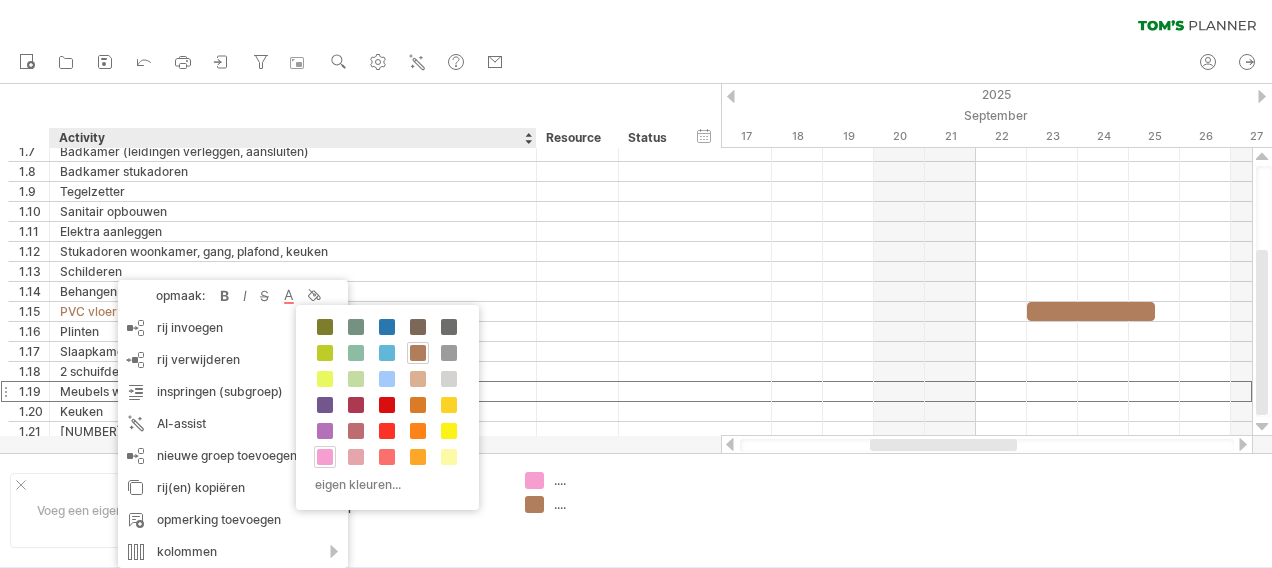 click at bounding box center (325, 457) 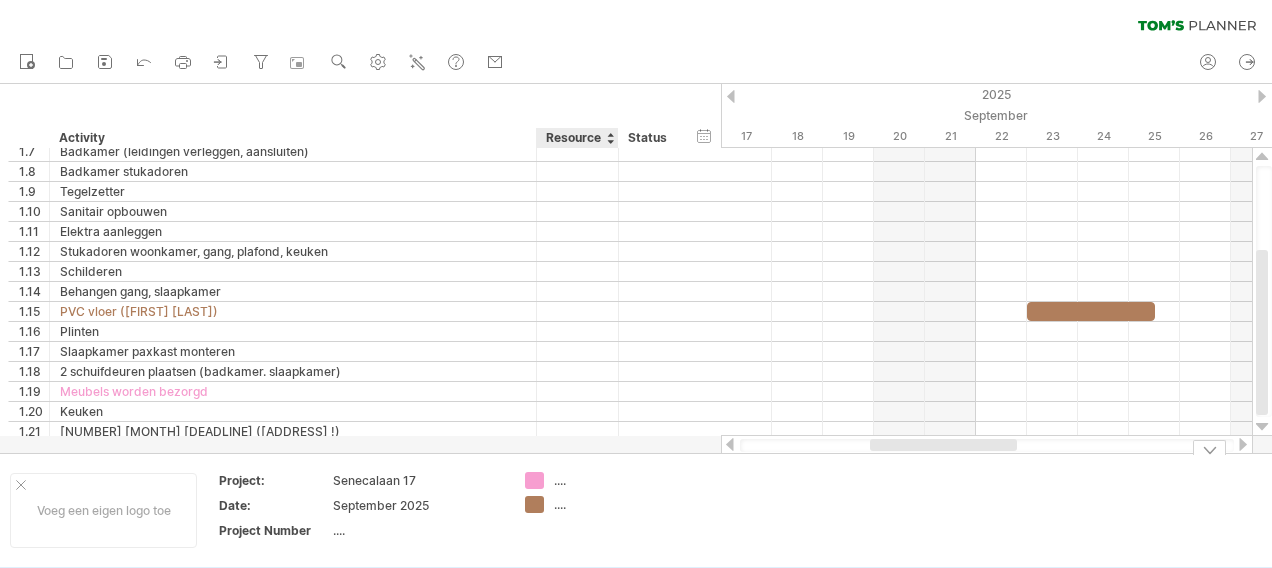 click on "...." at bounding box center (608, 480) 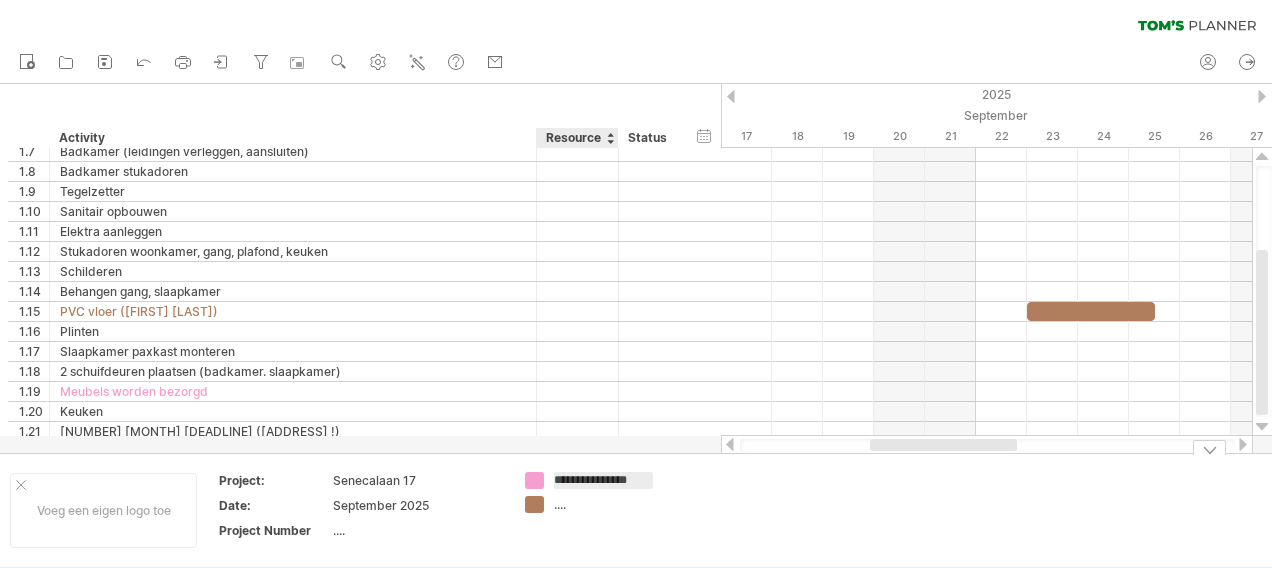 type on "**********" 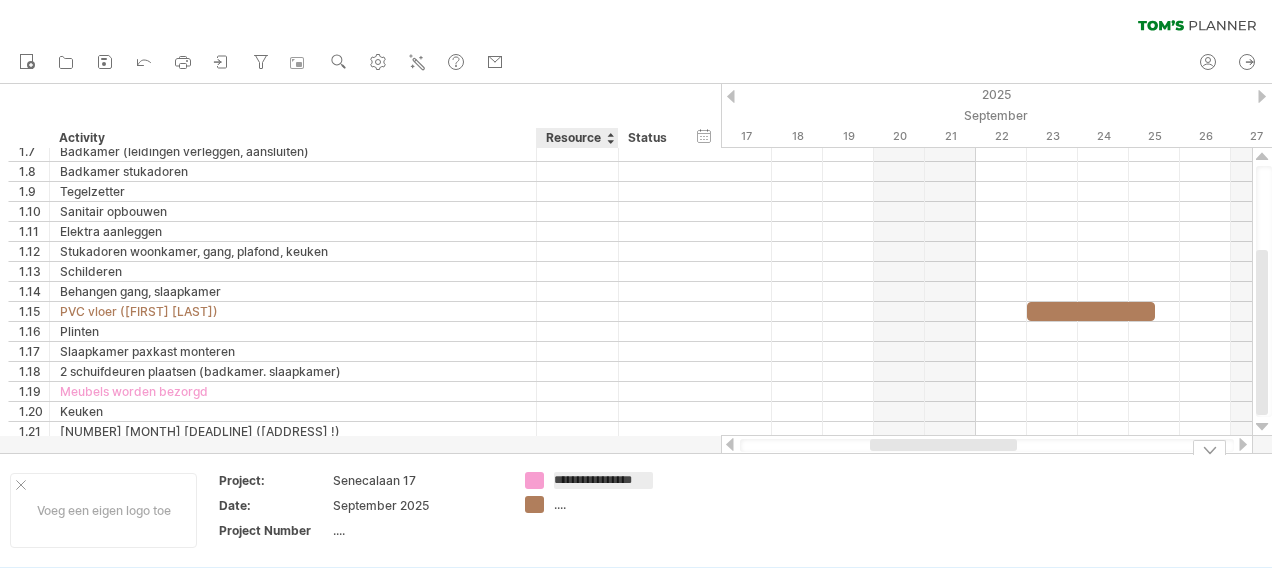 scroll, scrollTop: 0, scrollLeft: 8, axis: horizontal 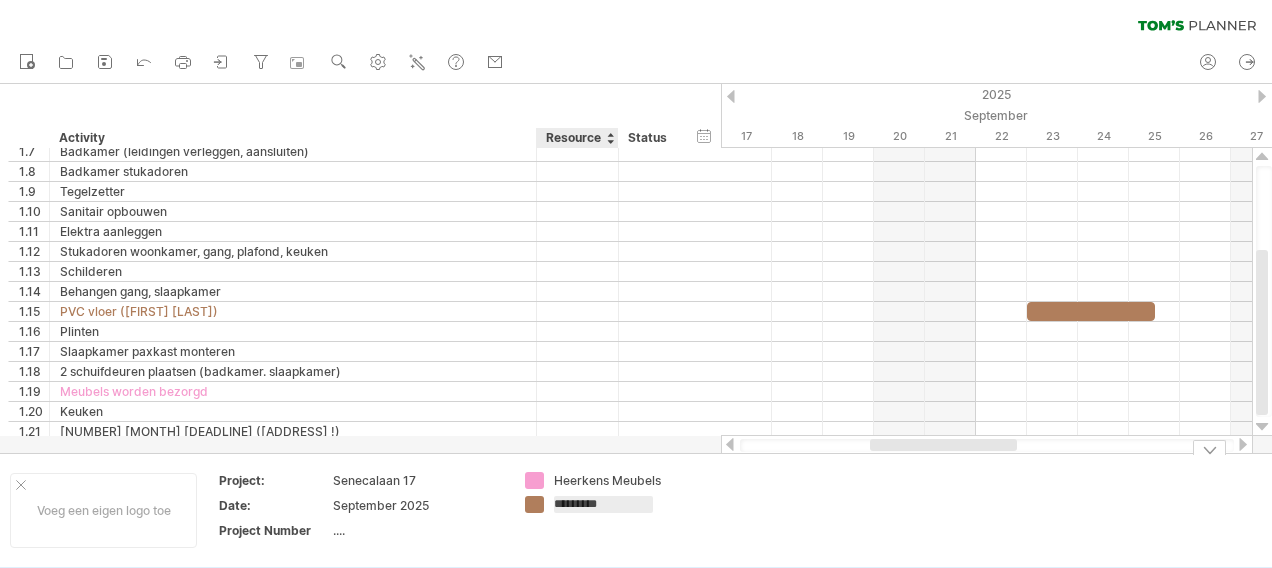 type on "**********" 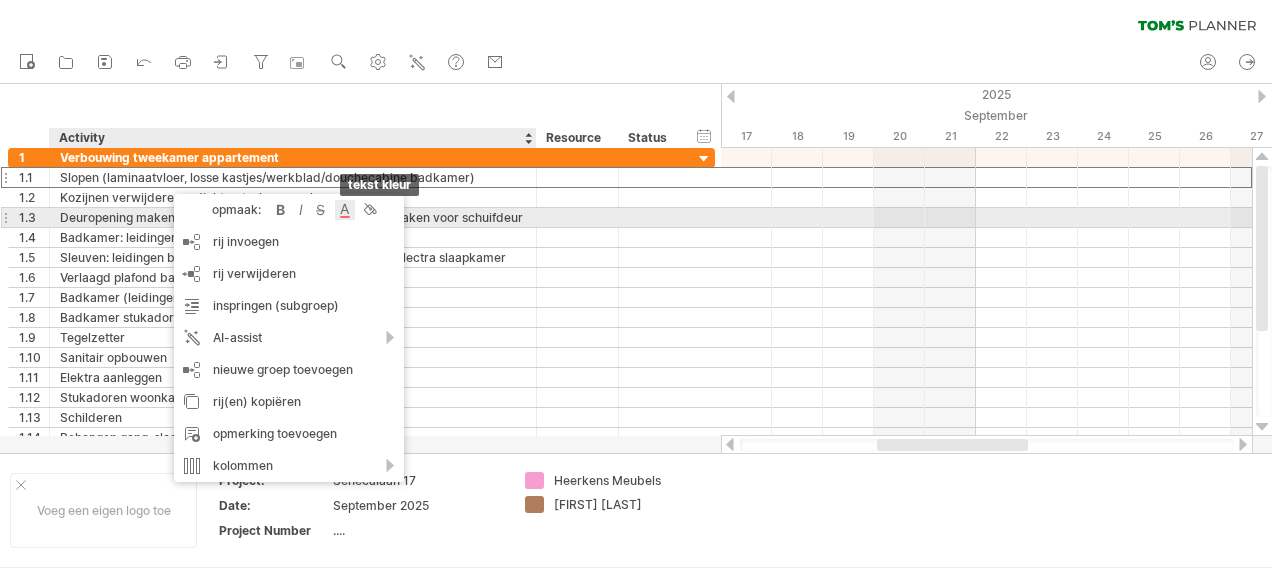click at bounding box center [345, 210] 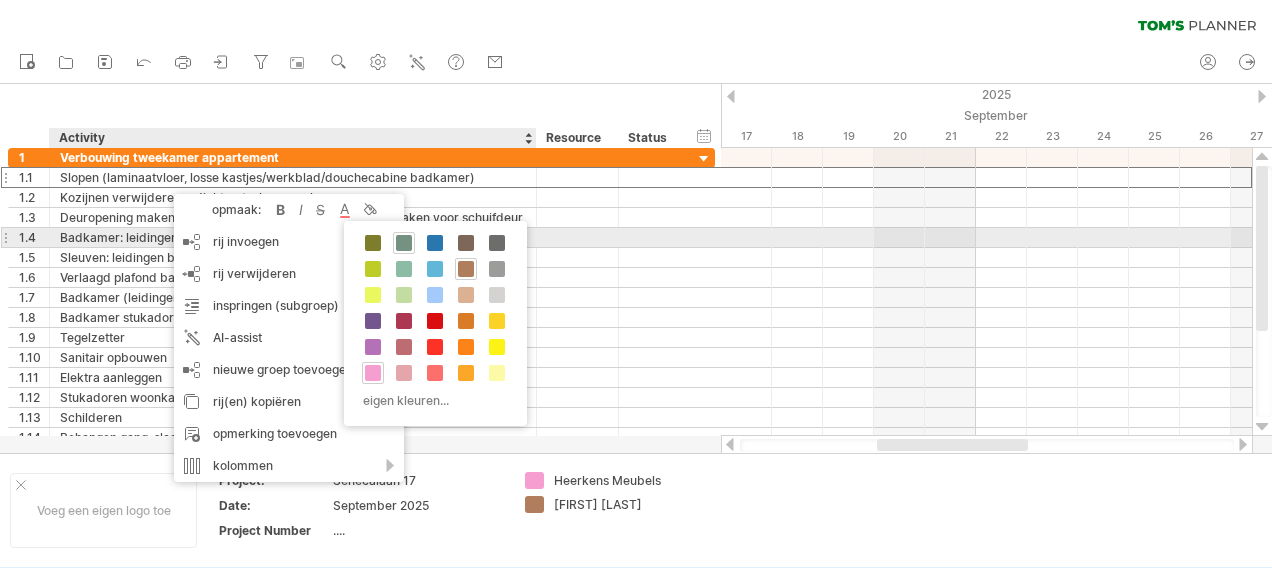 click at bounding box center [404, 243] 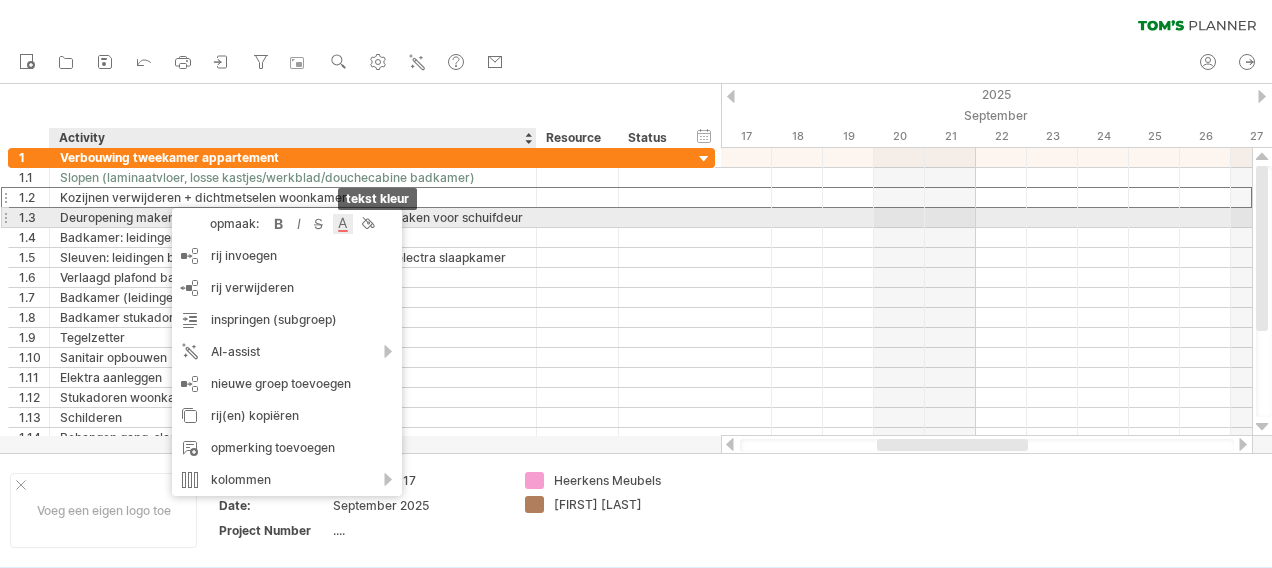 click at bounding box center [343, 224] 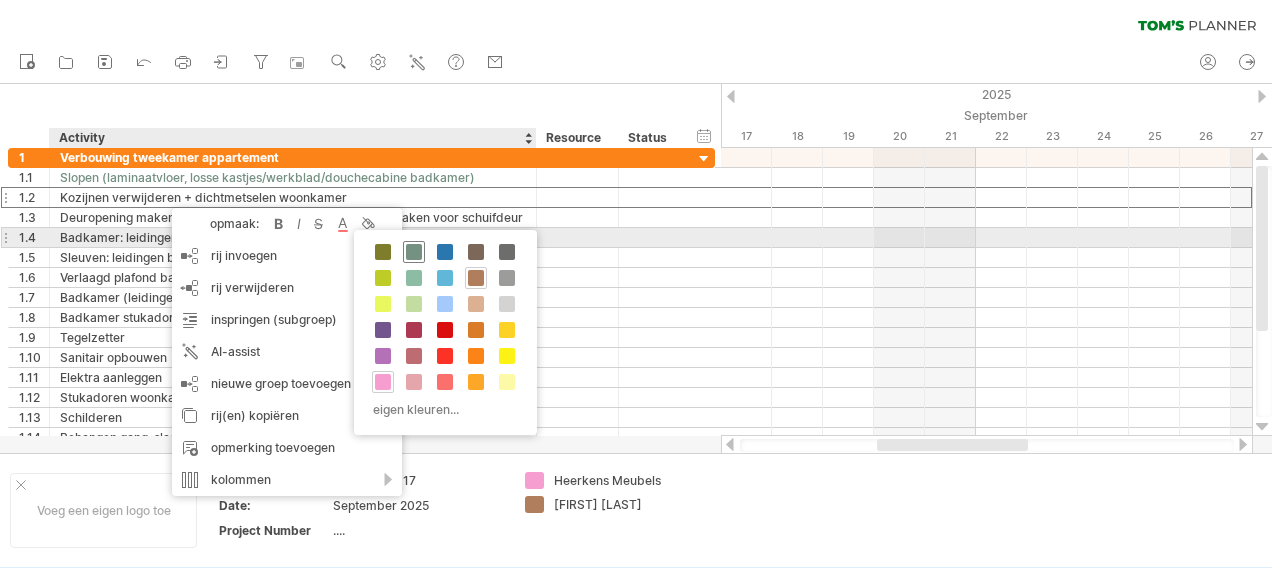 click at bounding box center [414, 252] 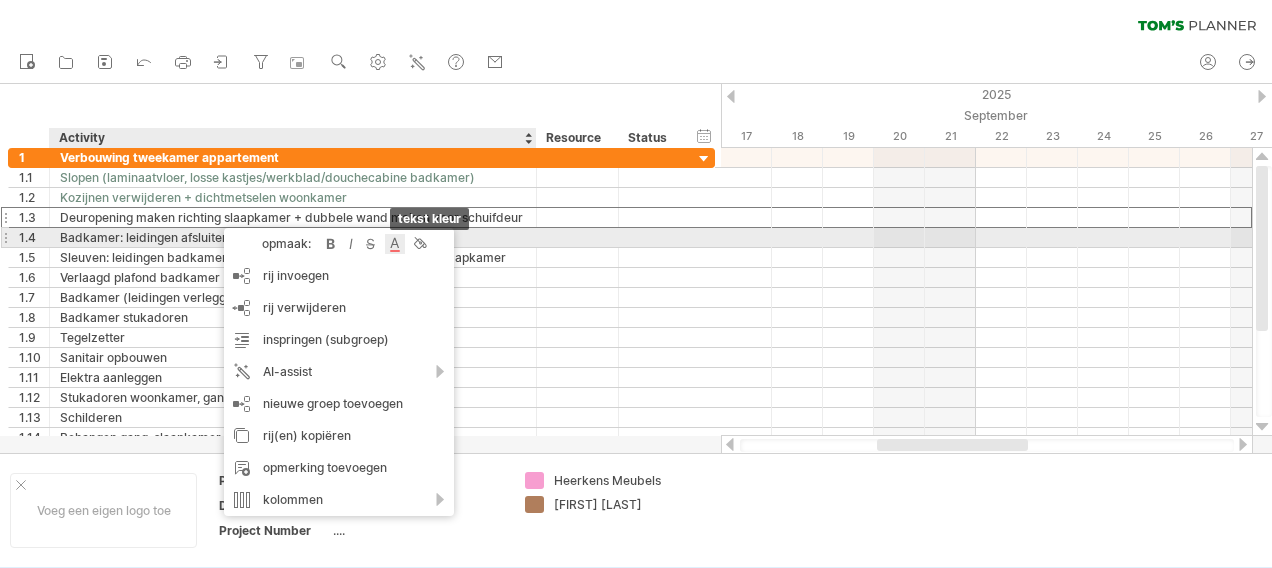 click at bounding box center [395, 244] 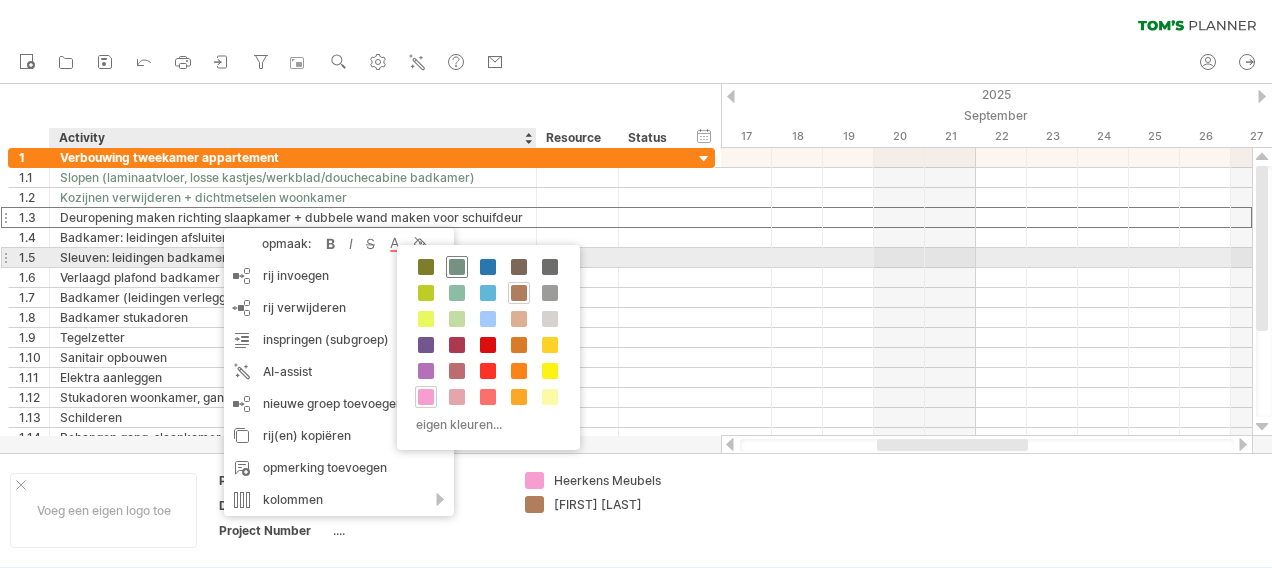 click at bounding box center (457, 267) 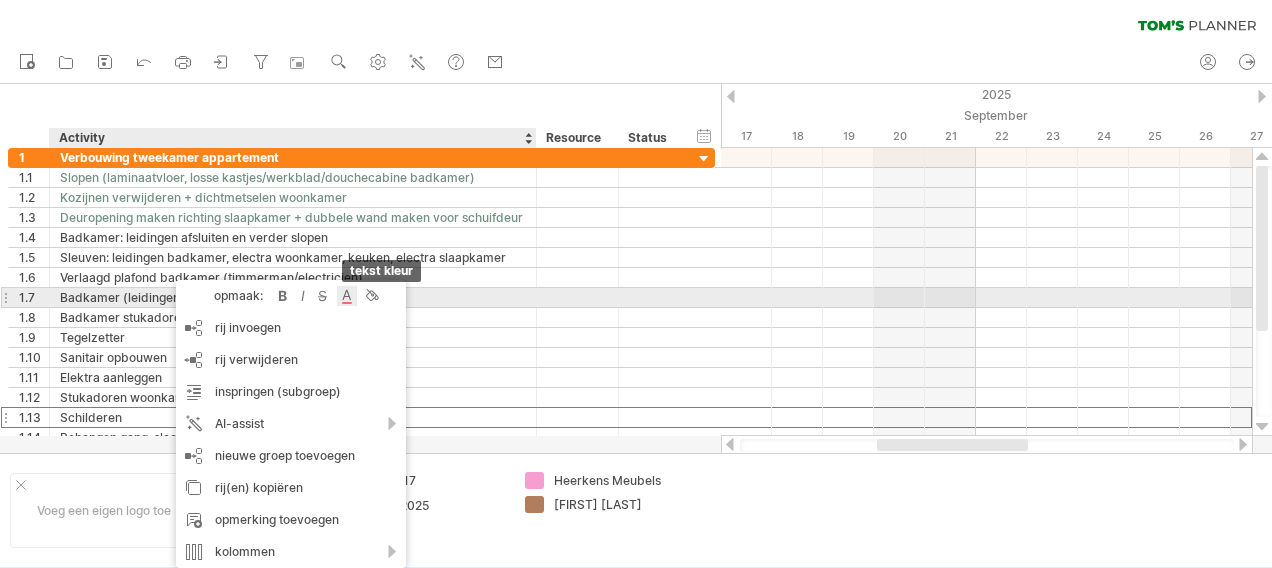 click at bounding box center (347, 296) 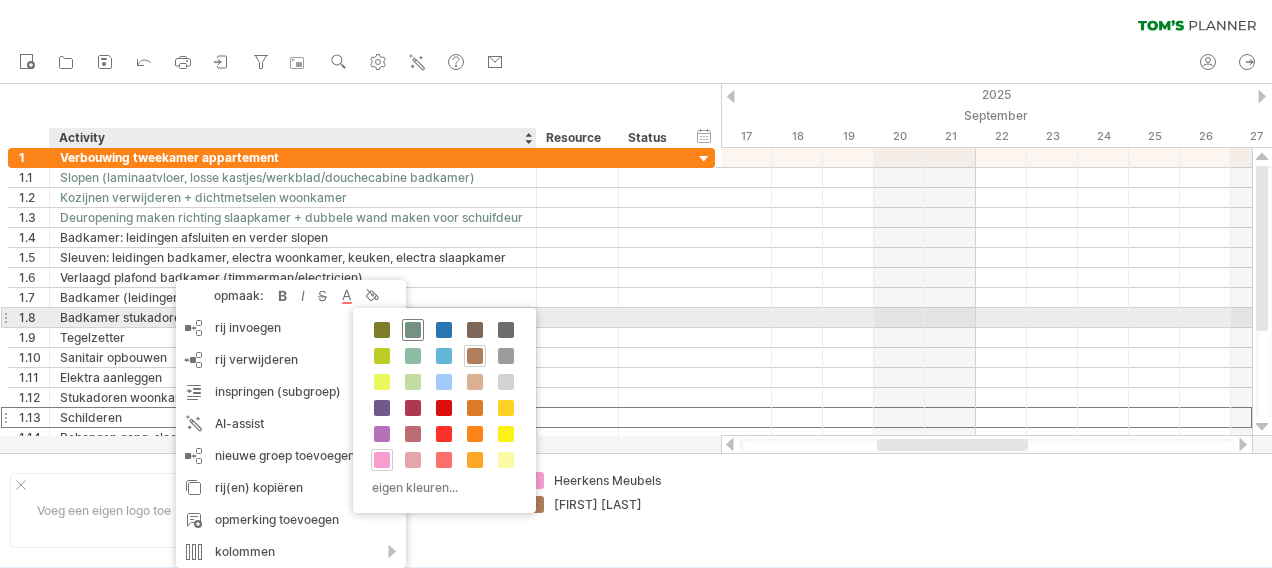 click at bounding box center (413, 330) 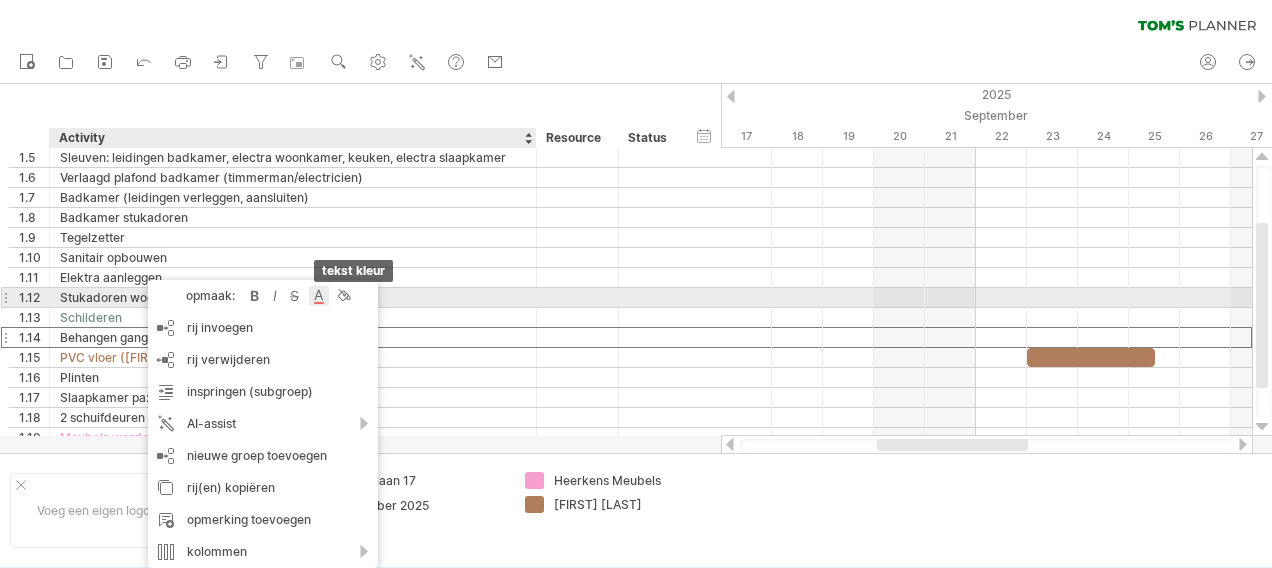click at bounding box center [319, 296] 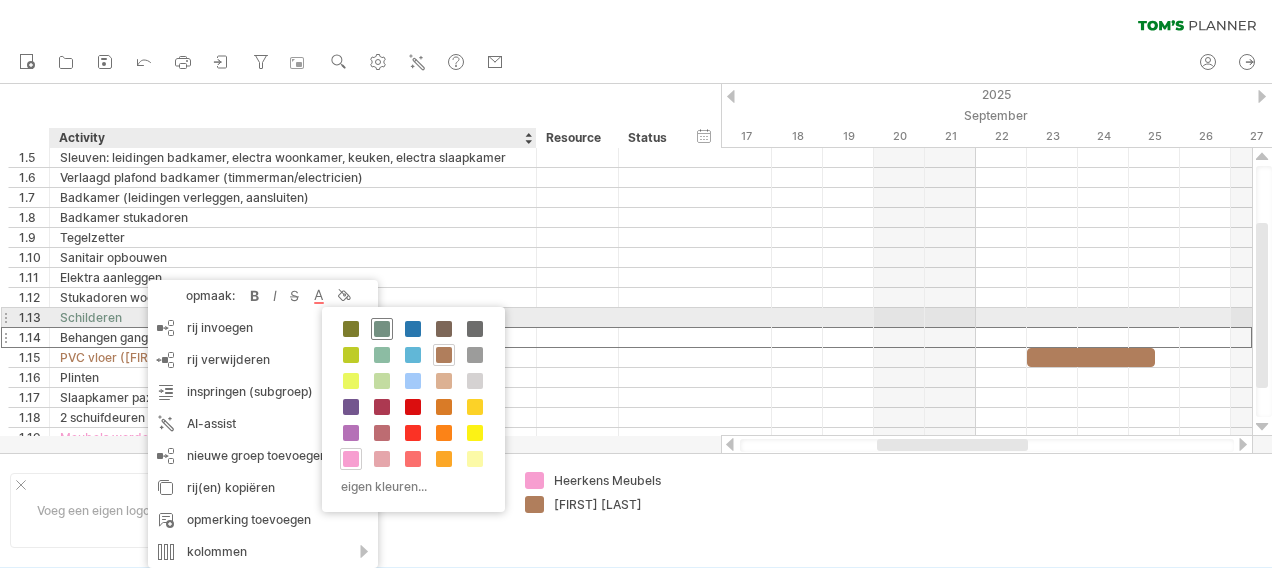 click at bounding box center [382, 329] 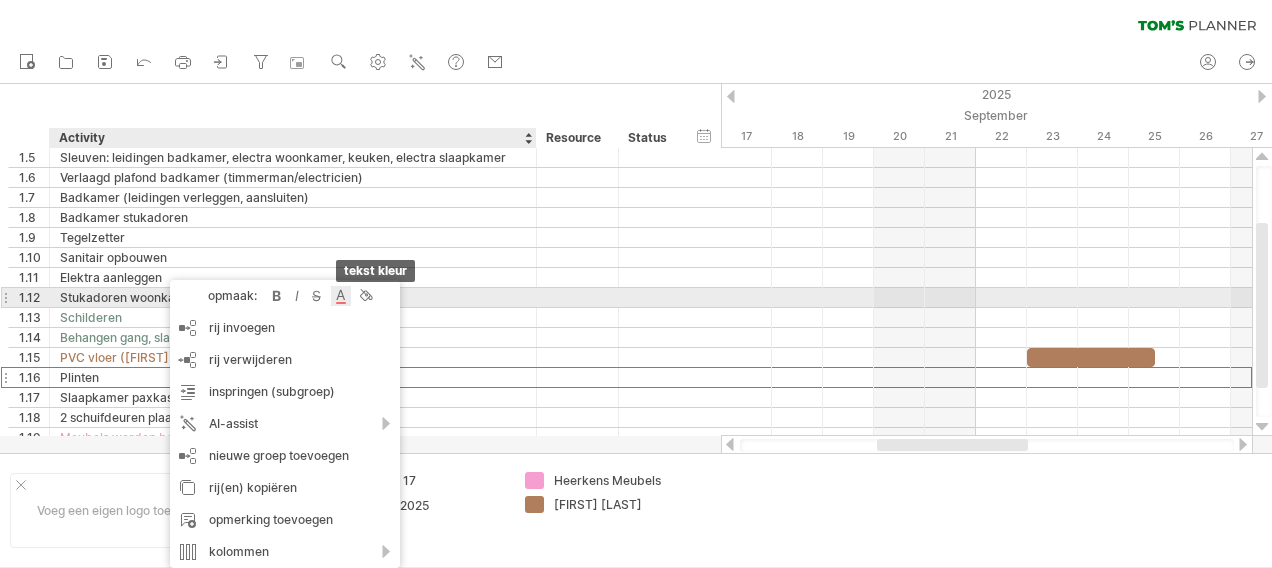 click at bounding box center [341, 296] 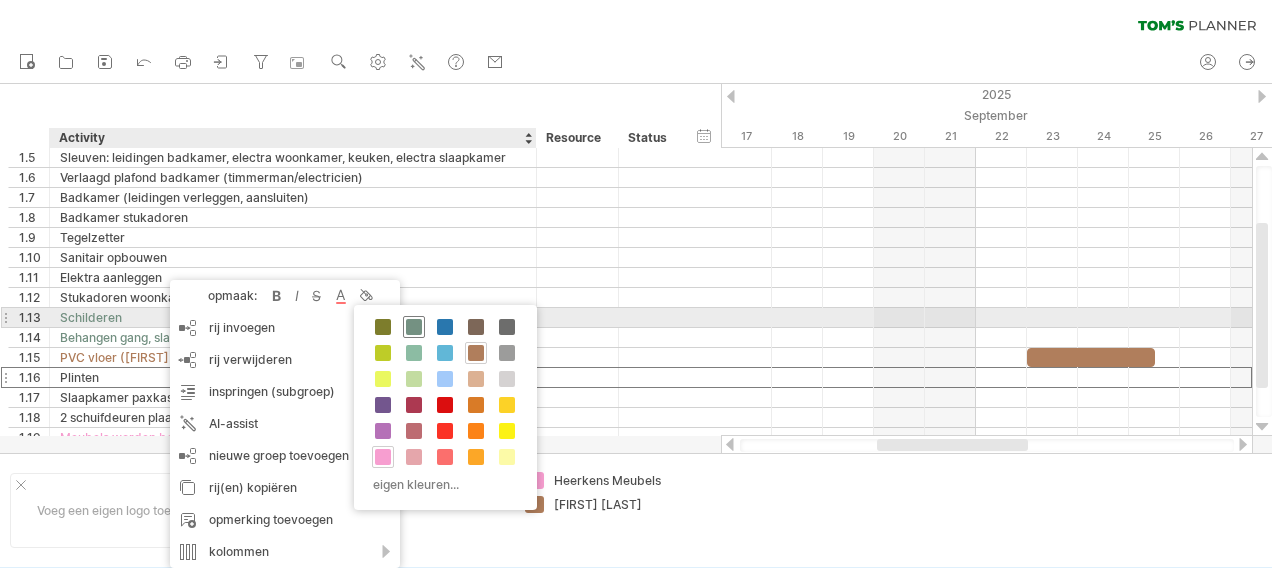 click at bounding box center [414, 327] 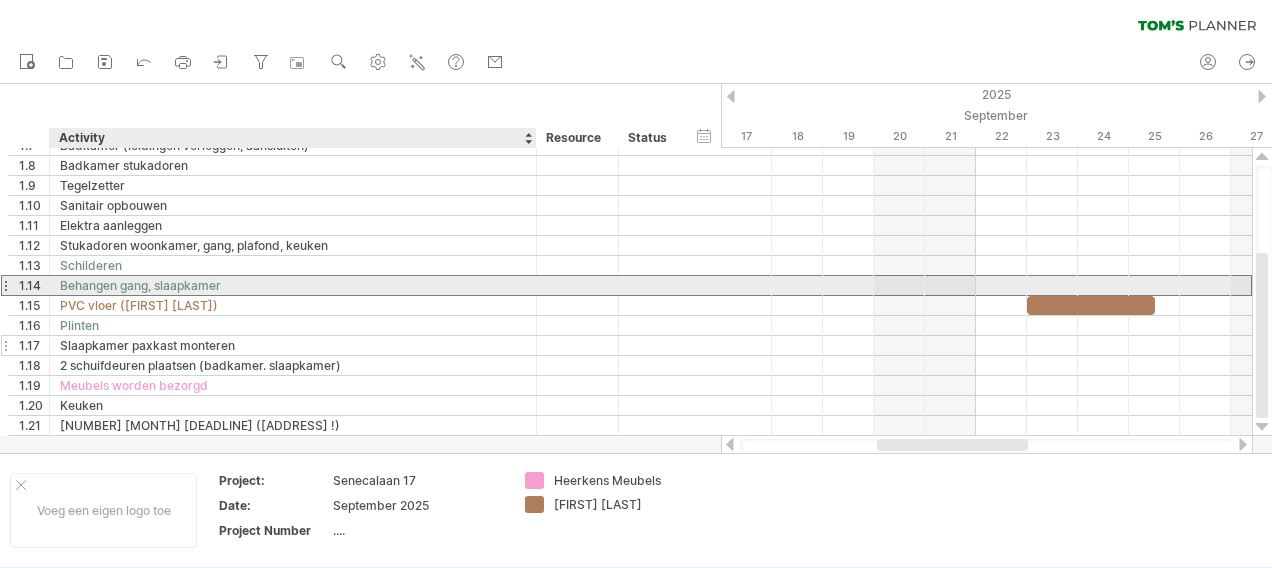drag, startPoint x: 177, startPoint y: 278, endPoint x: 188, endPoint y: 342, distance: 64.93843 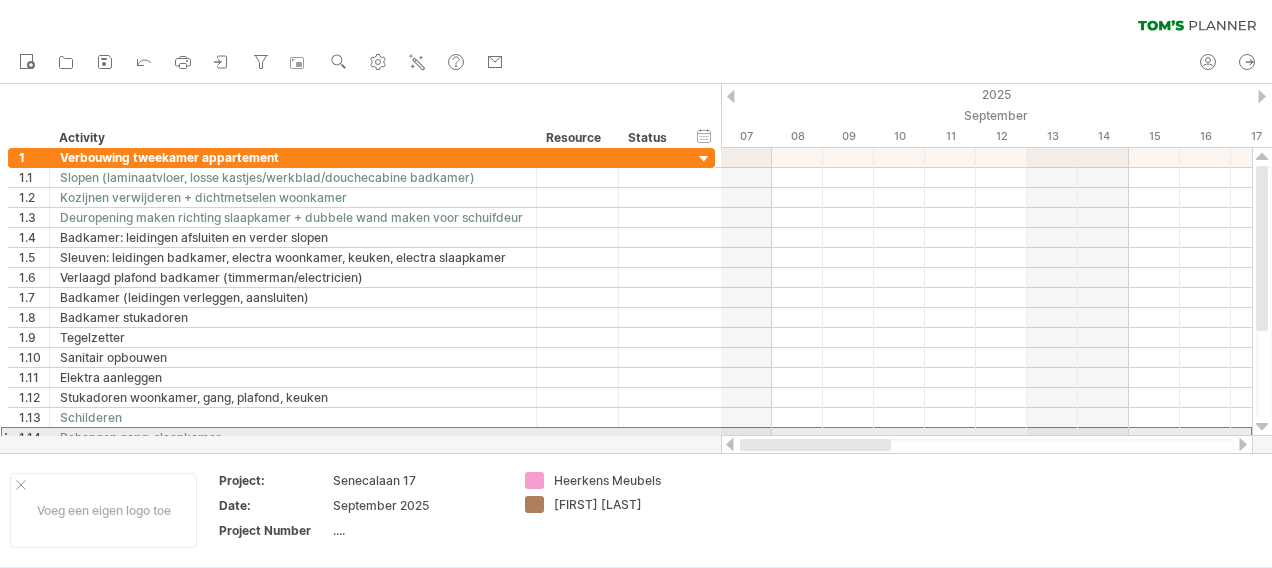 drag, startPoint x: 893, startPoint y: 447, endPoint x: 714, endPoint y: 436, distance: 179.33768 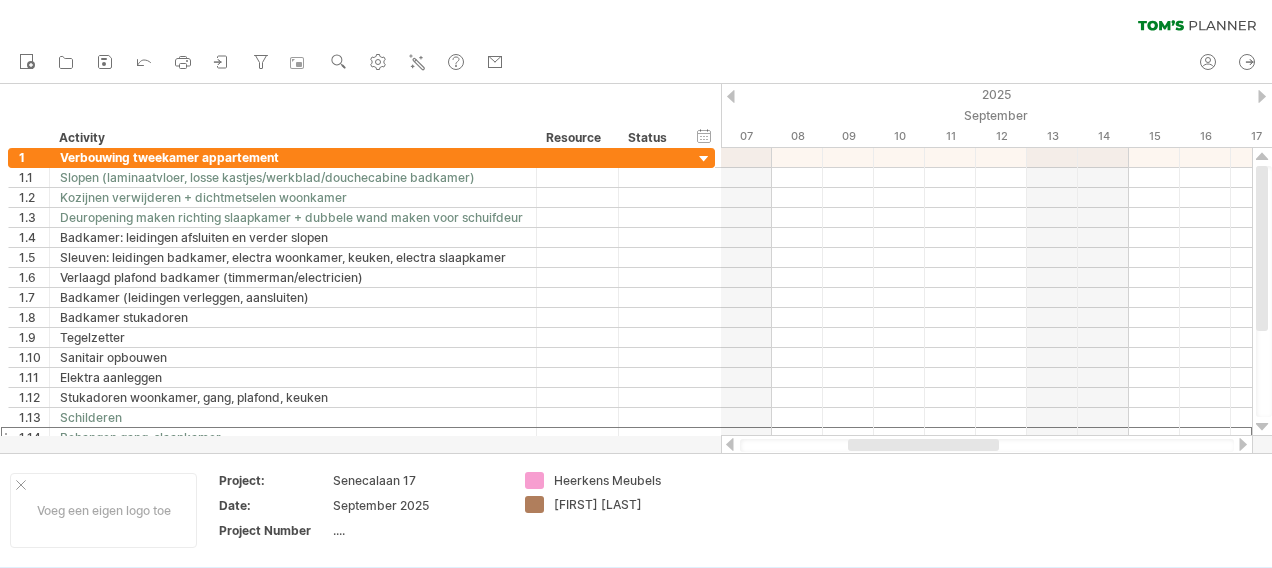click at bounding box center [730, 444] 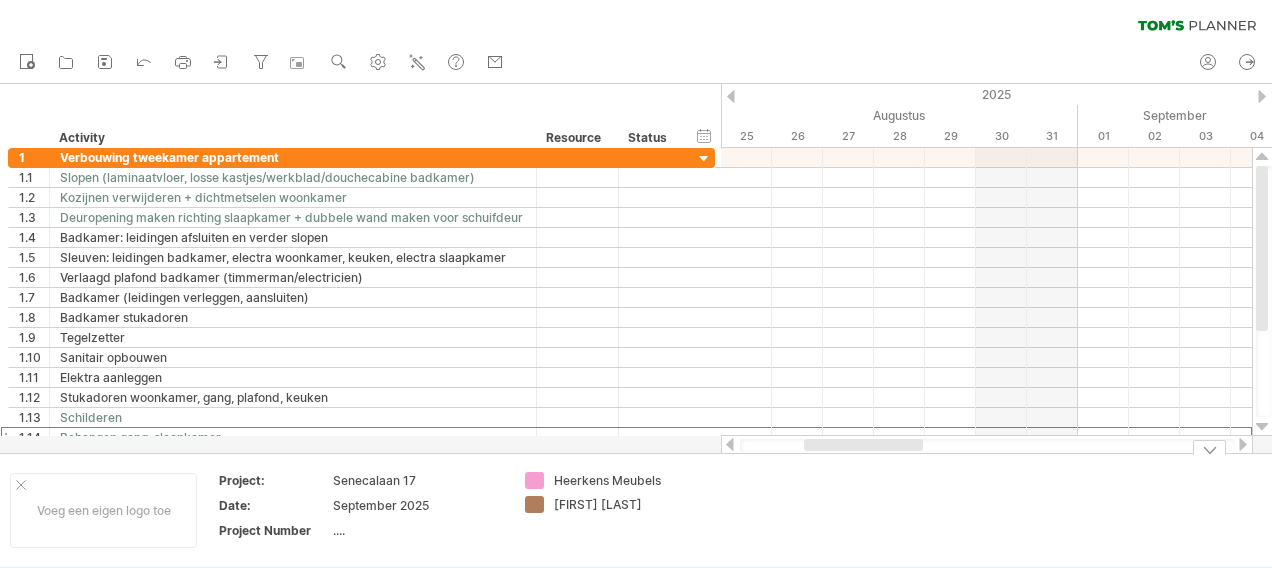 drag, startPoint x: 881, startPoint y: 448, endPoint x: 854, endPoint y: 455, distance: 27.89265 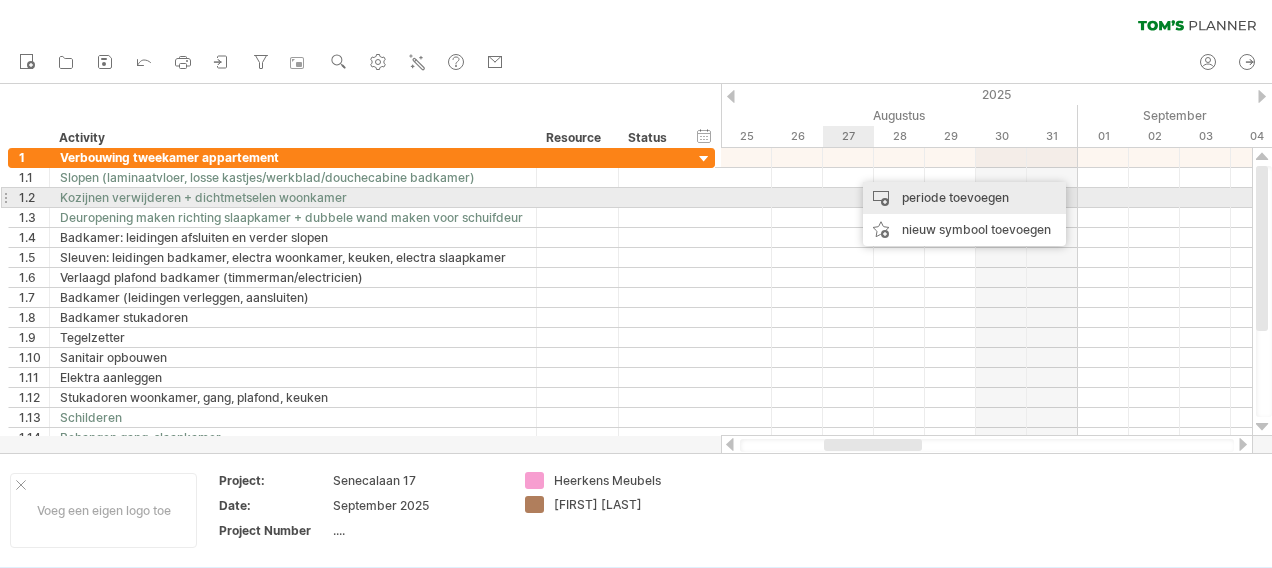 click on "periode toevoegen" at bounding box center (964, 198) 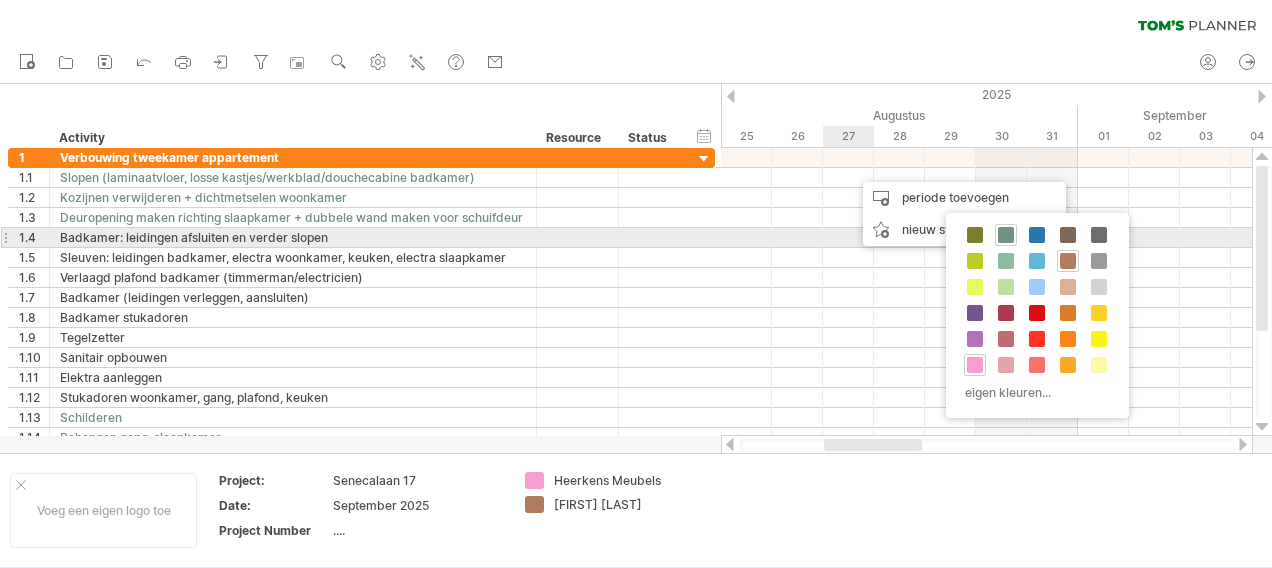 click at bounding box center [1006, 235] 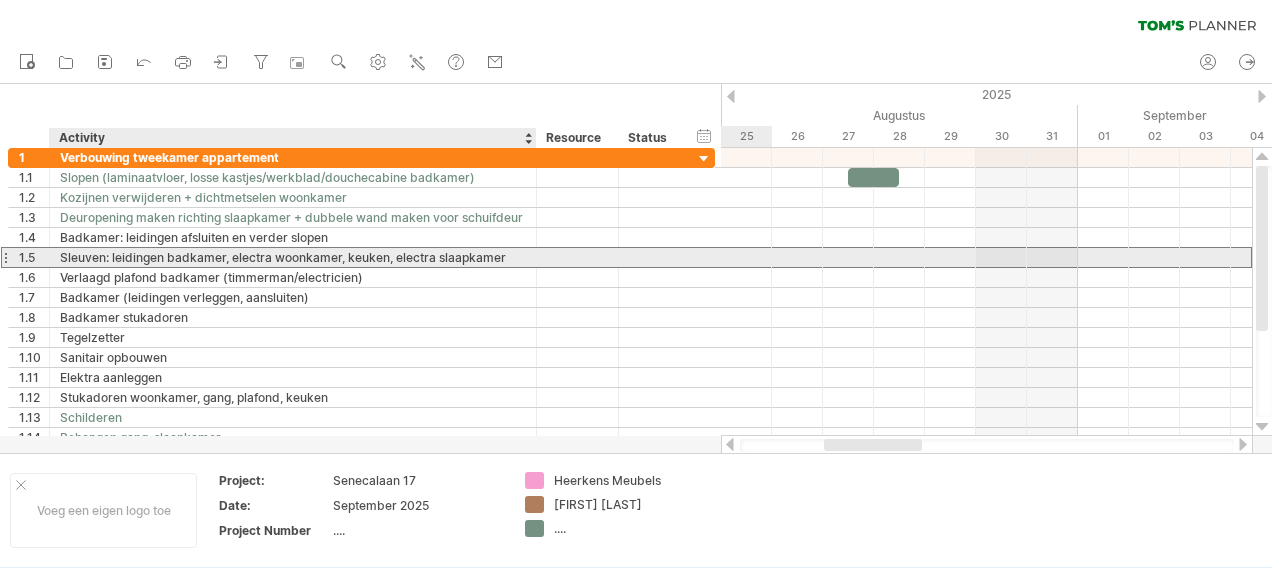 click on "Sleuven: leidingen badkamer, electra woonkamer, keuken, electra slaapkamer" at bounding box center [293, 257] 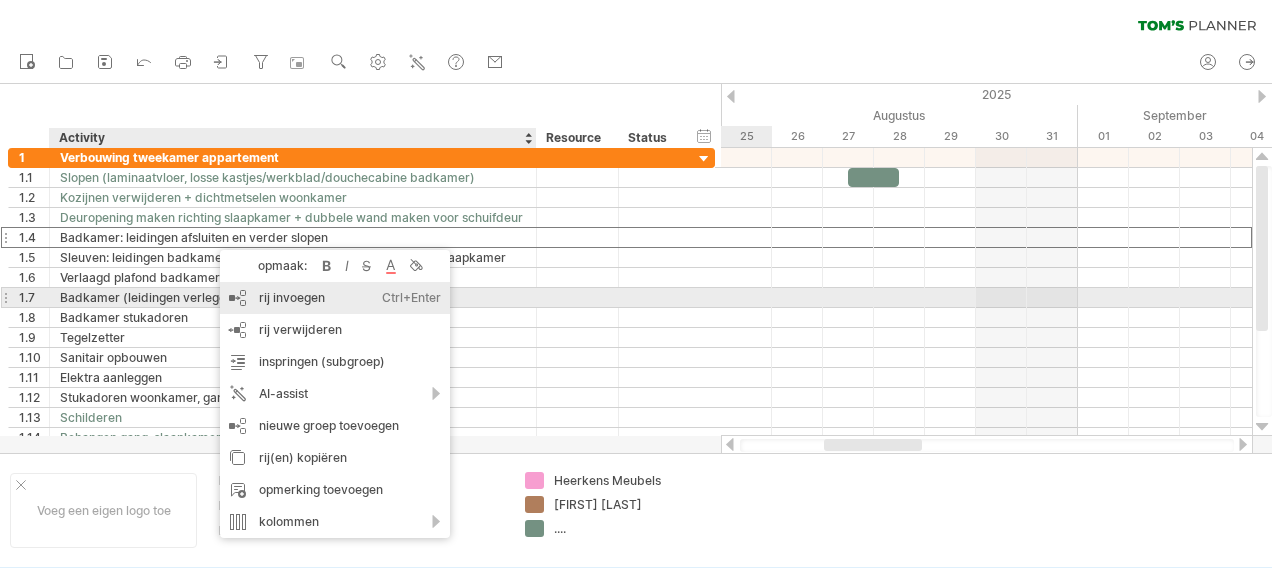 click on "rij invoegen Ctrl+Enter Cmd+Enter" at bounding box center (335, 298) 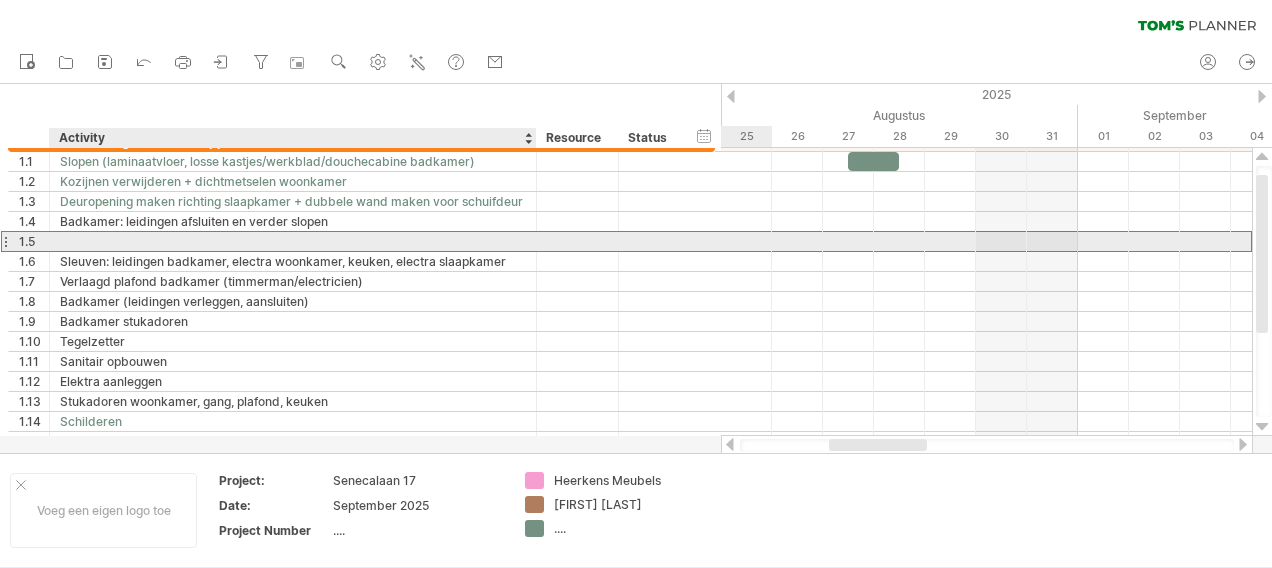 click at bounding box center (293, 241) 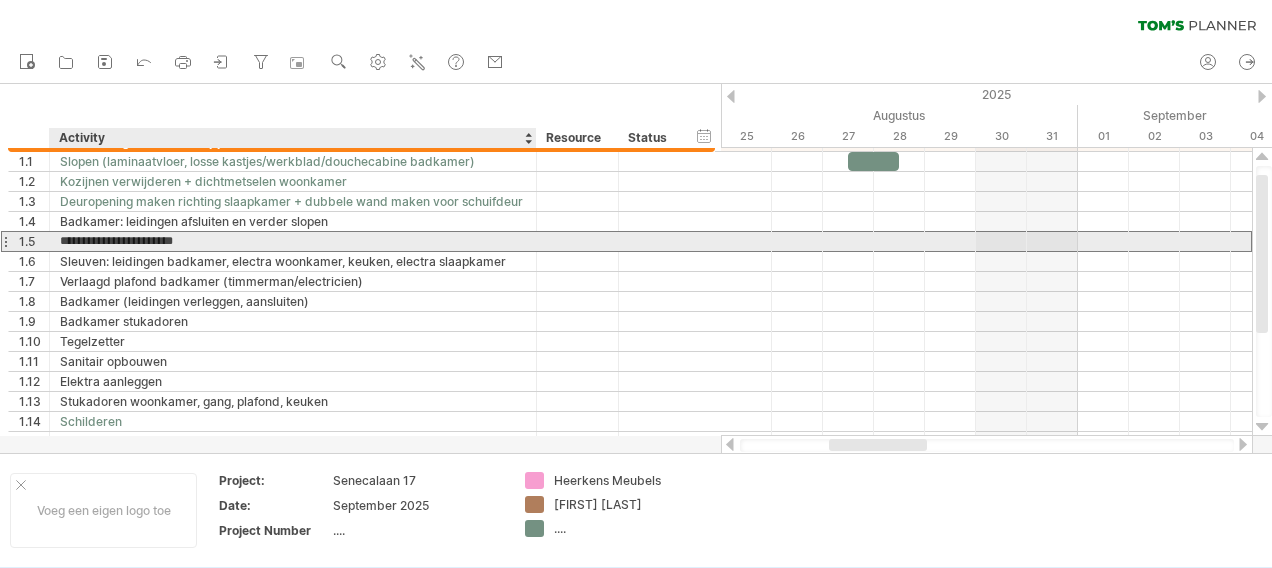 click on "**********" at bounding box center [293, 241] 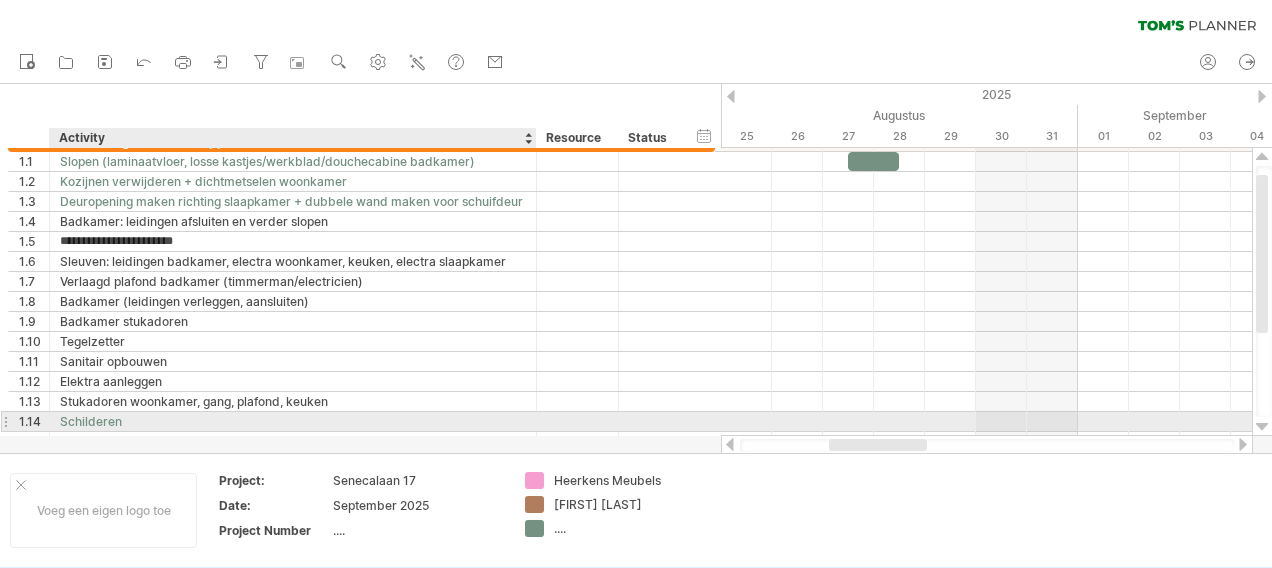 type on "**********" 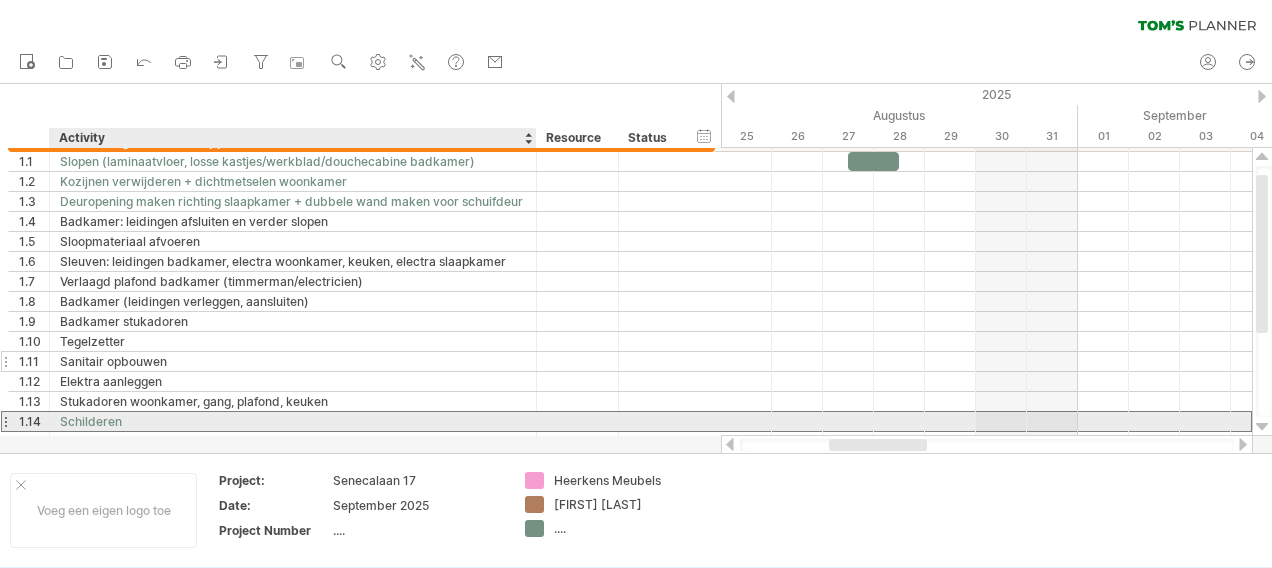 drag, startPoint x: 144, startPoint y: 420, endPoint x: 176, endPoint y: 350, distance: 76.96753 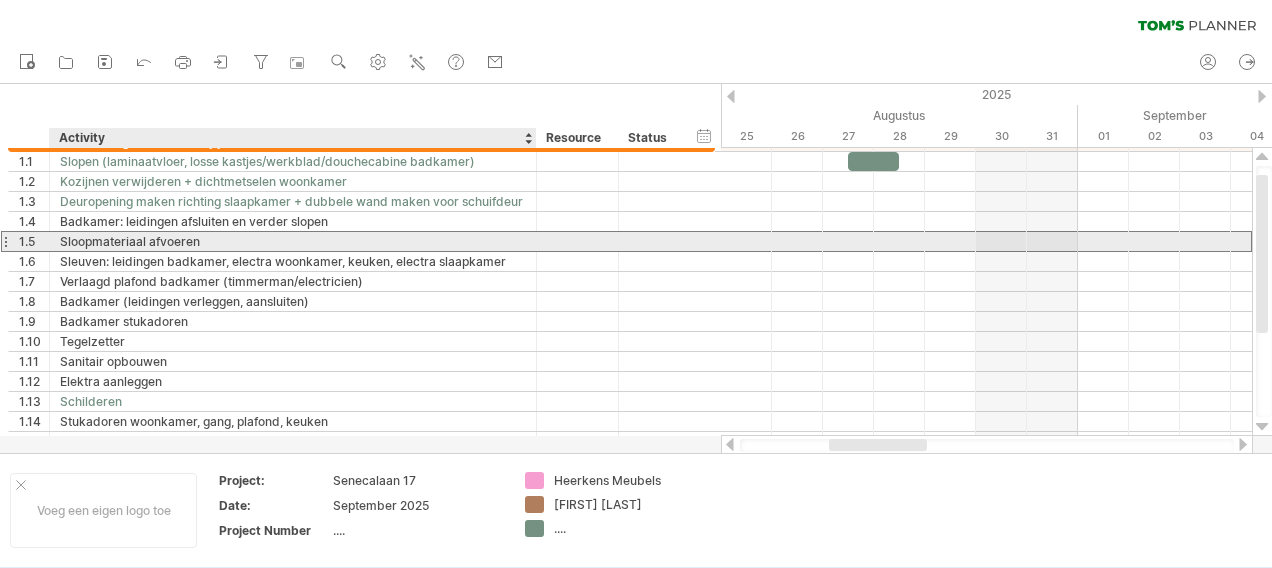 click on "Sloopmateriaal afvoeren" at bounding box center (293, 241) 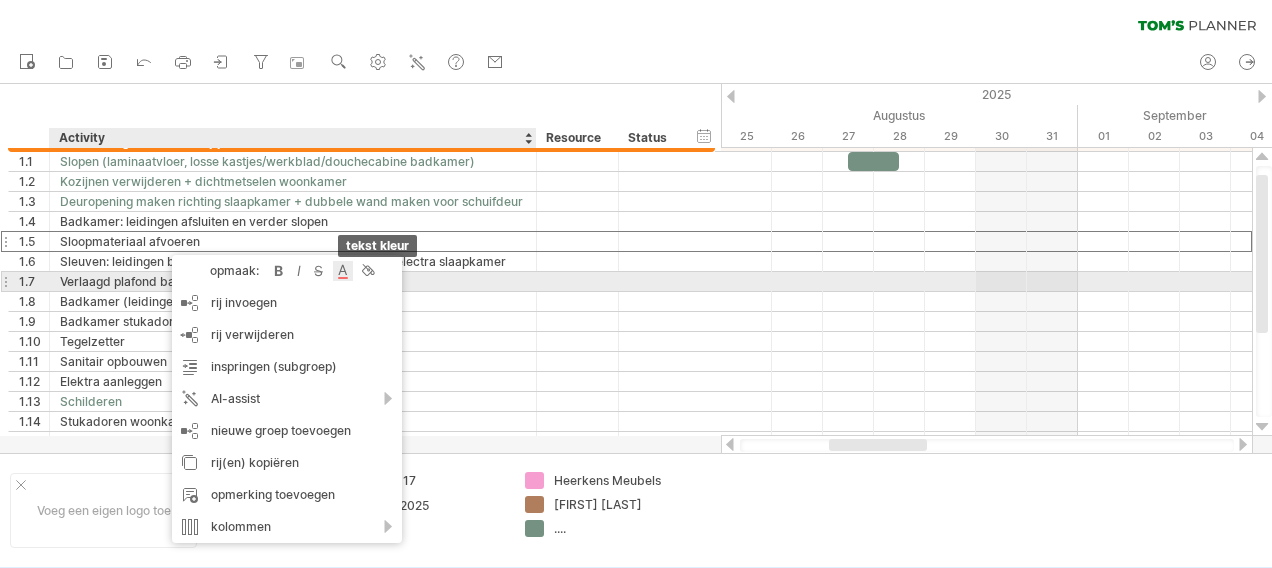 click at bounding box center (343, 271) 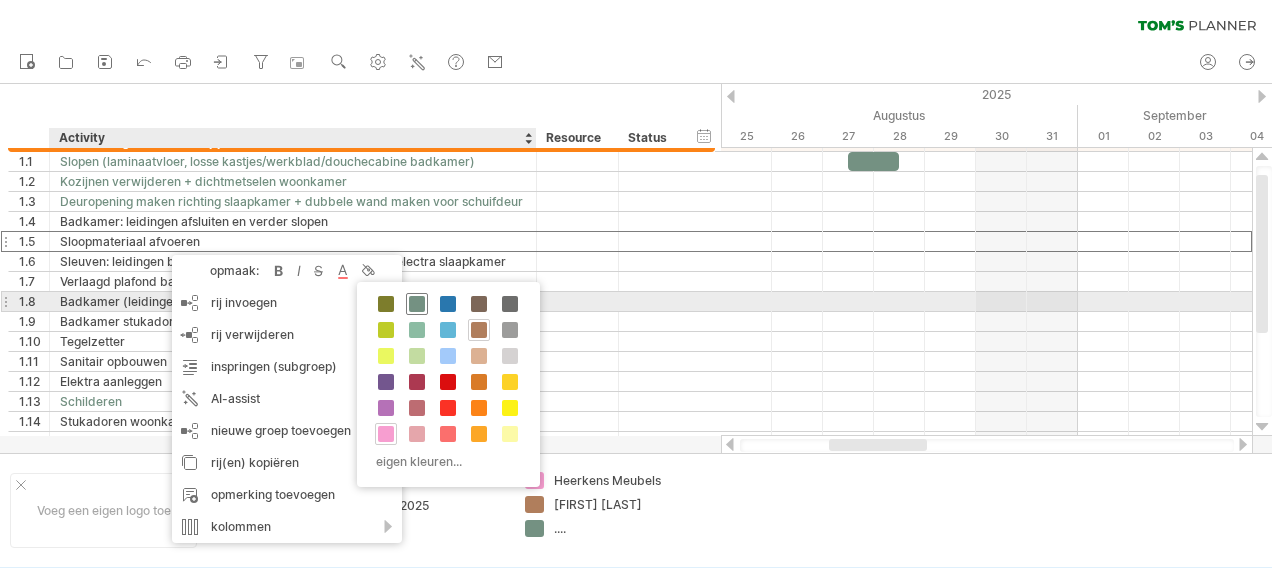 click at bounding box center [417, 304] 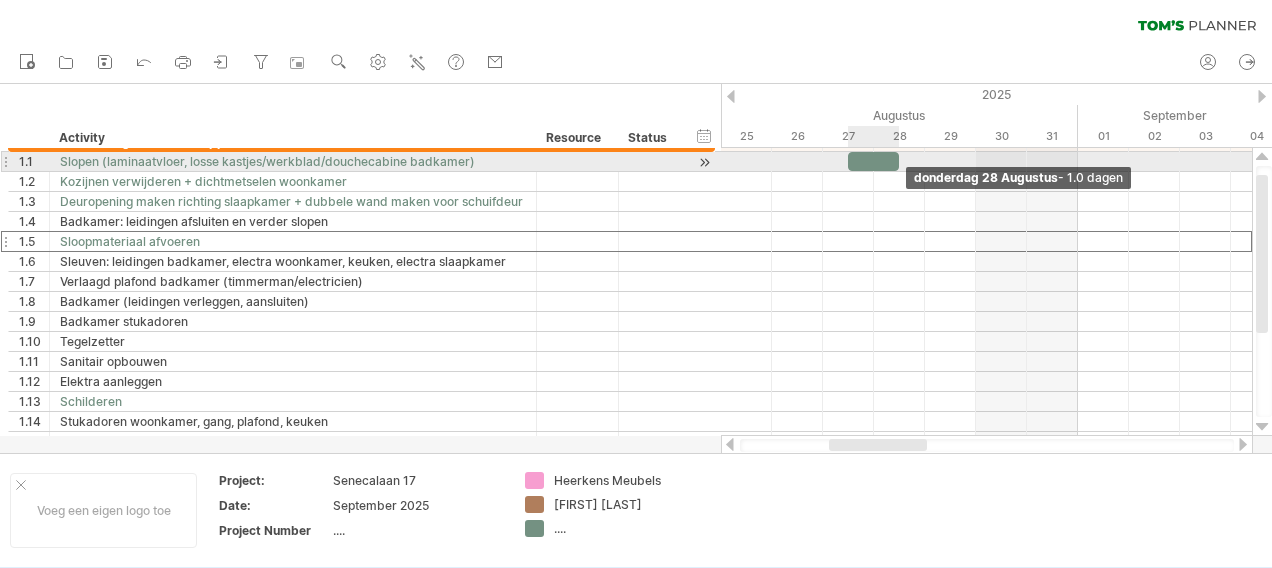 drag, startPoint x: 889, startPoint y: 167, endPoint x: 895, endPoint y: 156, distance: 12.529964 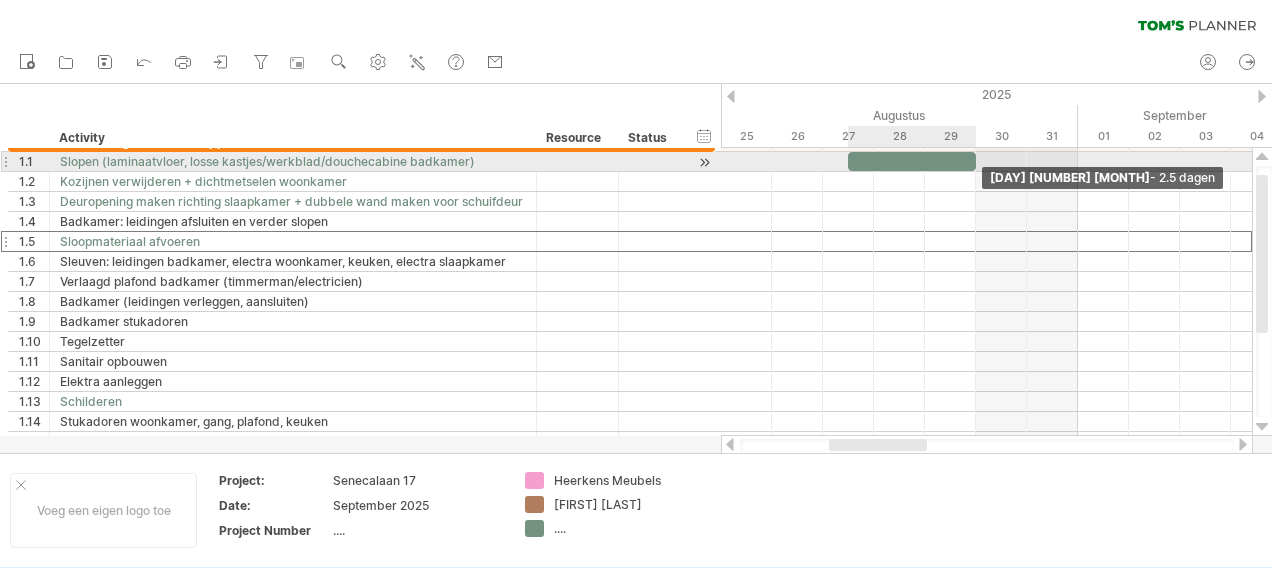 drag, startPoint x: 899, startPoint y: 157, endPoint x: 964, endPoint y: 156, distance: 65.00769 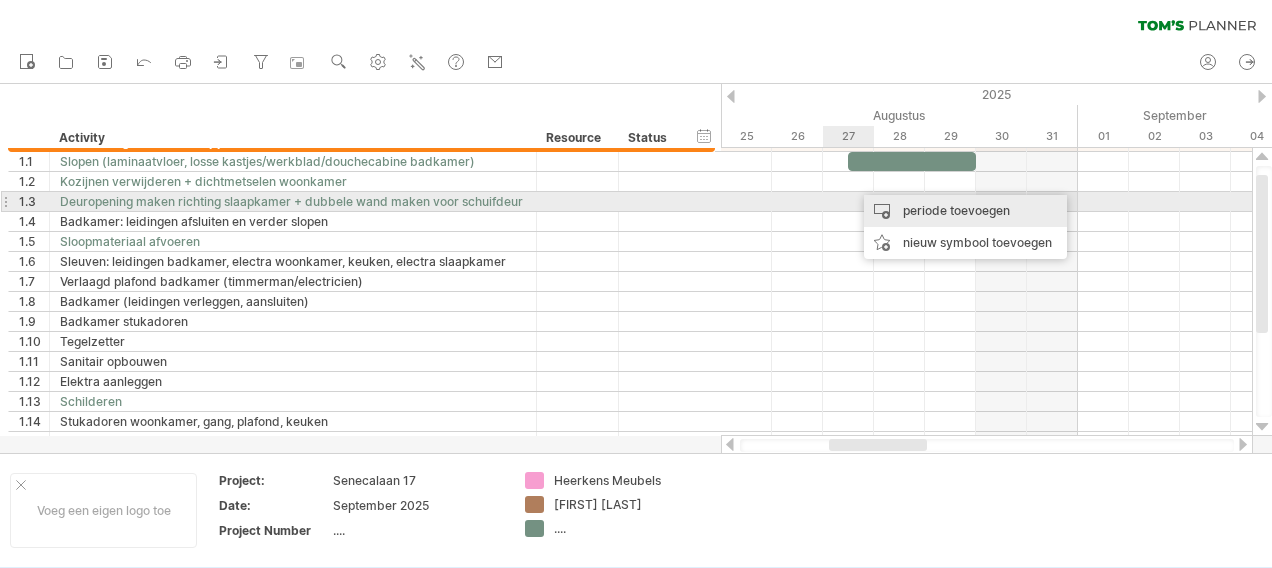 click on "periode toevoegen" at bounding box center [965, 211] 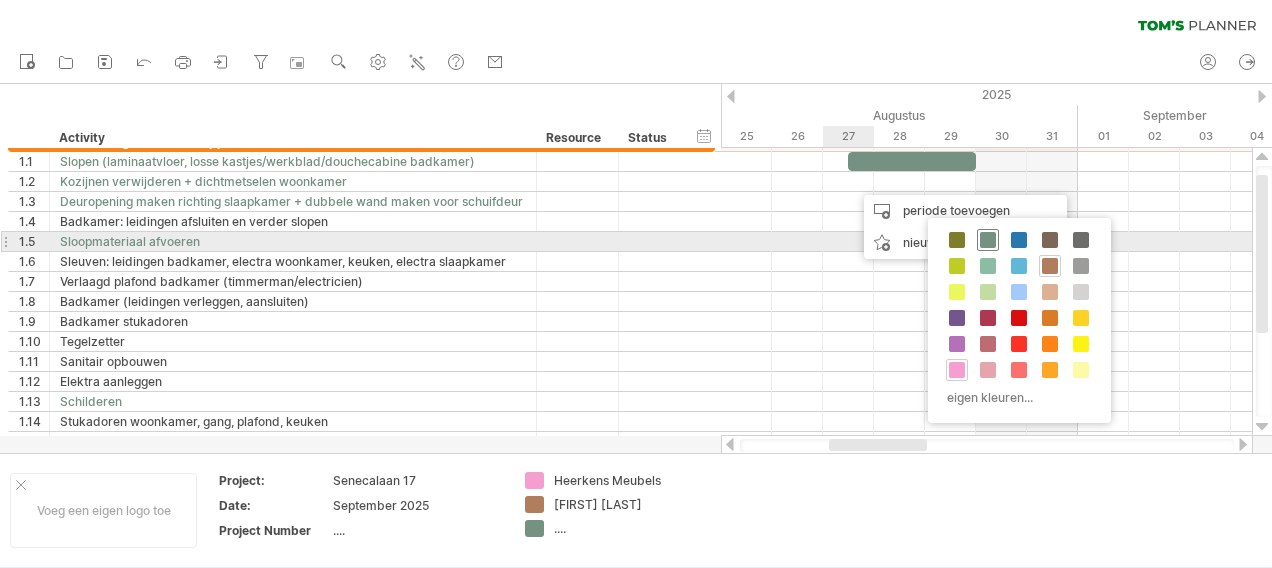click at bounding box center [988, 240] 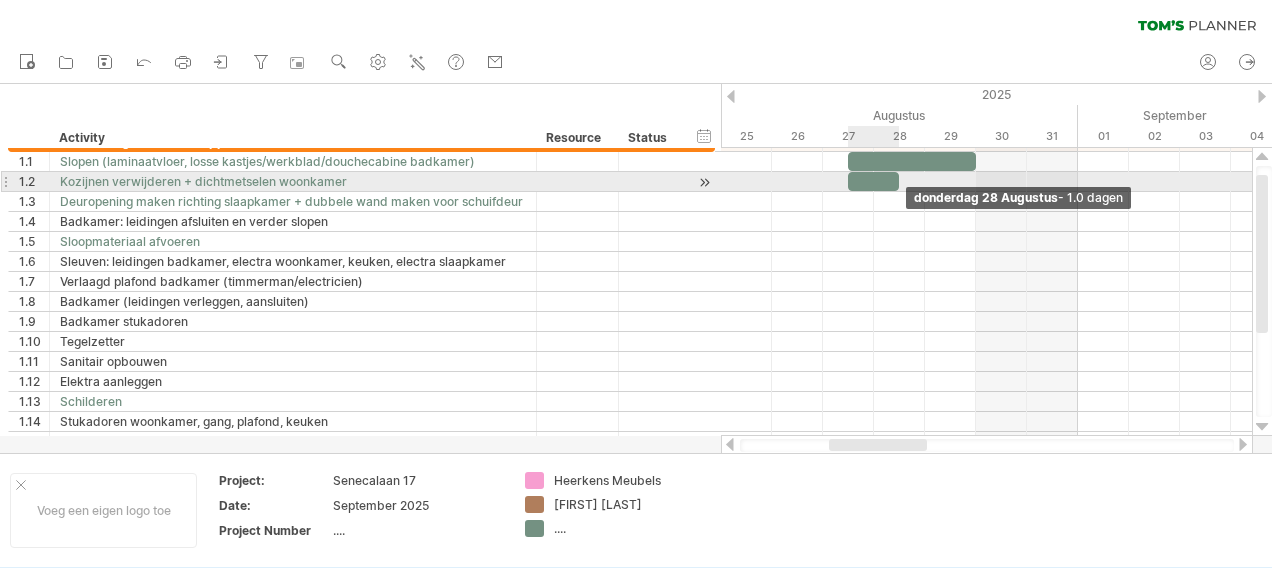 click at bounding box center [899, 181] 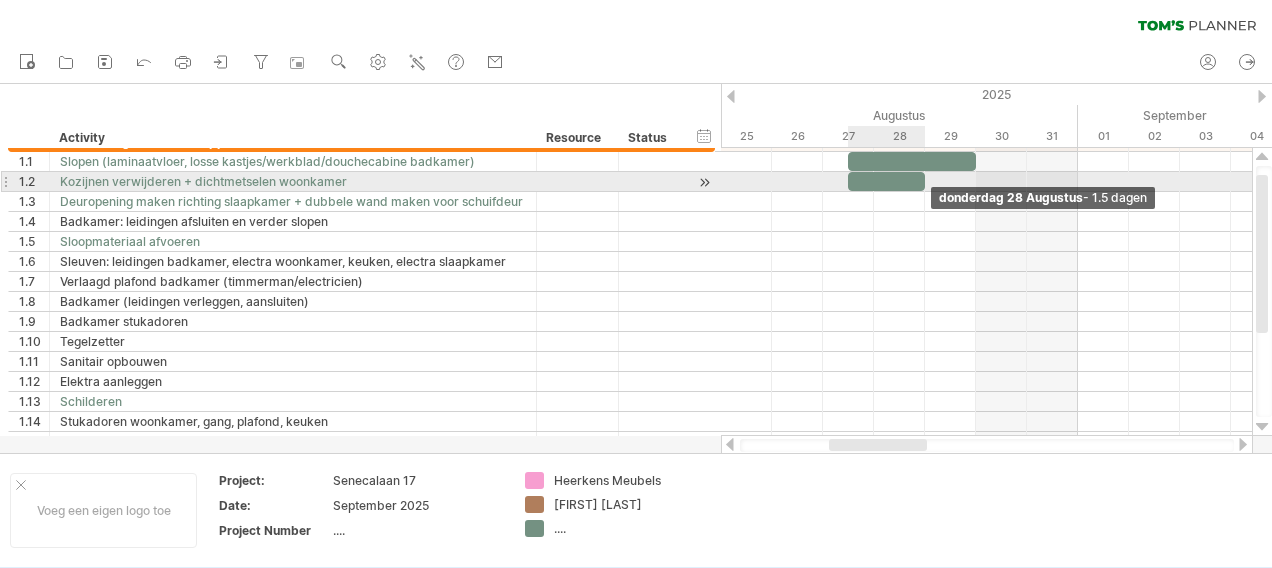 drag, startPoint x: 901, startPoint y: 176, endPoint x: 923, endPoint y: 181, distance: 22.561028 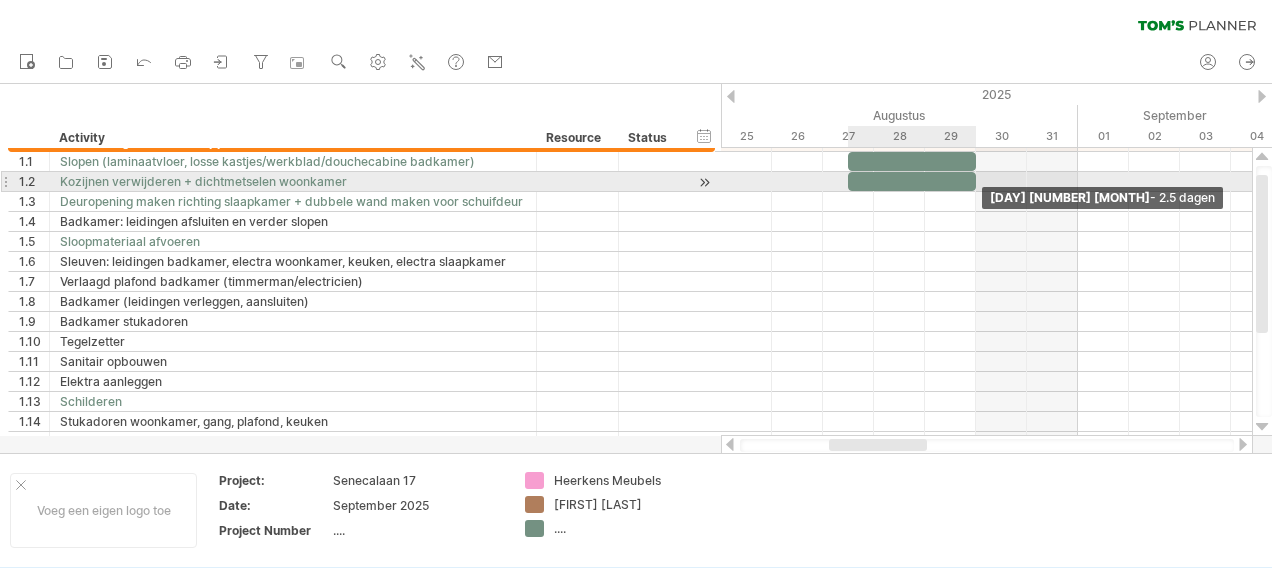 drag, startPoint x: 923, startPoint y: 181, endPoint x: 964, endPoint y: 184, distance: 41.109608 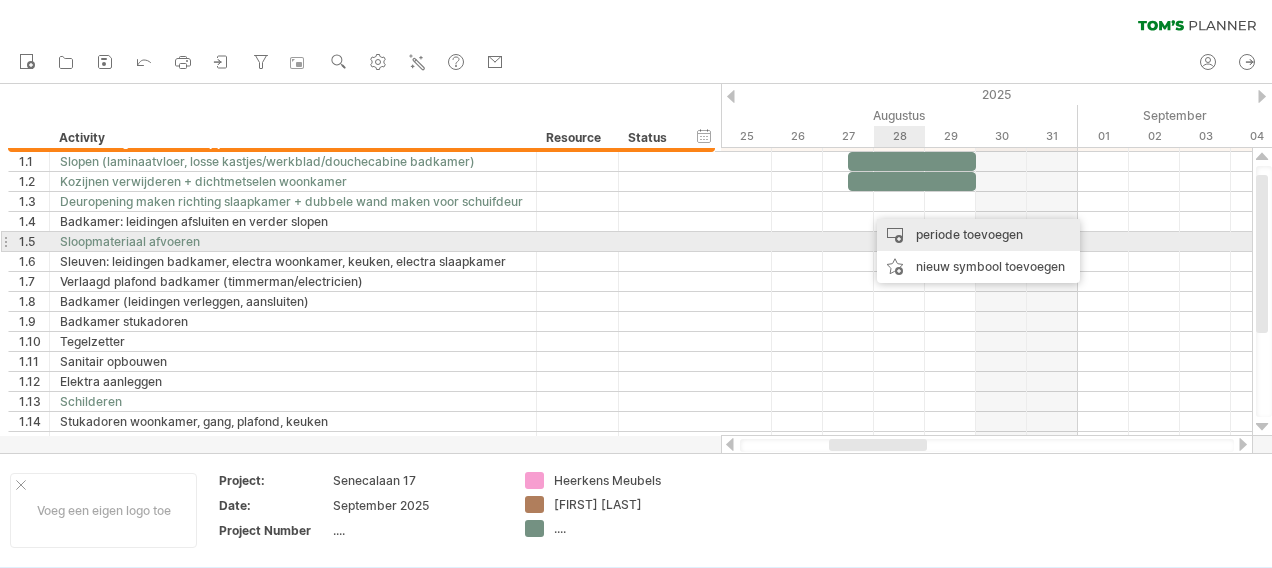 click on "periode toevoegen" at bounding box center (978, 235) 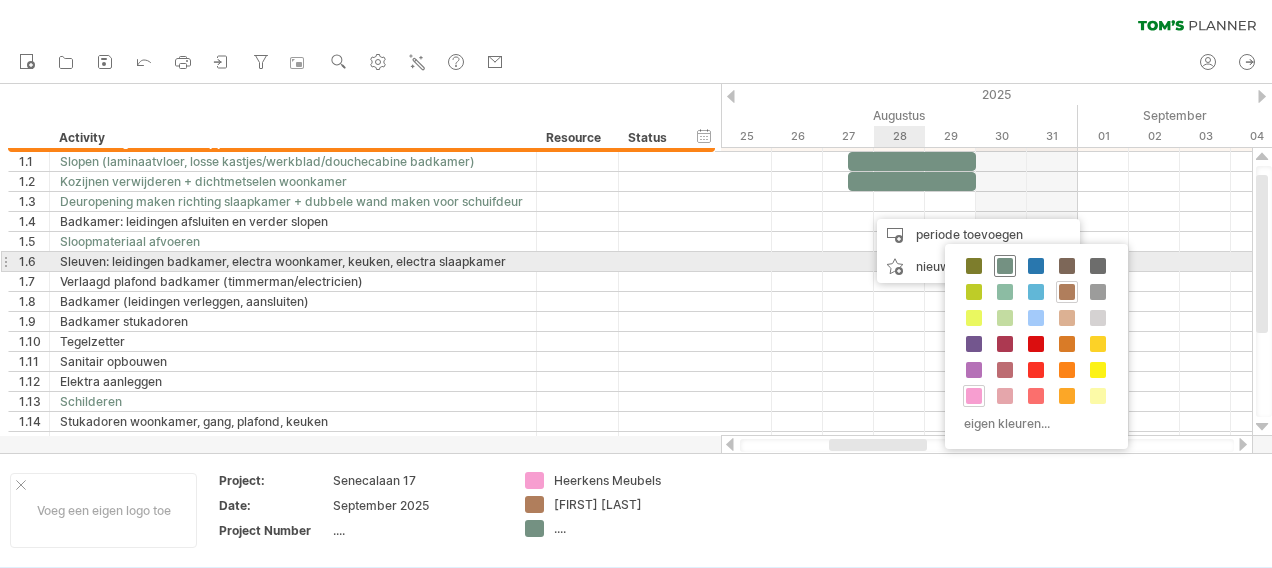 click at bounding box center [1005, 266] 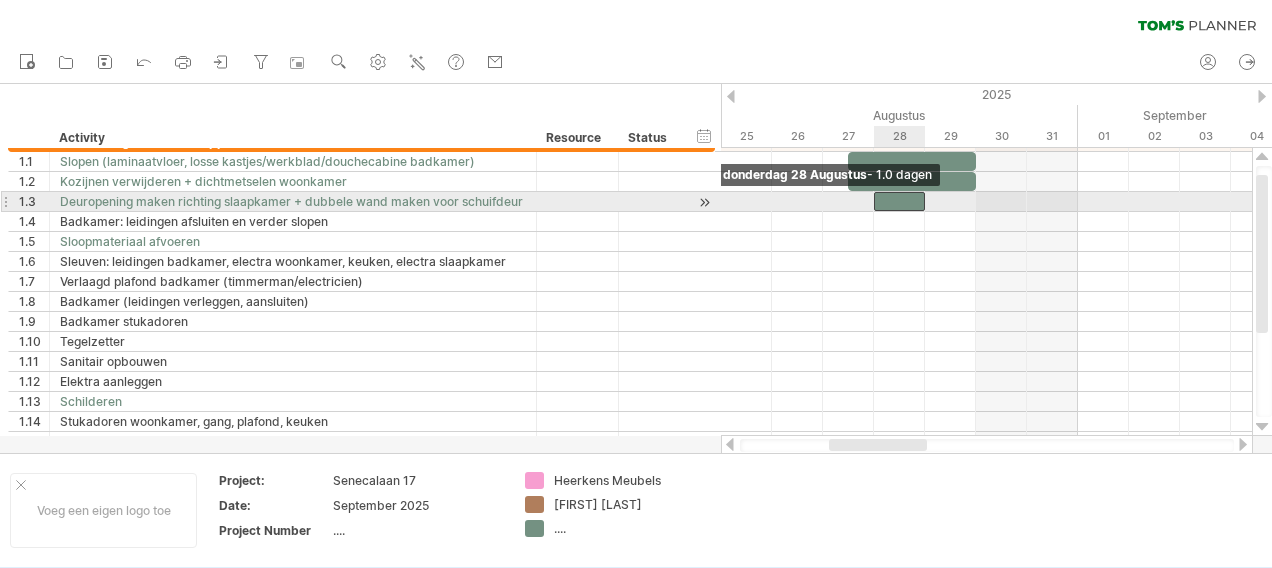 click at bounding box center [874, 201] 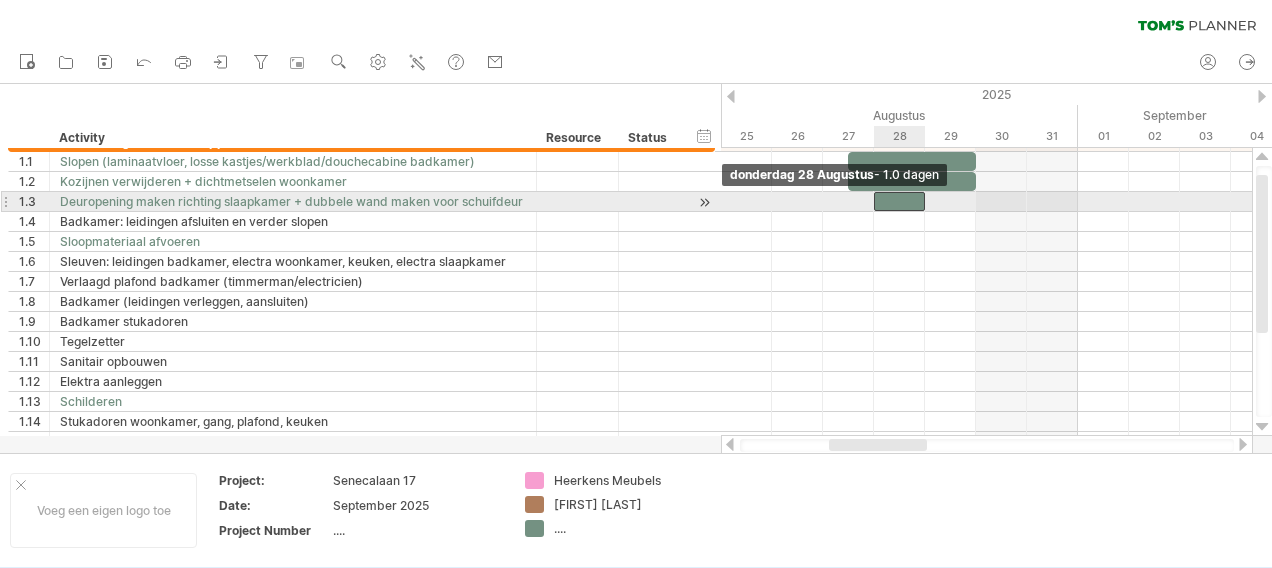 click at bounding box center [874, 201] 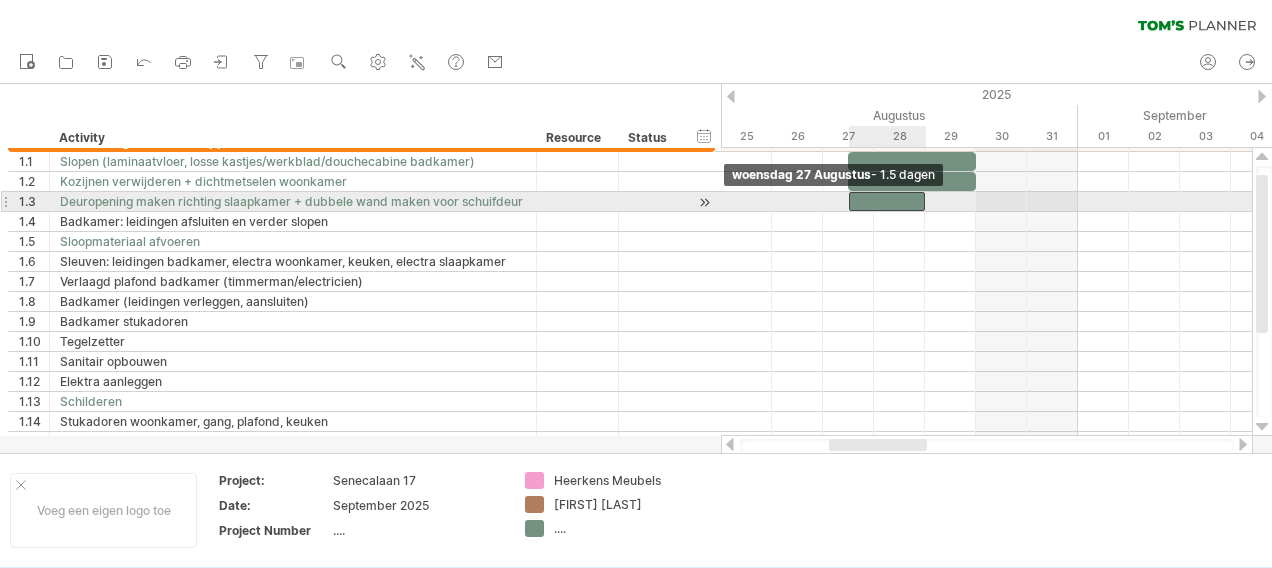 drag, startPoint x: 872, startPoint y: 198, endPoint x: 856, endPoint y: 202, distance: 16.492422 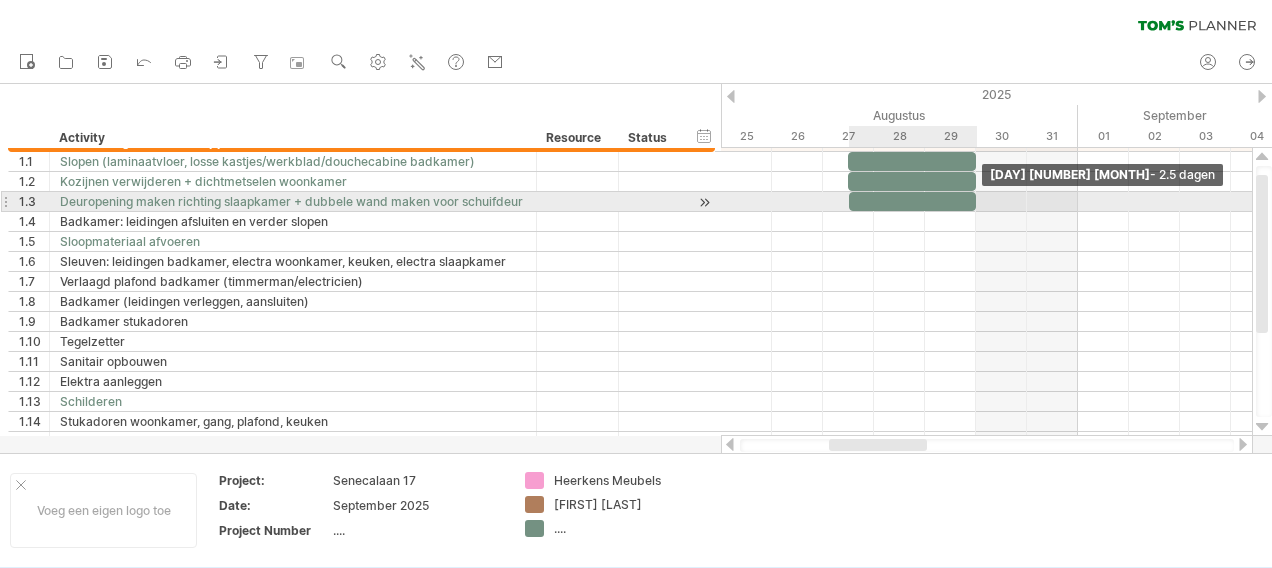 drag, startPoint x: 921, startPoint y: 199, endPoint x: 970, endPoint y: 200, distance: 49.010204 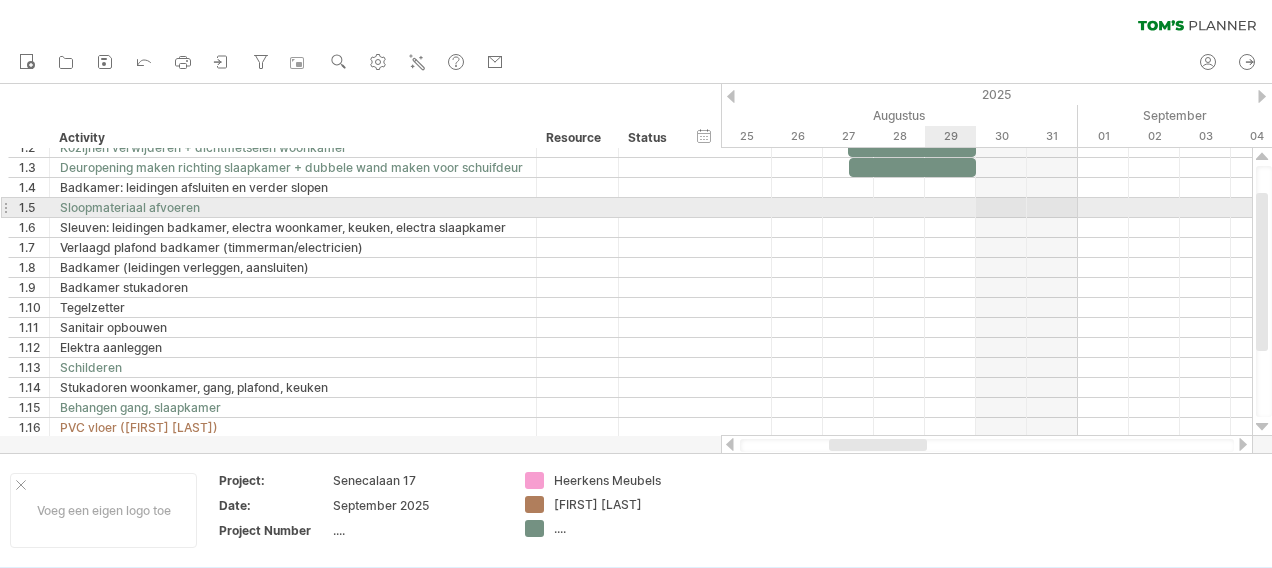 click at bounding box center (986, 208) 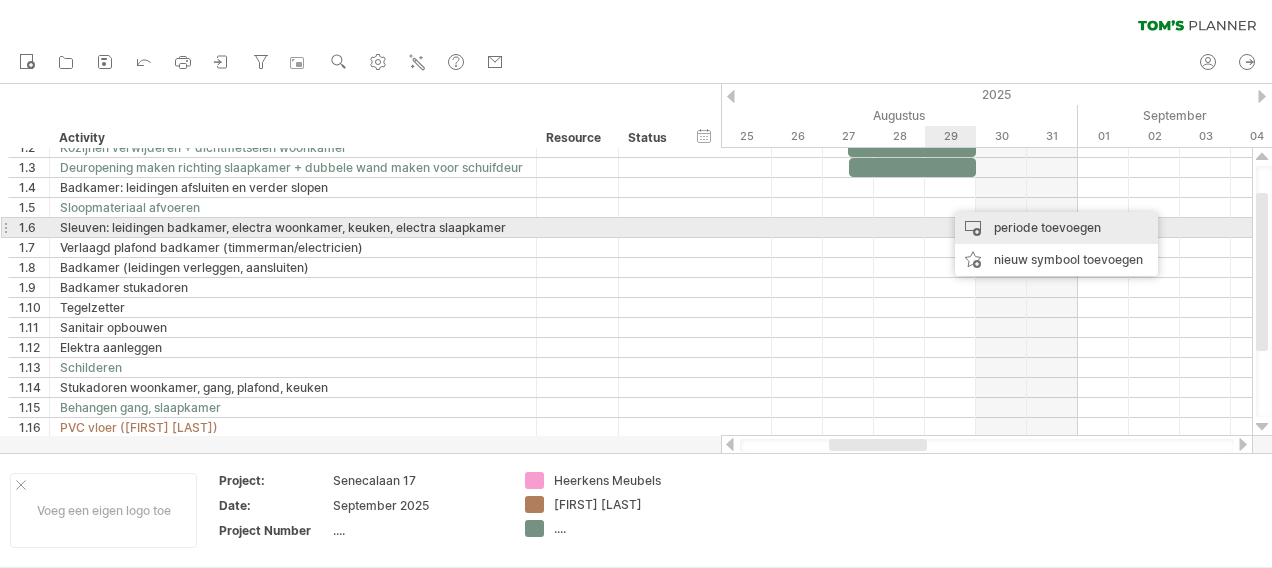 click on "periode toevoegen" at bounding box center [1056, 228] 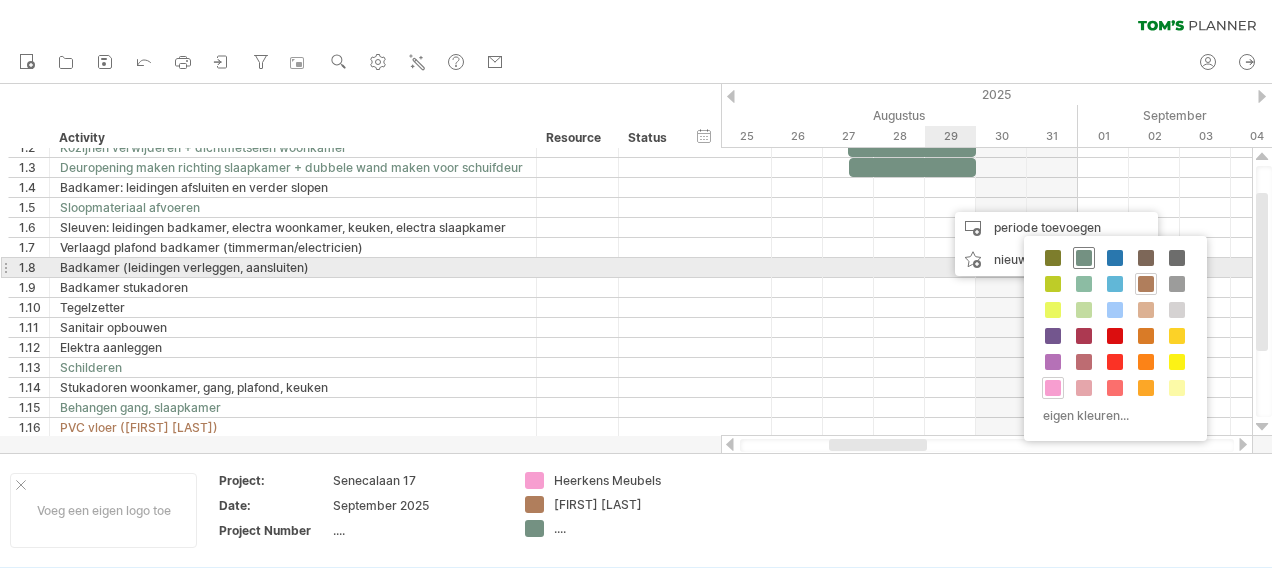 click at bounding box center (1084, 258) 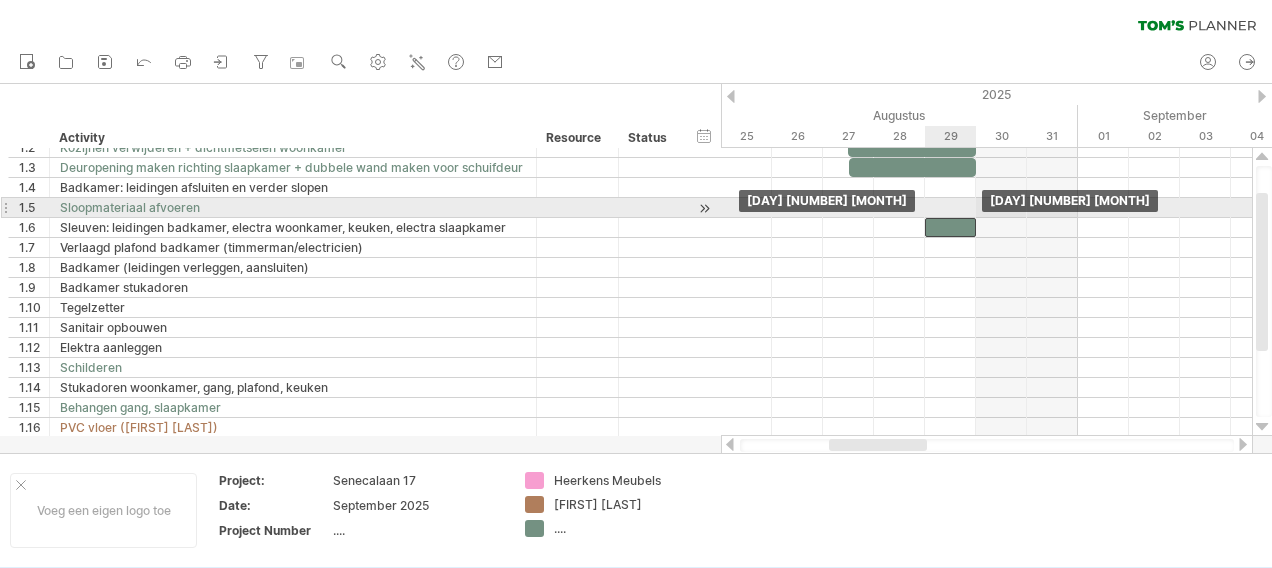 drag, startPoint x: 960, startPoint y: 202, endPoint x: 934, endPoint y: 216, distance: 29.529646 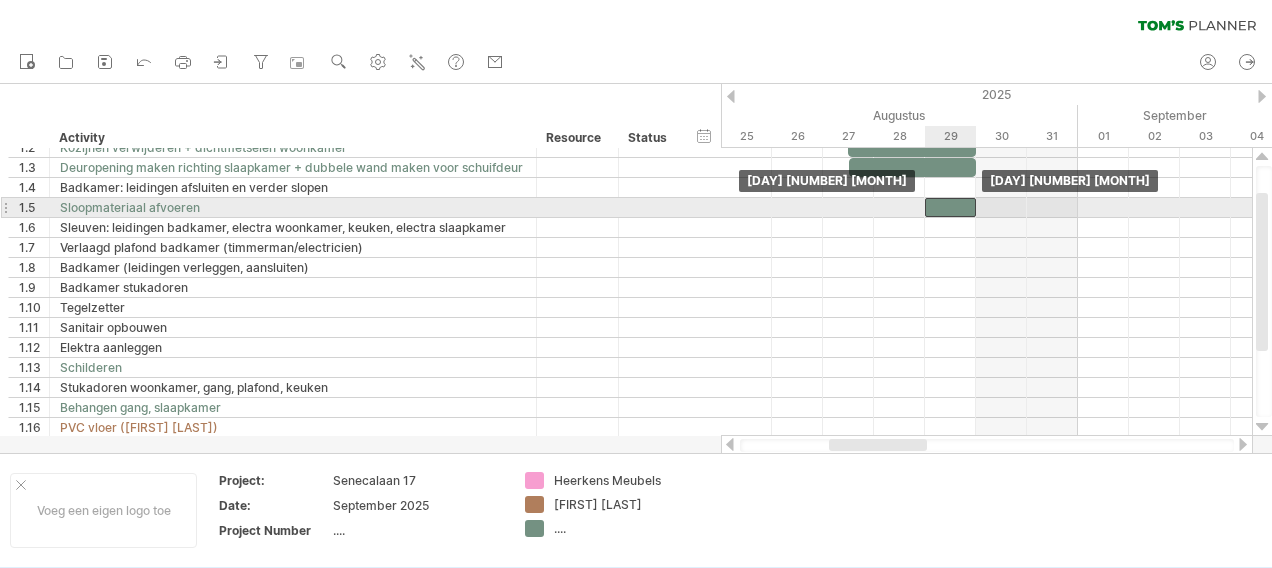 drag, startPoint x: 933, startPoint y: 225, endPoint x: 938, endPoint y: 211, distance: 14.866069 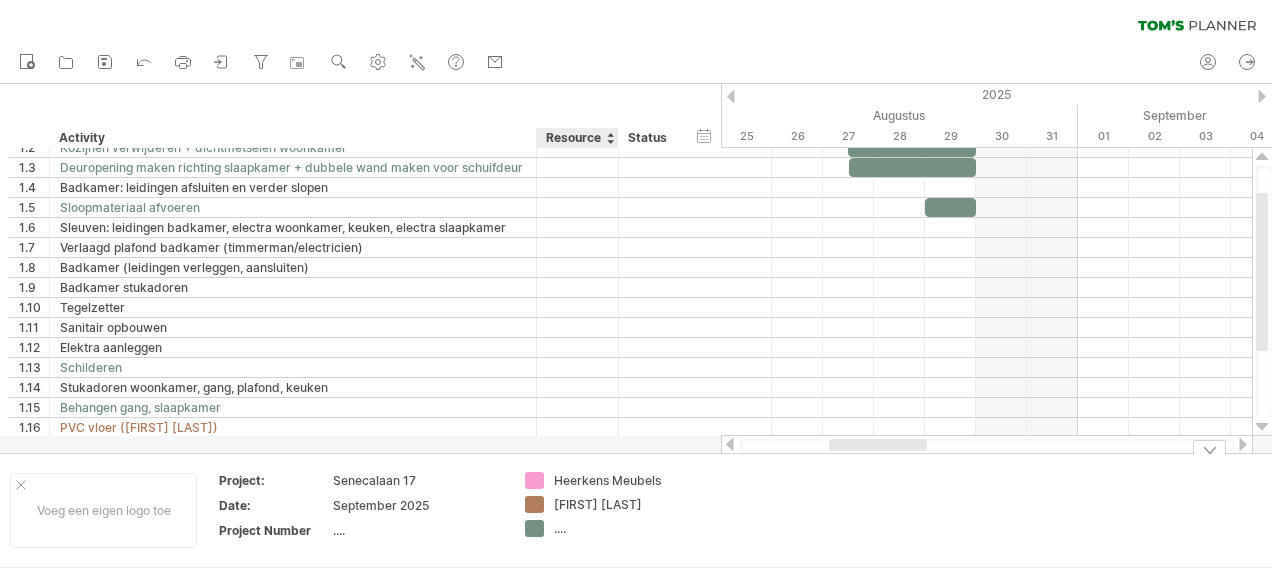 click on "...." at bounding box center [608, 528] 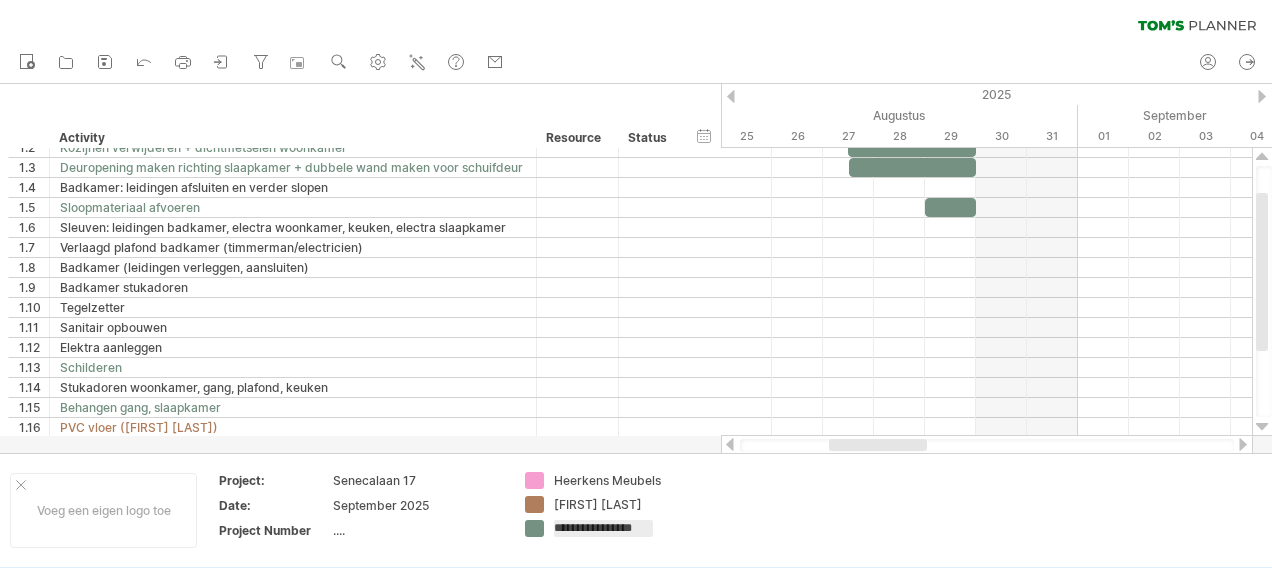 type on "**********" 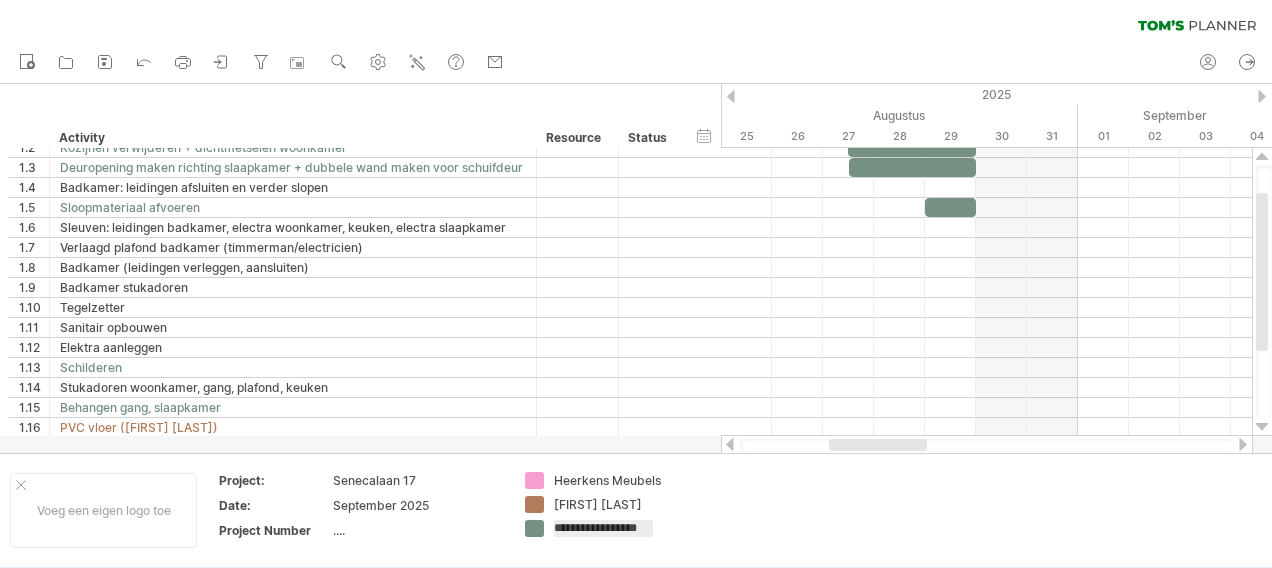 scroll, scrollTop: 0, scrollLeft: 16, axis: horizontal 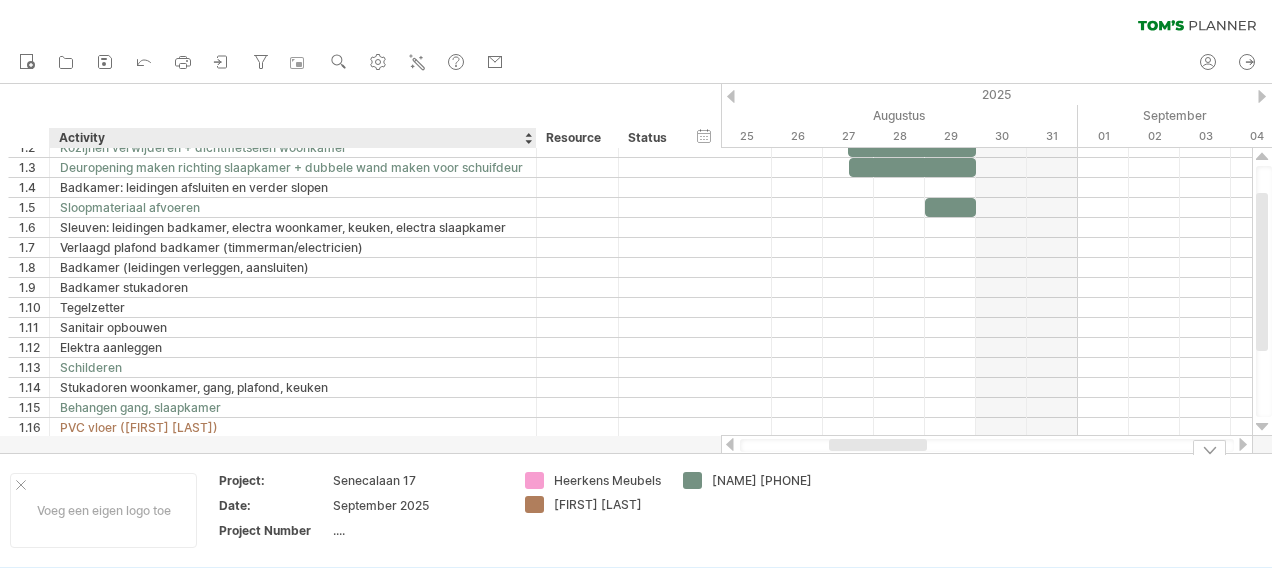 click on "Heerkens Meubels Mari Frunt" at bounding box center [594, 510] 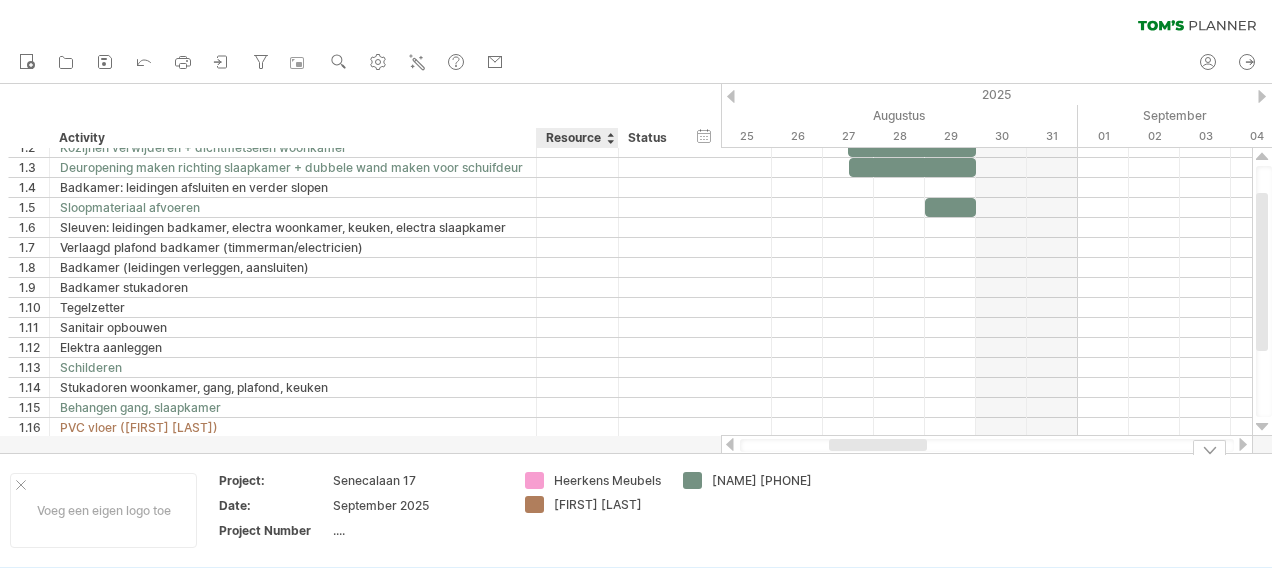 click on "Mari Frunt" at bounding box center [608, 504] 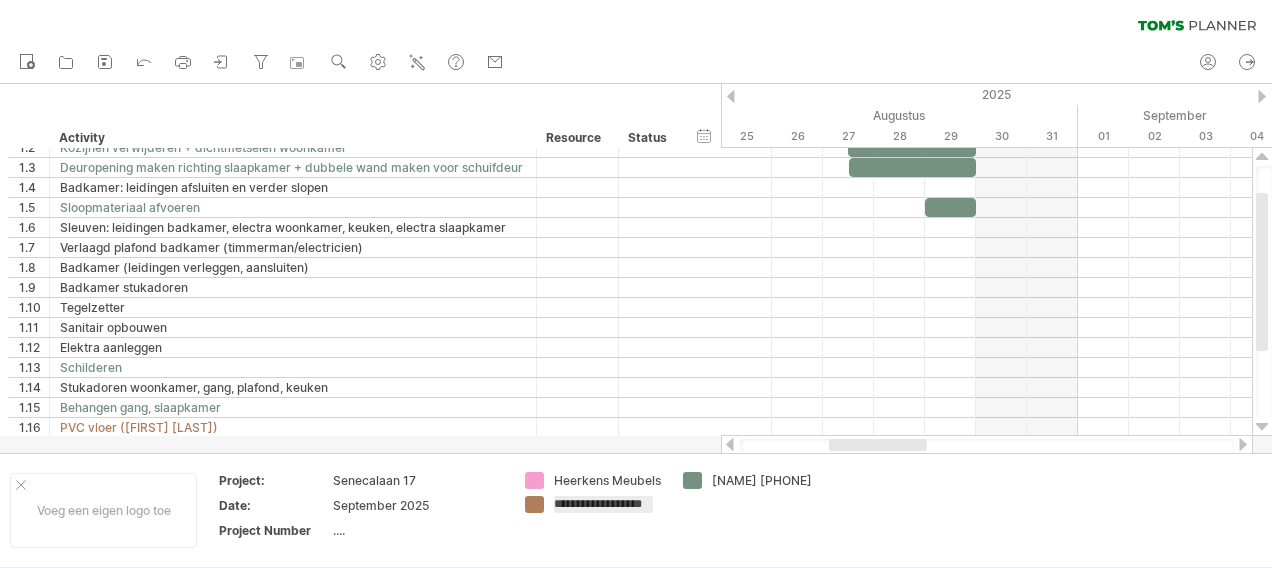 scroll, scrollTop: 0, scrollLeft: 8, axis: horizontal 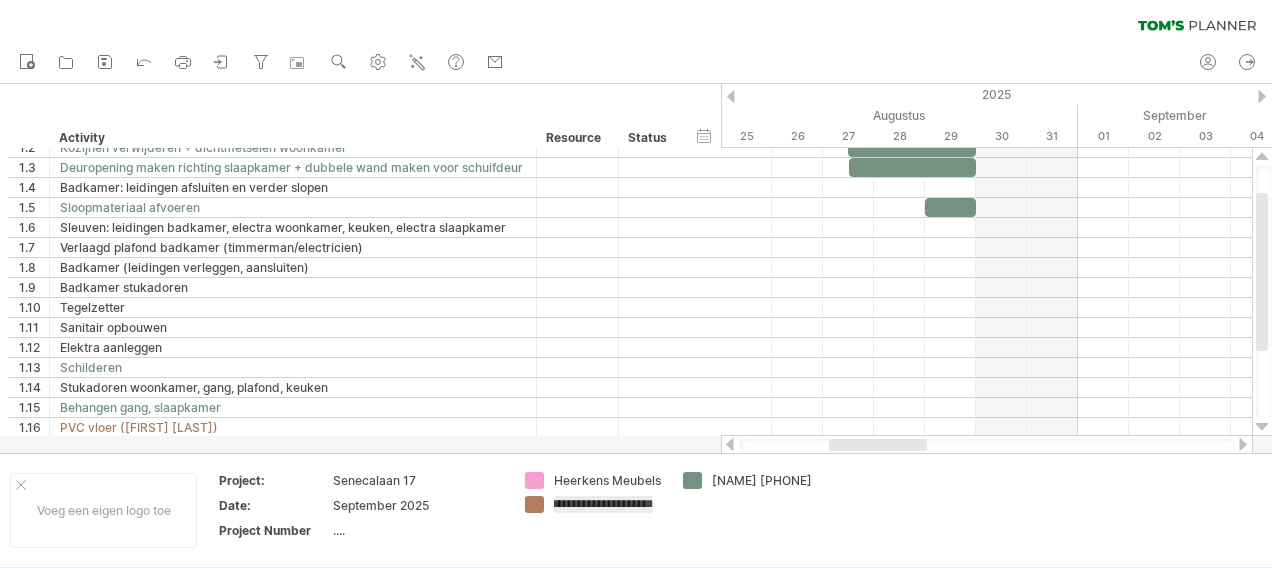 type on "**********" 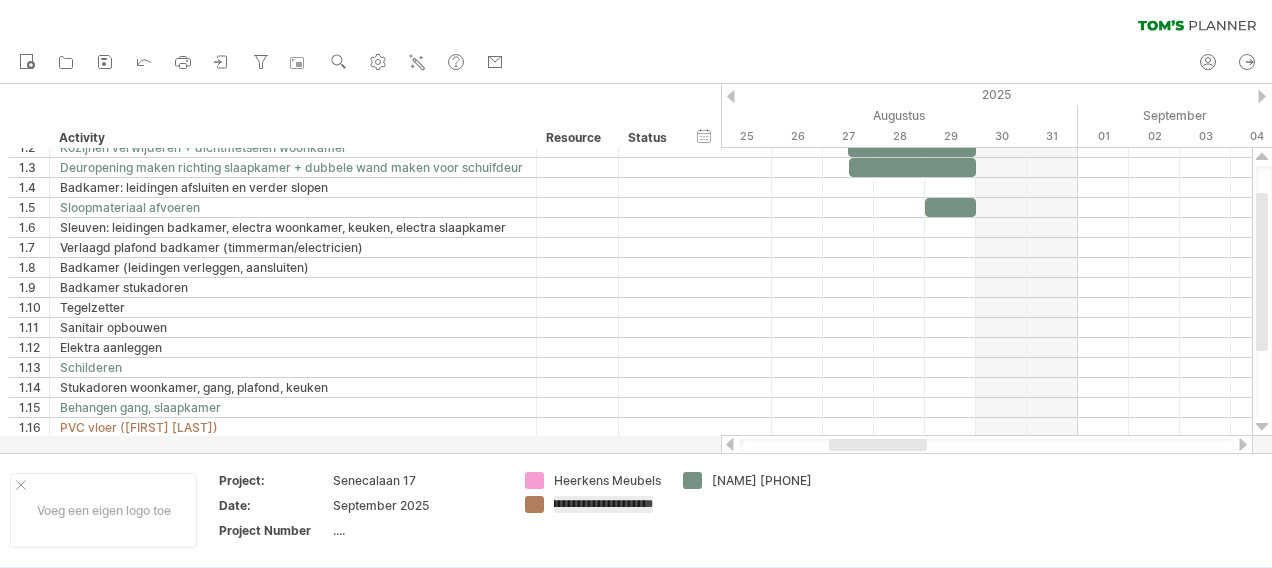 scroll, scrollTop: 0, scrollLeft: 39, axis: horizontal 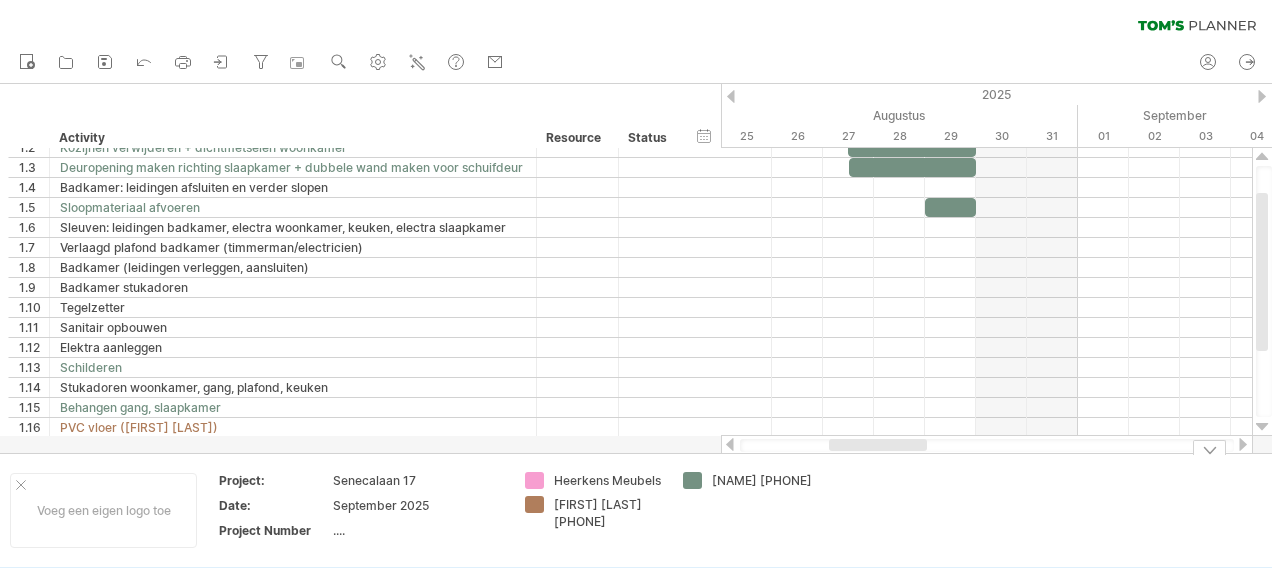 click at bounding box center [910, 510] 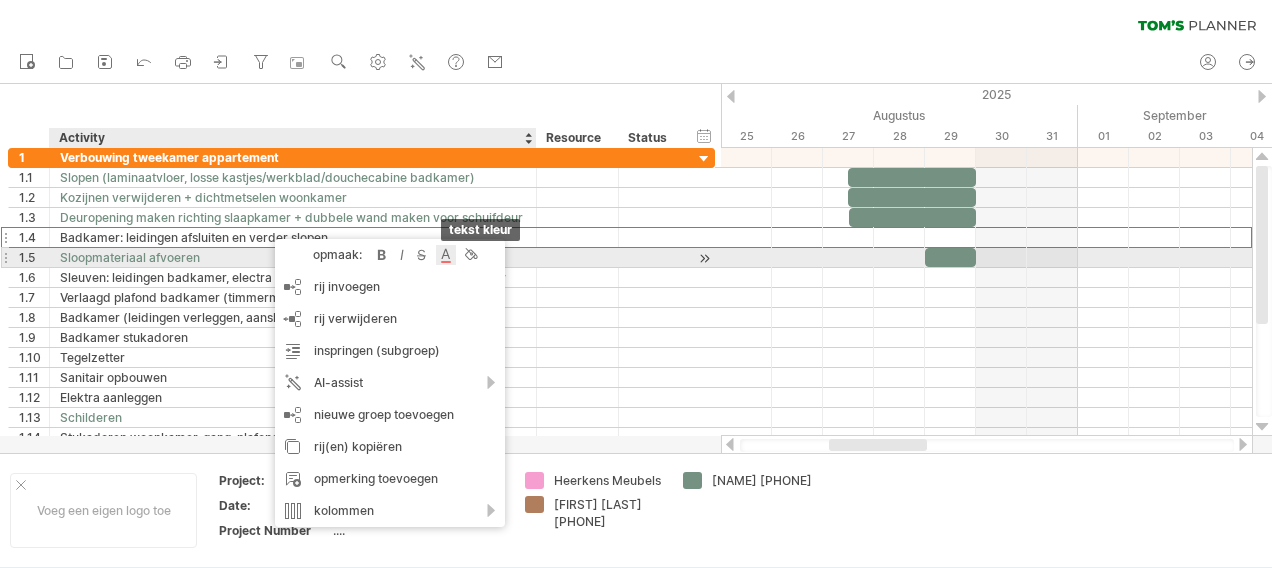 click at bounding box center [446, 255] 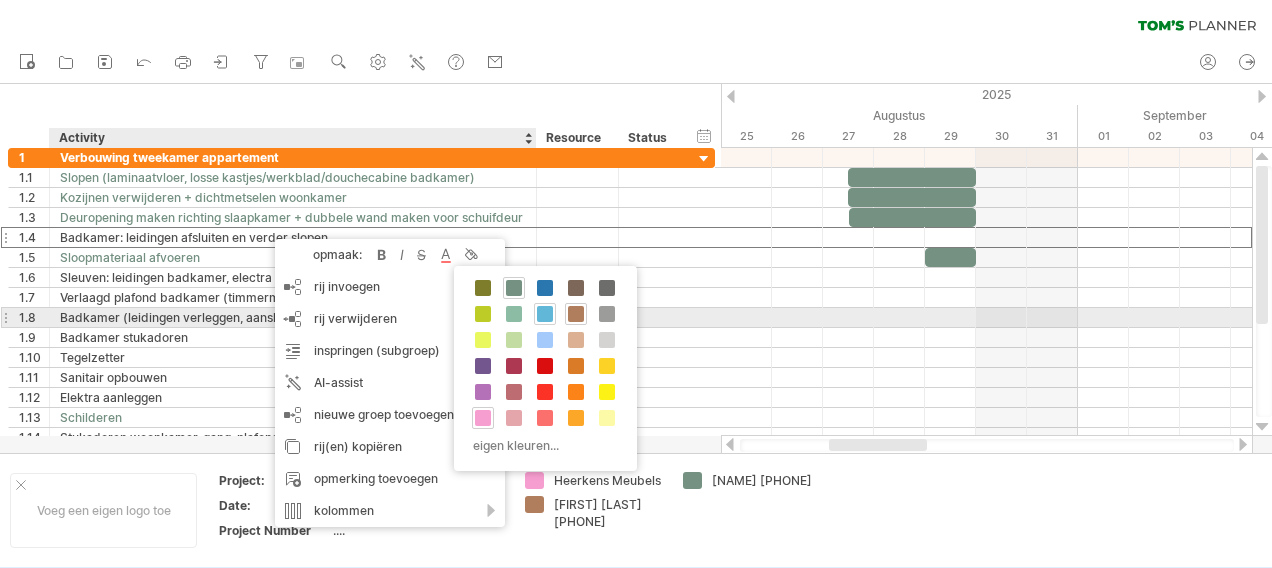 click at bounding box center [545, 314] 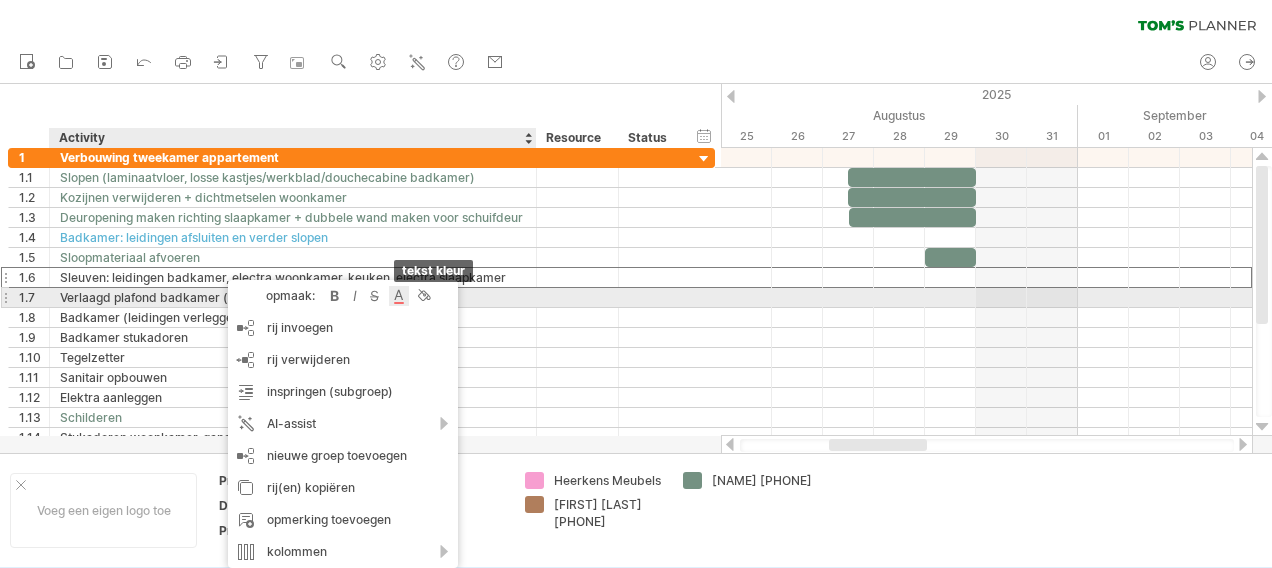 click at bounding box center [399, 296] 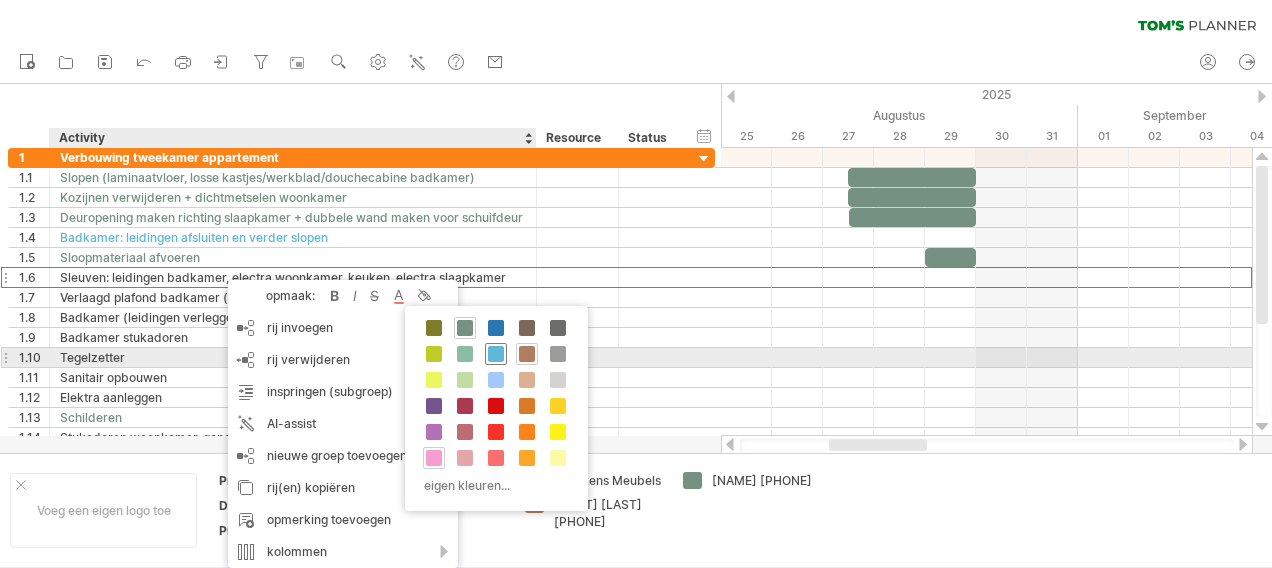 click at bounding box center (496, 354) 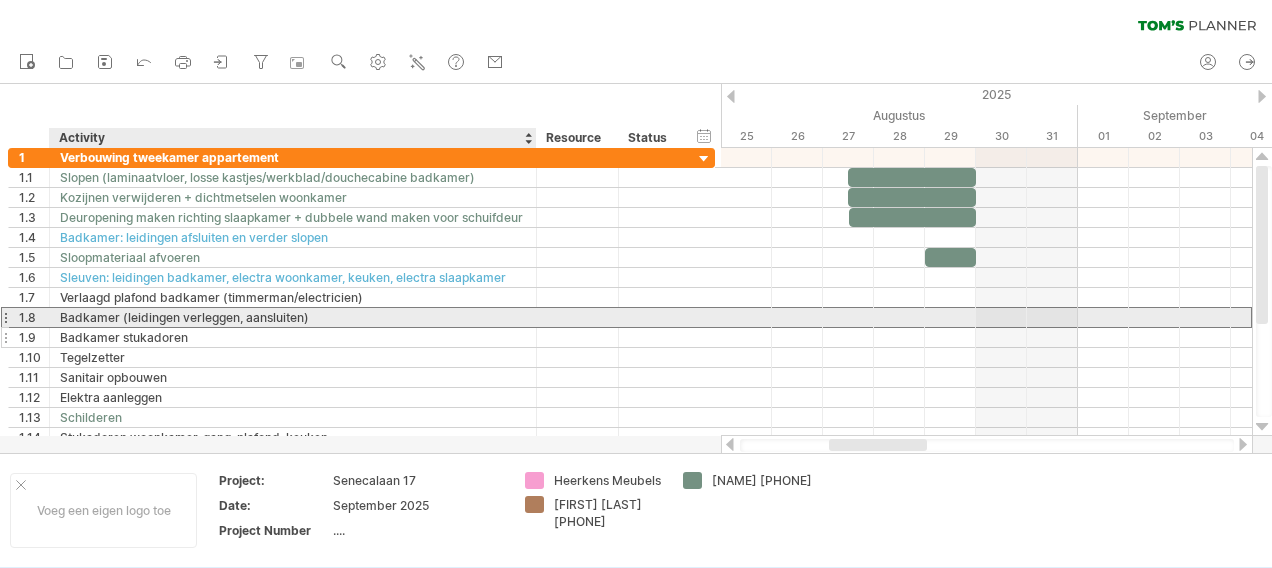 click on "**********" at bounding box center (361, 317) 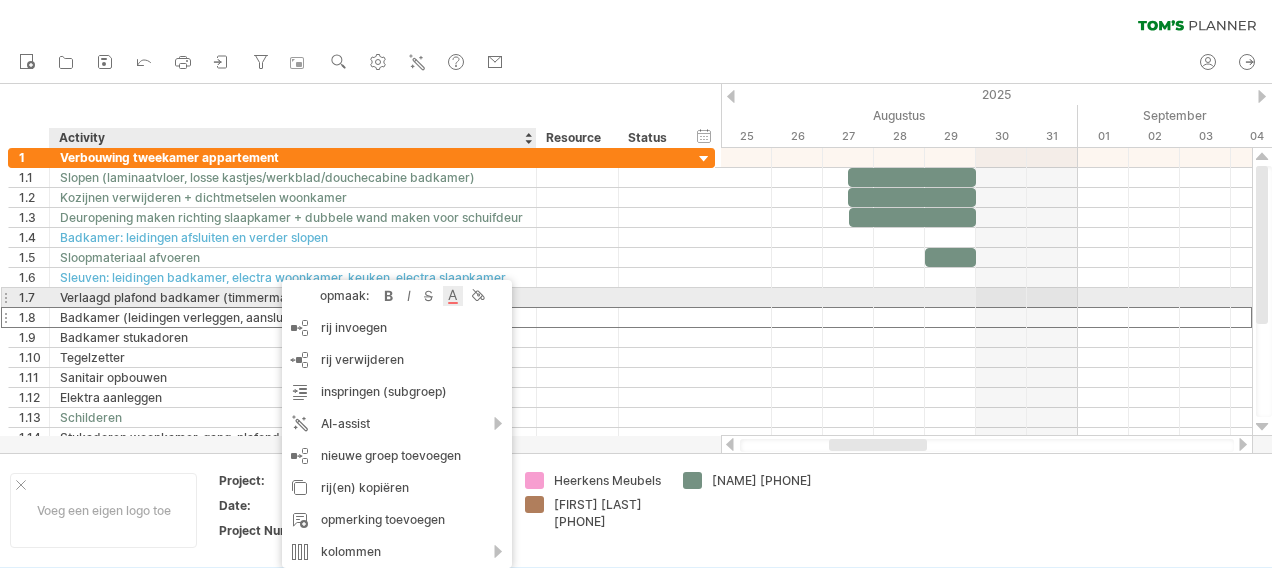 click at bounding box center [453, 296] 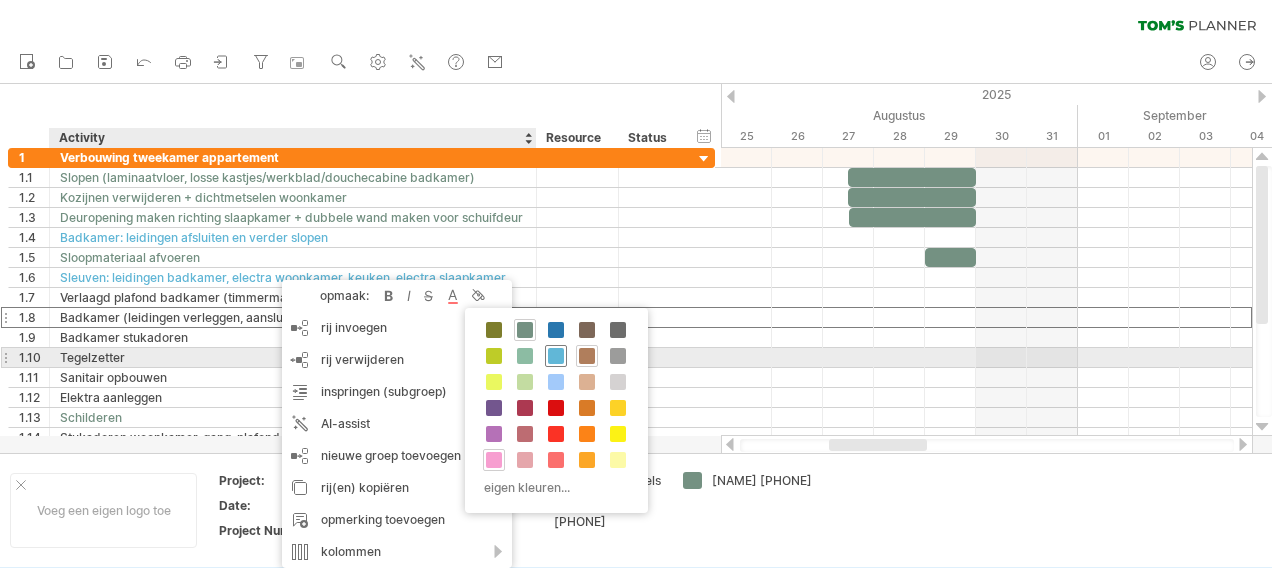 click at bounding box center [556, 356] 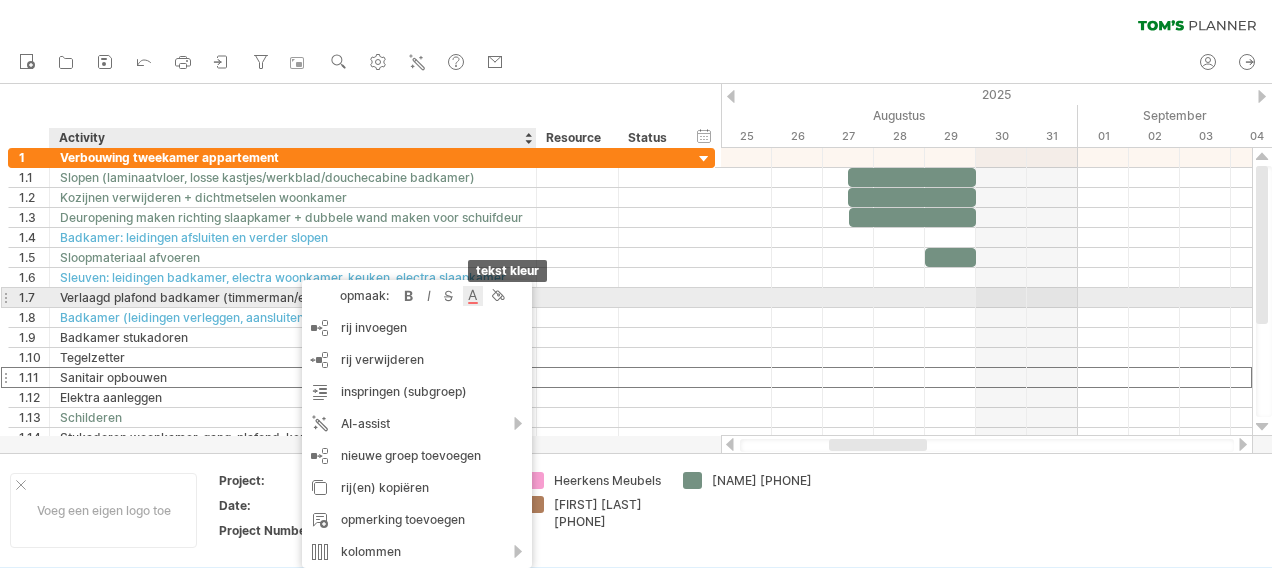 click at bounding box center [473, 296] 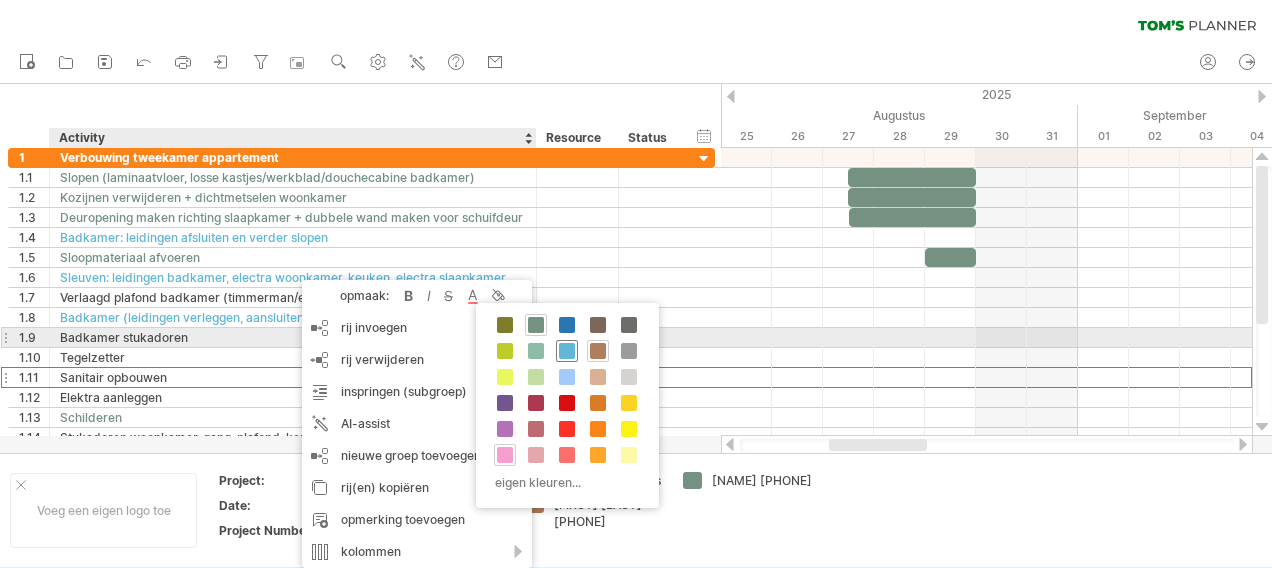 click at bounding box center (567, 351) 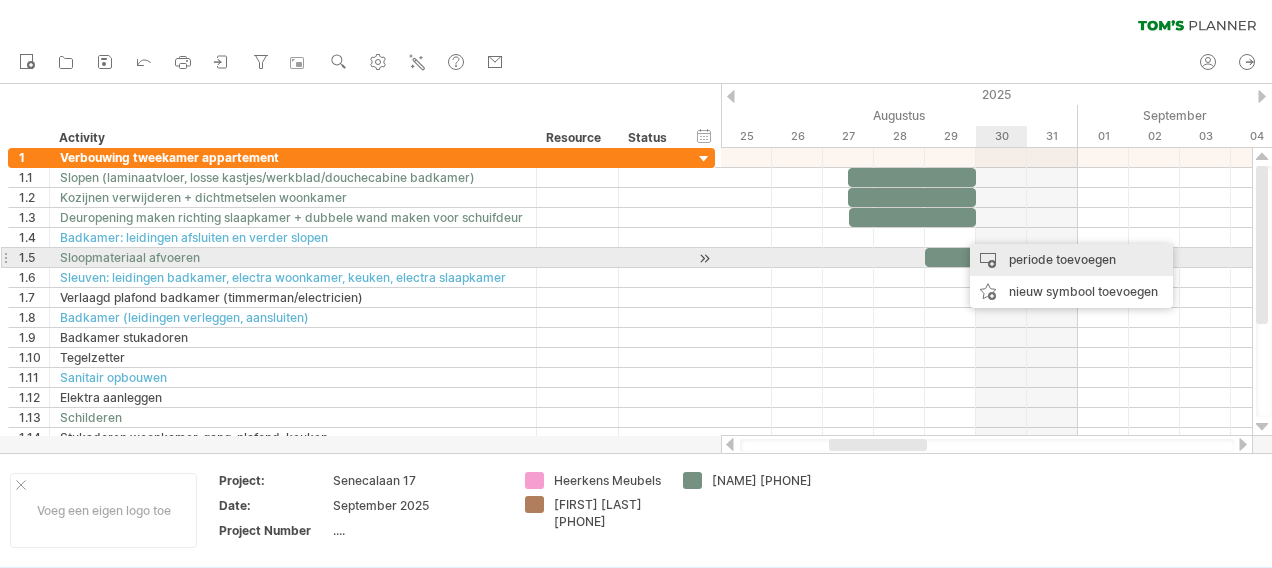 click on "periode toevoegen" at bounding box center [1071, 260] 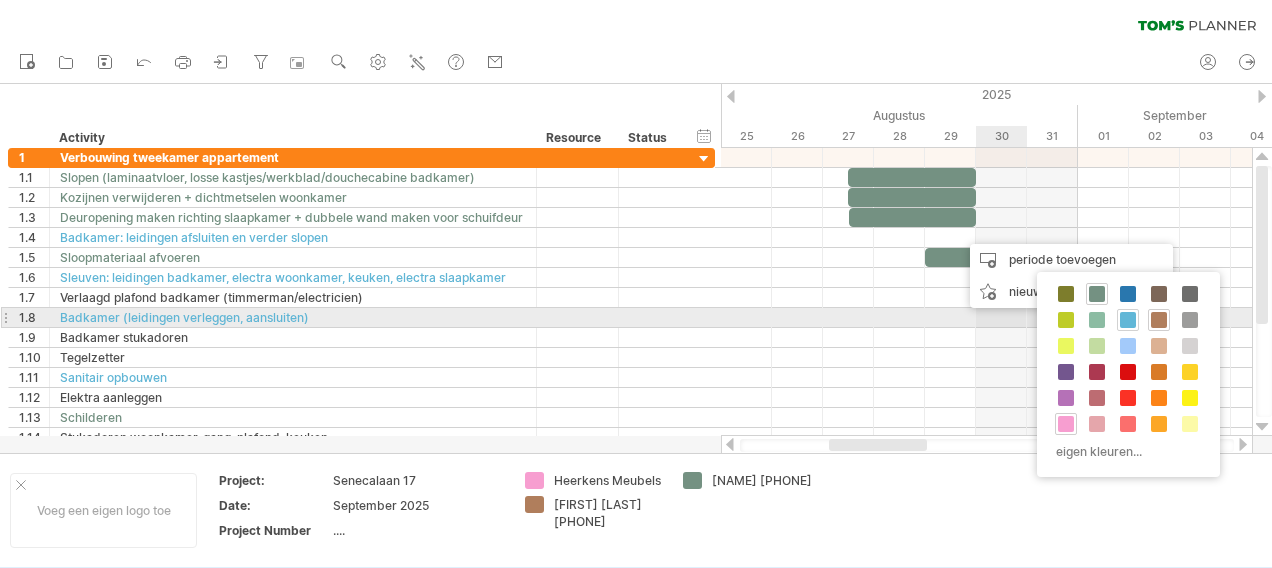 click at bounding box center [1128, 320] 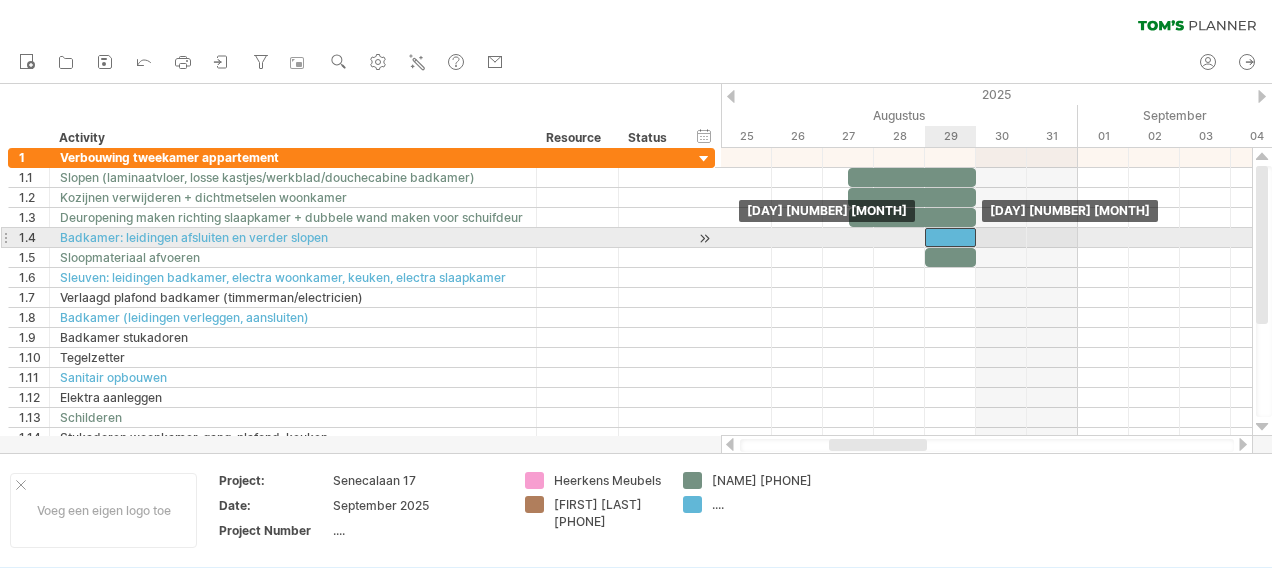 drag, startPoint x: 980, startPoint y: 234, endPoint x: 943, endPoint y: 239, distance: 37.336308 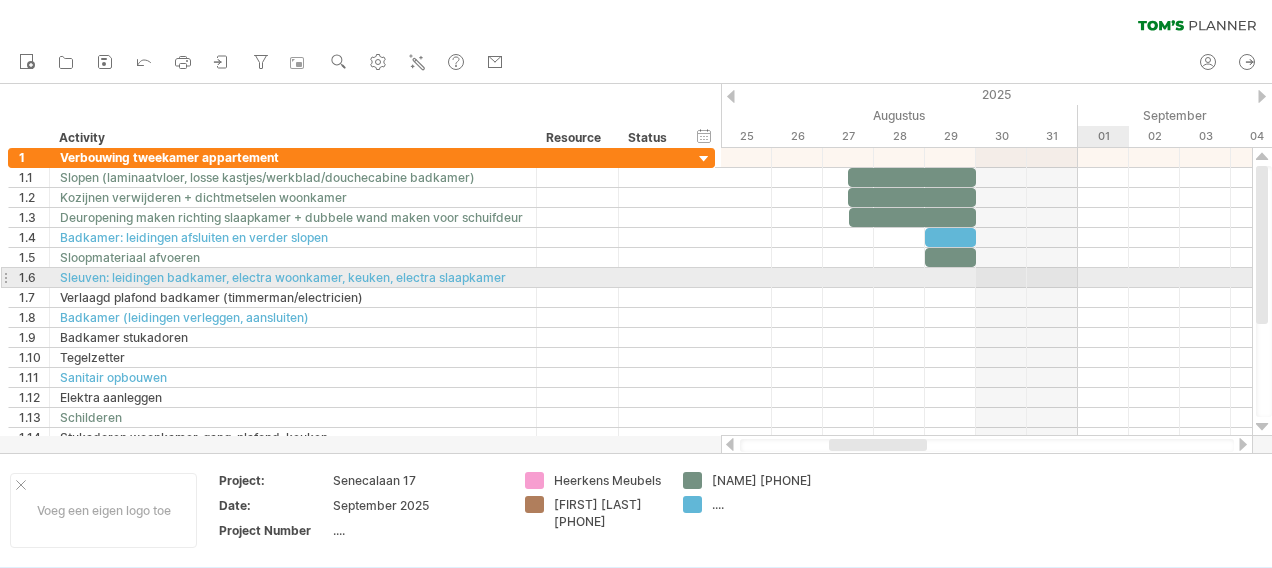 click at bounding box center (986, 278) 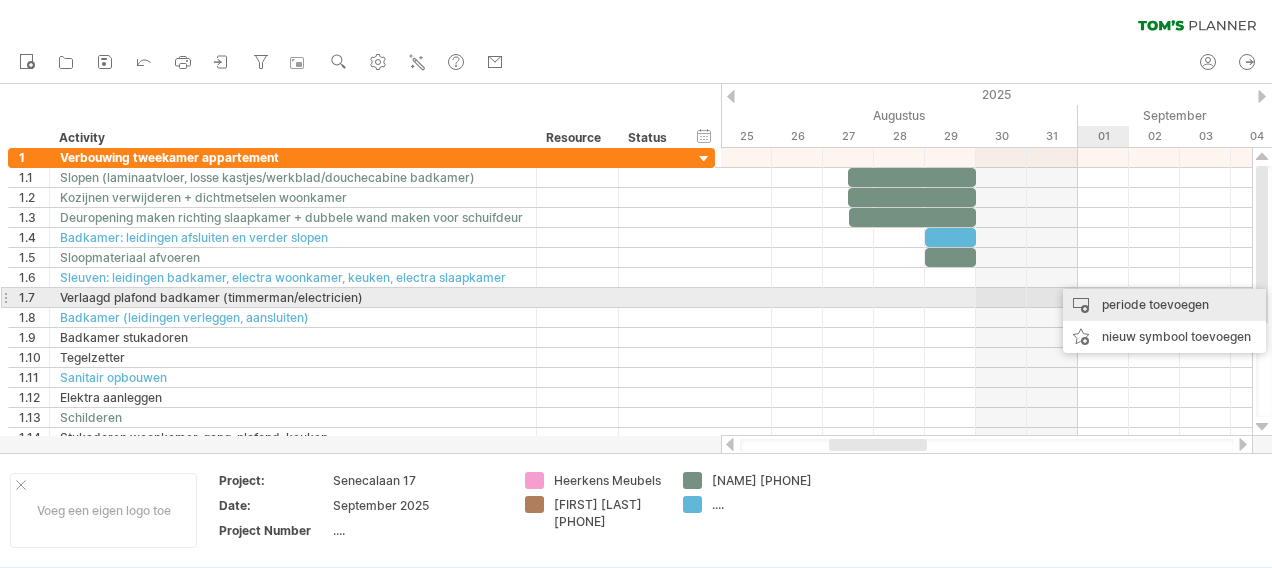 click on "periode toevoegen" at bounding box center [1164, 305] 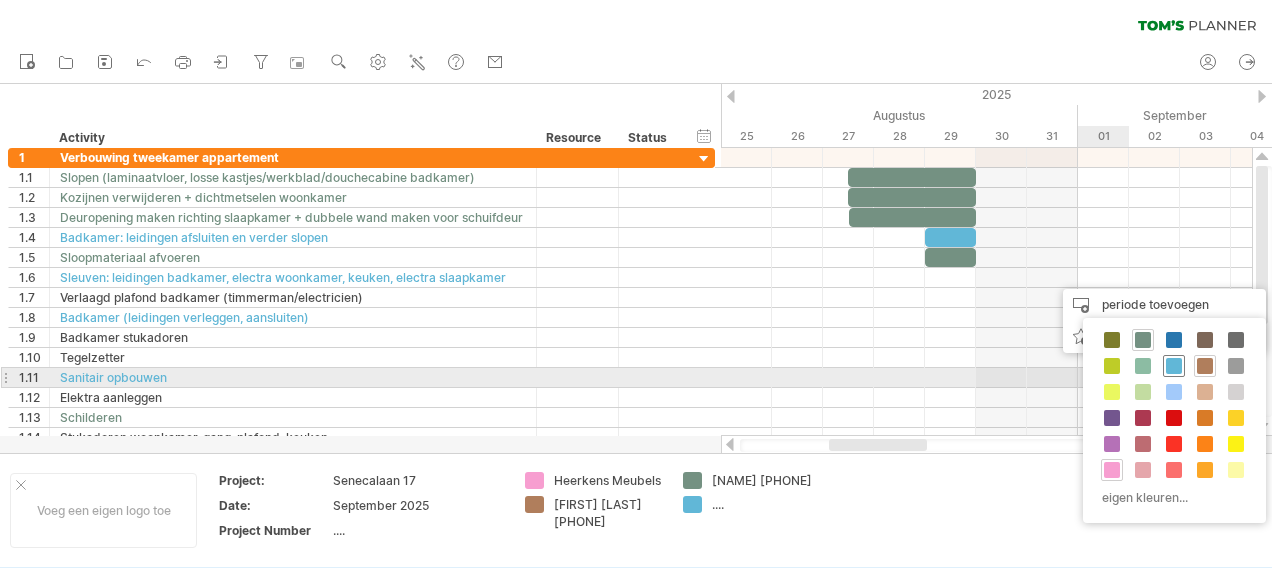click at bounding box center [1174, 366] 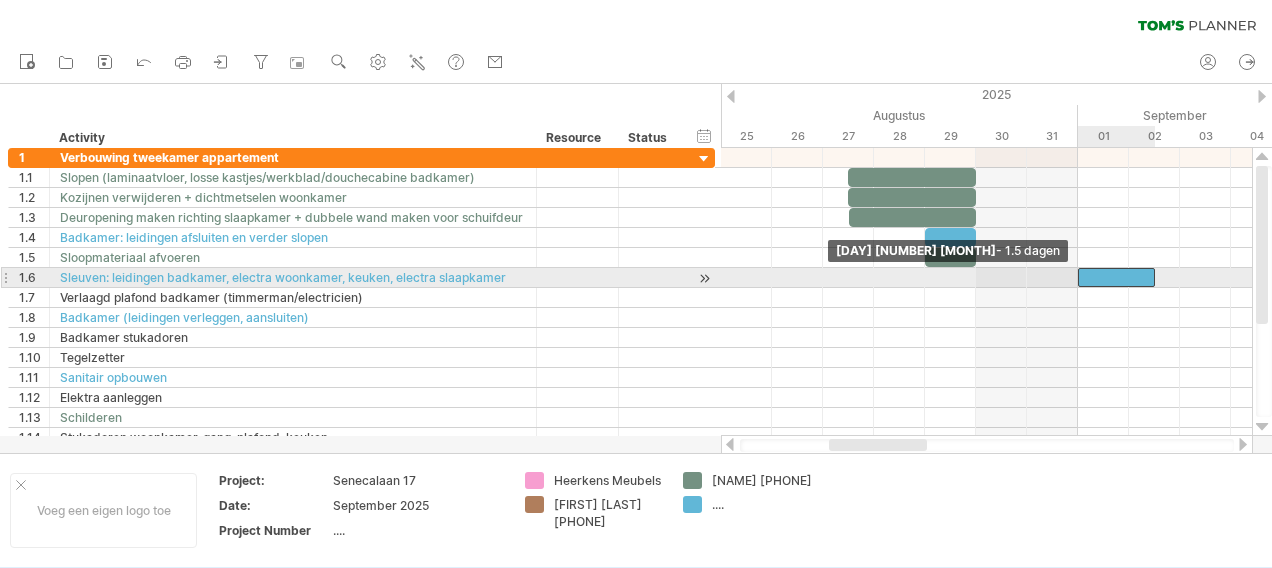 drag, startPoint x: 1104, startPoint y: 278, endPoint x: 1084, endPoint y: 278, distance: 20 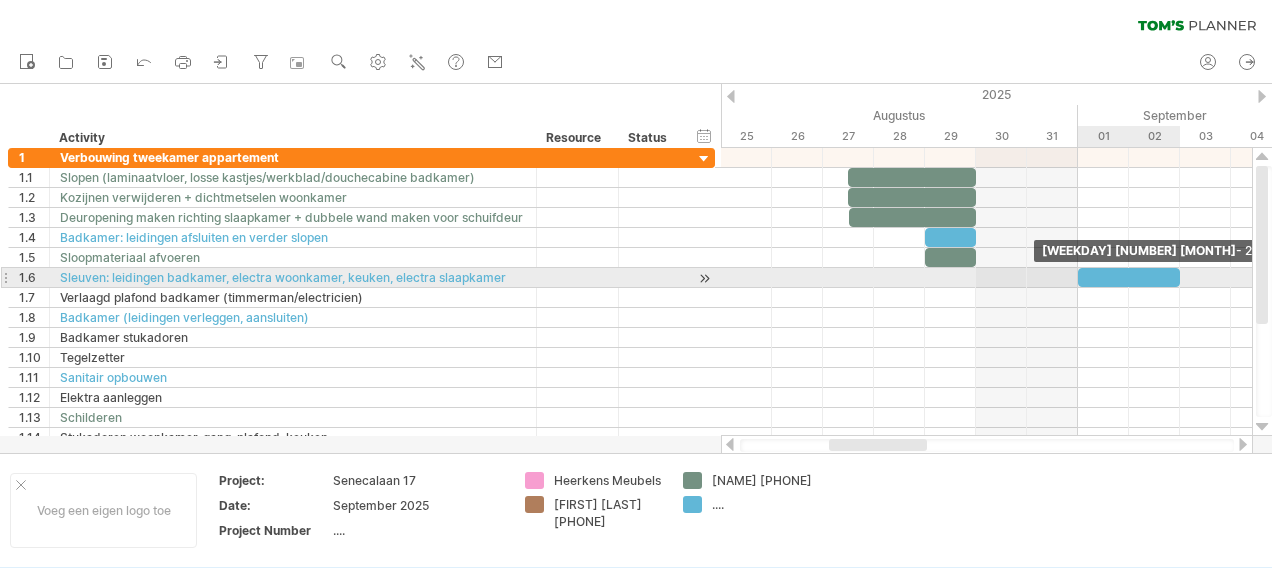 drag, startPoint x: 1152, startPoint y: 273, endPoint x: 1166, endPoint y: 273, distance: 14 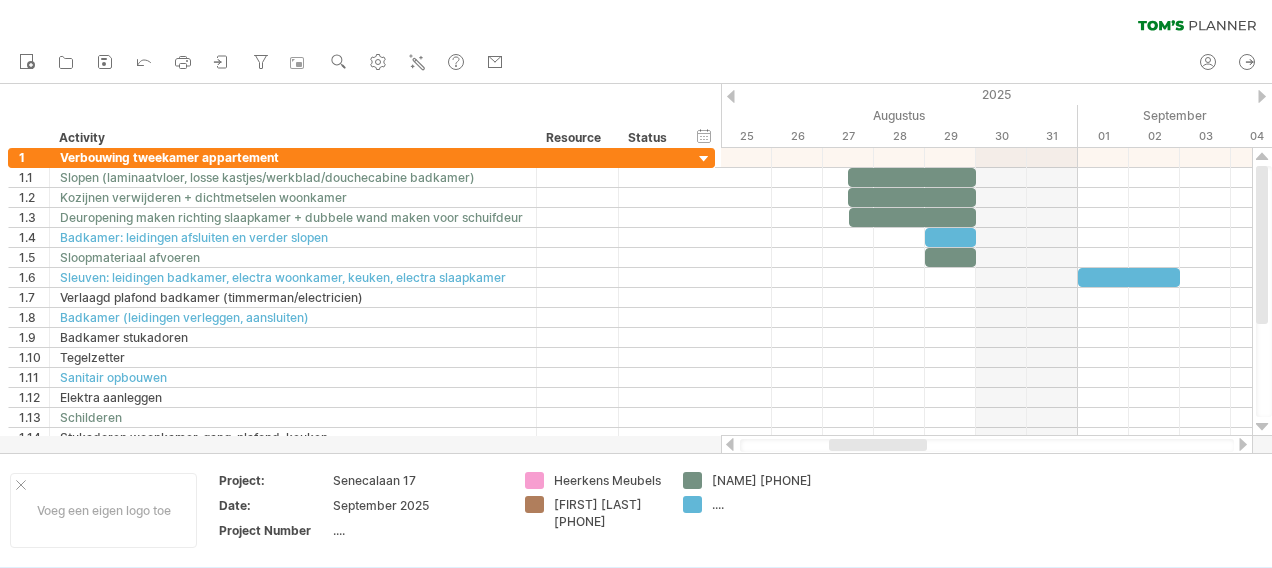 click at bounding box center (1243, 444) 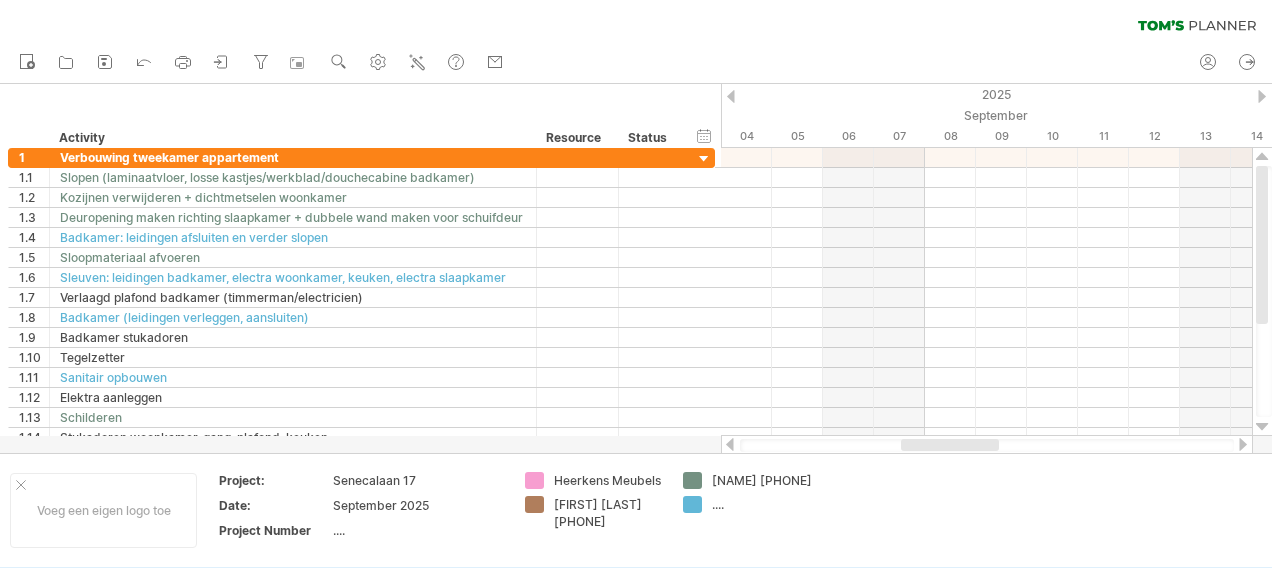 click at bounding box center (730, 444) 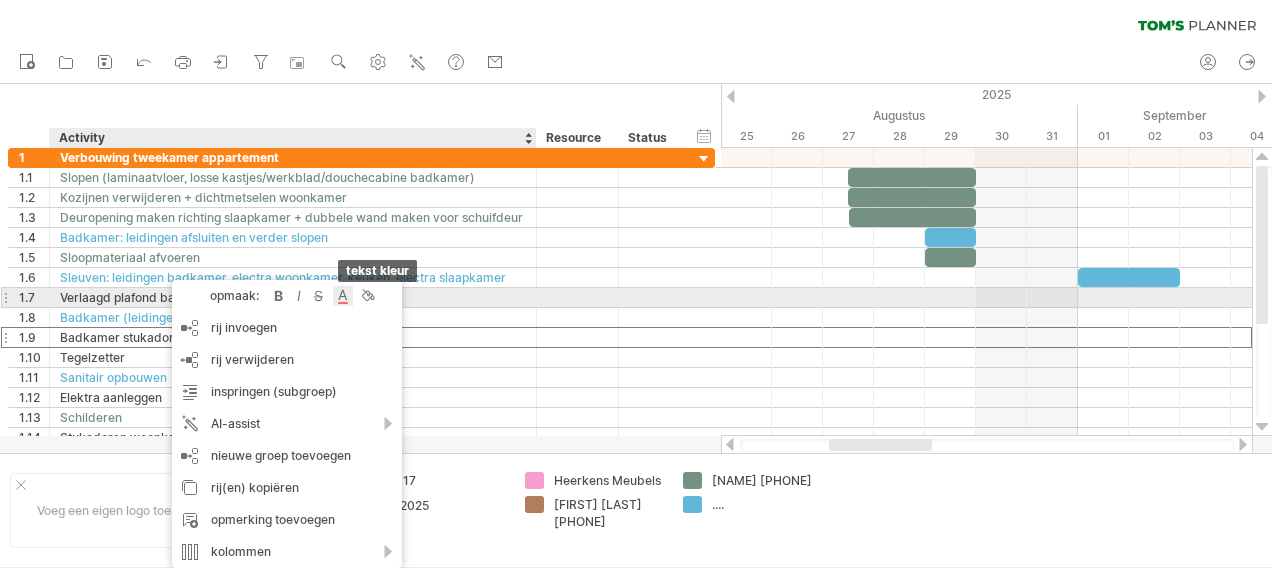 click at bounding box center [343, 296] 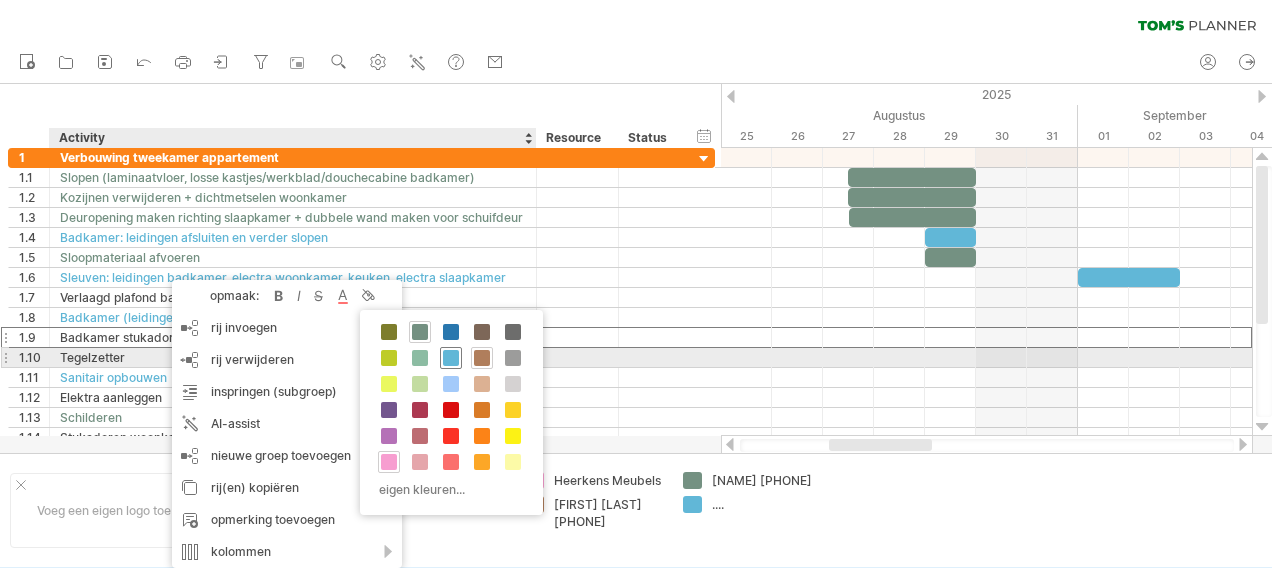 click at bounding box center (451, 358) 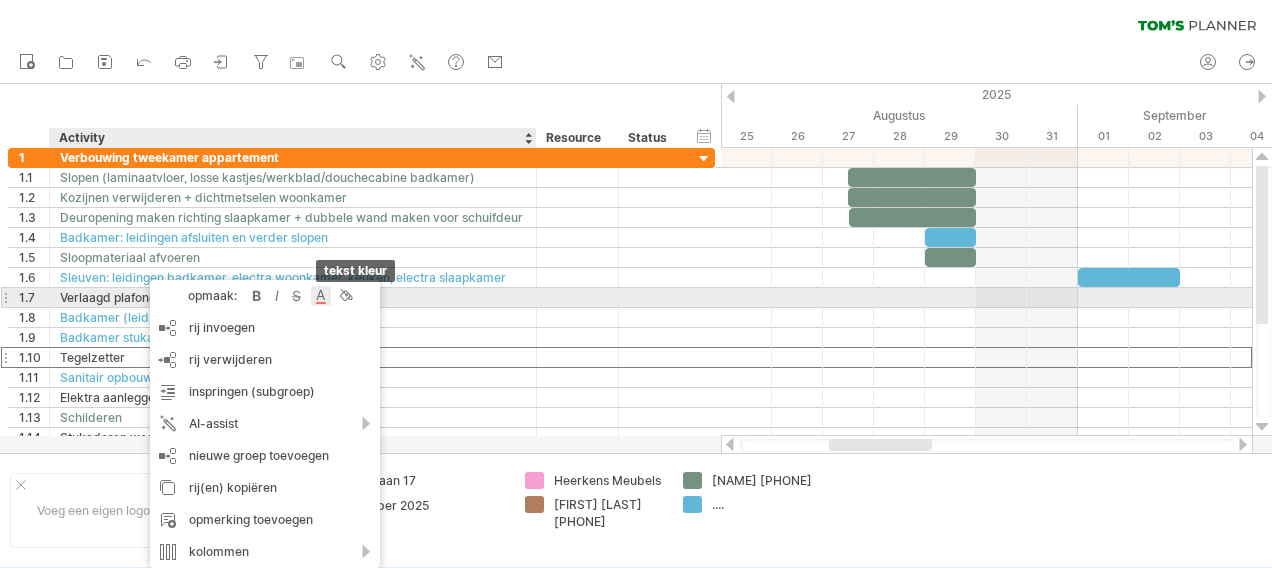 click at bounding box center (321, 296) 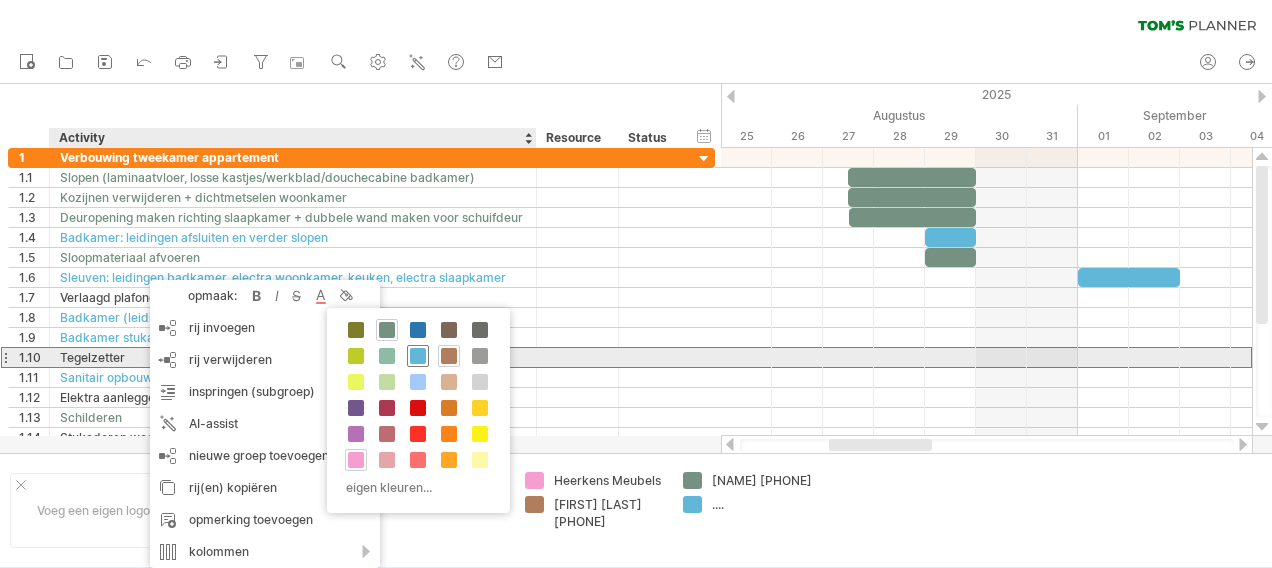 click at bounding box center (418, 356) 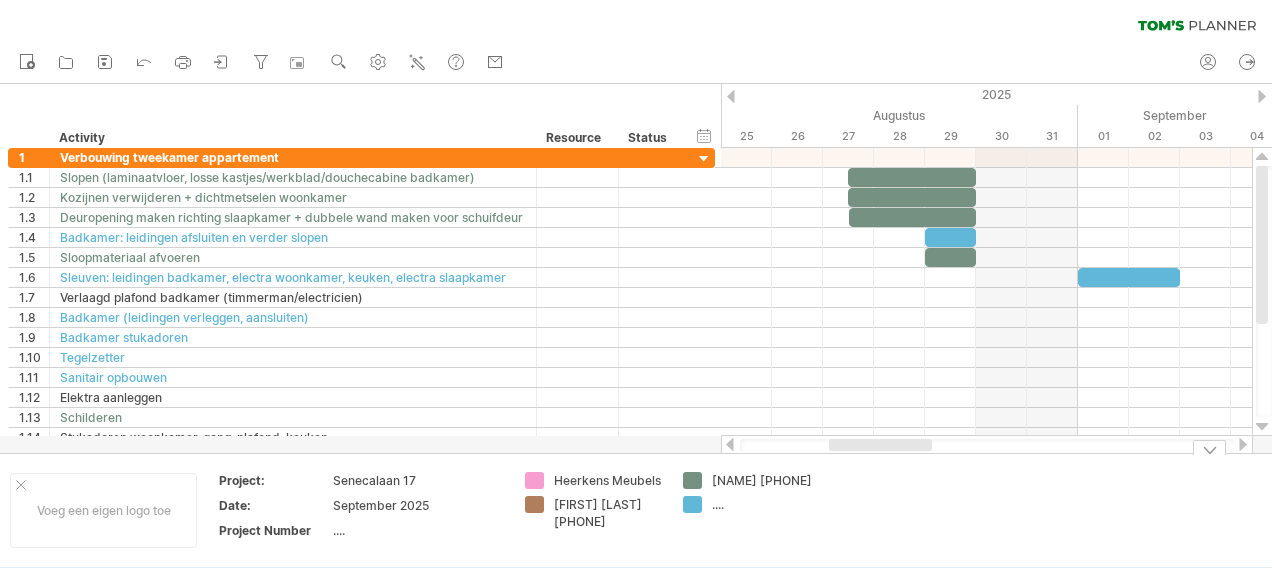 click on "...." at bounding box center (766, 504) 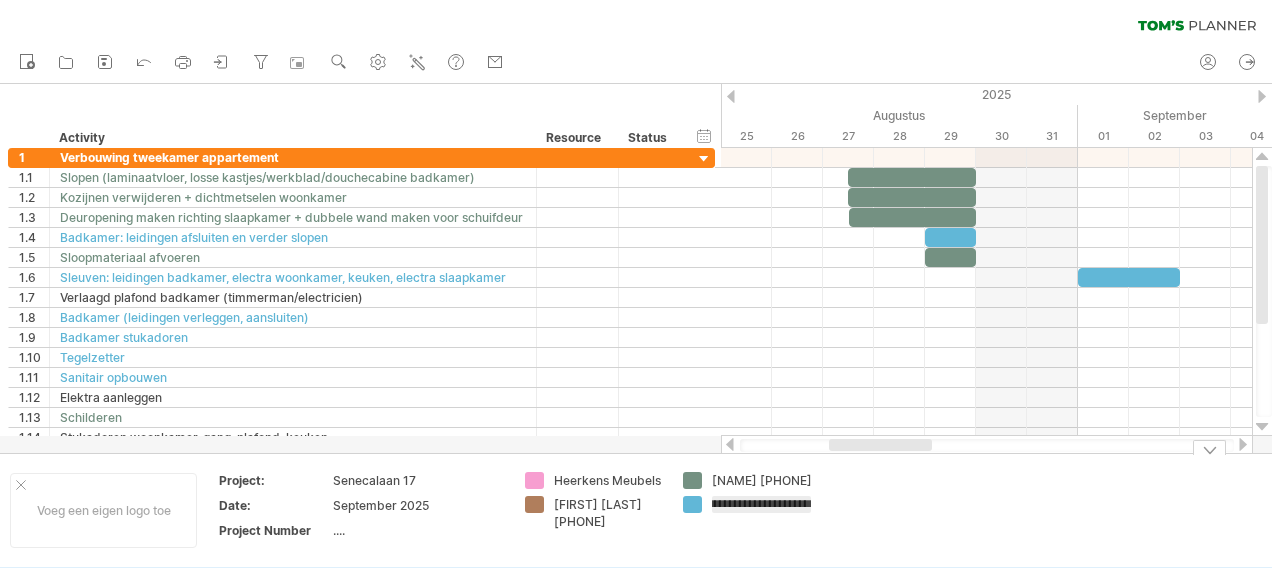 scroll, scrollTop: 0, scrollLeft: 0, axis: both 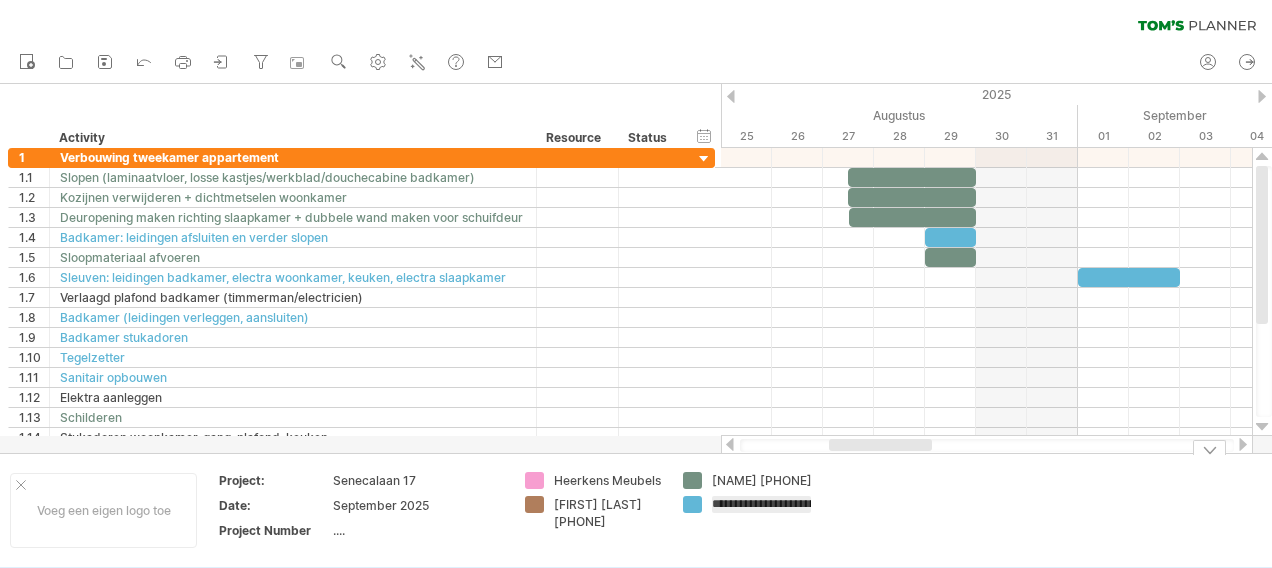 type on "**********" 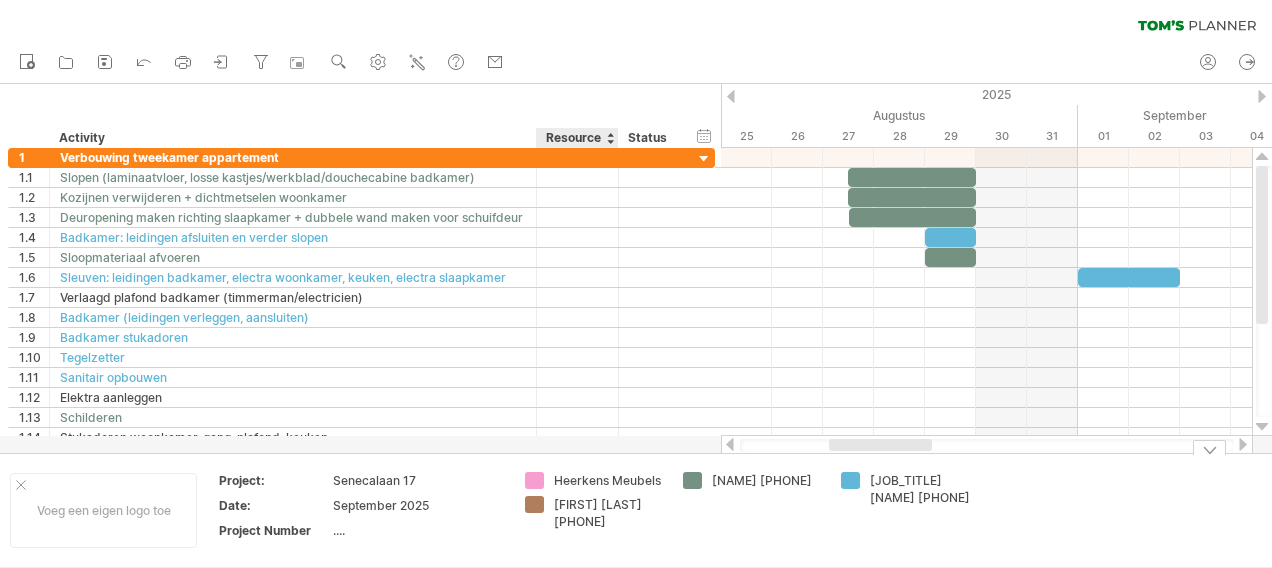 click on "Mari Frunt 073 5213980" at bounding box center [608, 513] 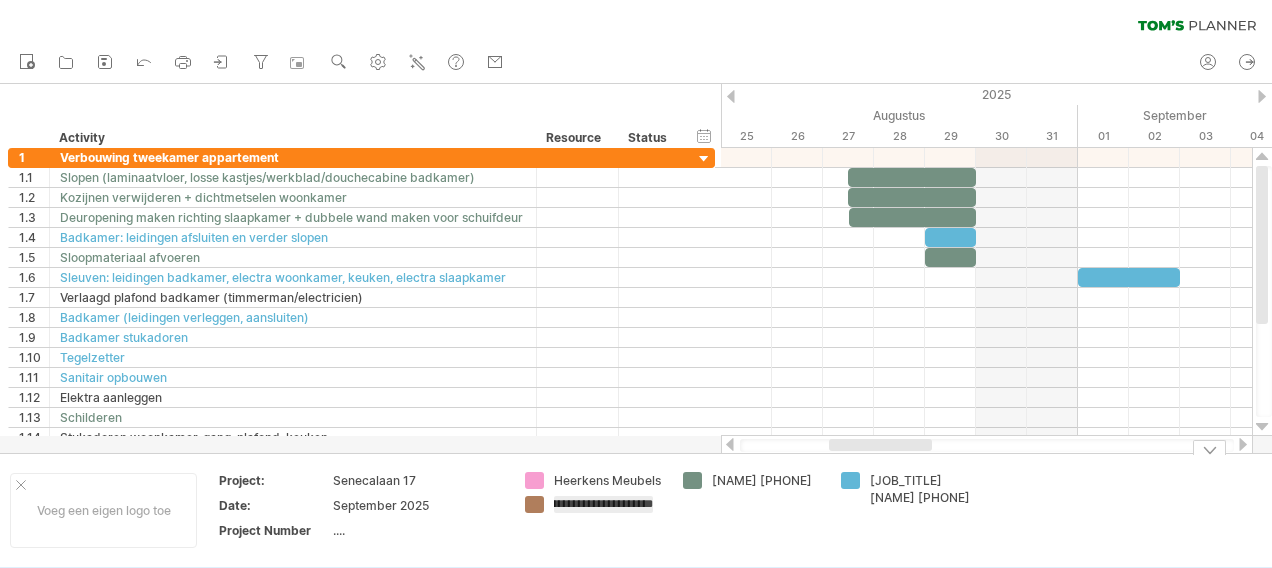 scroll, scrollTop: 0, scrollLeft: 0, axis: both 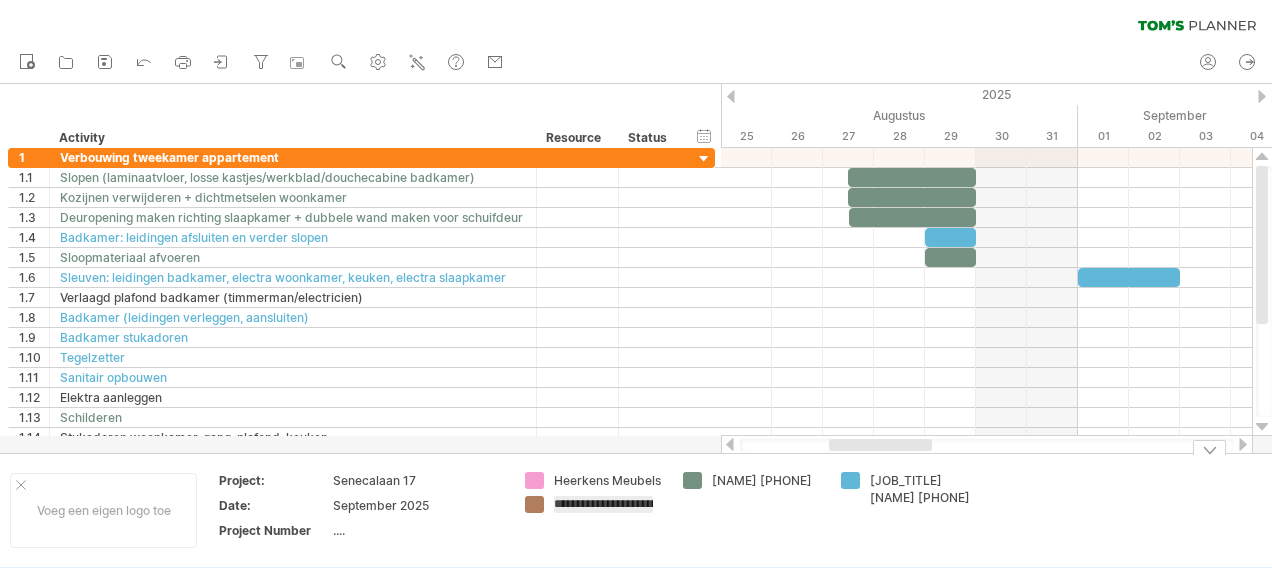 type on "**********" 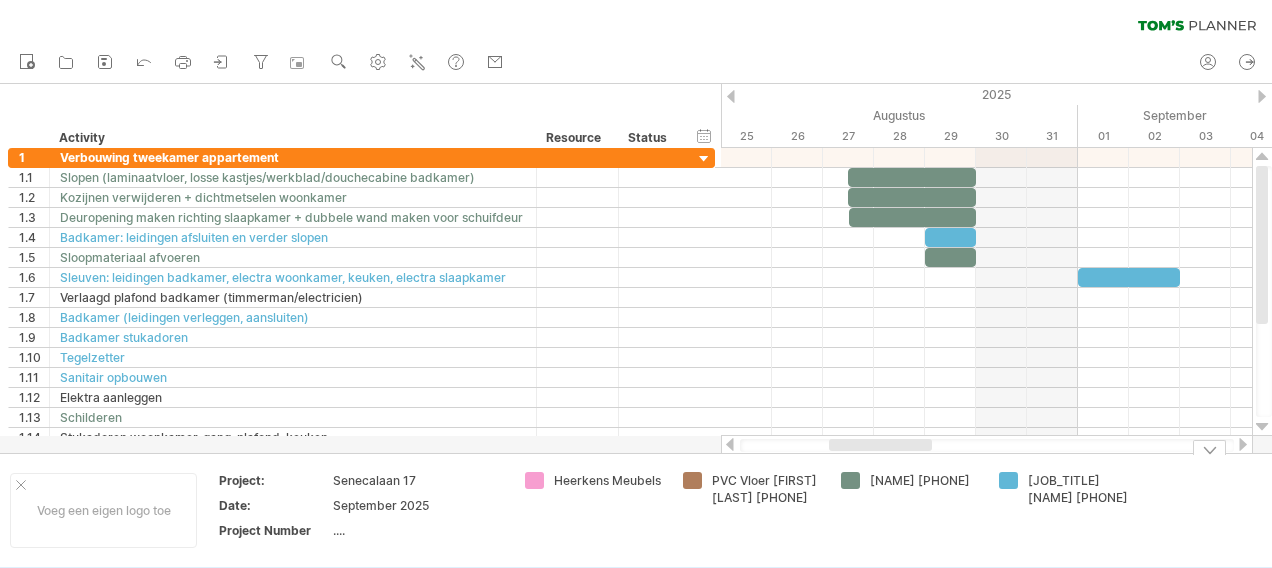 click on "Vartan 0624777339" at bounding box center [924, 480] 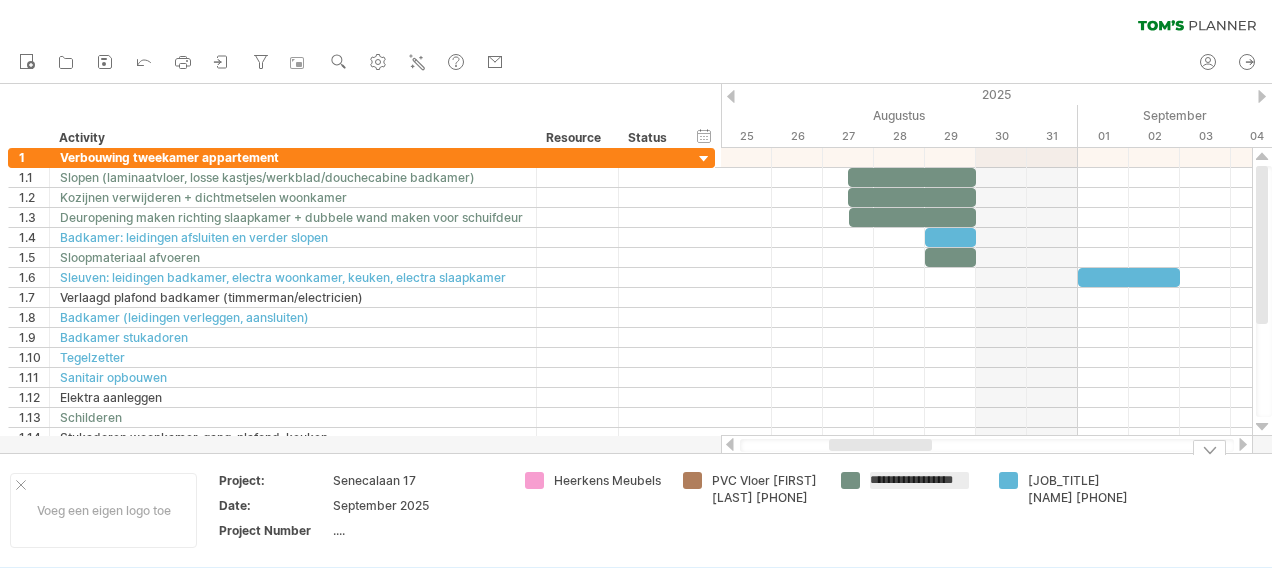 scroll, scrollTop: 0, scrollLeft: 0, axis: both 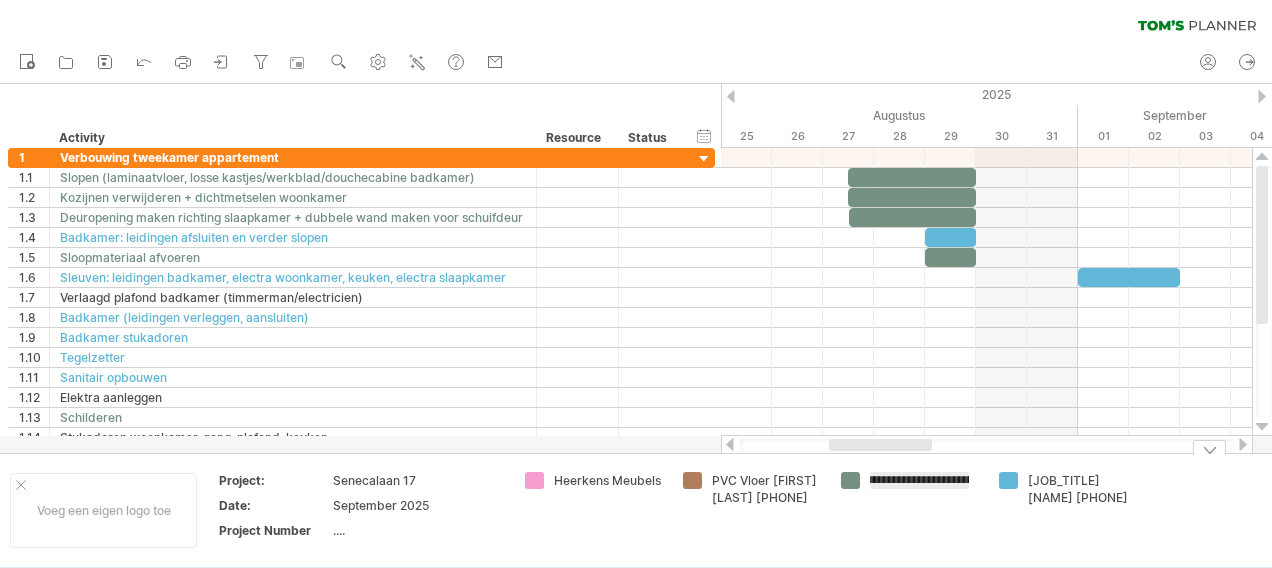 type on "**********" 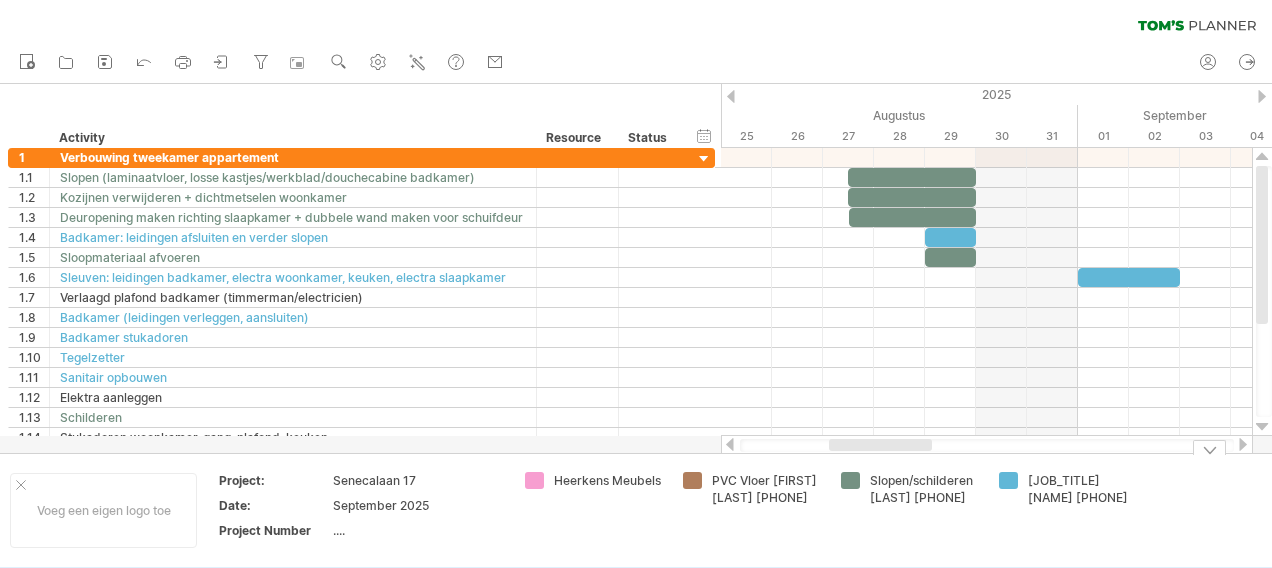 click on "Slopen/schilderen Vartan 0624777339" at bounding box center (910, 510) 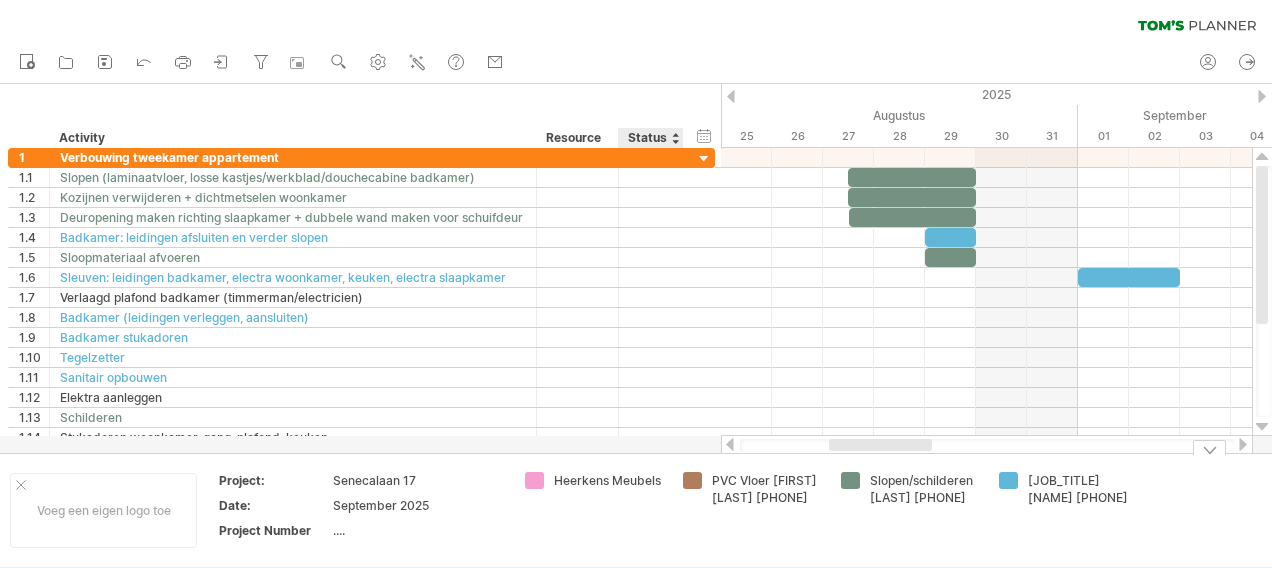 drag, startPoint x: 574, startPoint y: 481, endPoint x: 658, endPoint y: 536, distance: 100.40418 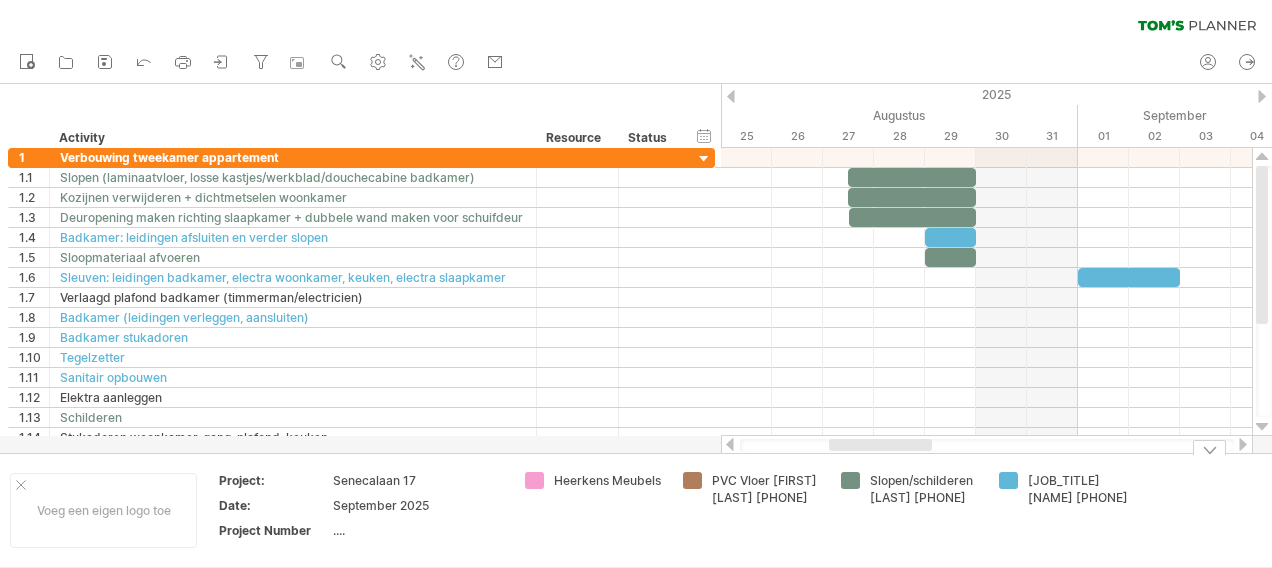 click on "PVC Vloer Mari Frunt 073 5213980" at bounding box center (766, 489) 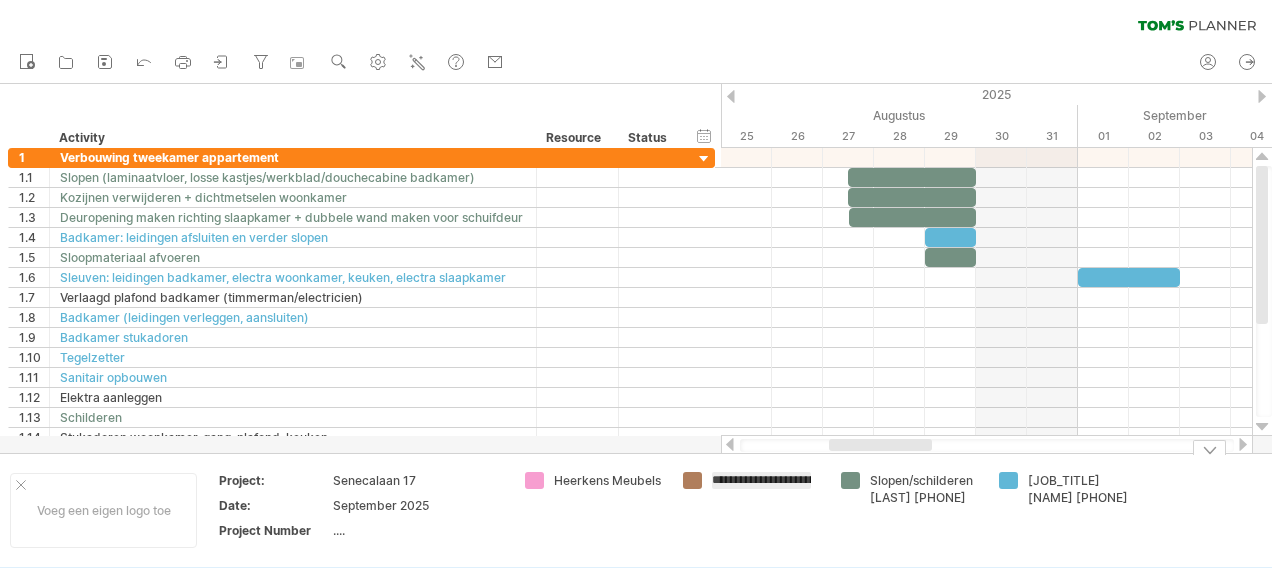 scroll, scrollTop: 0, scrollLeft: 100, axis: horizontal 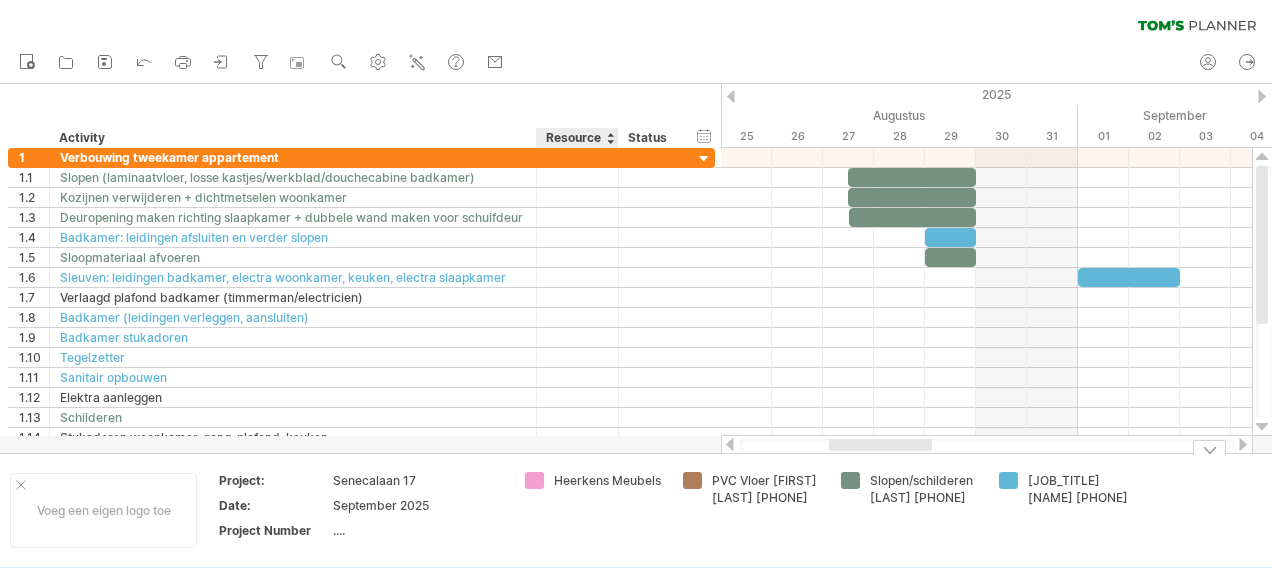 click on "Heerkens Meubels" at bounding box center (594, 510) 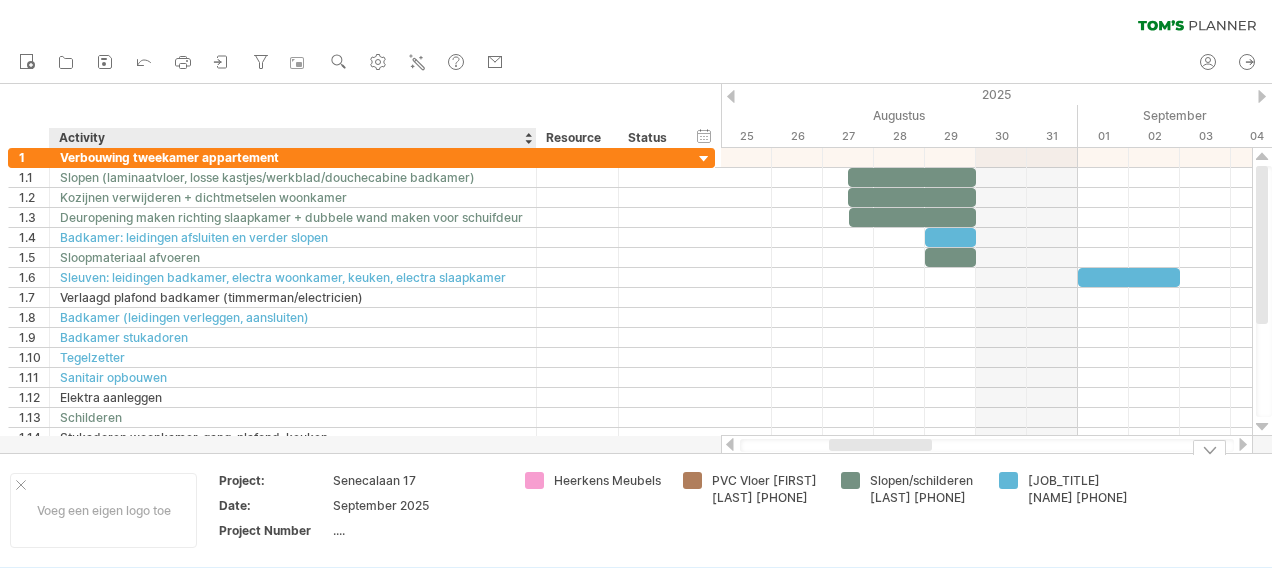 drag, startPoint x: 568, startPoint y: 486, endPoint x: 530, endPoint y: 554, distance: 77.89737 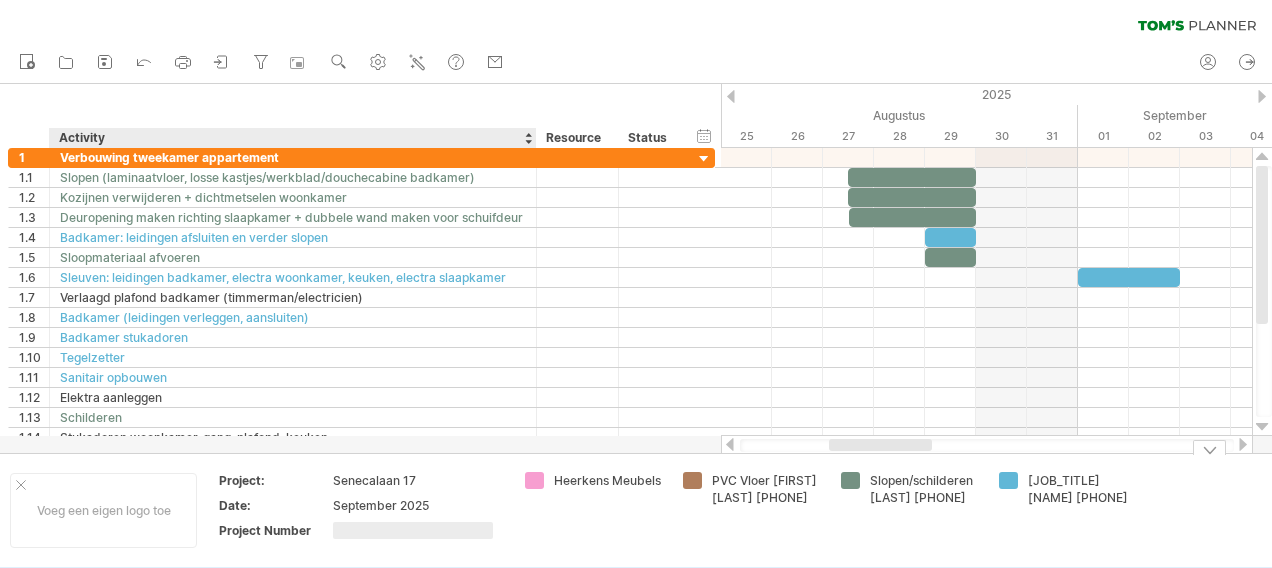 type on "*" 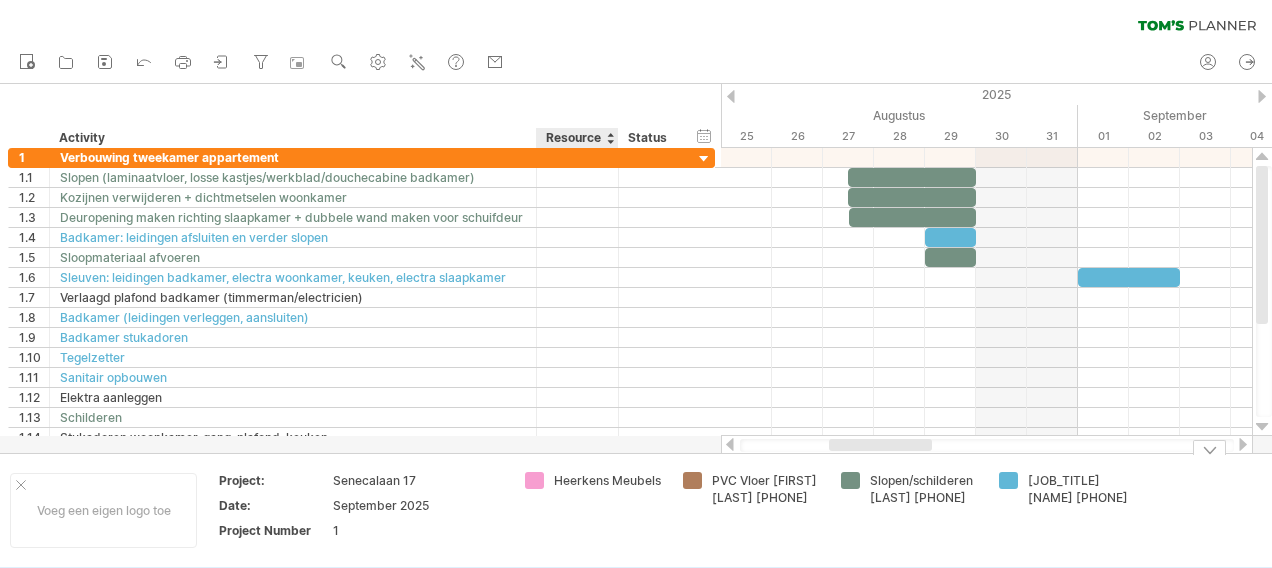 click on "Heerkens Meubels" at bounding box center [594, 510] 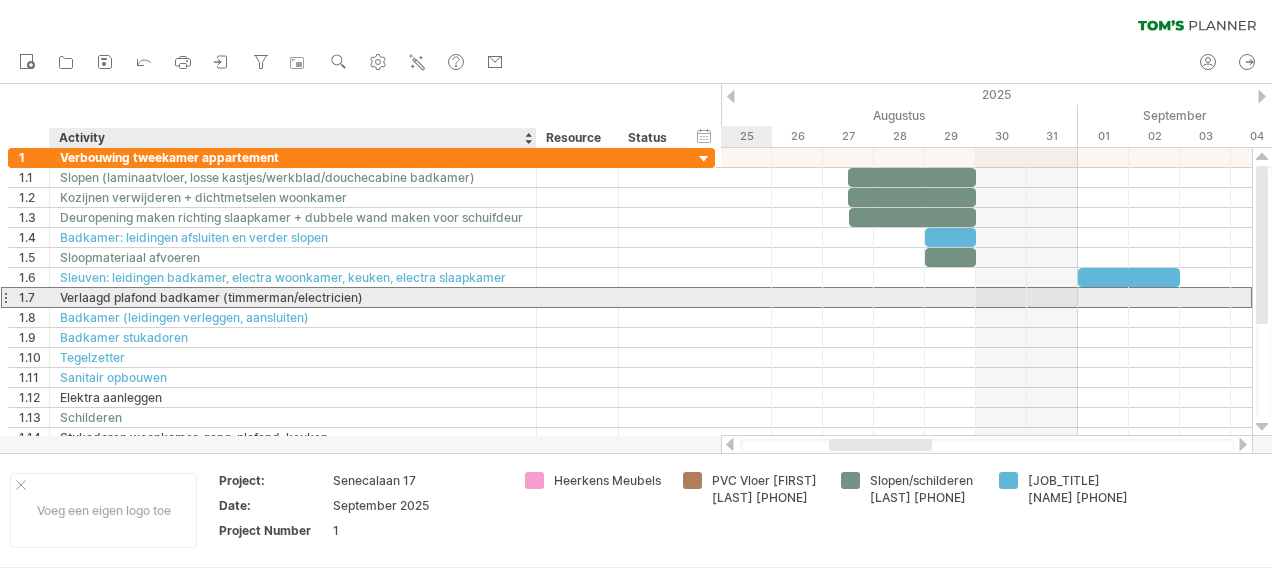 click on "Verlaagd plafond badkamer (timmerman/electricien)" at bounding box center [293, 297] 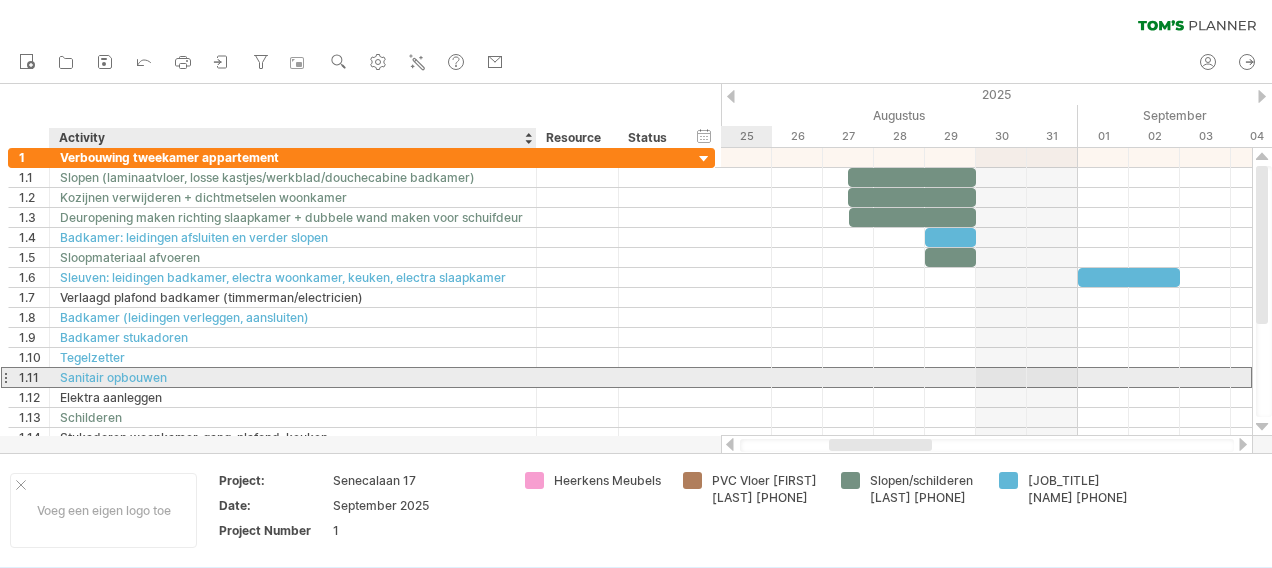click on "Sanitair opbouwen" at bounding box center (293, 377) 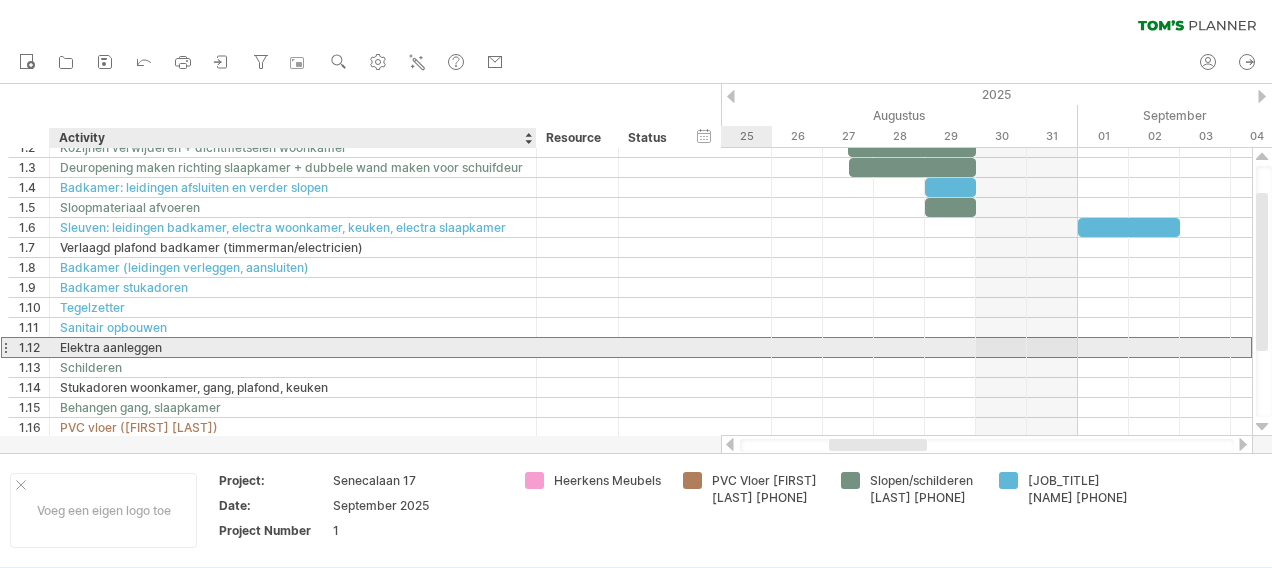 click on "Elektra aanleggen" at bounding box center [293, 347] 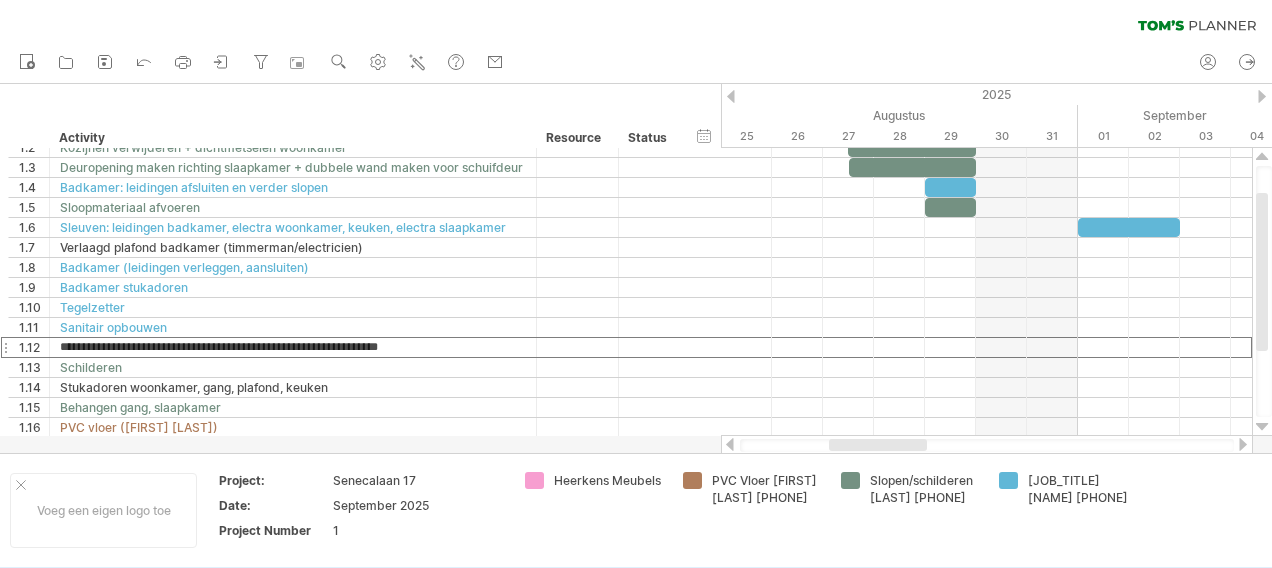 type on "**********" 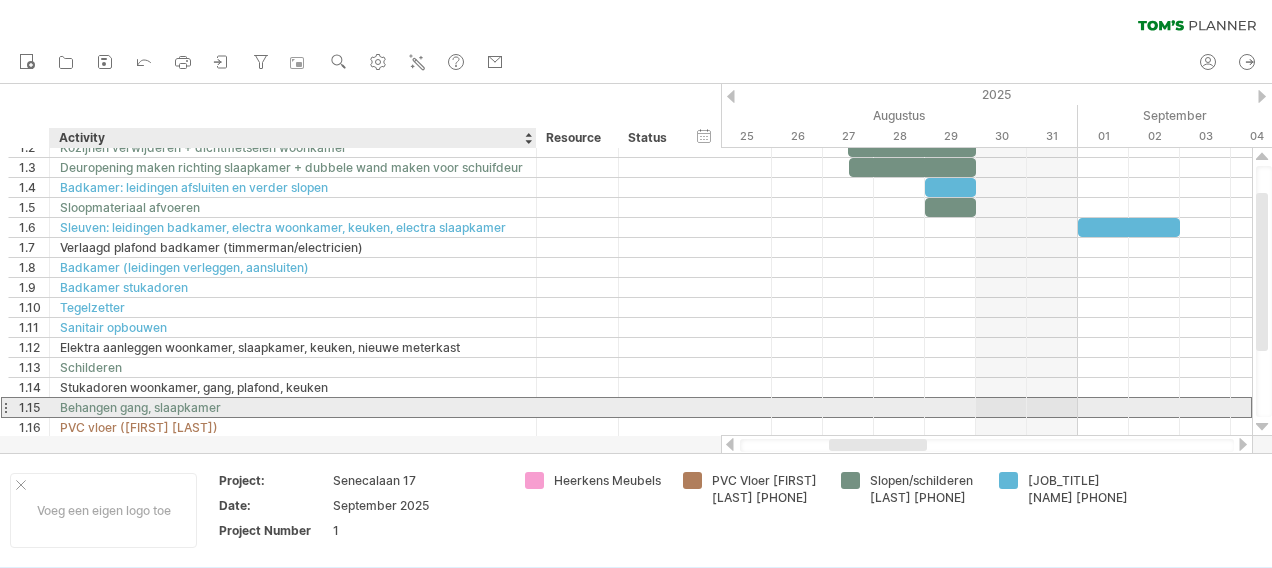 click on "Behangen gang, slaapkamer" at bounding box center (293, 407) 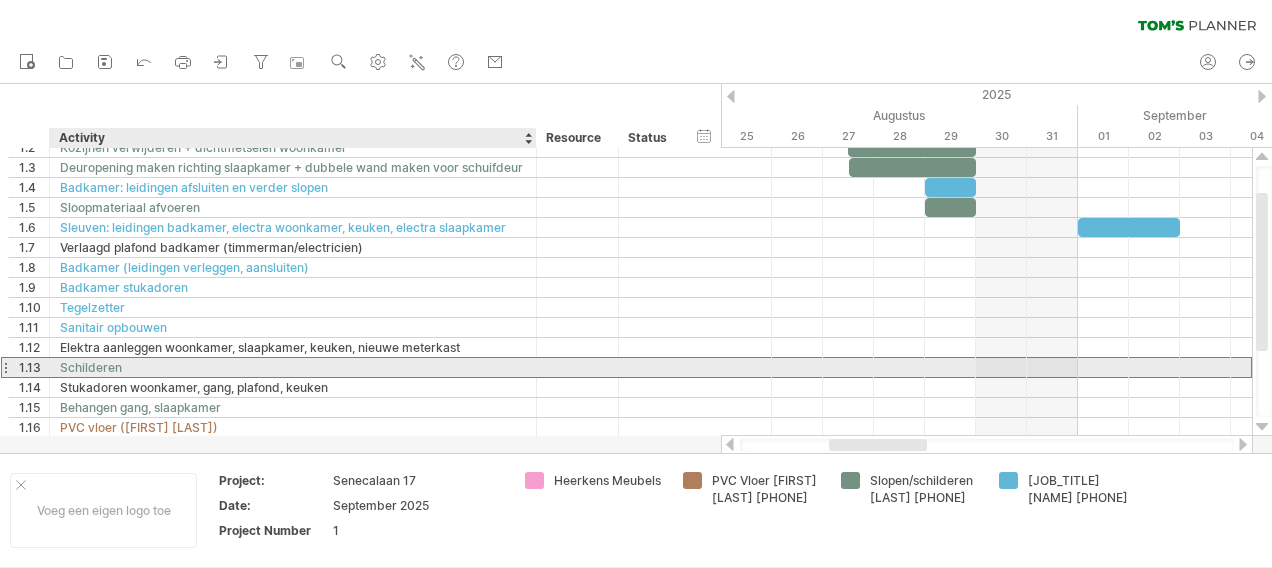click on "Schilderen" at bounding box center [293, 367] 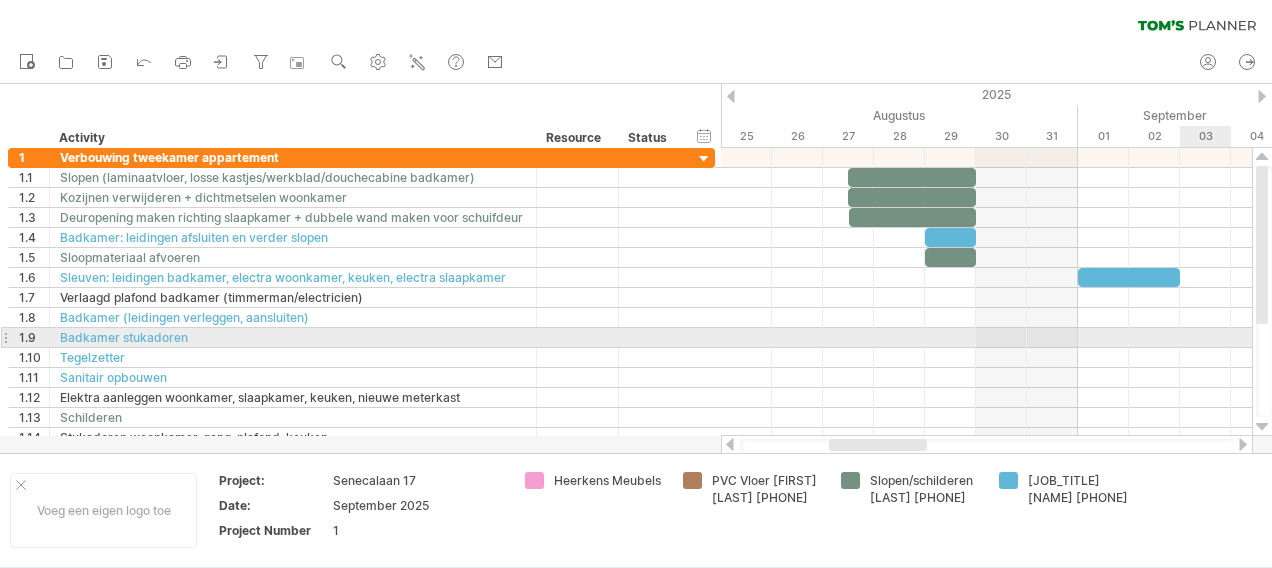 click at bounding box center (986, 338) 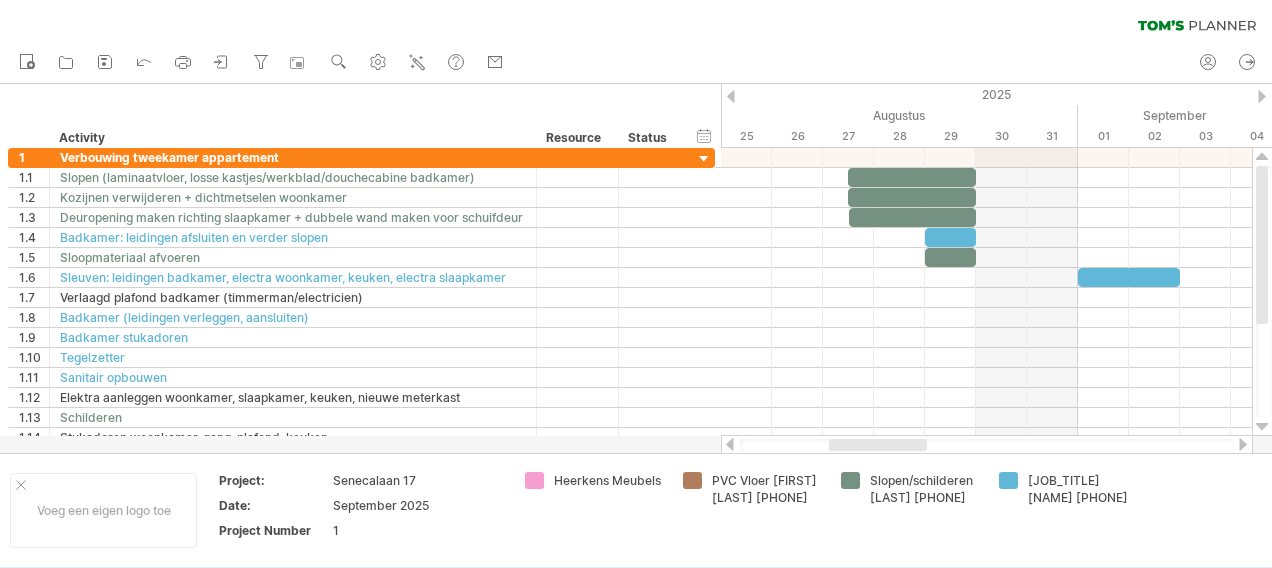 click at bounding box center (1243, 444) 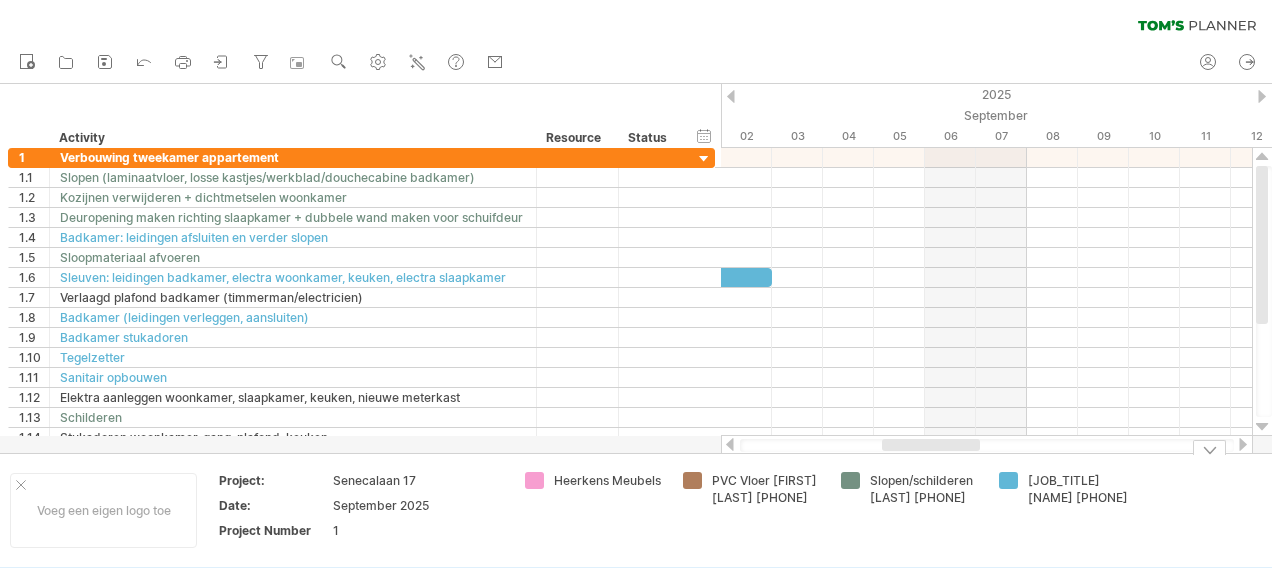 drag, startPoint x: 945, startPoint y: 445, endPoint x: 926, endPoint y: 453, distance: 20.615528 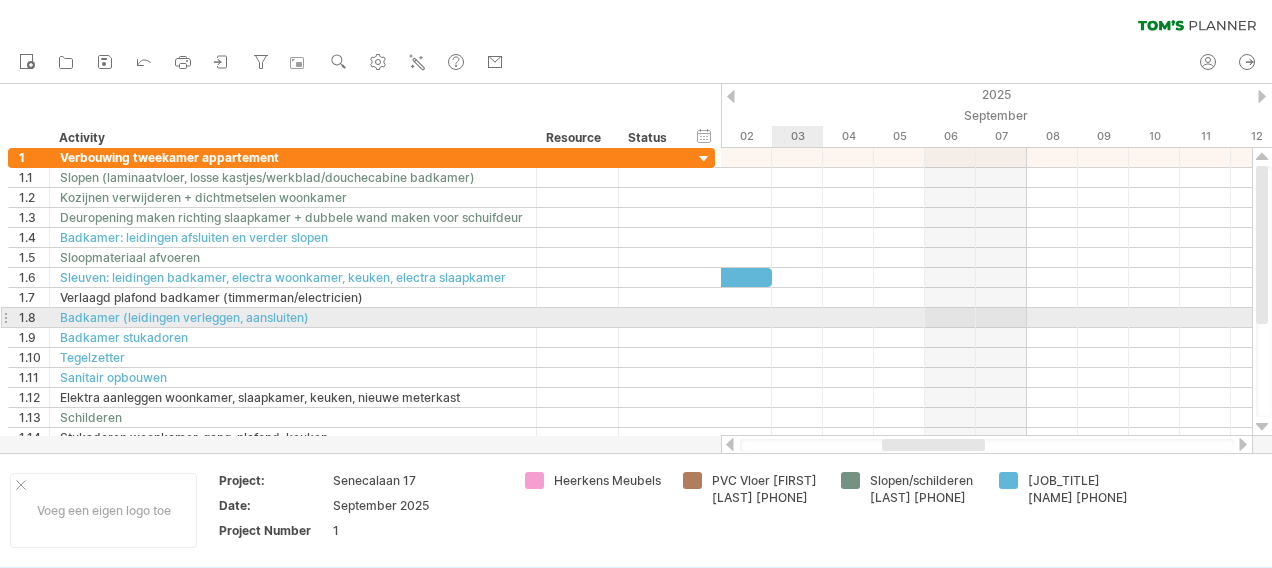 click at bounding box center [986, 318] 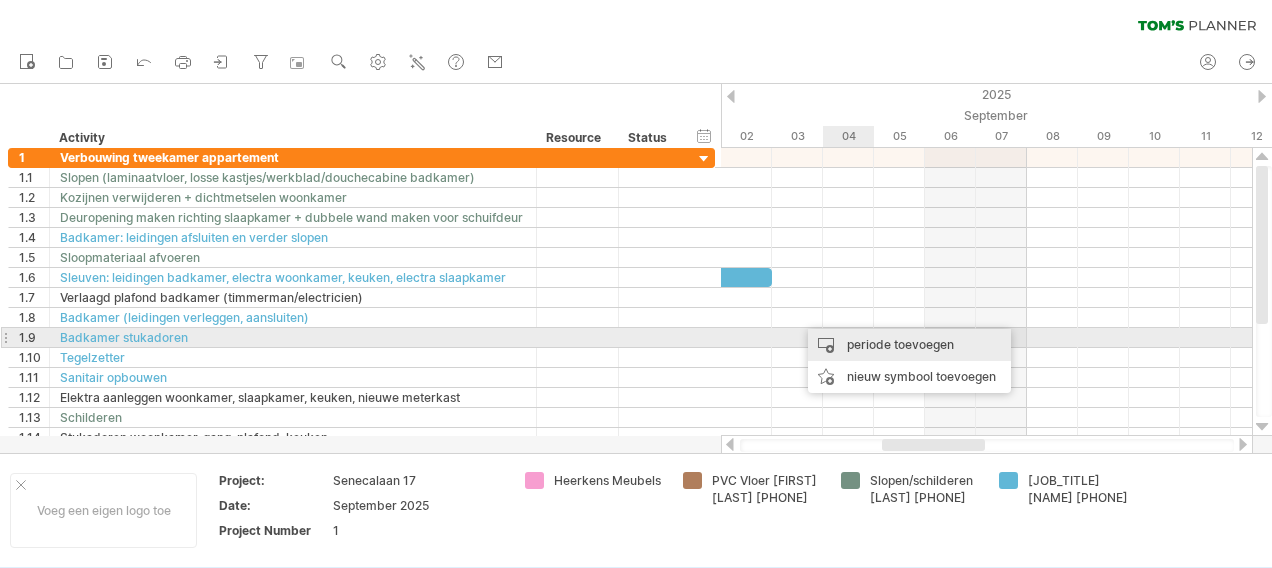 click on "periode toevoegen" at bounding box center [909, 345] 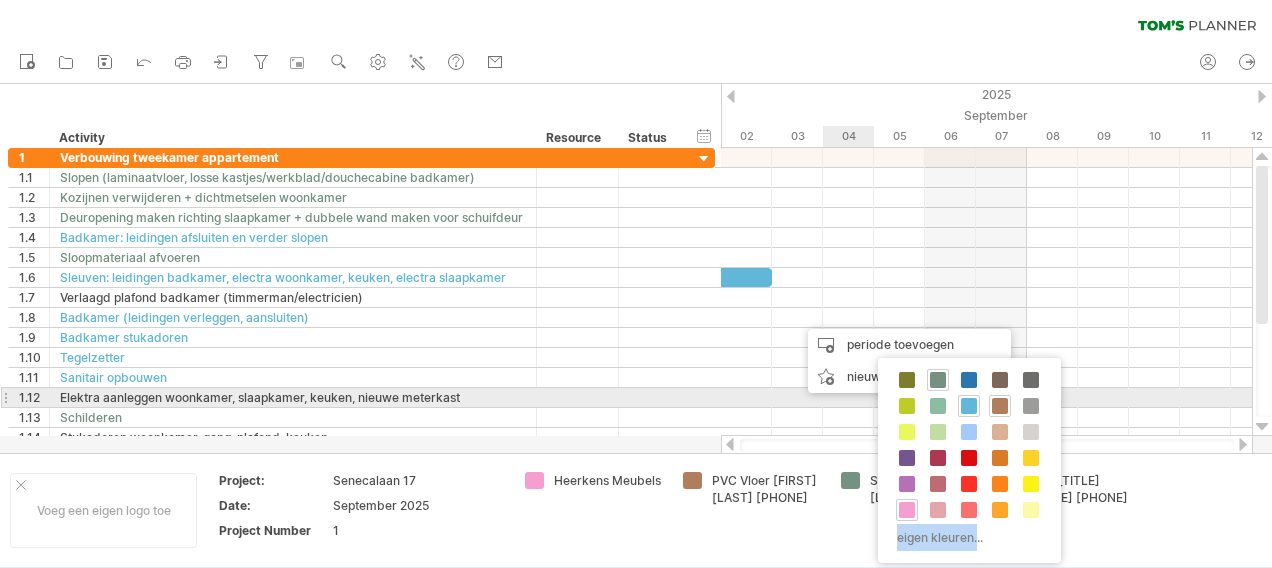 click on "Slopen/schilderen Vartan 0624777339 Loodgieter Stef de Beer 0653794887 PVC Vloer Mari Frunt 073 5213980 Heerkens Meubels eigen kleuren..." at bounding box center [969, 460] 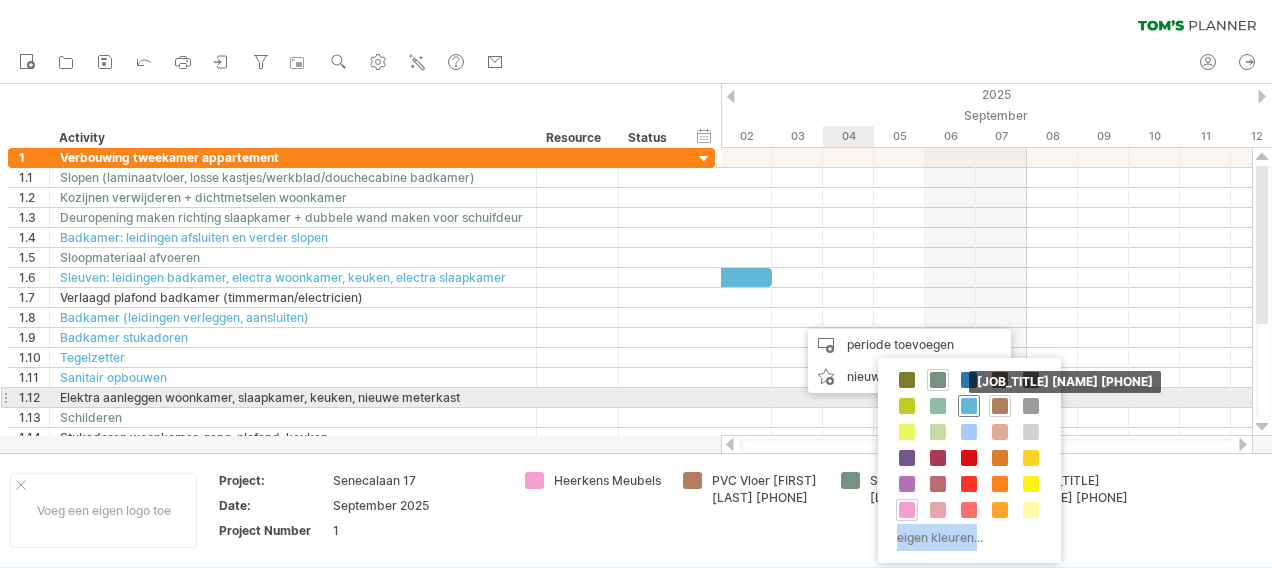 click on "Loodgieter Stef de Beer 0653794887" at bounding box center [969, 406] 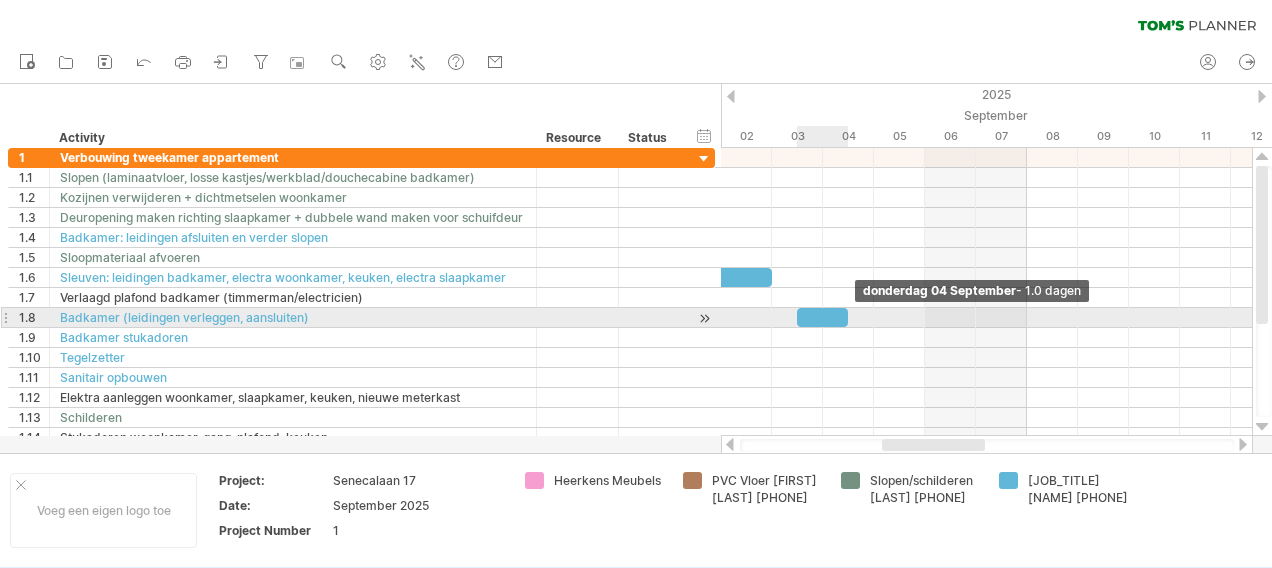 click on "donderdag 04 September  - 1.0 dagen
maandag 01 September  - 1.5 dagen" at bounding box center [986, 292] 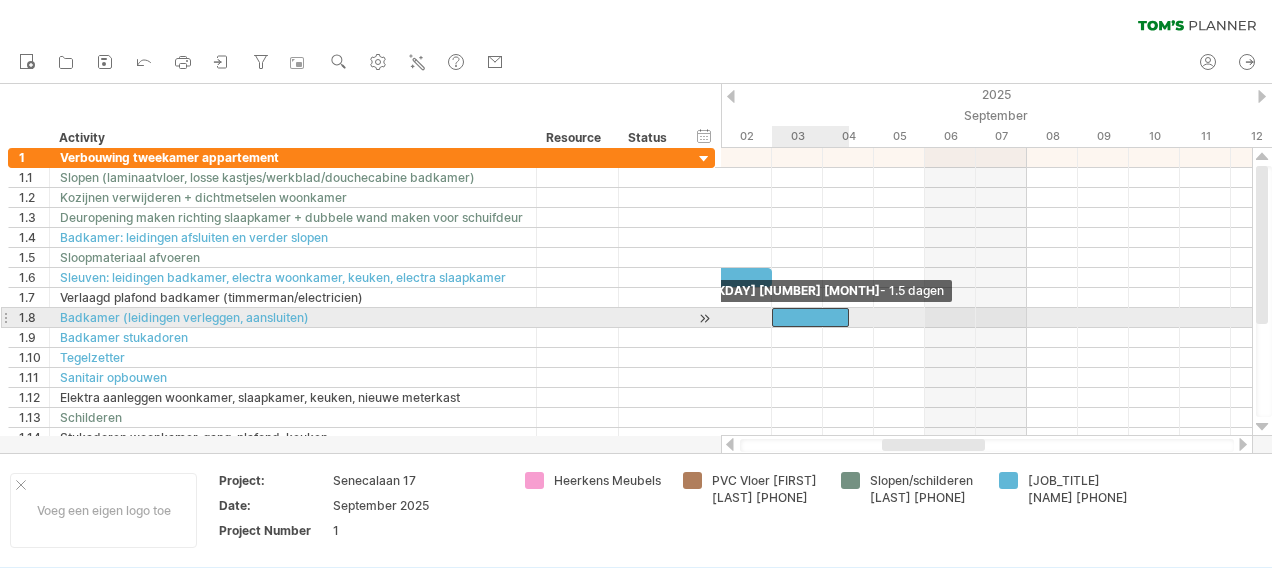 drag, startPoint x: 796, startPoint y: 313, endPoint x: 782, endPoint y: 317, distance: 14.56022 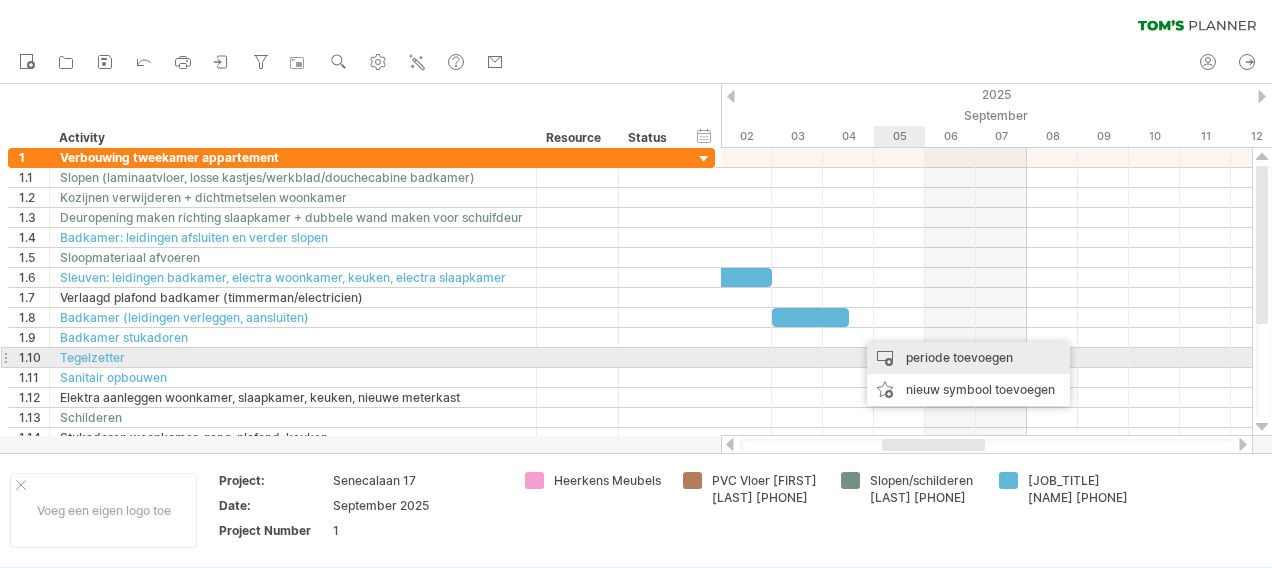 click on "periode toevoegen" at bounding box center (968, 358) 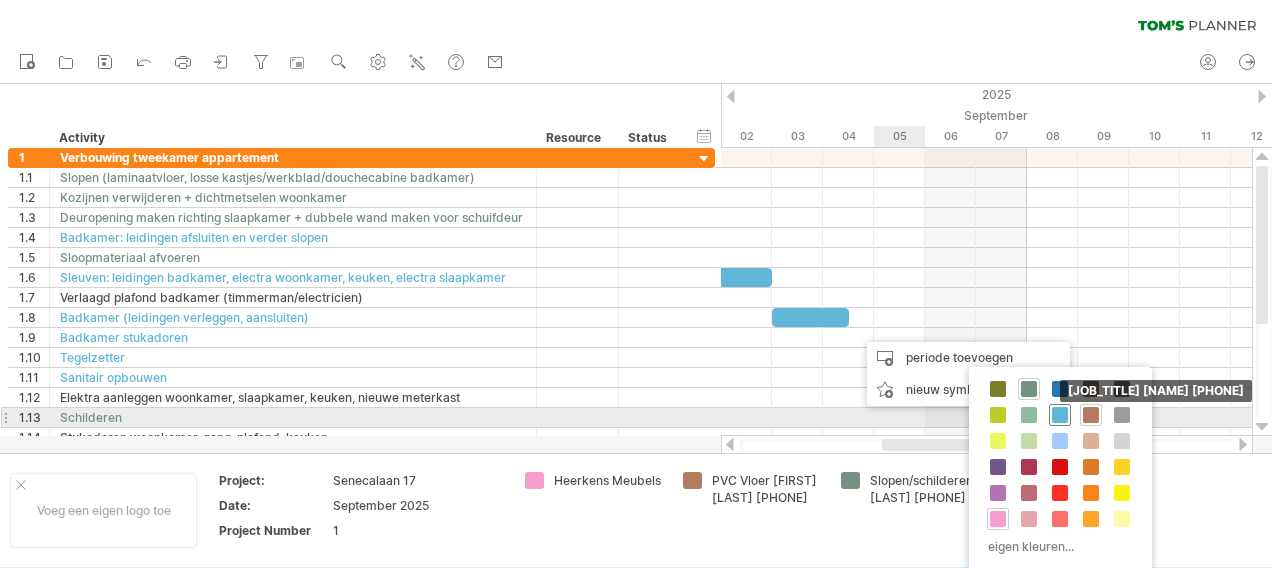 click at bounding box center (1060, 415) 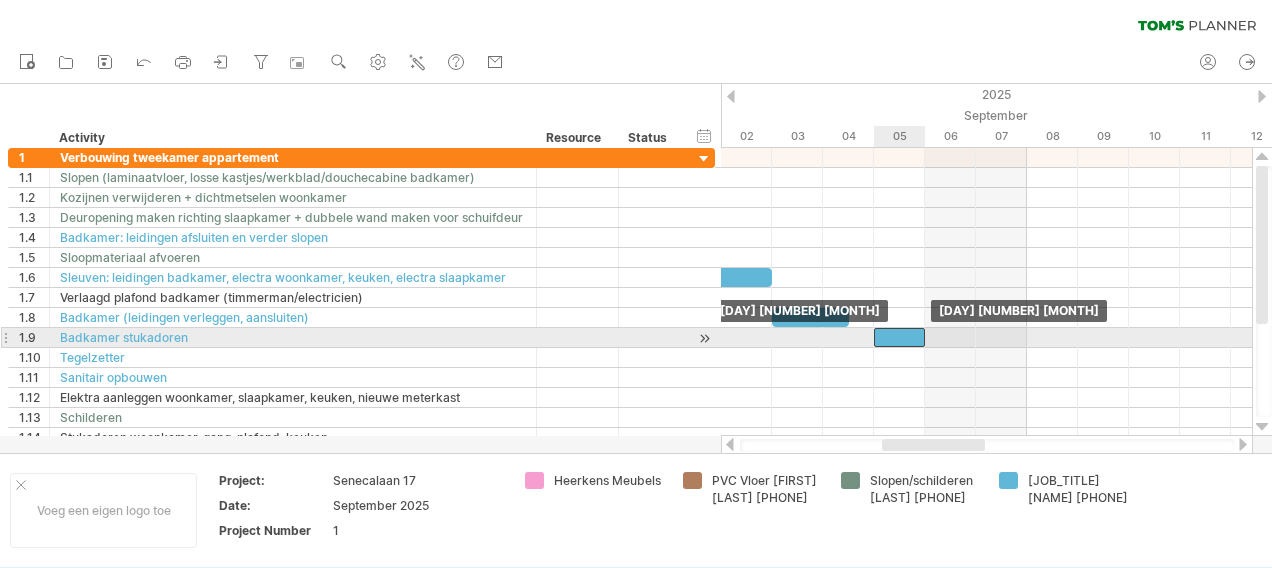 drag, startPoint x: 887, startPoint y: 339, endPoint x: 903, endPoint y: 340, distance: 16.03122 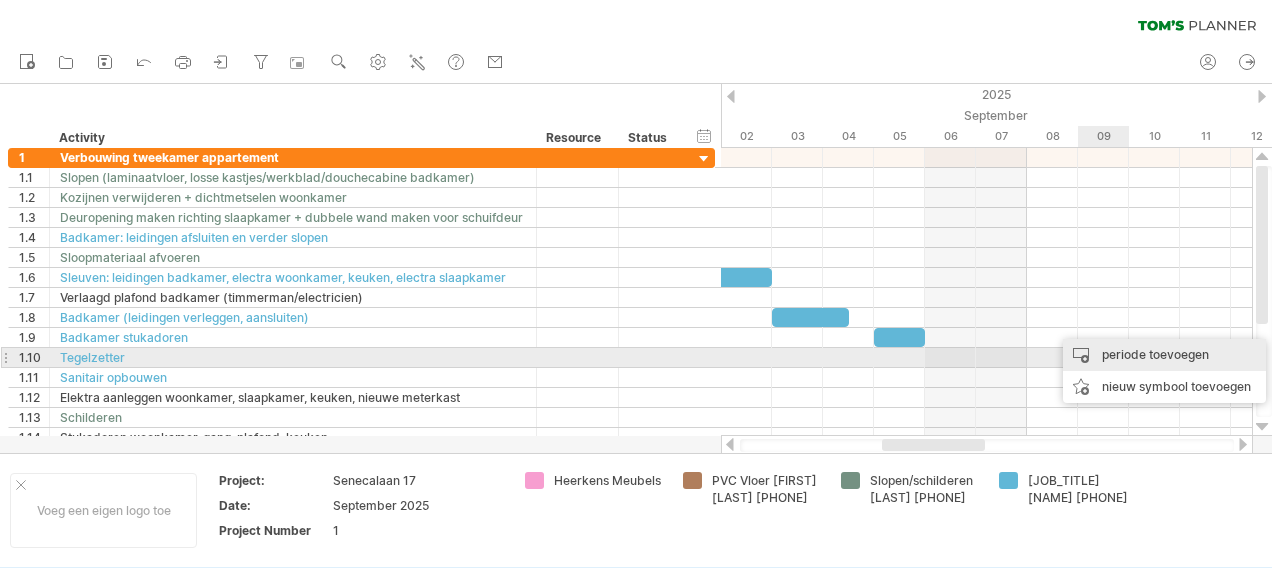 click on "periode toevoegen" at bounding box center (1164, 355) 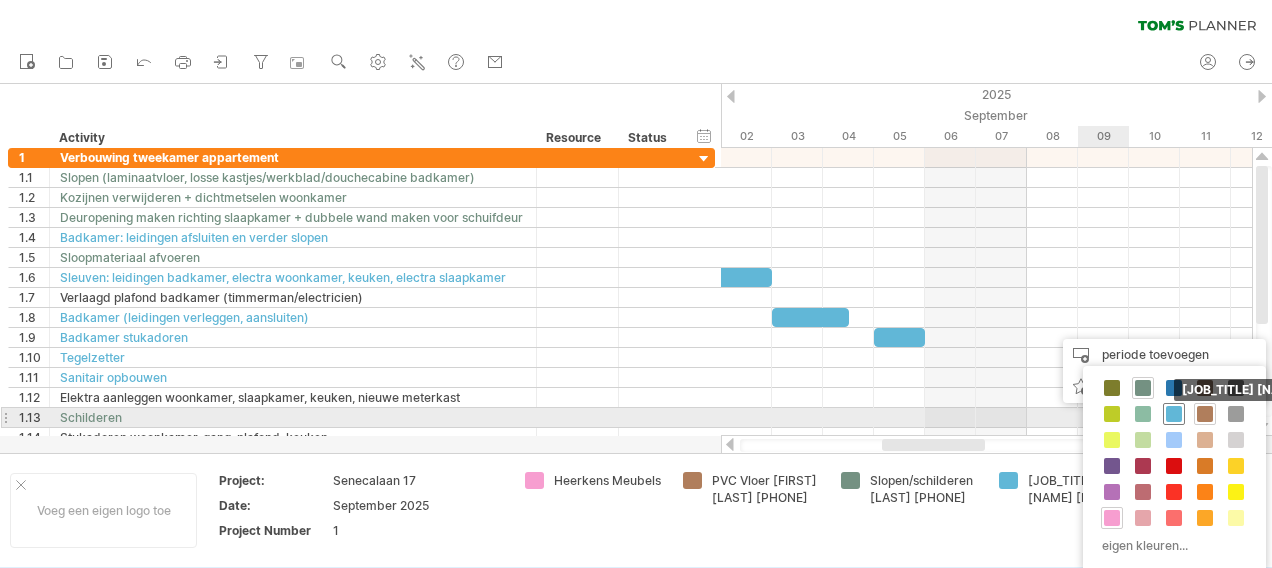 click at bounding box center [1174, 414] 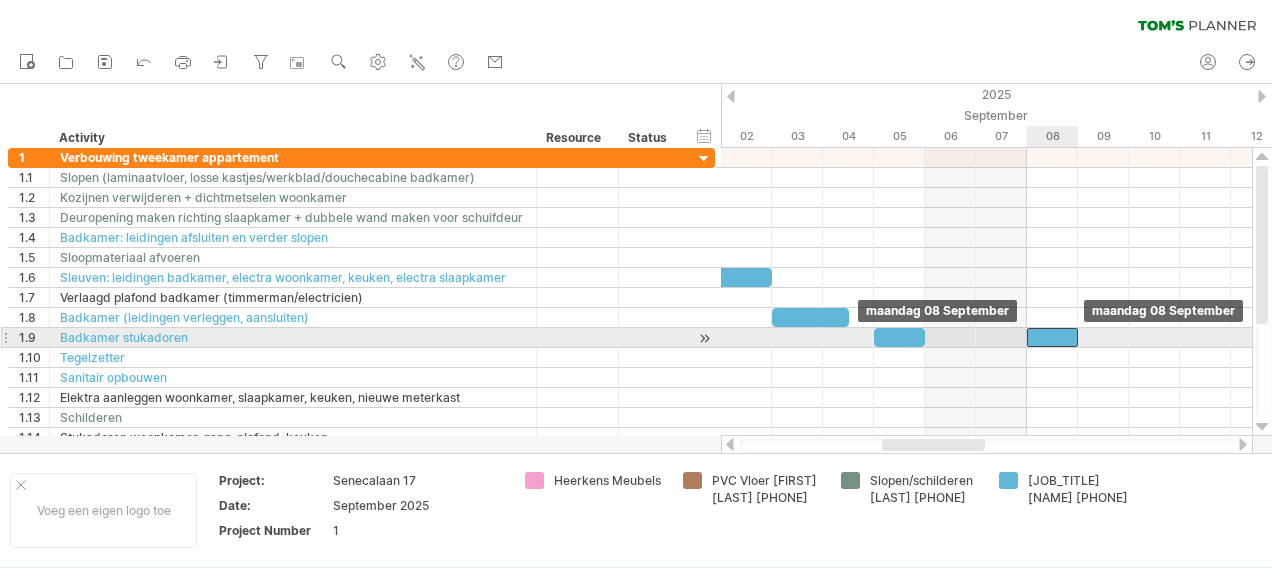 drag, startPoint x: 1068, startPoint y: 336, endPoint x: 1054, endPoint y: 340, distance: 14.56022 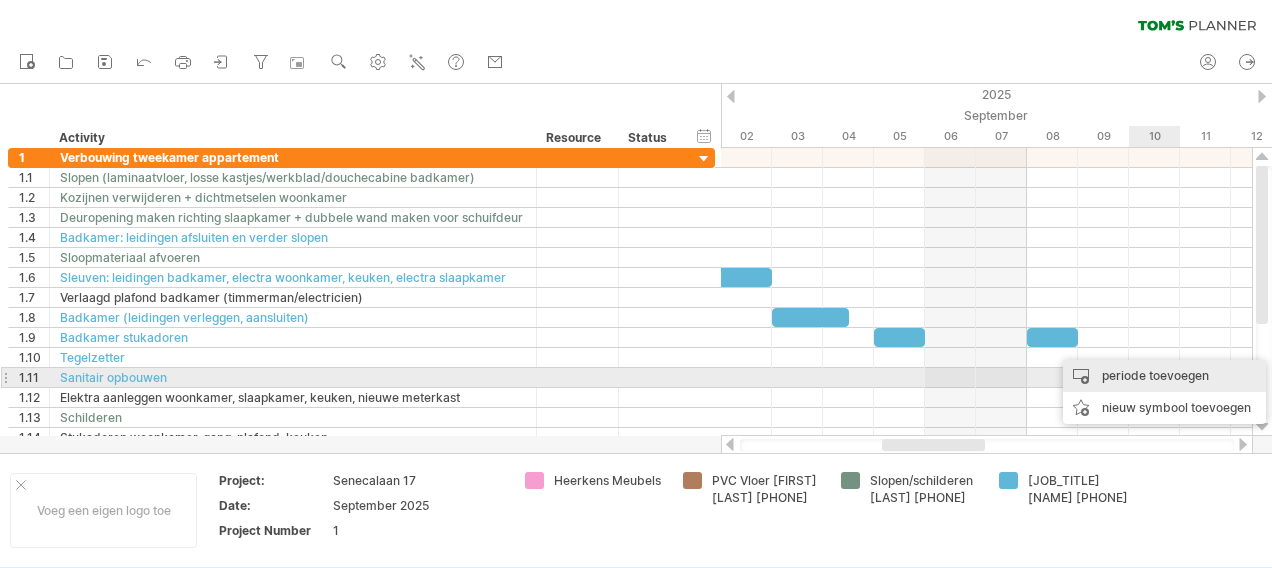 click on "periode toevoegen" at bounding box center (1164, 376) 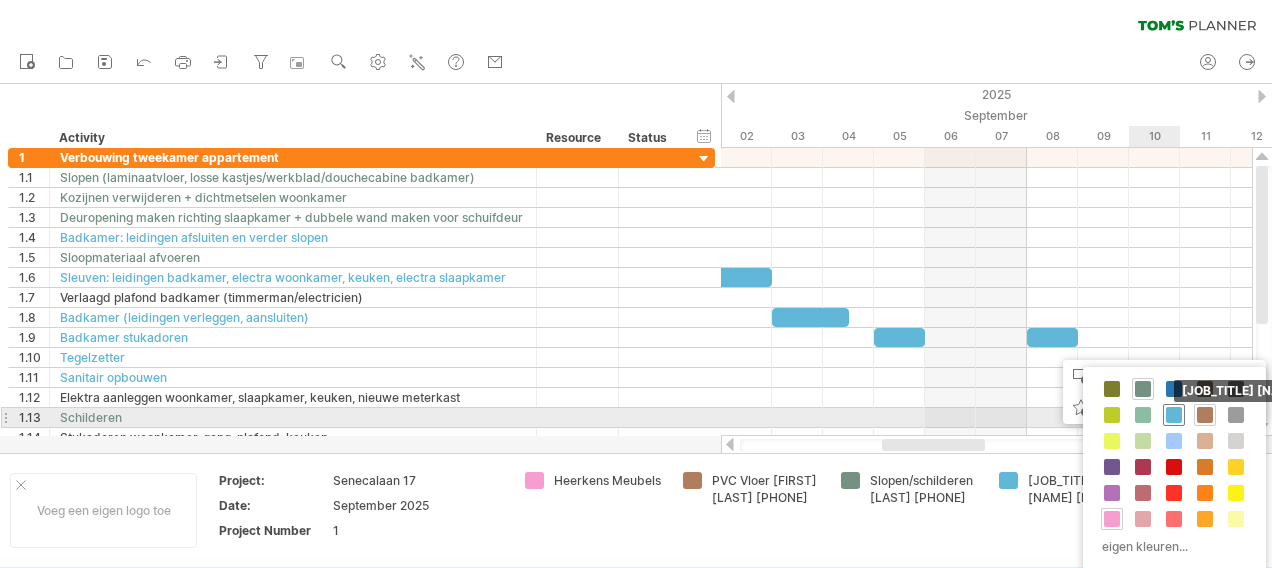 click on "Loodgieter Stef de Beer 0653794887" at bounding box center [1174, 415] 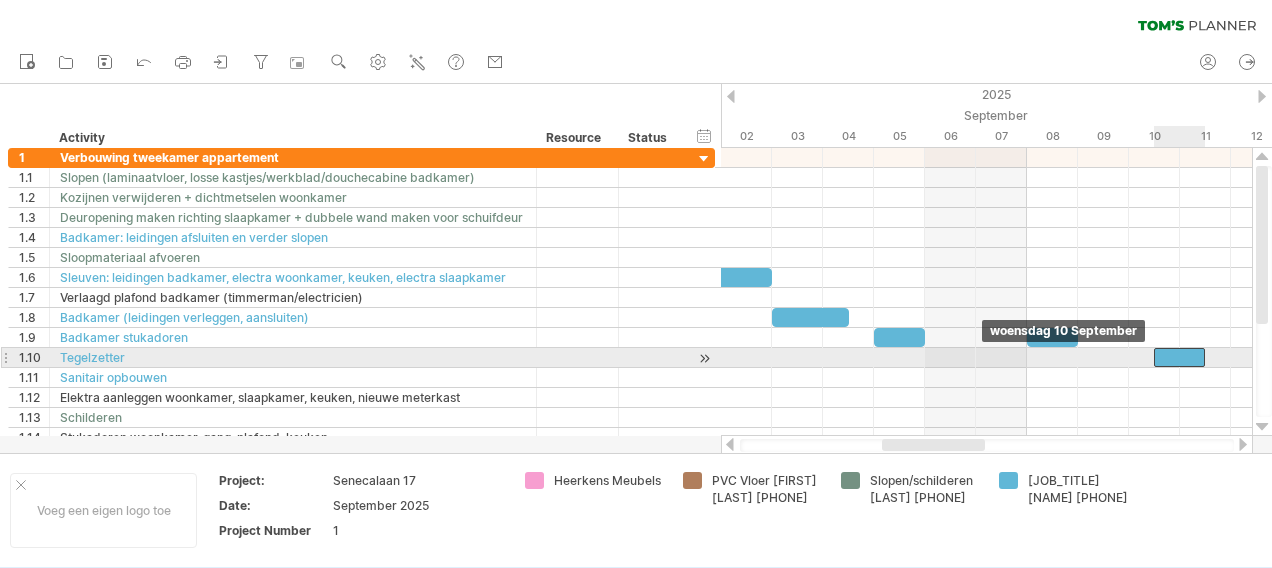 click at bounding box center [1179, 357] 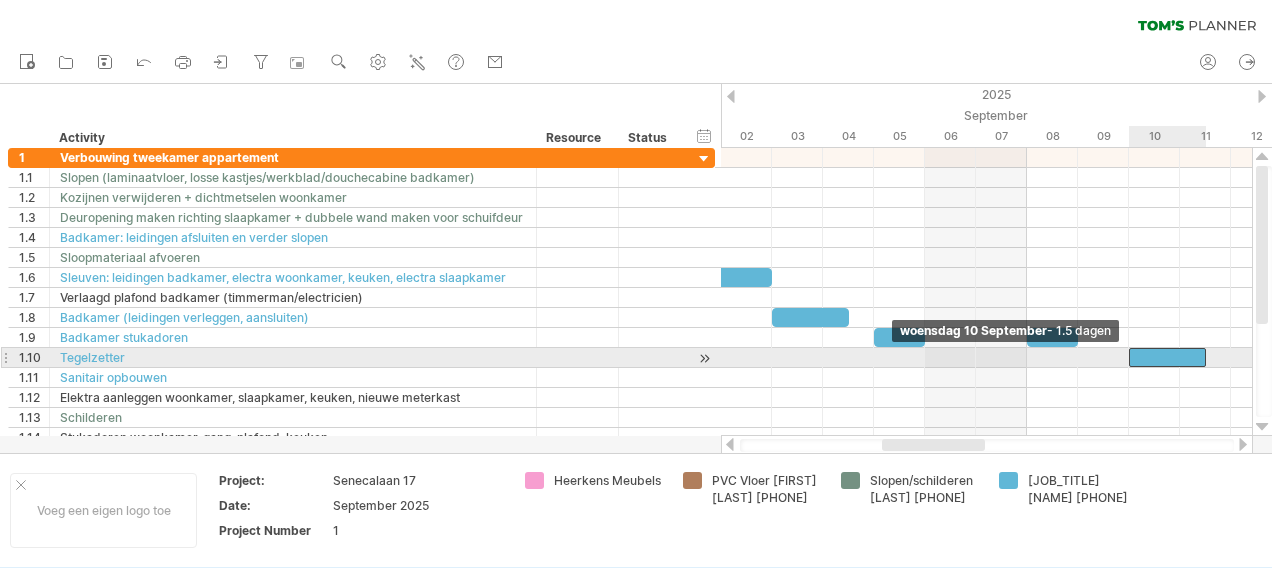 drag, startPoint x: 1154, startPoint y: 357, endPoint x: 1131, endPoint y: 362, distance: 23.537205 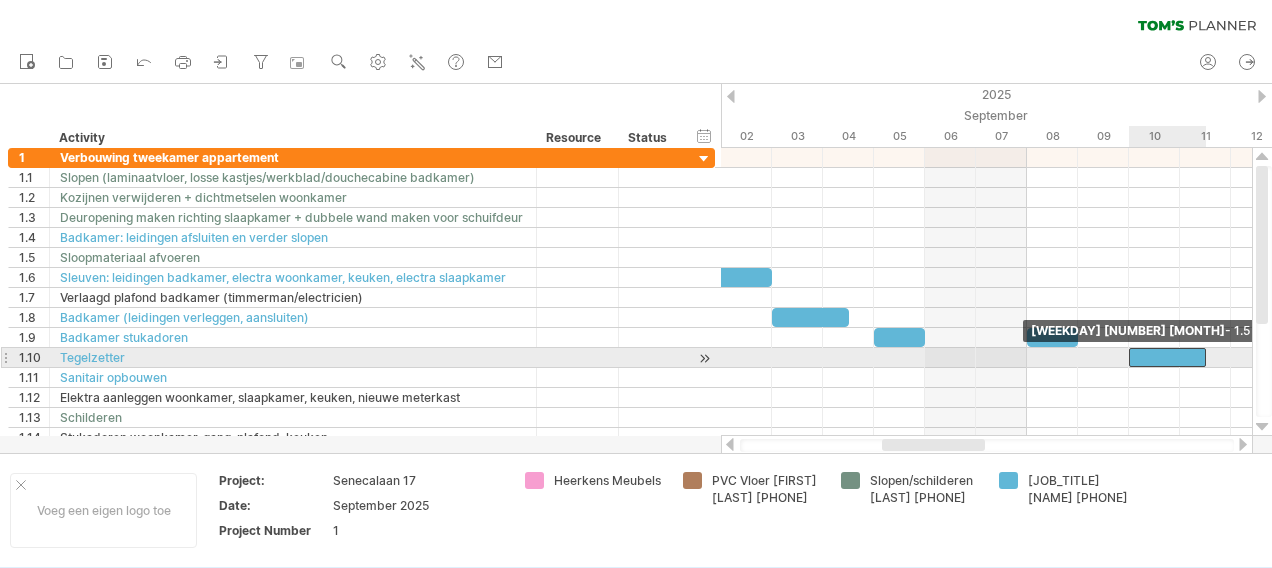 drag, startPoint x: 1205, startPoint y: 357, endPoint x: 1209, endPoint y: 367, distance: 10.770329 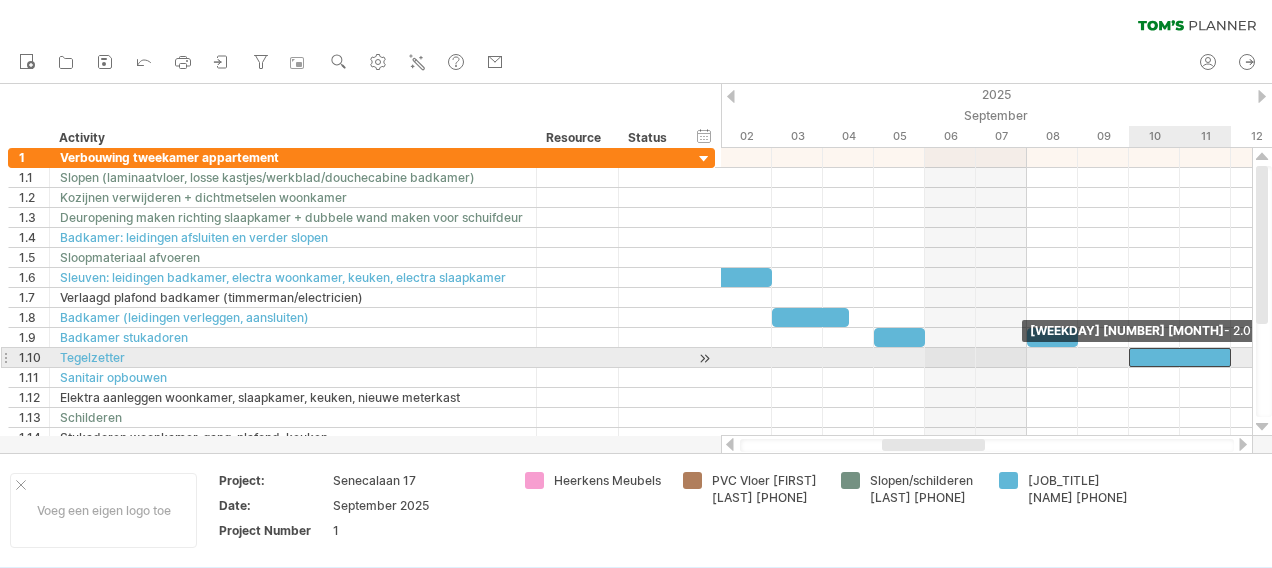 drag, startPoint x: 1202, startPoint y: 351, endPoint x: 1217, endPoint y: 357, distance: 16.155495 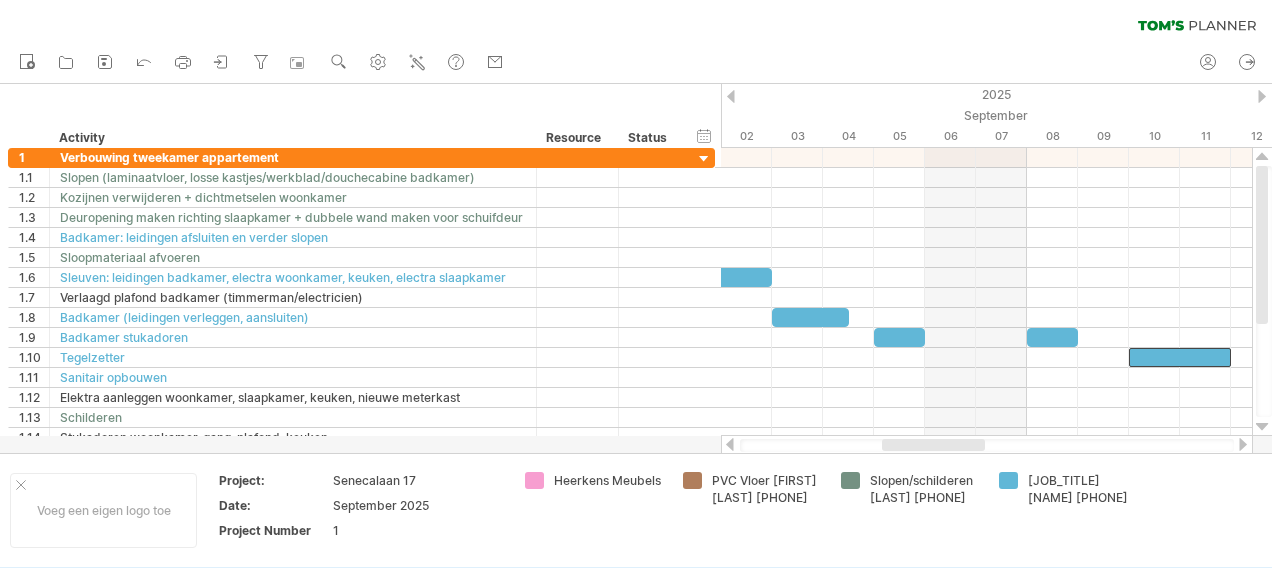 click at bounding box center [1243, 444] 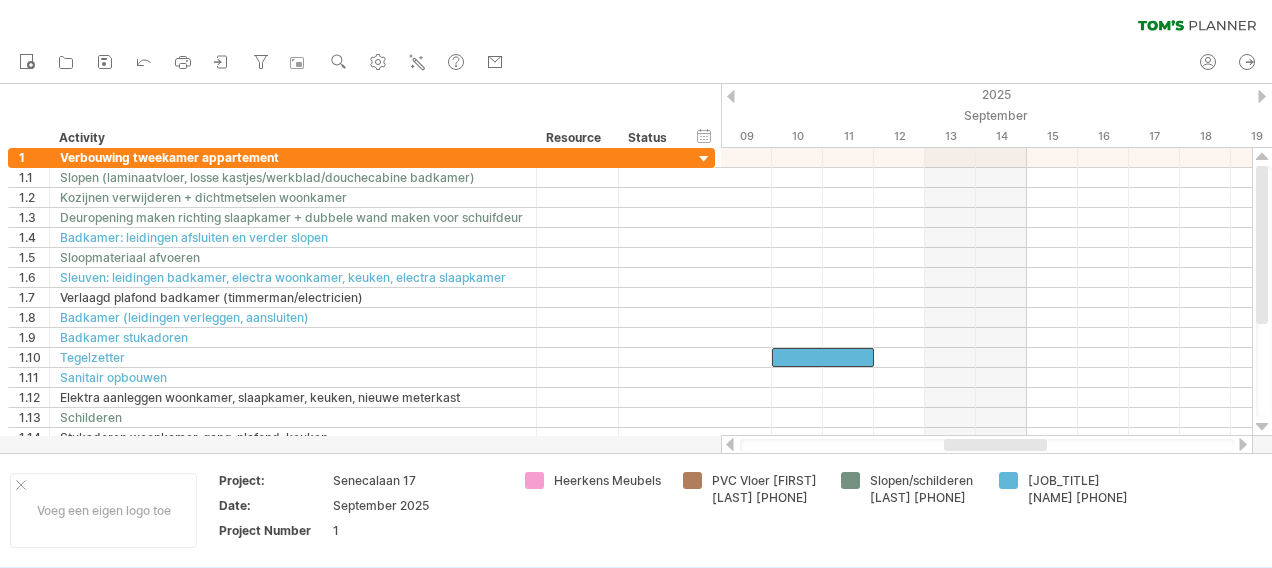 drag, startPoint x: 1062, startPoint y: 448, endPoint x: 1029, endPoint y: 451, distance: 33.13608 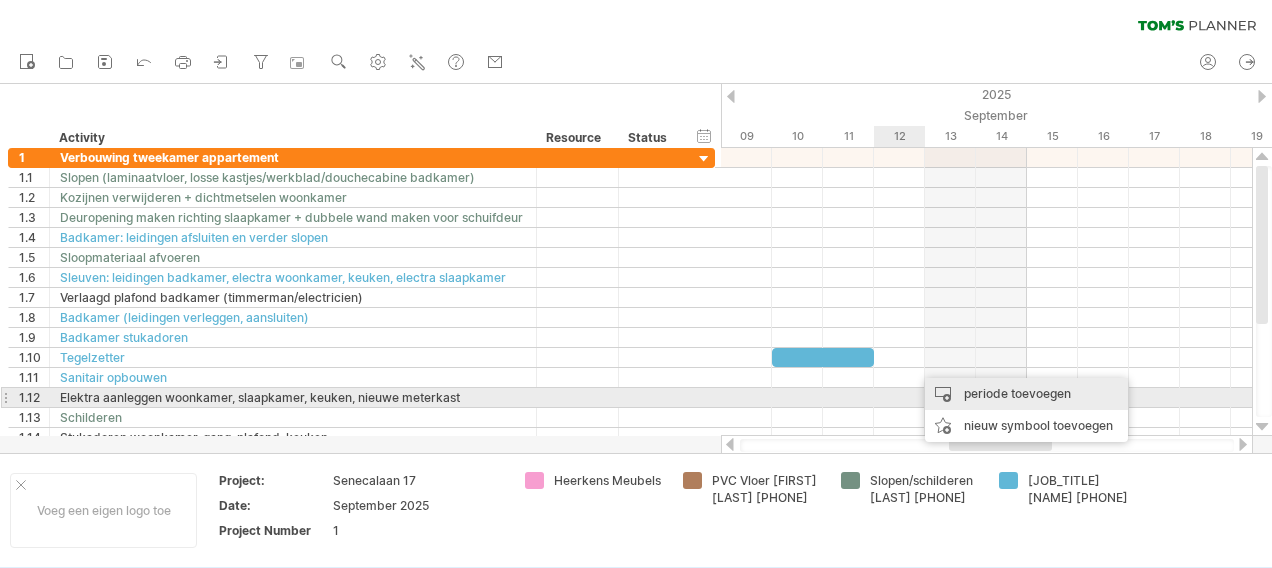 click on "periode toevoegen" at bounding box center [1026, 394] 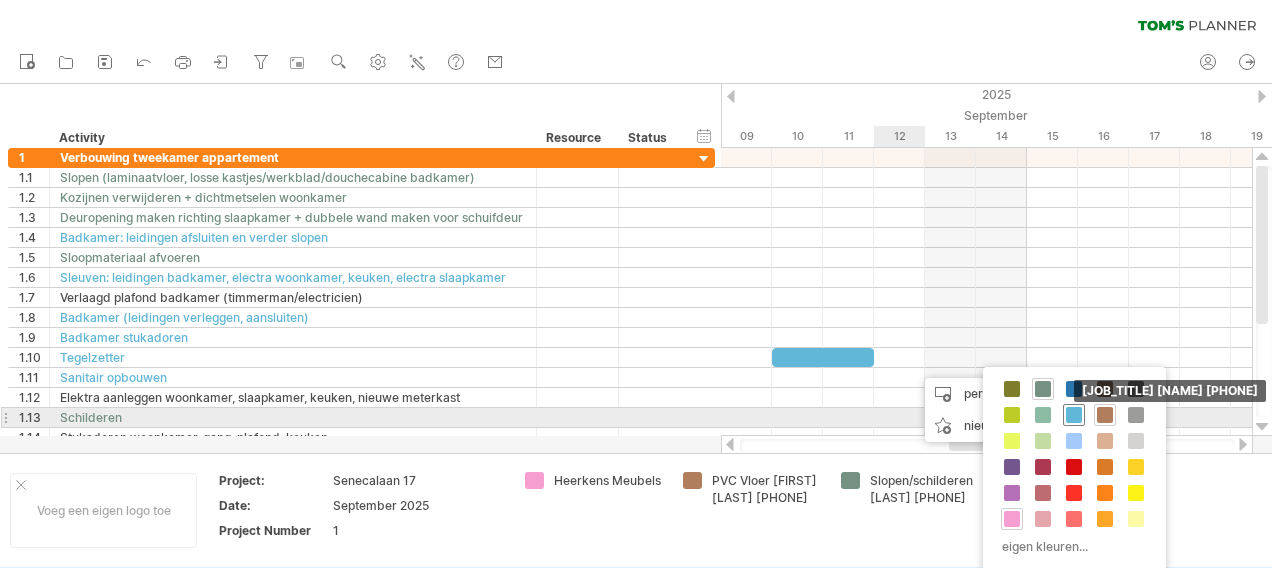 click at bounding box center [1074, 415] 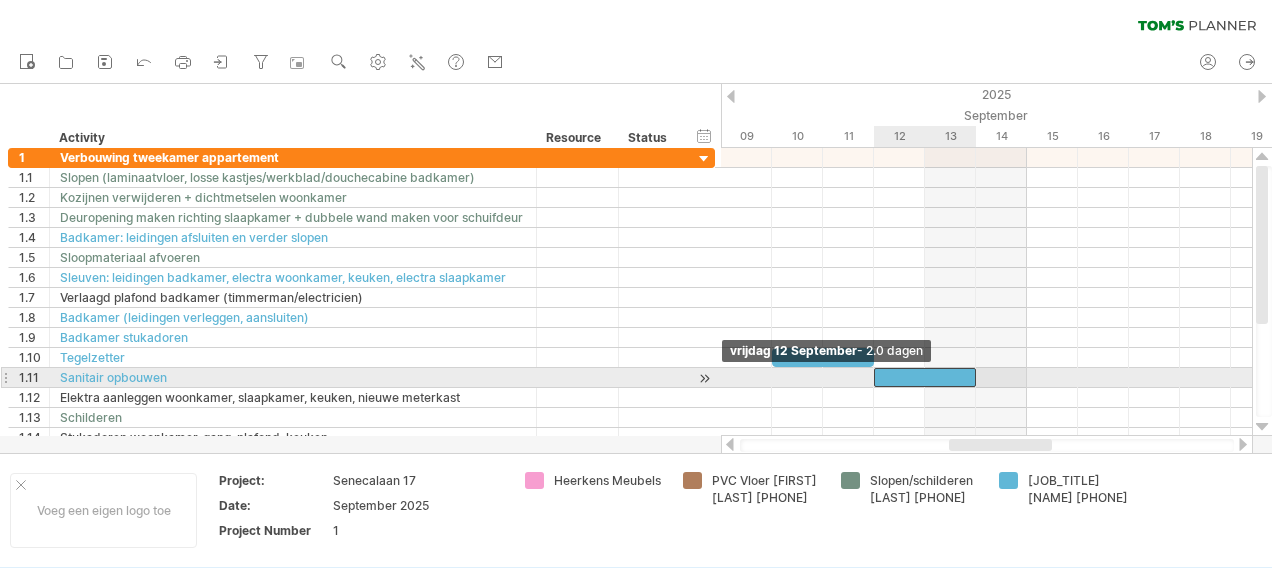 drag, startPoint x: 926, startPoint y: 370, endPoint x: 877, endPoint y: 384, distance: 50.96077 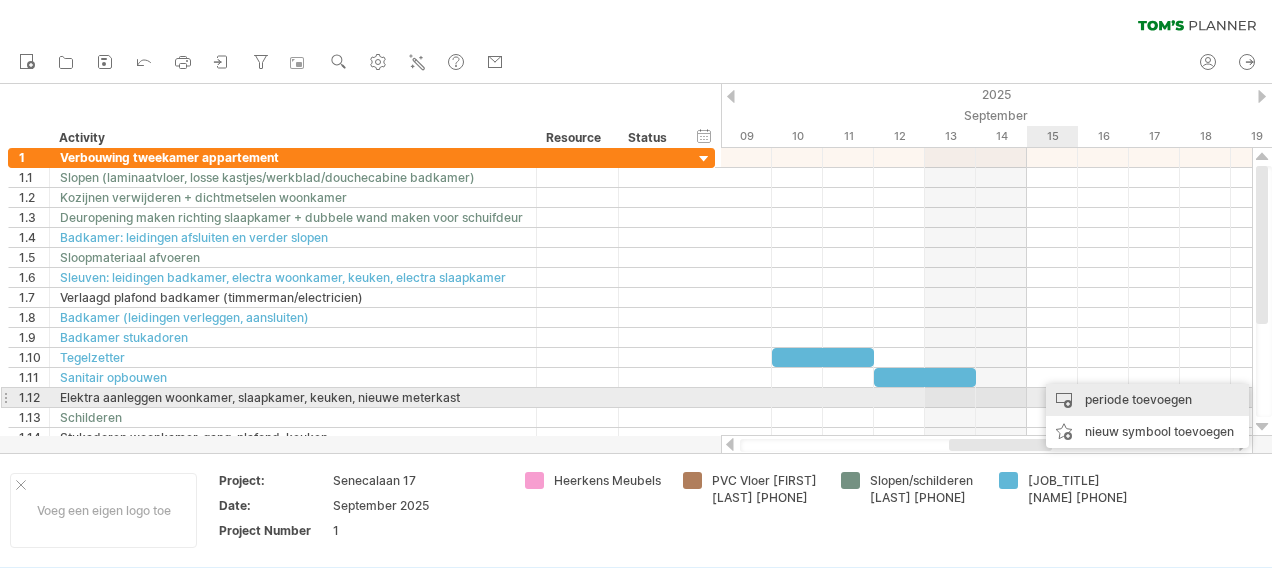 click on "periode toevoegen" at bounding box center [1147, 400] 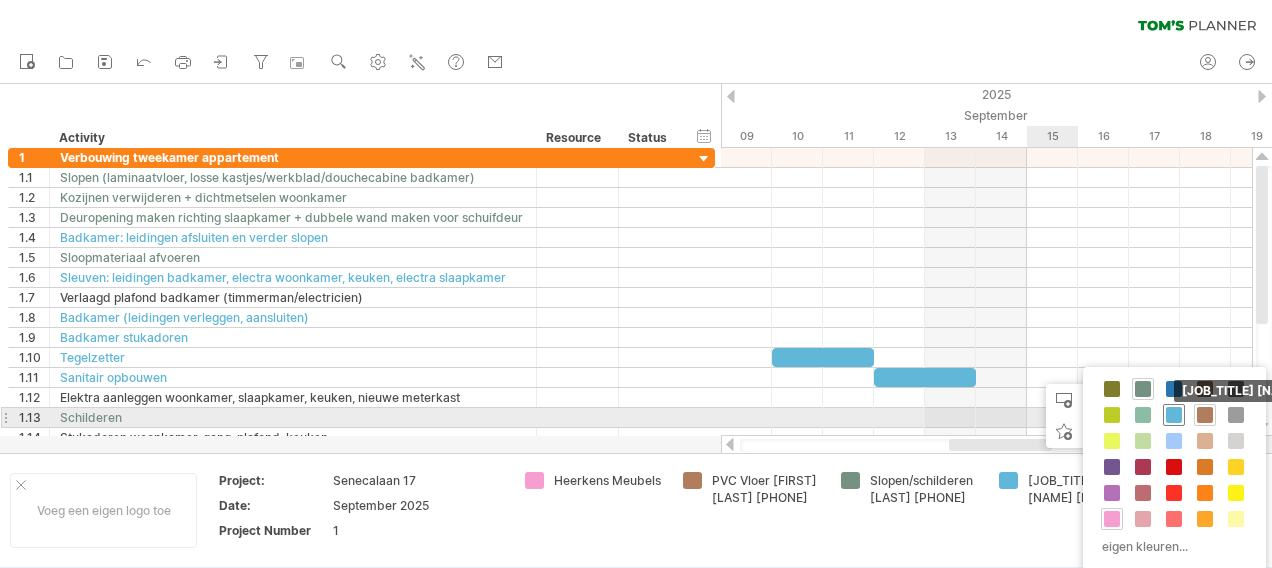 click at bounding box center (1174, 415) 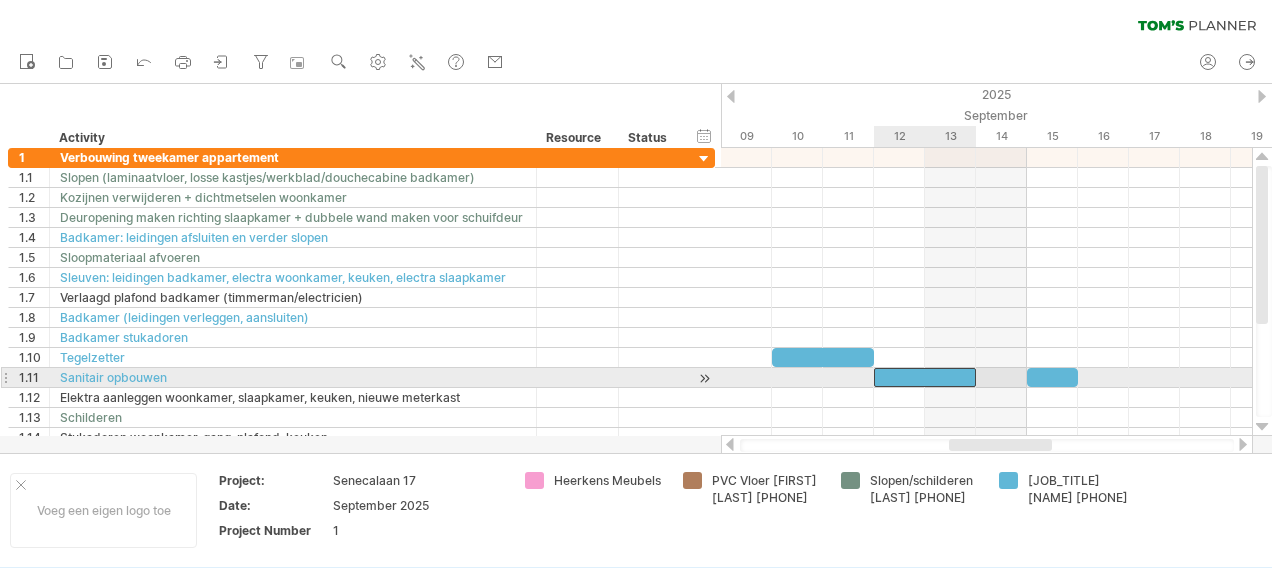 click at bounding box center (925, 377) 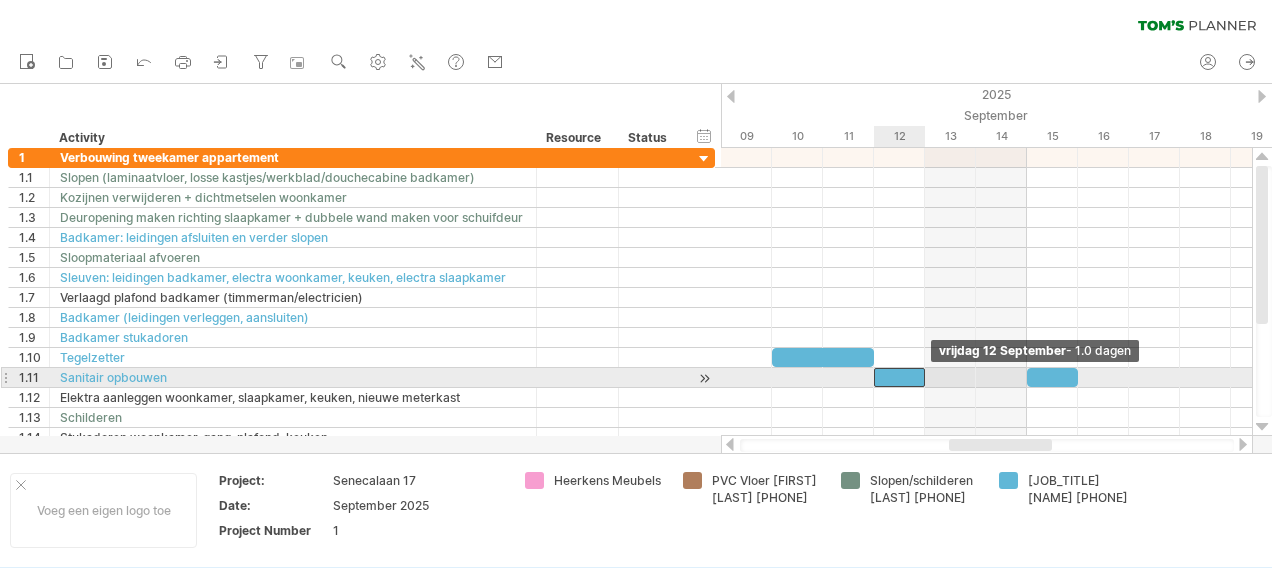 drag, startPoint x: 972, startPoint y: 372, endPoint x: 923, endPoint y: 379, distance: 49.497475 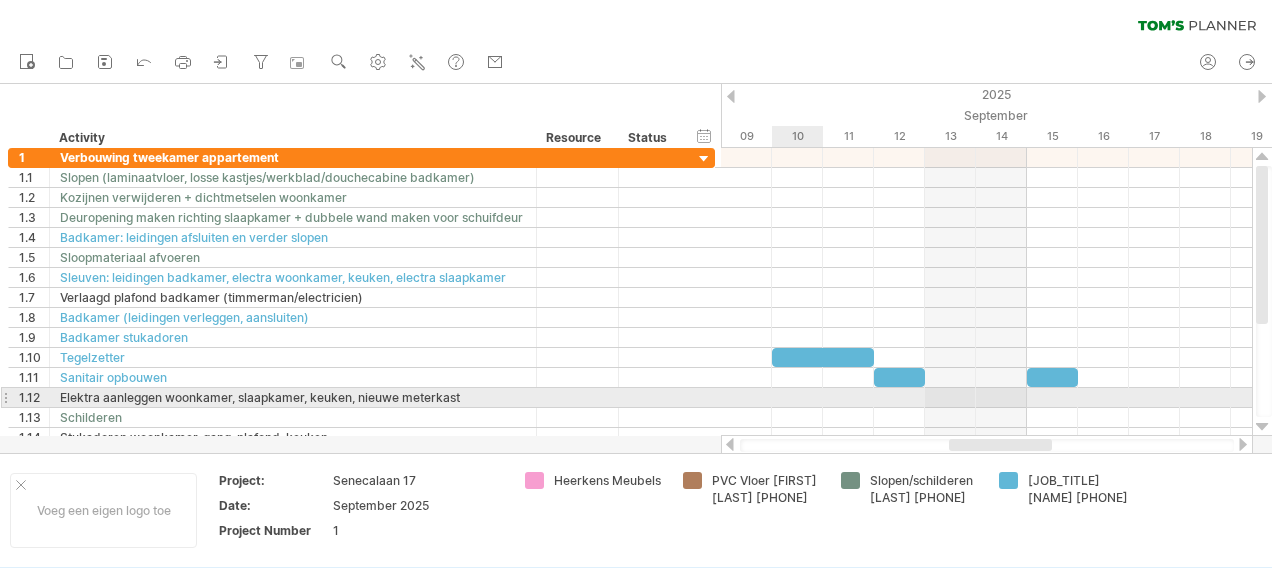 drag, startPoint x: 785, startPoint y: 403, endPoint x: 799, endPoint y: 399, distance: 14.56022 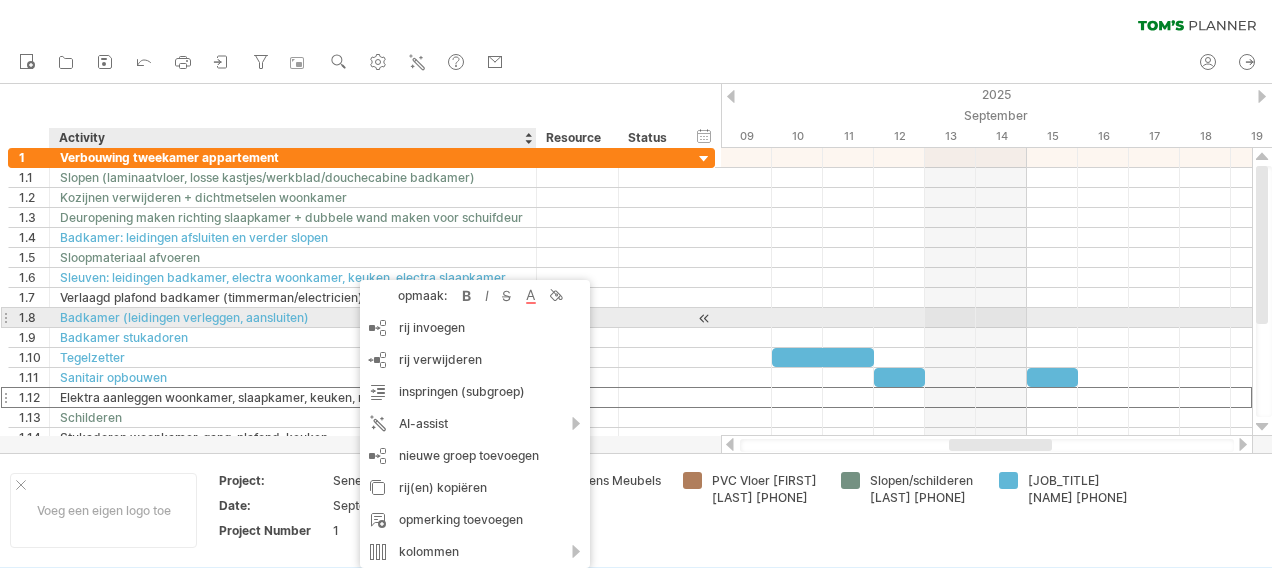 click on "opmaak:   vet gedrukt   cursief   doorstreept   tekst kleur   achtergrond kleur" at bounding box center (475, 296) 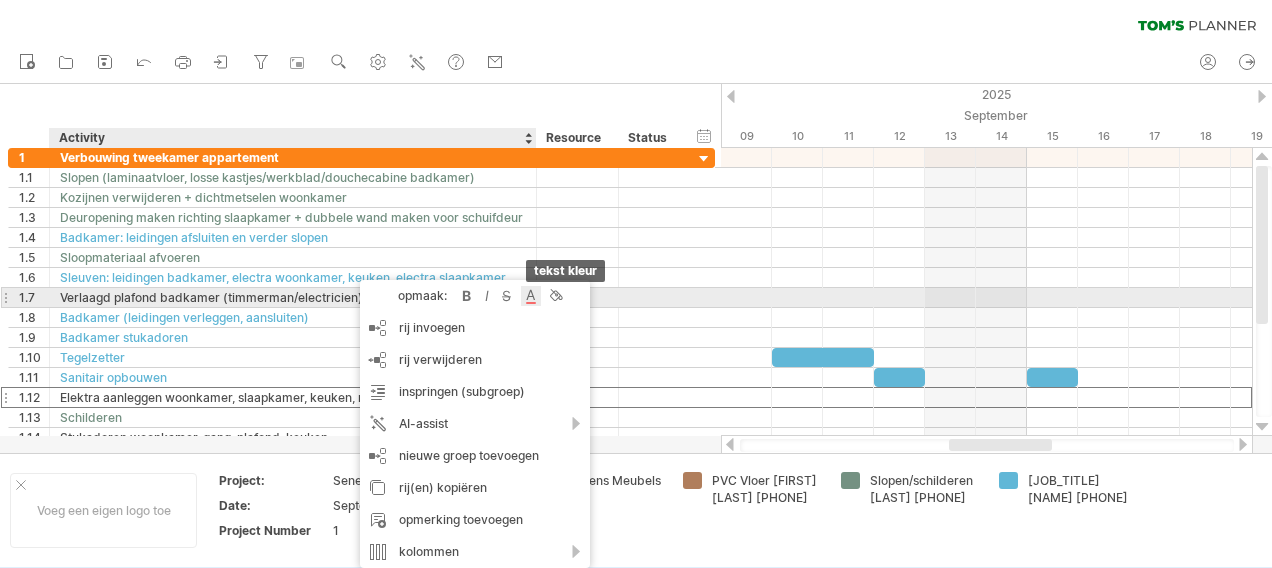 click at bounding box center (531, 296) 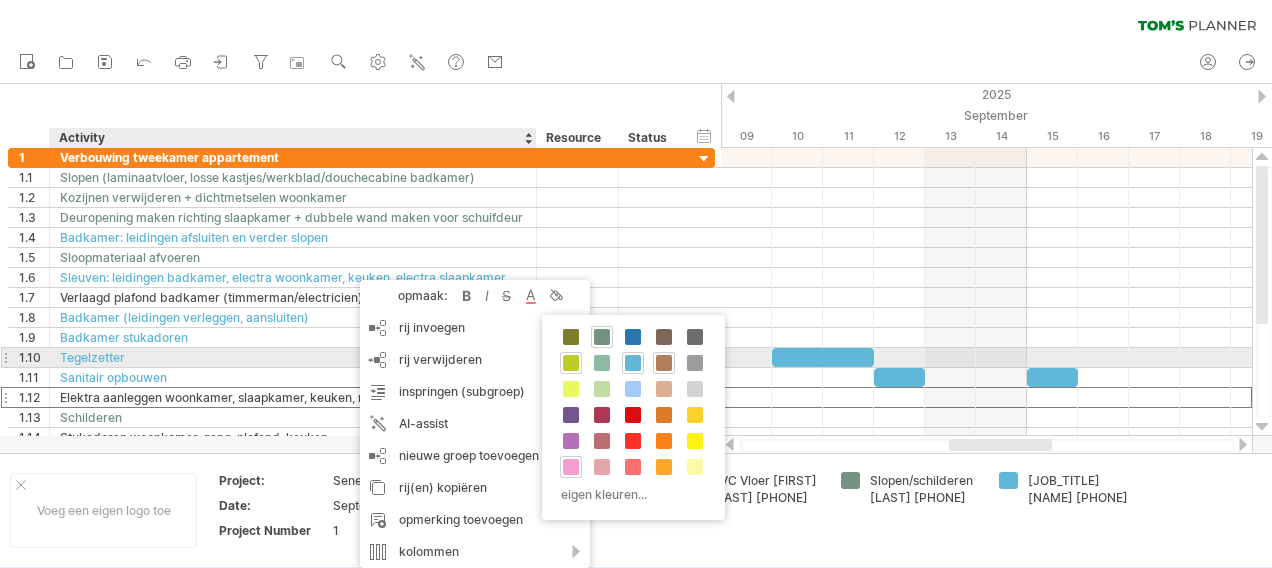 click at bounding box center (571, 363) 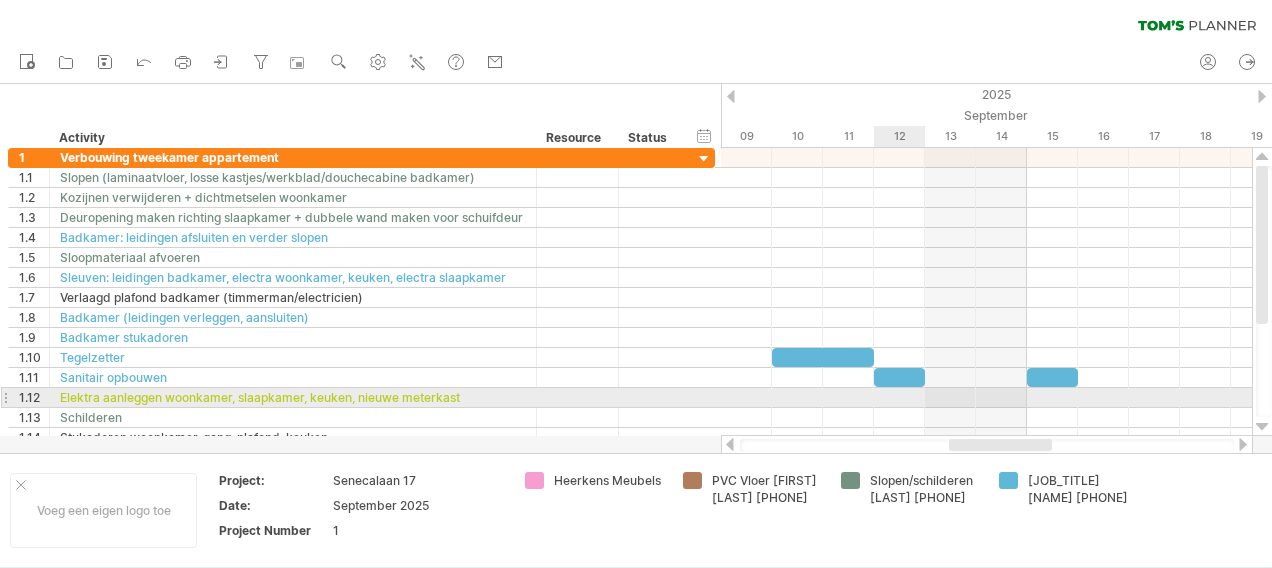 click at bounding box center [986, 398] 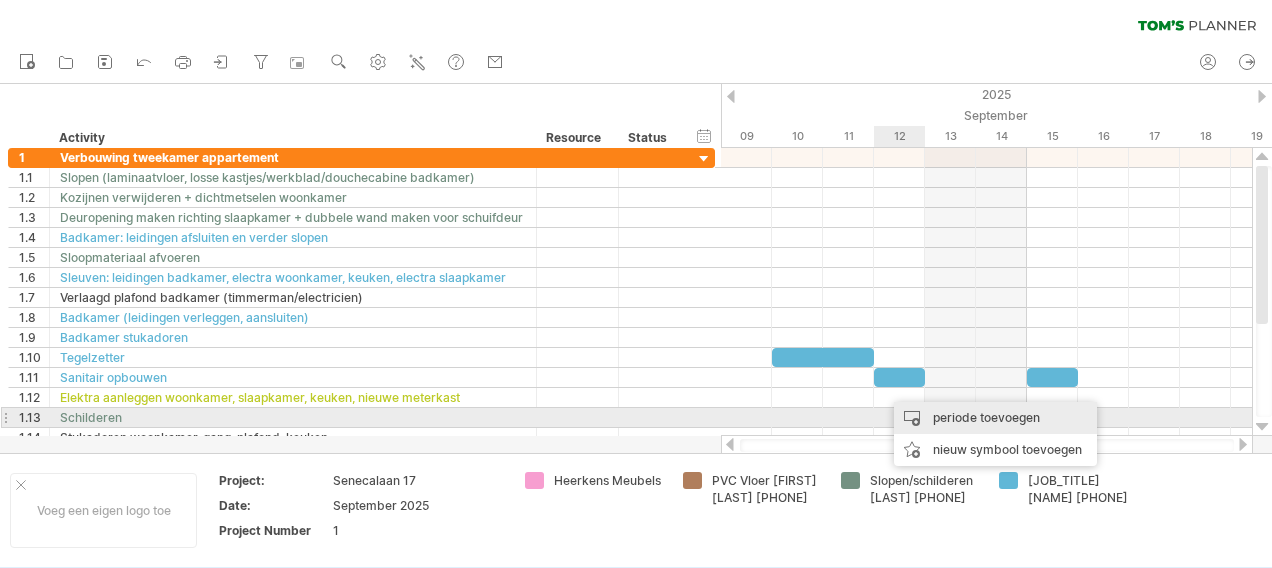 click on "periode toevoegen" at bounding box center [995, 418] 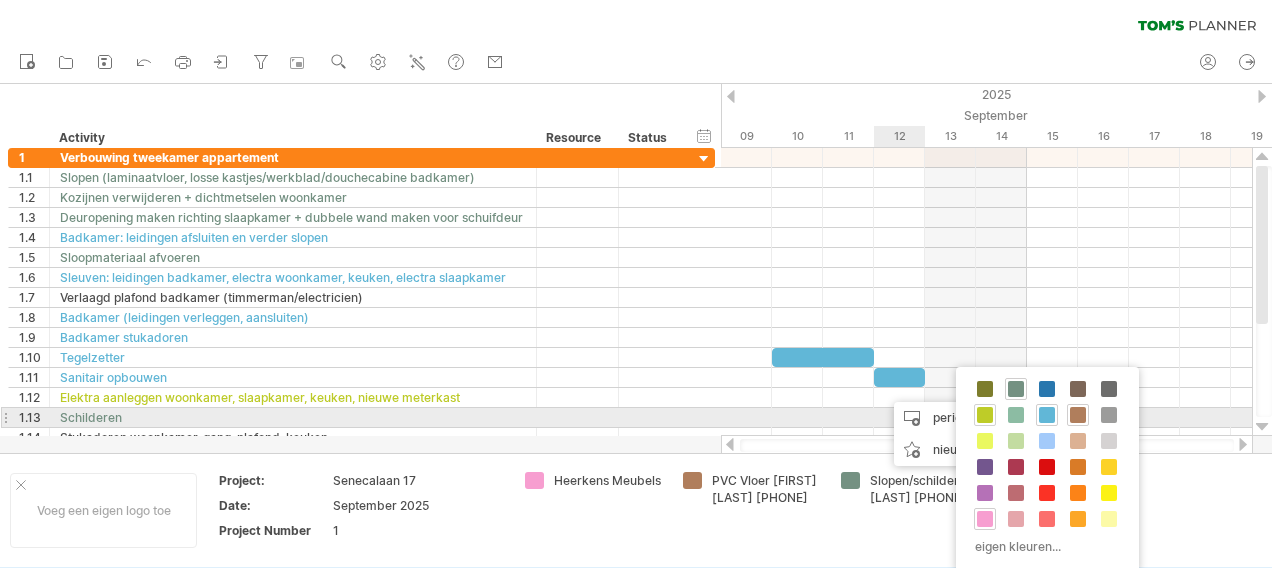 click at bounding box center [985, 415] 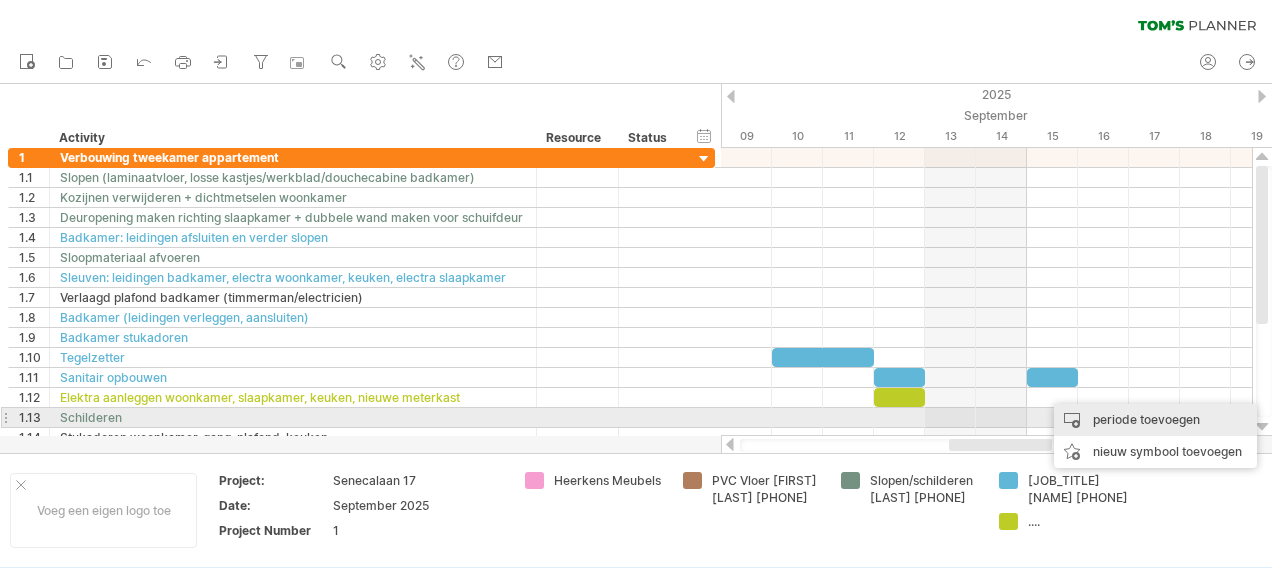 click on "periode toevoegen" at bounding box center (1155, 420) 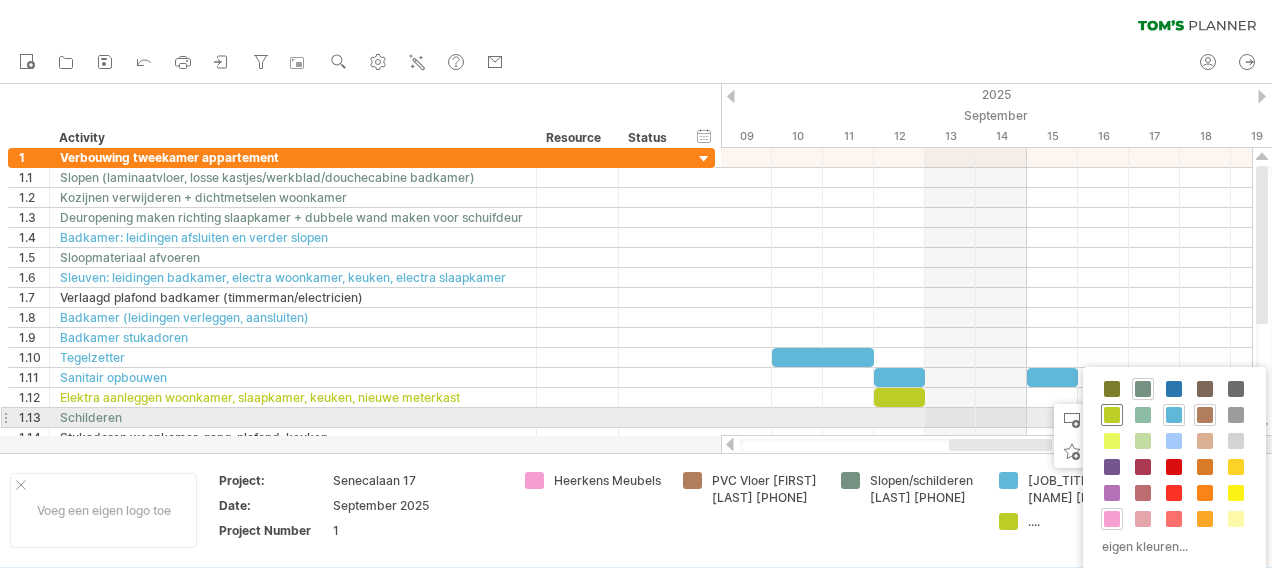 click at bounding box center (1112, 415) 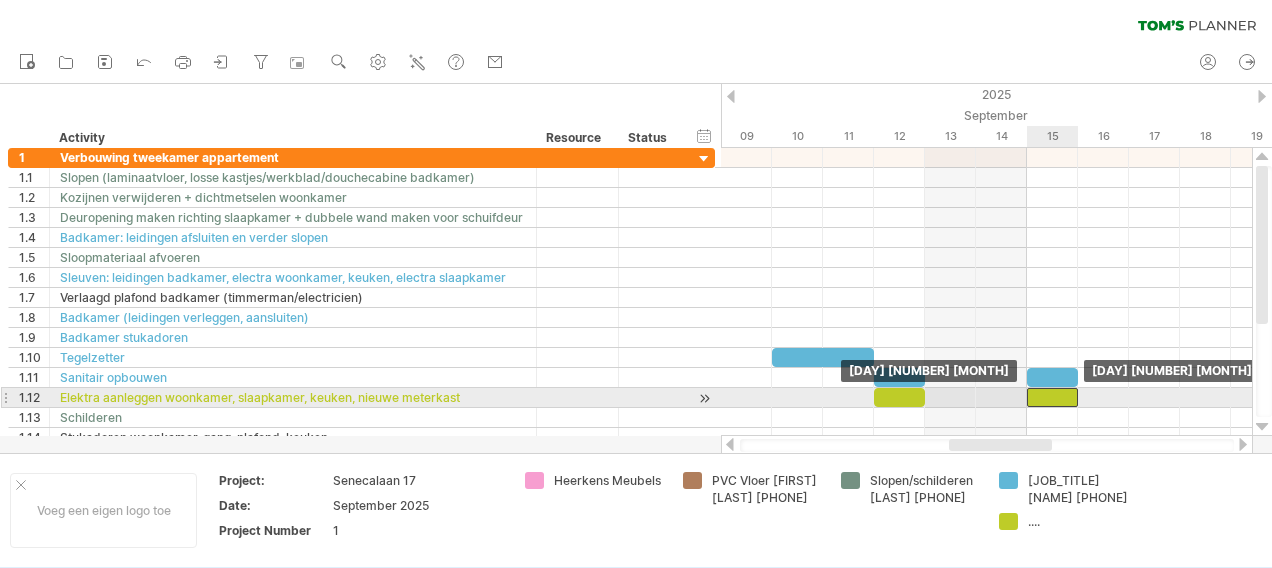 drag, startPoint x: 1086, startPoint y: 390, endPoint x: 1058, endPoint y: 395, distance: 28.442924 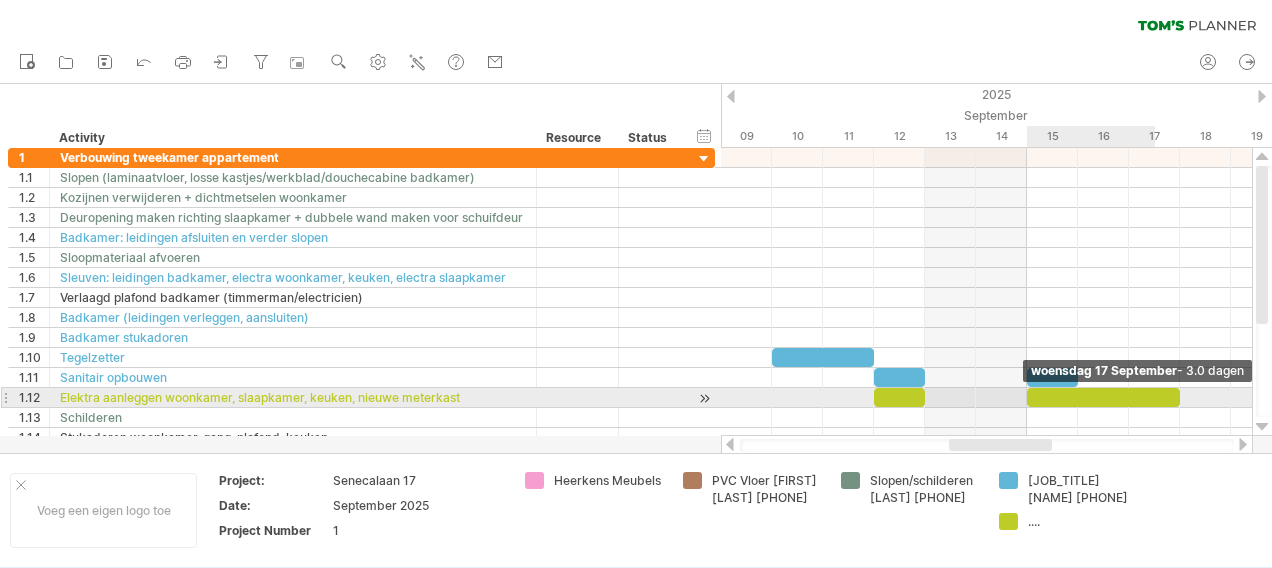 drag, startPoint x: 1076, startPoint y: 391, endPoint x: 1180, endPoint y: 406, distance: 105.076164 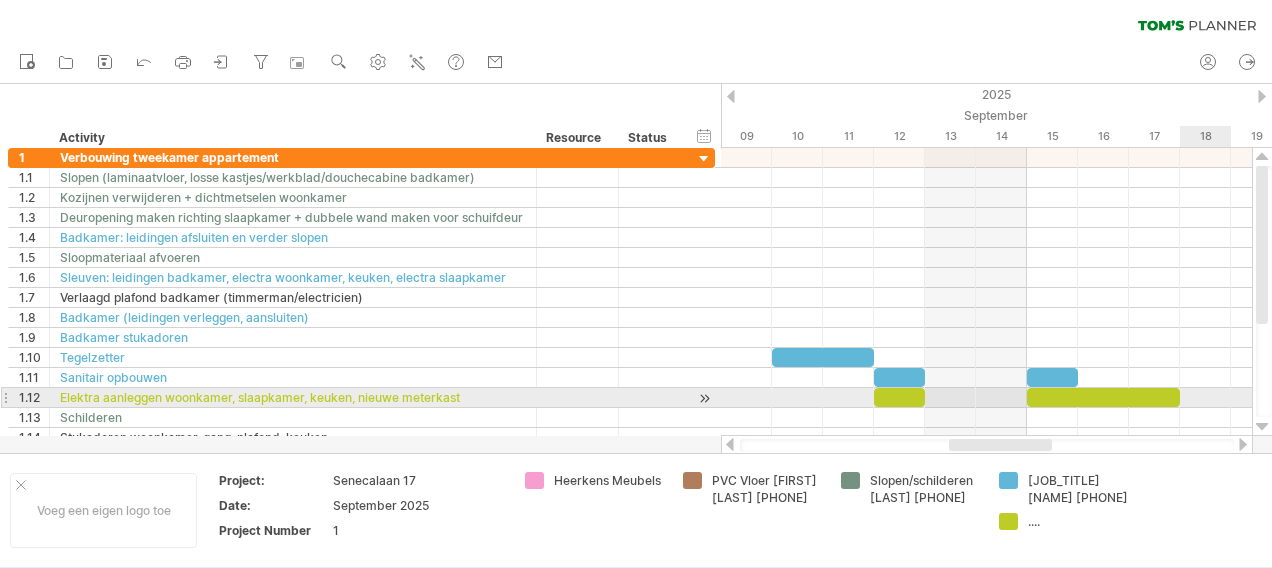 click at bounding box center (986, 418) 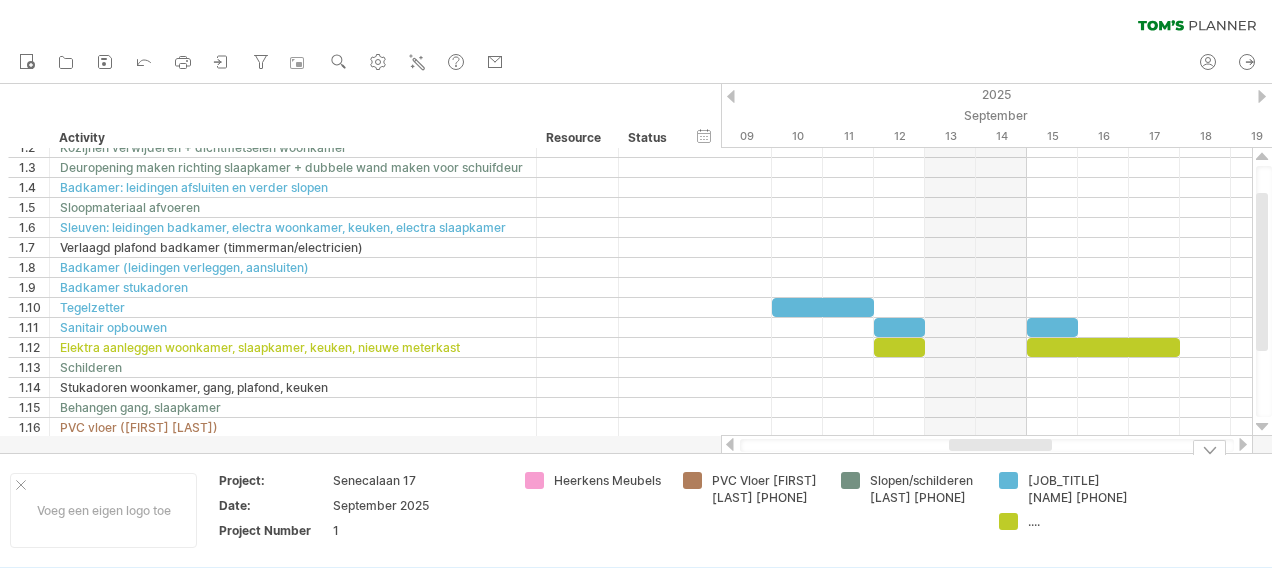 click on "...." at bounding box center (1082, 521) 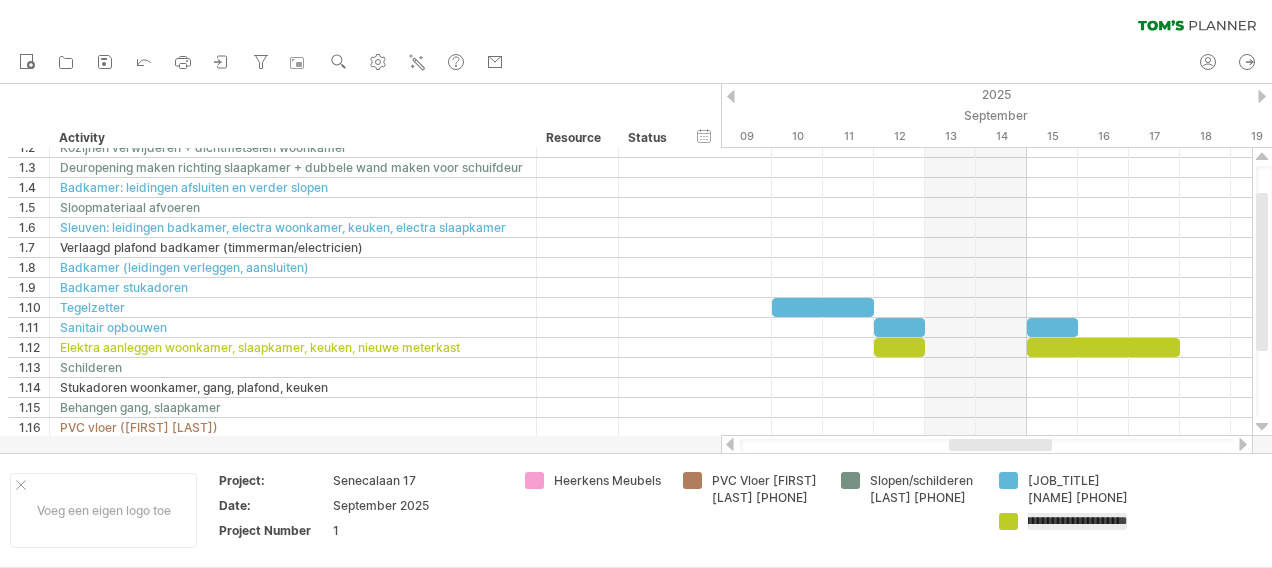scroll, scrollTop: 0, scrollLeft: 116, axis: horizontal 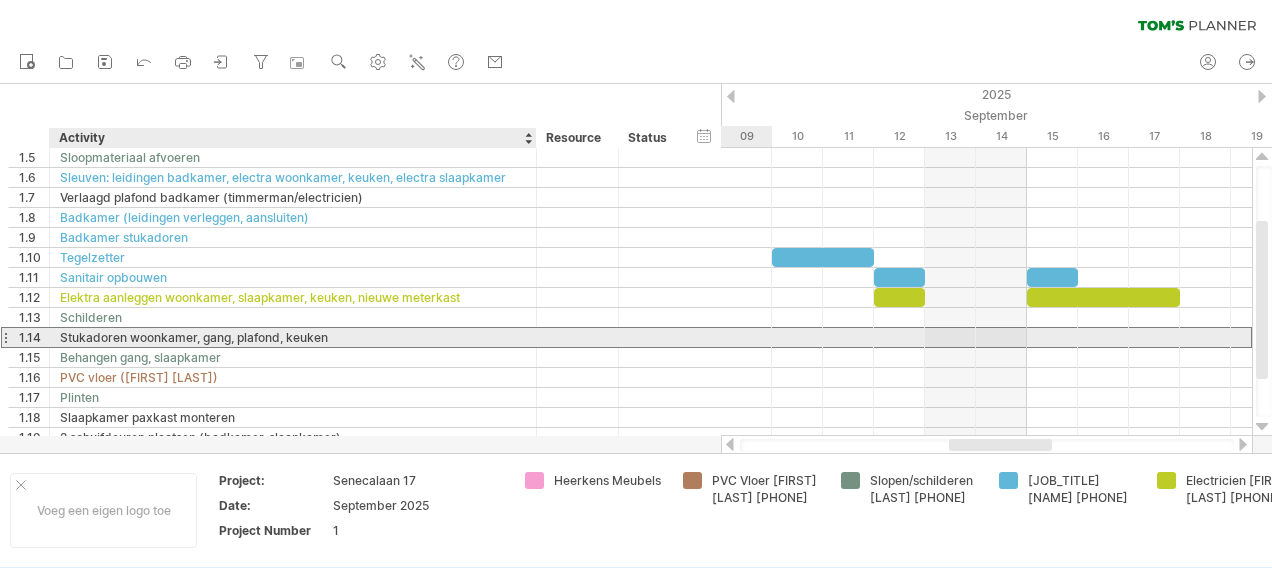 click on "Stukadoren woonkamer, gang, plafond, keuken" at bounding box center (293, 337) 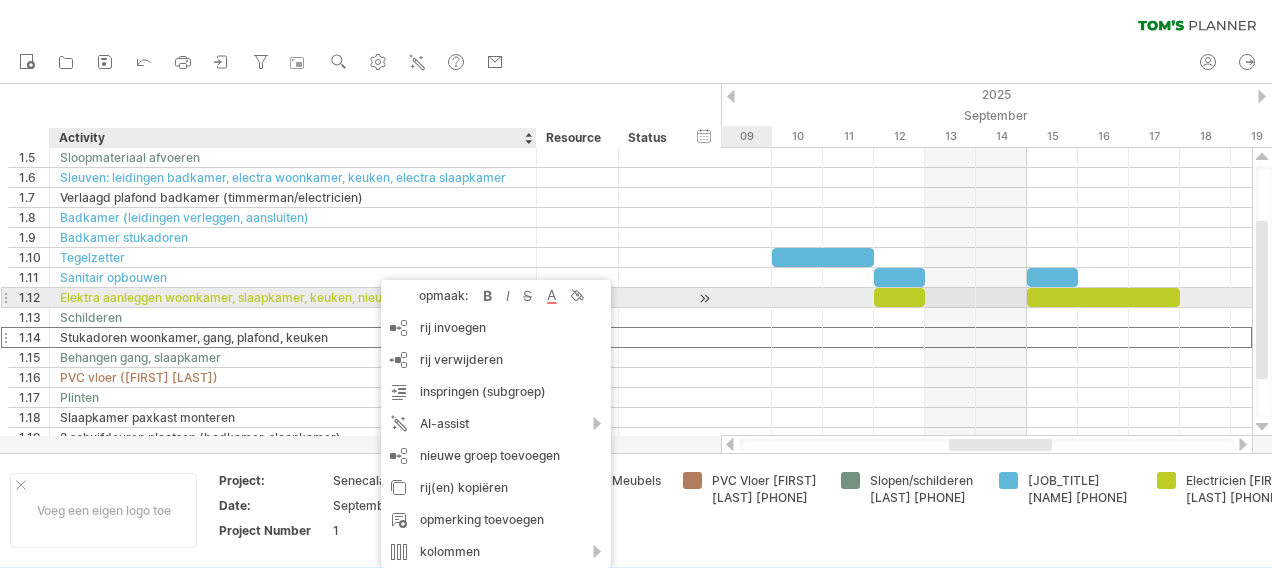click on "opmaak:   vet gedrukt   cursief   doorstreept   tekst kleur   achtergrond kleur" at bounding box center [496, 296] 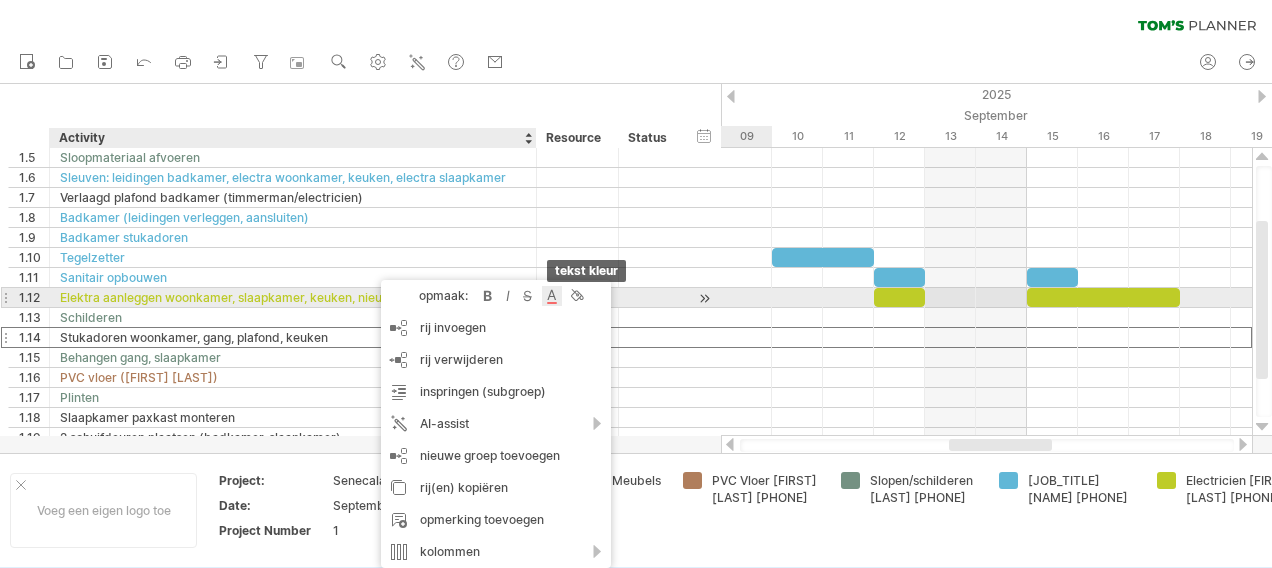 click at bounding box center (552, 296) 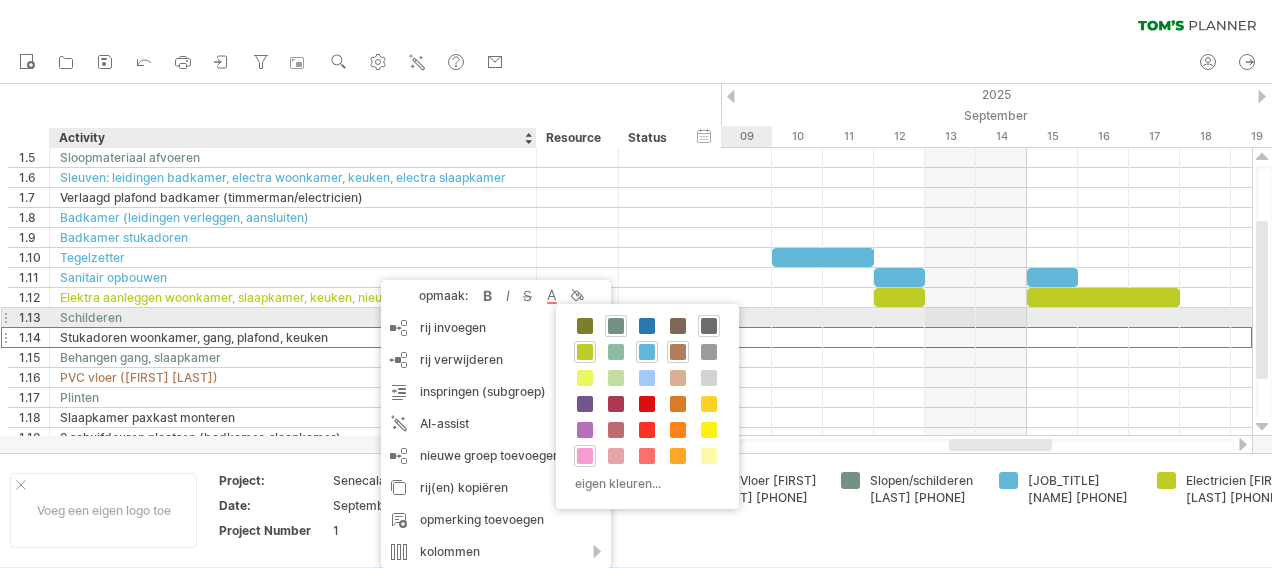click at bounding box center (709, 326) 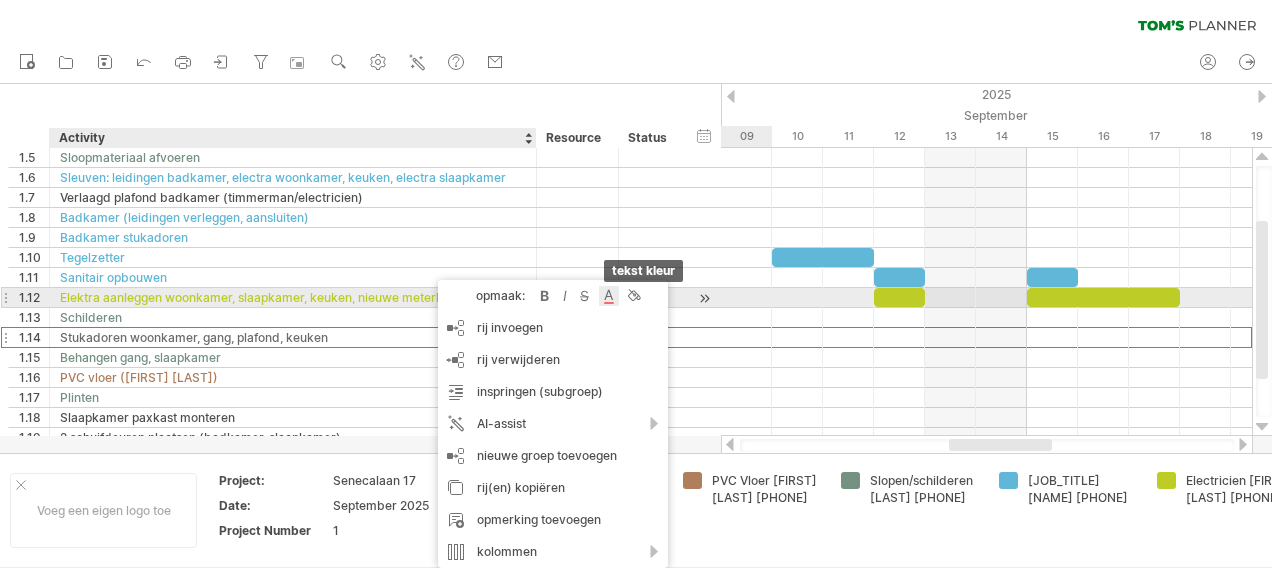 click at bounding box center (609, 296) 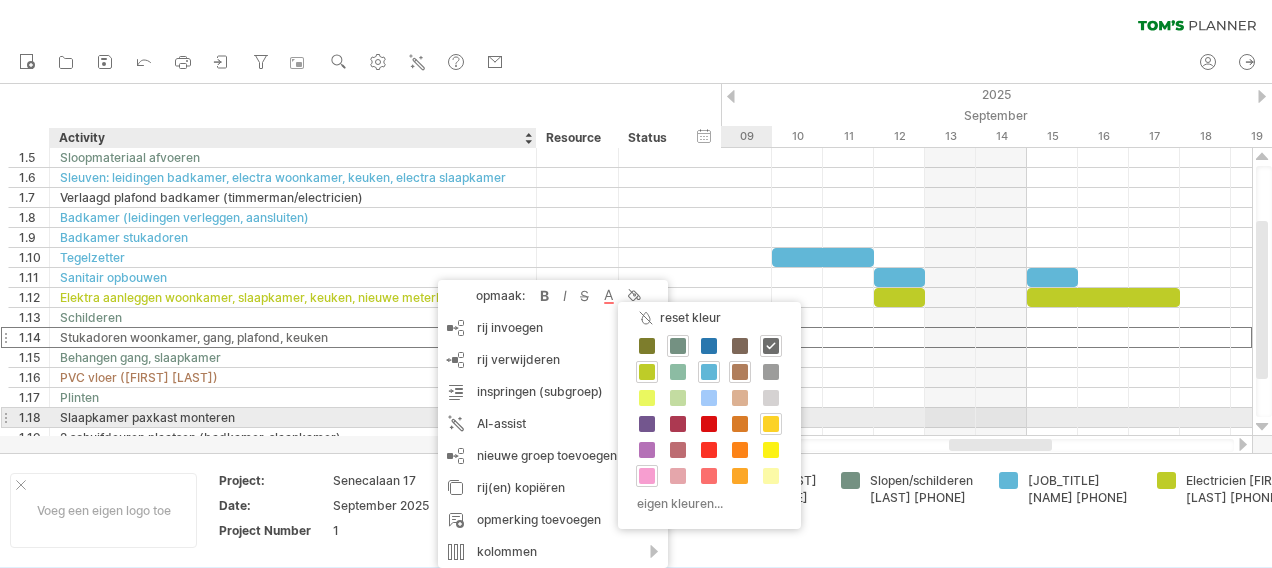 click at bounding box center (771, 424) 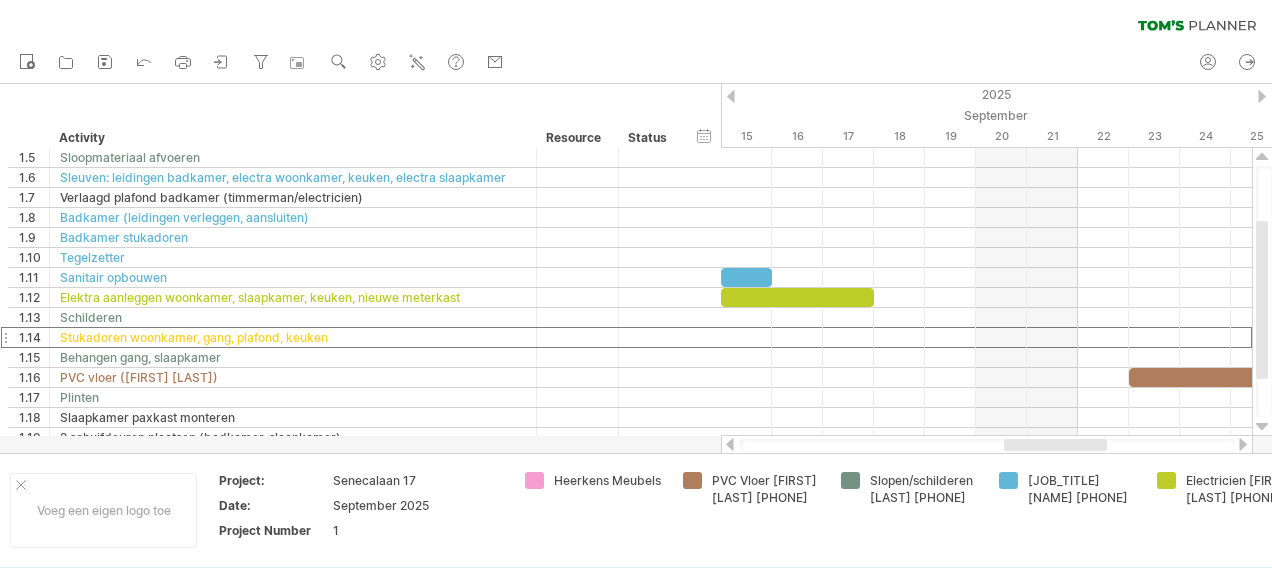 drag, startPoint x: 967, startPoint y: 442, endPoint x: 1022, endPoint y: 447, distance: 55.226807 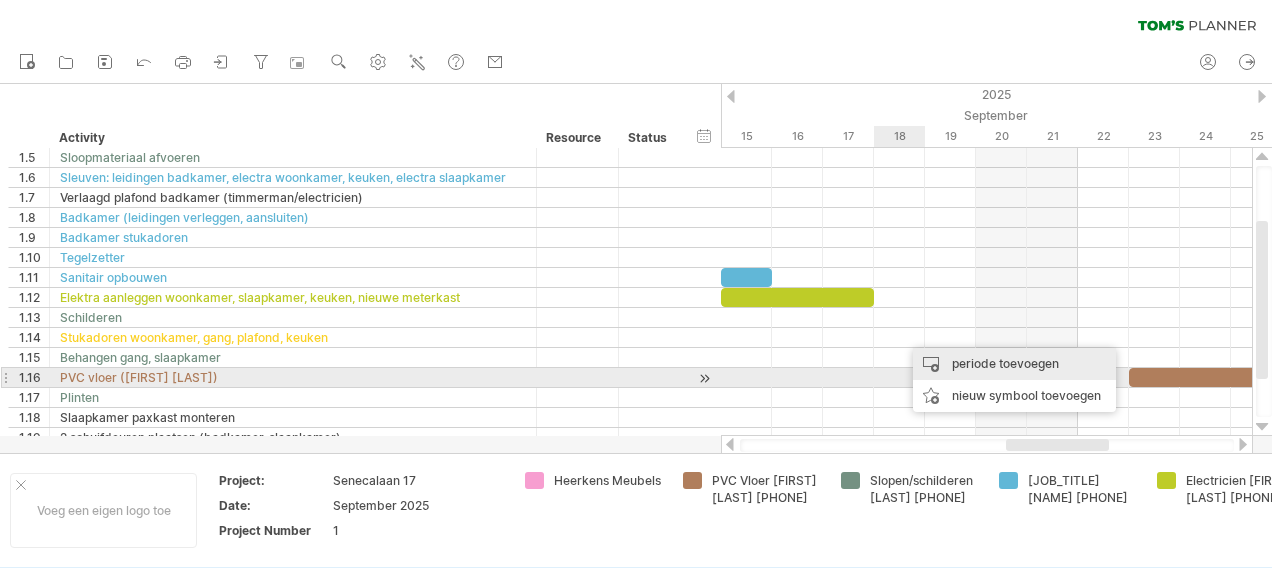 click on "periode toevoegen" at bounding box center (1014, 364) 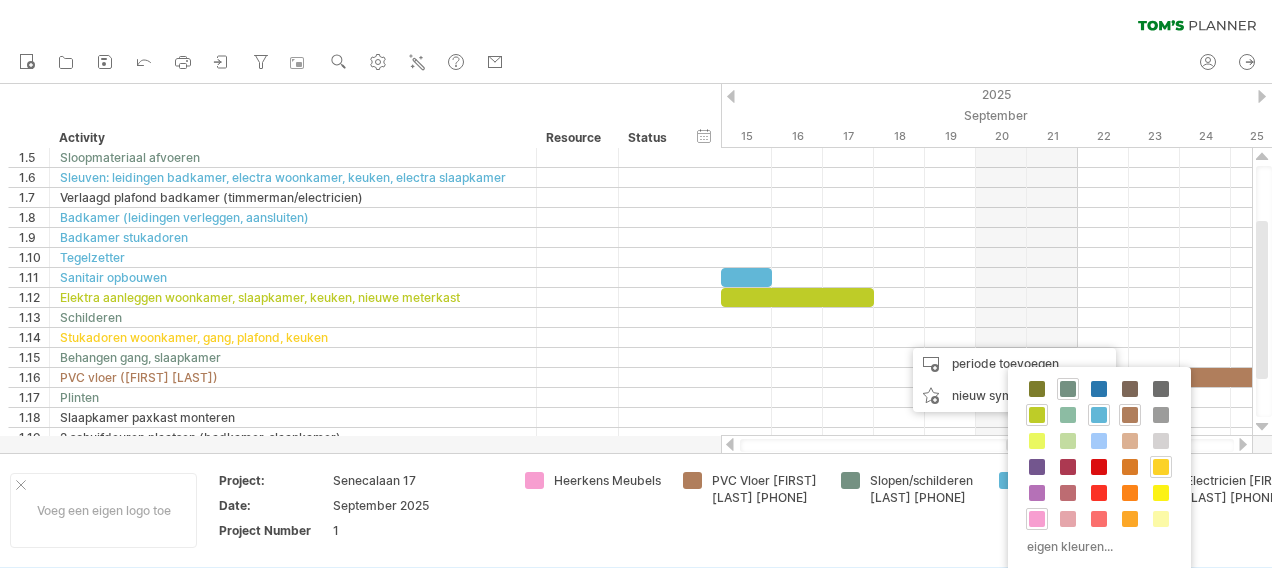 click at bounding box center (1161, 467) 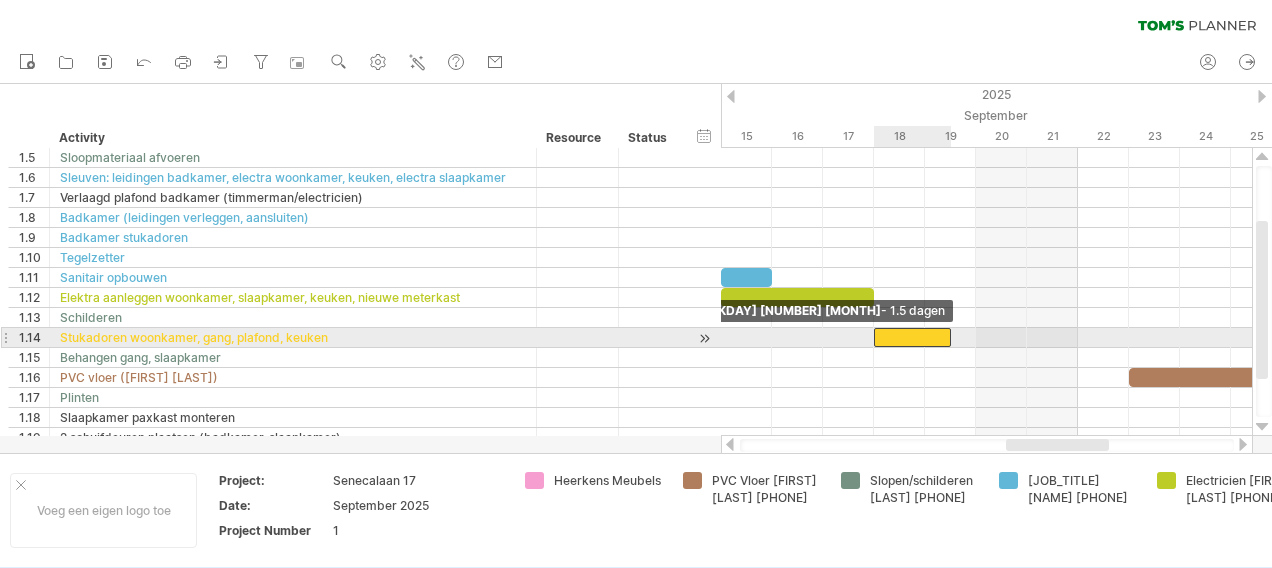 drag, startPoint x: 895, startPoint y: 334, endPoint x: 870, endPoint y: 341, distance: 25.96151 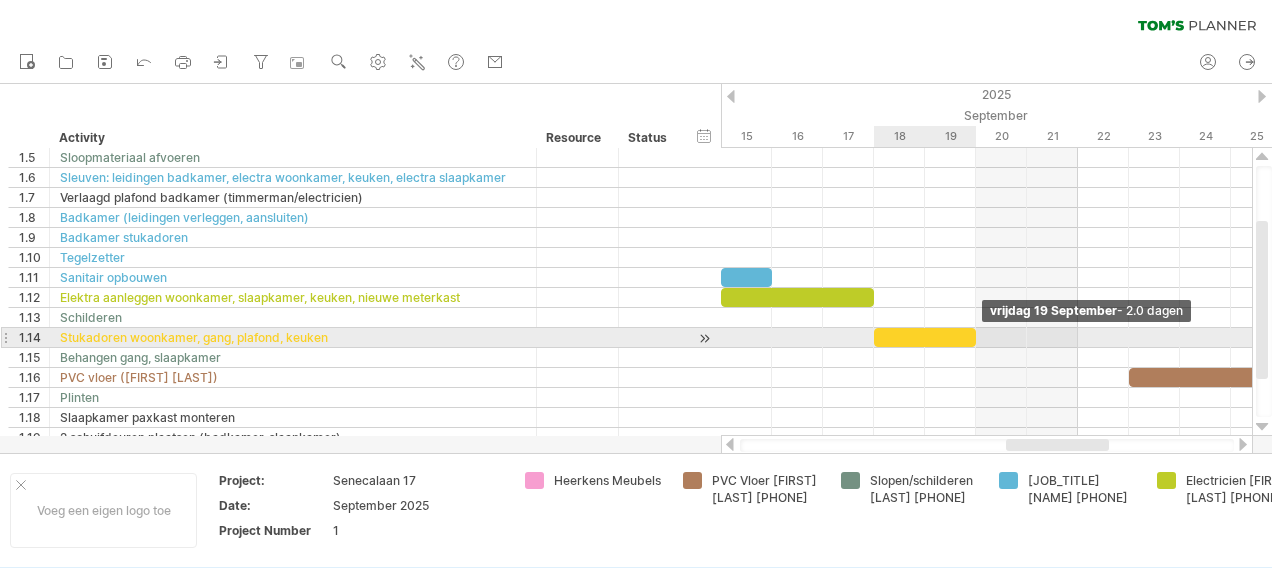 drag, startPoint x: 949, startPoint y: 340, endPoint x: 969, endPoint y: 346, distance: 20.880613 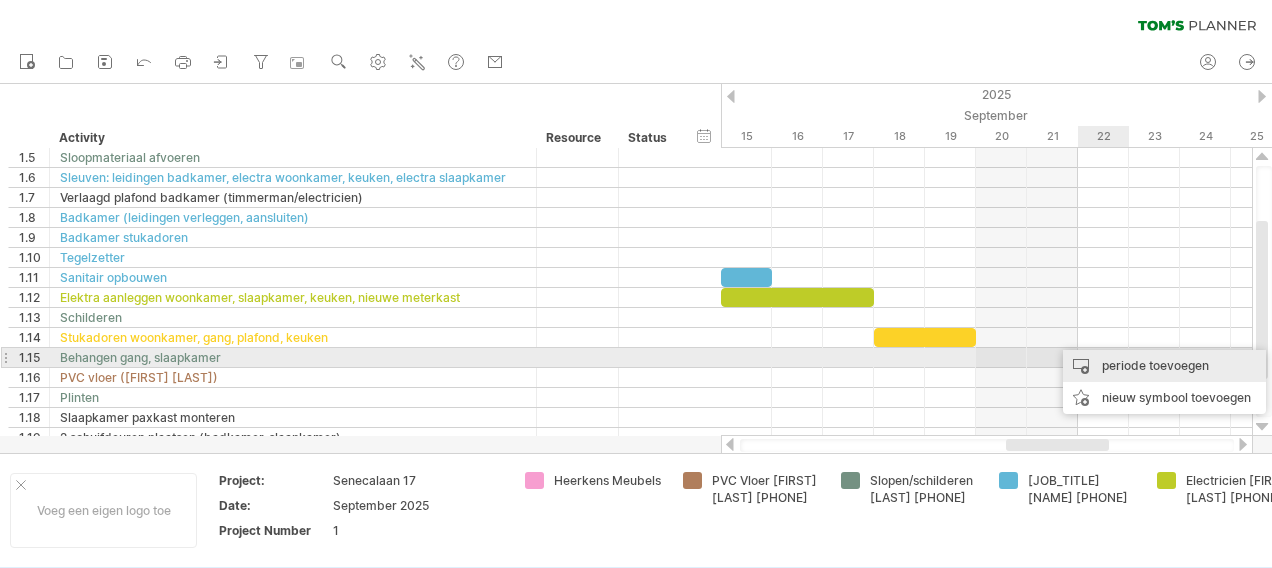 click on "periode toevoegen" at bounding box center (1164, 366) 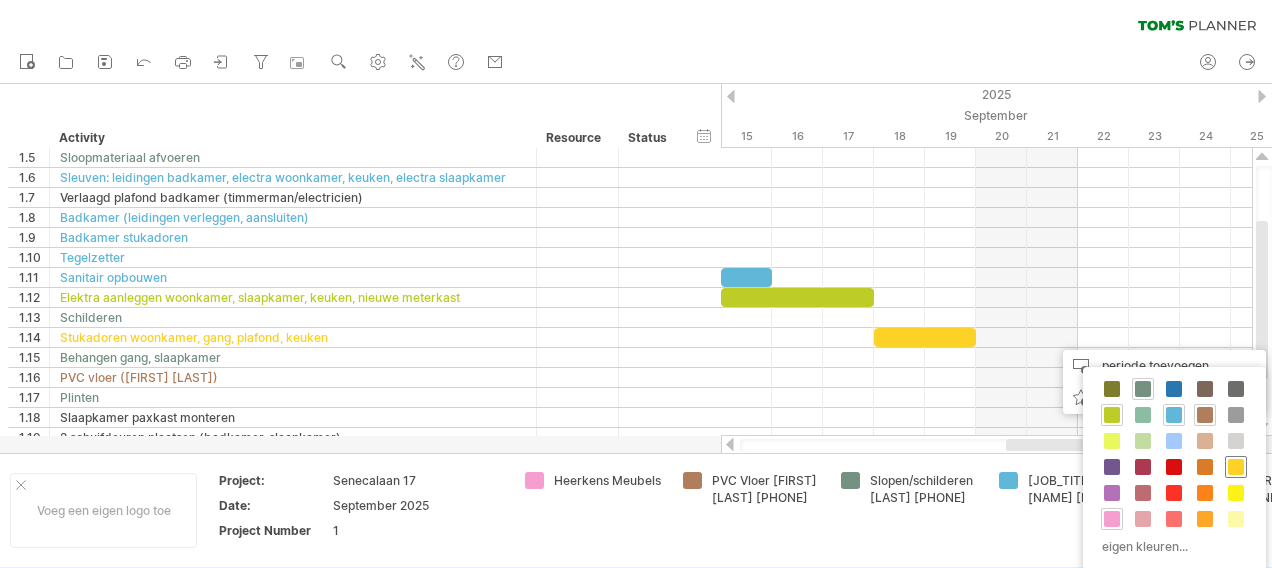 click at bounding box center [1236, 467] 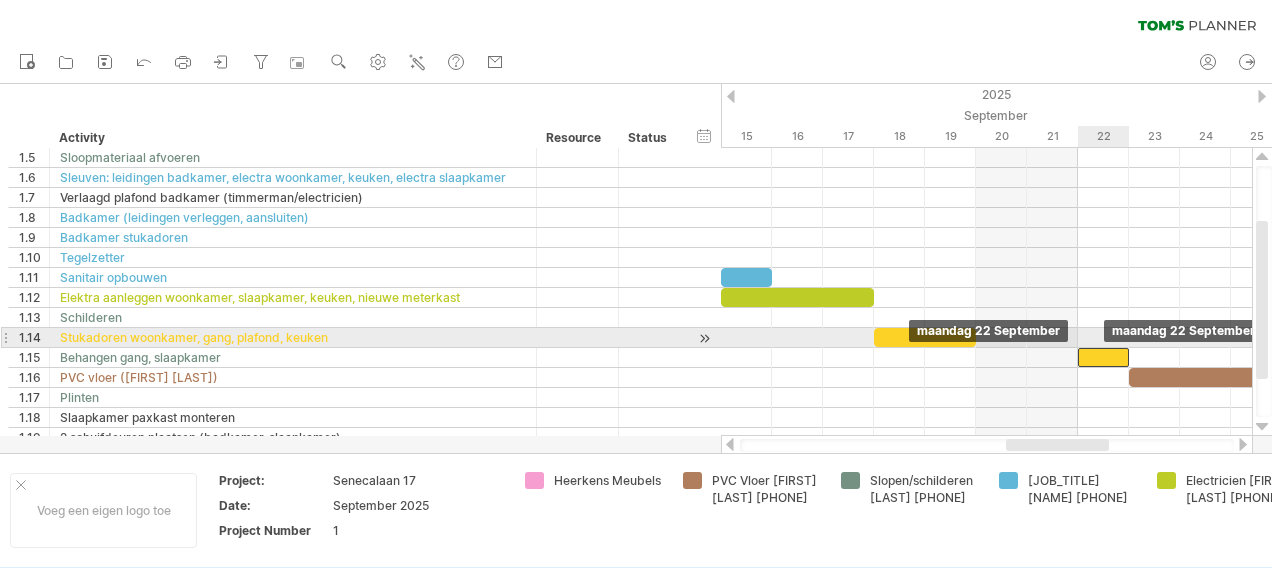 drag, startPoint x: 1126, startPoint y: 332, endPoint x: 1103, endPoint y: 342, distance: 25.079872 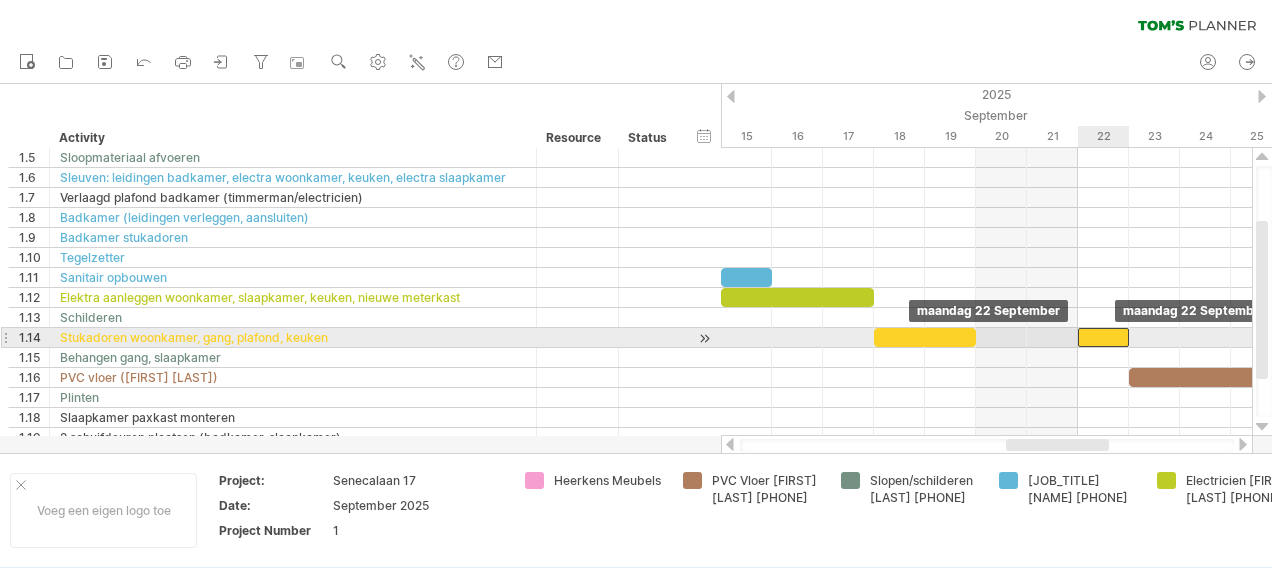 drag, startPoint x: 1095, startPoint y: 352, endPoint x: 1100, endPoint y: 333, distance: 19.646883 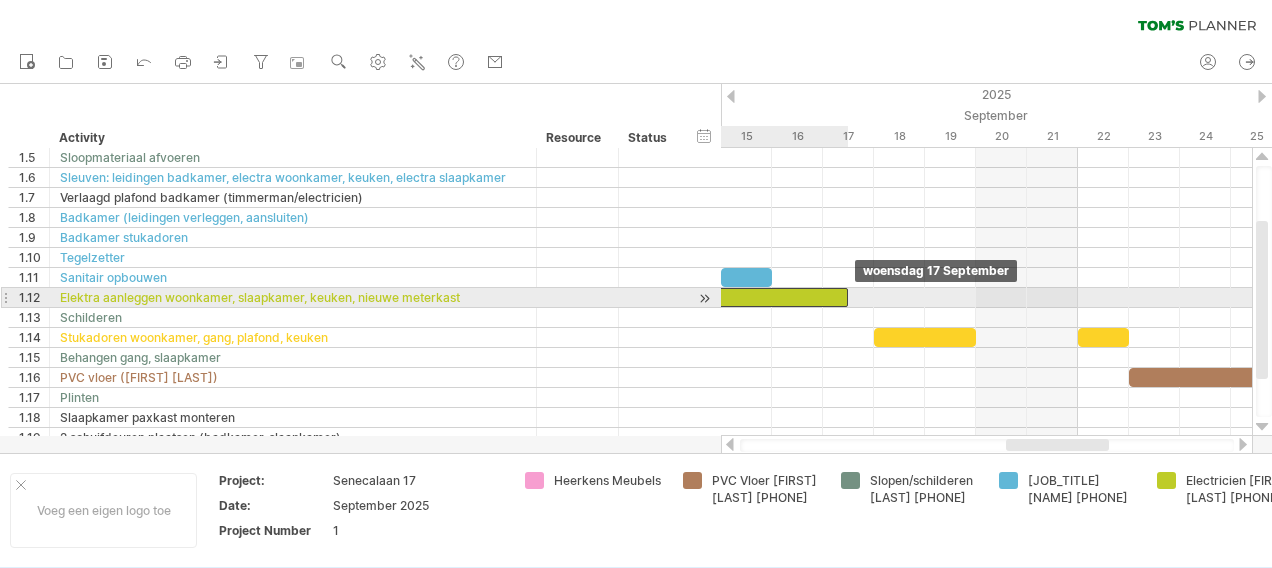 drag, startPoint x: 786, startPoint y: 291, endPoint x: 749, endPoint y: 296, distance: 37.336308 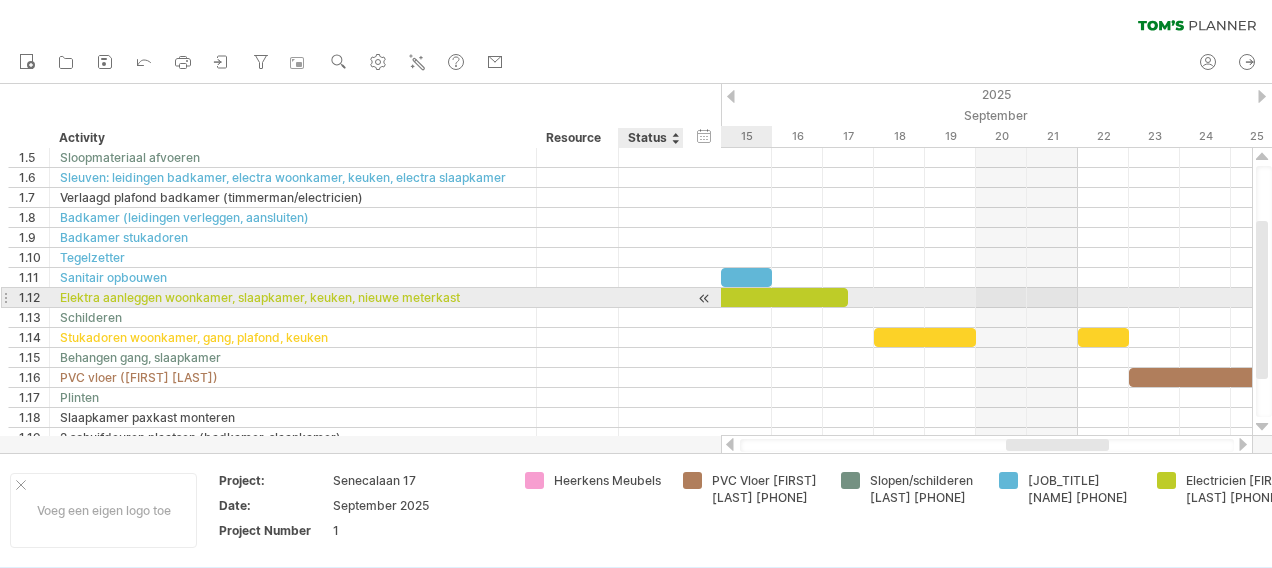 drag, startPoint x: 709, startPoint y: 294, endPoint x: 678, endPoint y: 294, distance: 31 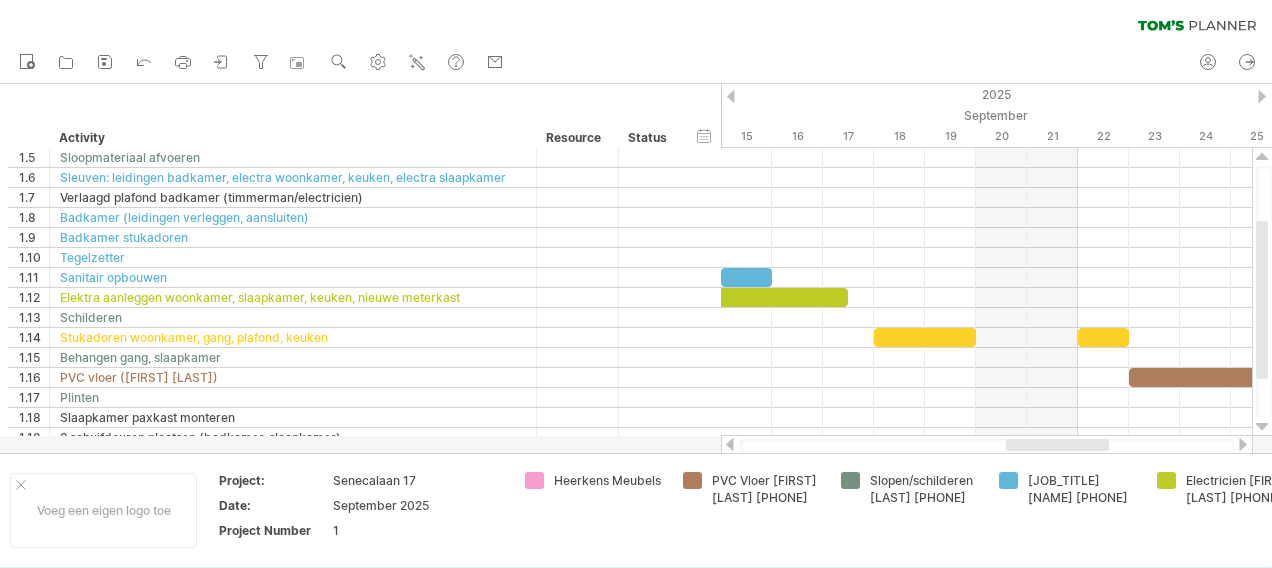 click at bounding box center (730, 444) 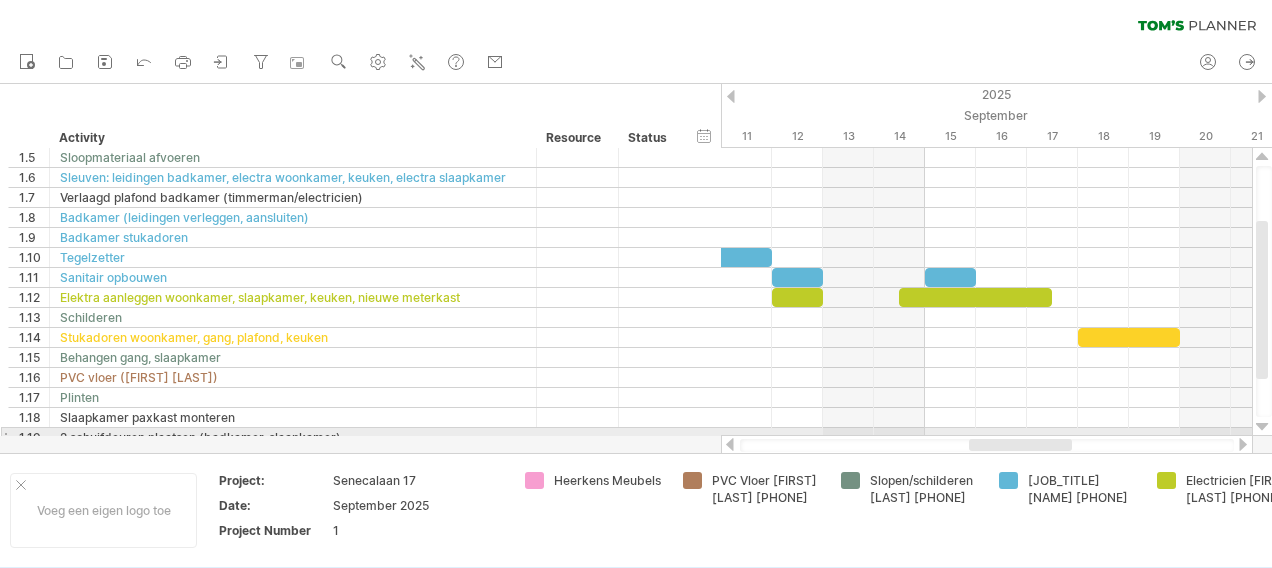drag, startPoint x: 922, startPoint y: 444, endPoint x: 983, endPoint y: 436, distance: 61.522354 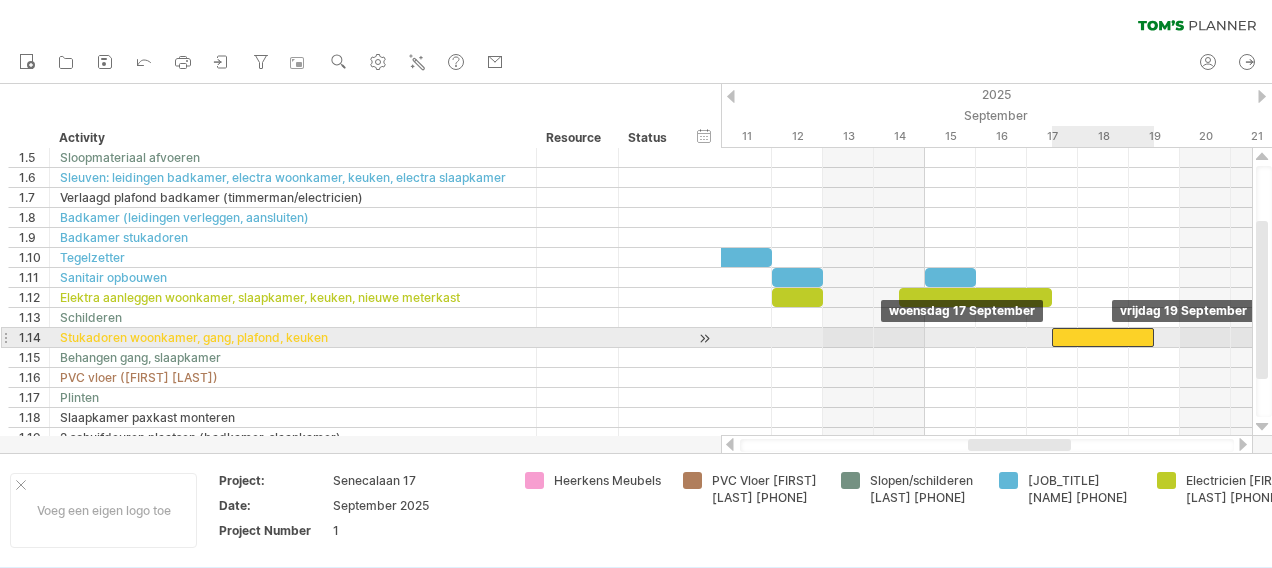 drag, startPoint x: 1118, startPoint y: 338, endPoint x: 1094, endPoint y: 338, distance: 24 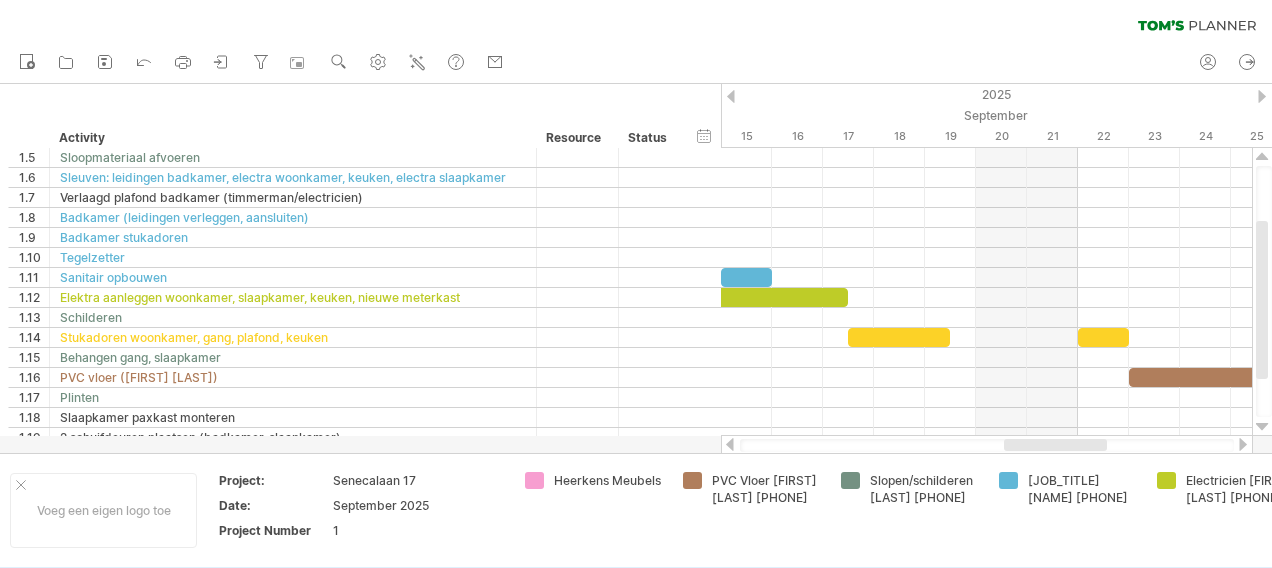 drag, startPoint x: 989, startPoint y: 446, endPoint x: 1025, endPoint y: 451, distance: 36.345562 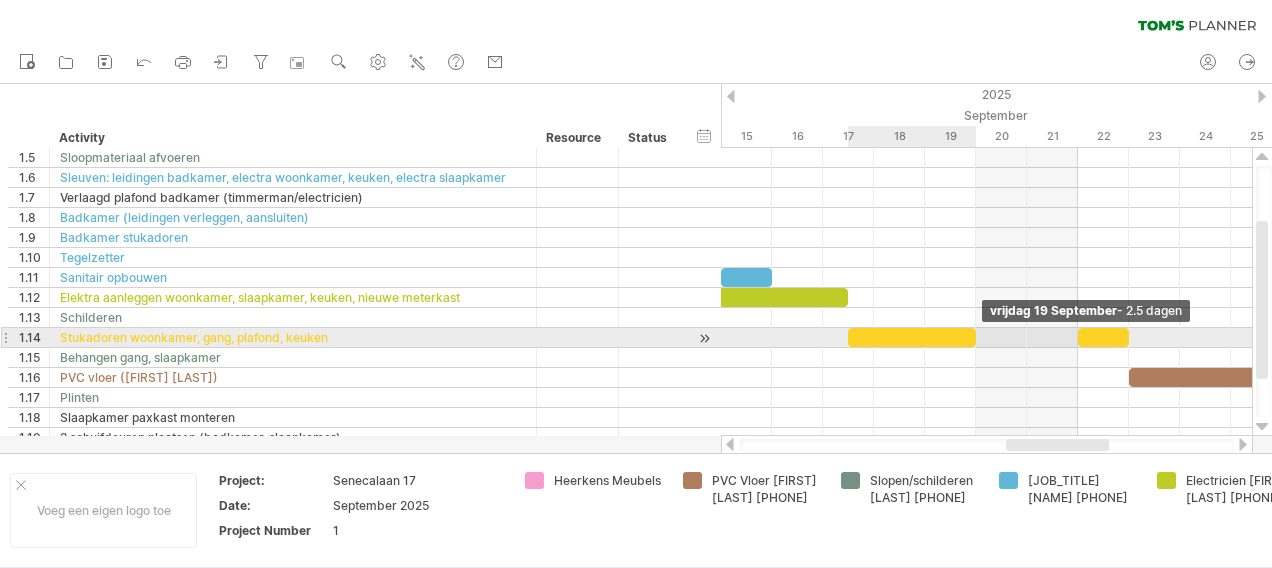 drag, startPoint x: 952, startPoint y: 340, endPoint x: 968, endPoint y: 342, distance: 16.124516 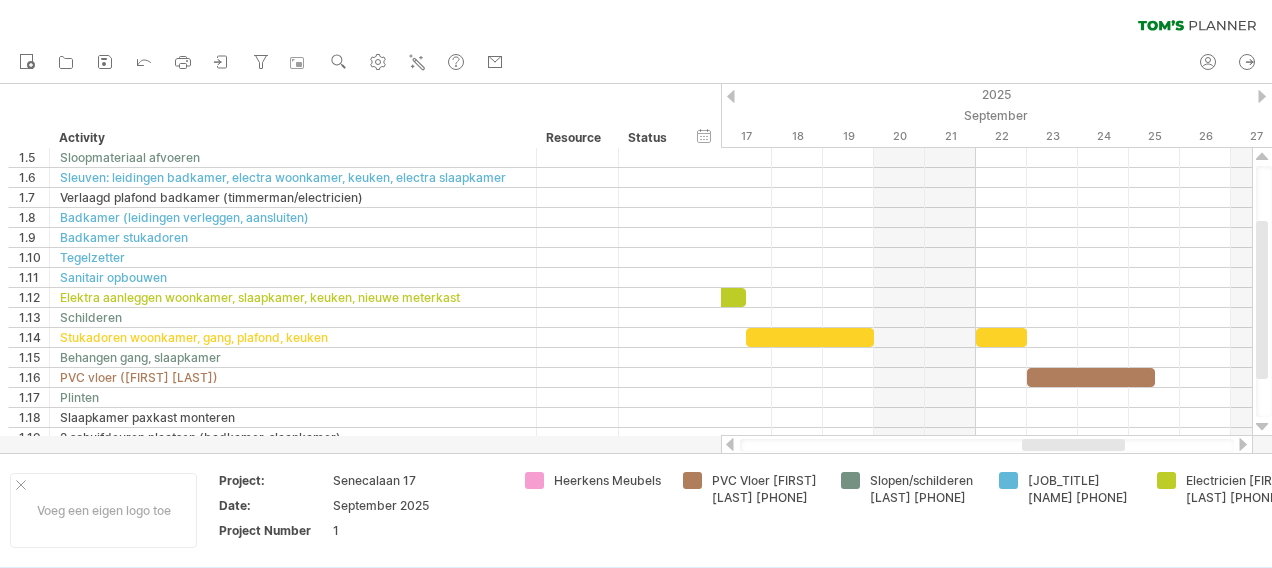 drag, startPoint x: 1028, startPoint y: 446, endPoint x: 1044, endPoint y: 446, distance: 16 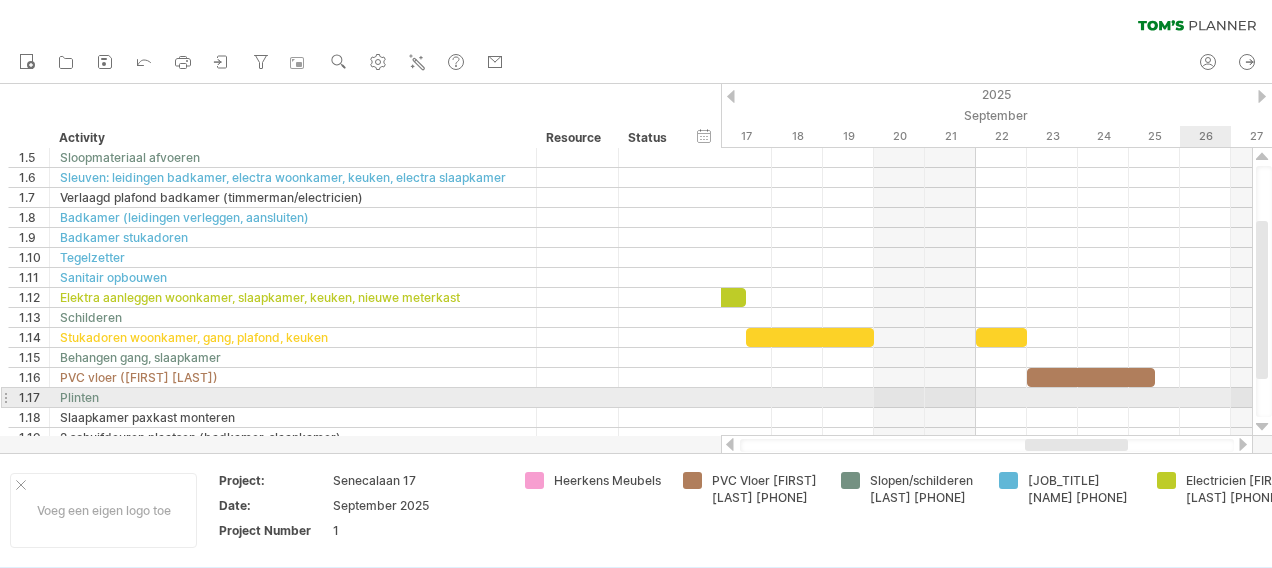 click at bounding box center (986, 398) 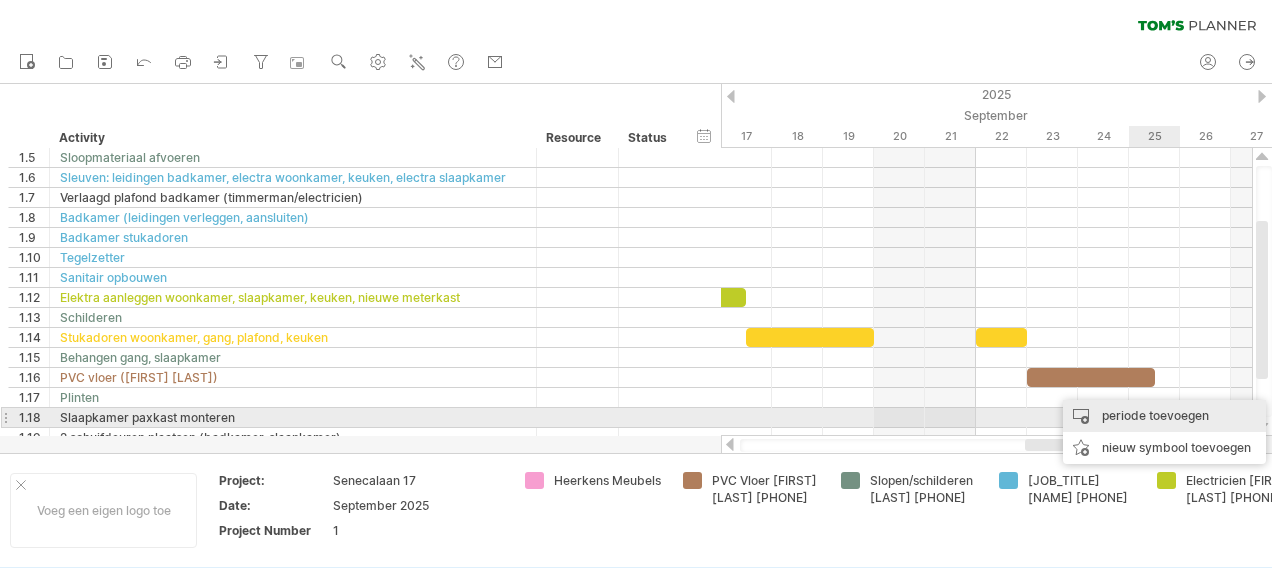 click on "periode toevoegen" at bounding box center [1164, 416] 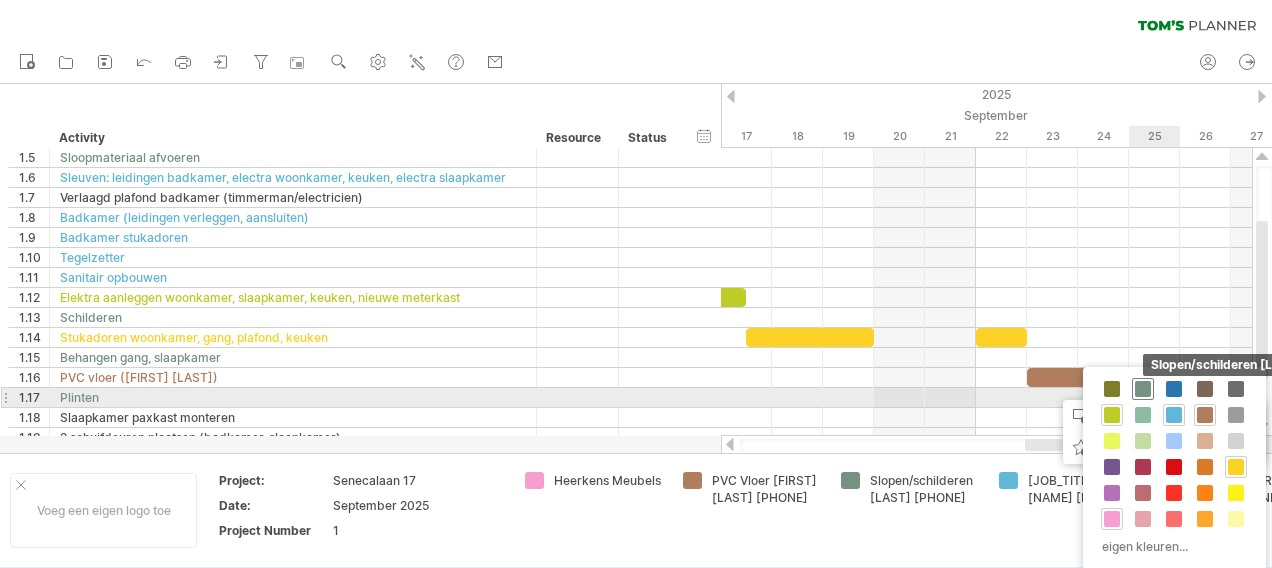 click at bounding box center [1143, 389] 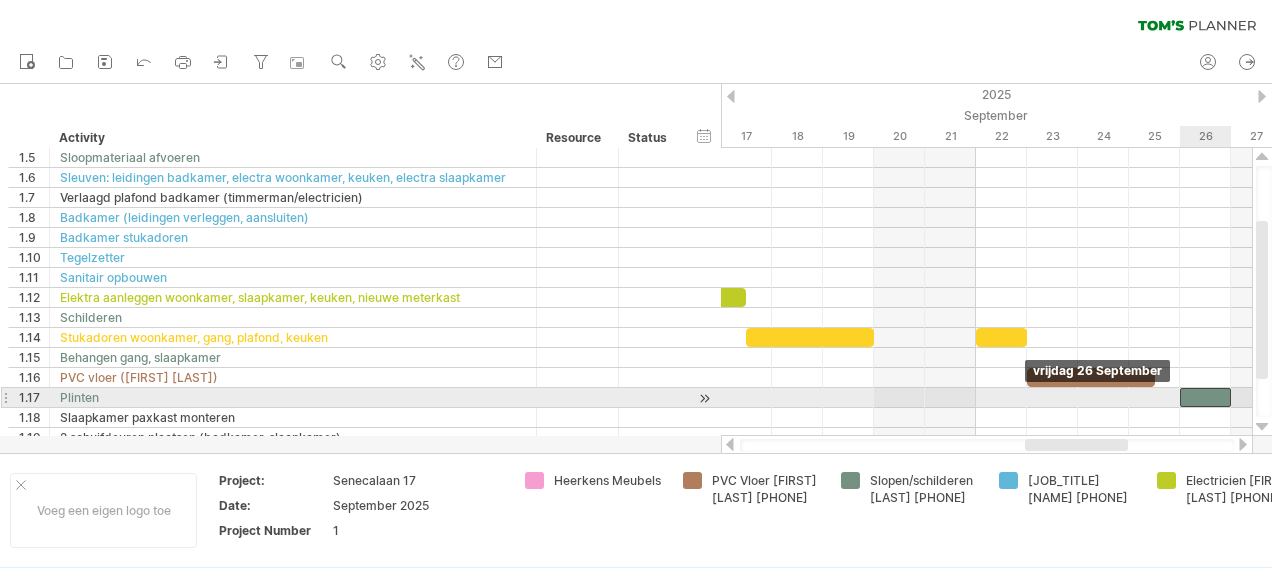 drag, startPoint x: 1218, startPoint y: 396, endPoint x: 1194, endPoint y: 402, distance: 24.738634 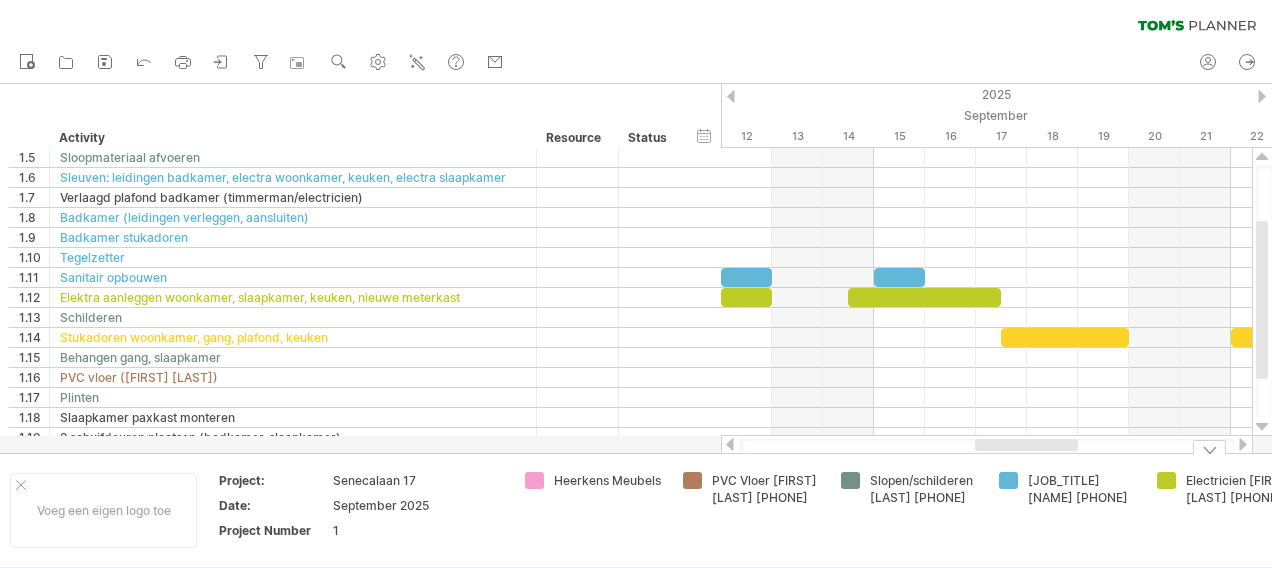 drag, startPoint x: 1060, startPoint y: 445, endPoint x: 1010, endPoint y: 456, distance: 51.1957 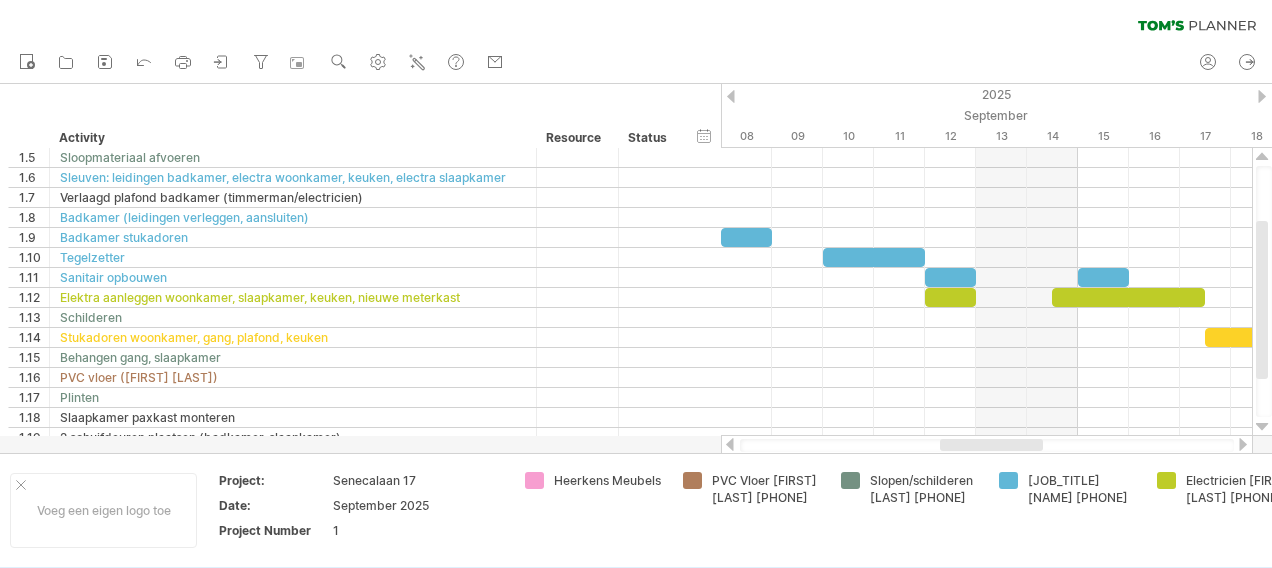 drag, startPoint x: 985, startPoint y: 442, endPoint x: 948, endPoint y: 444, distance: 37.054016 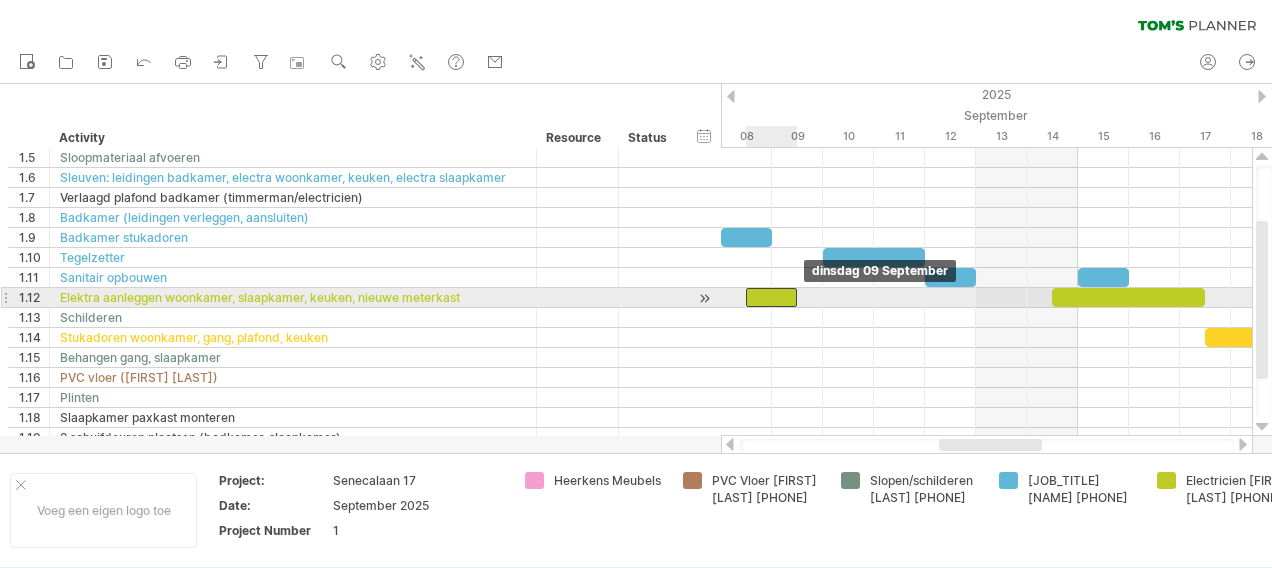 drag, startPoint x: 954, startPoint y: 300, endPoint x: 769, endPoint y: 304, distance: 185.04324 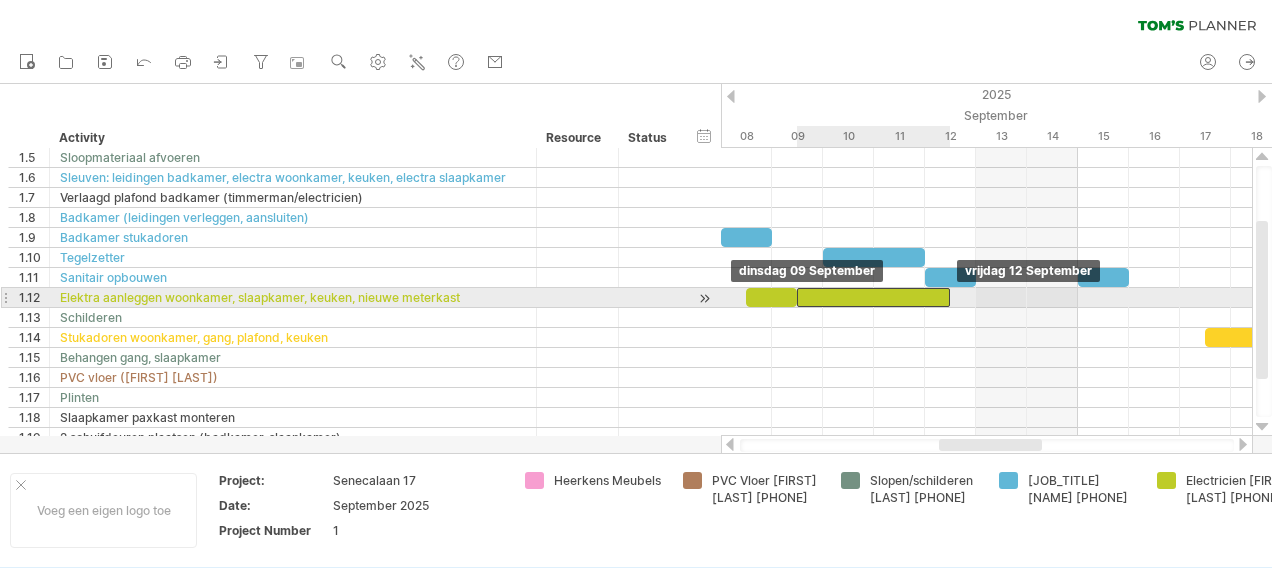 drag, startPoint x: 1098, startPoint y: 291, endPoint x: 854, endPoint y: 299, distance: 244.13112 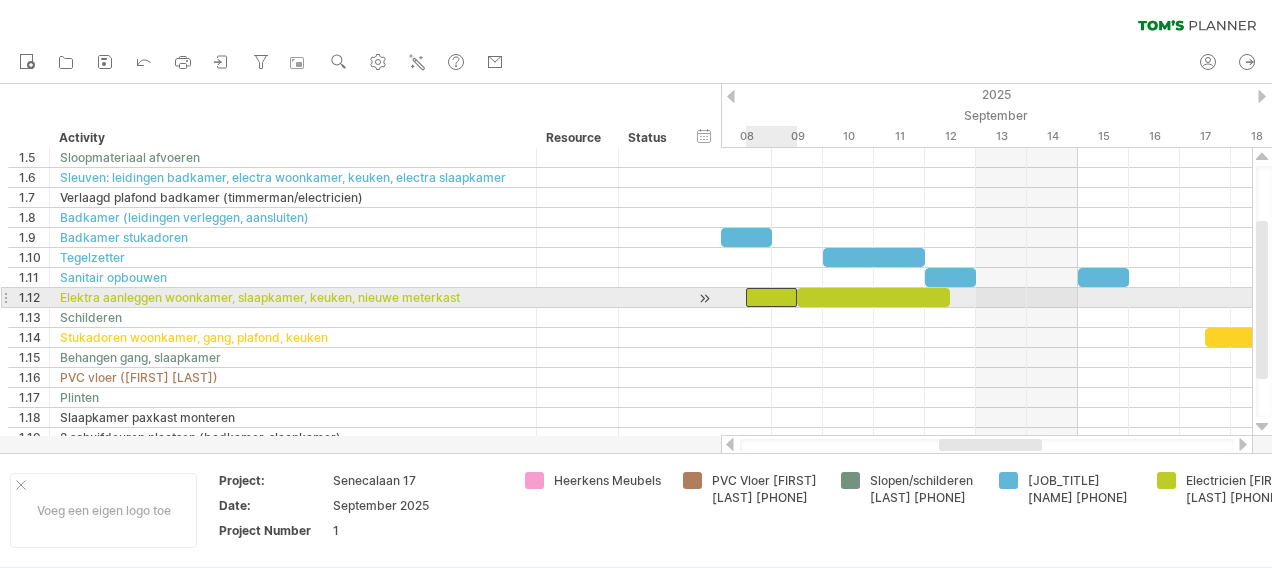 click at bounding box center [771, 297] 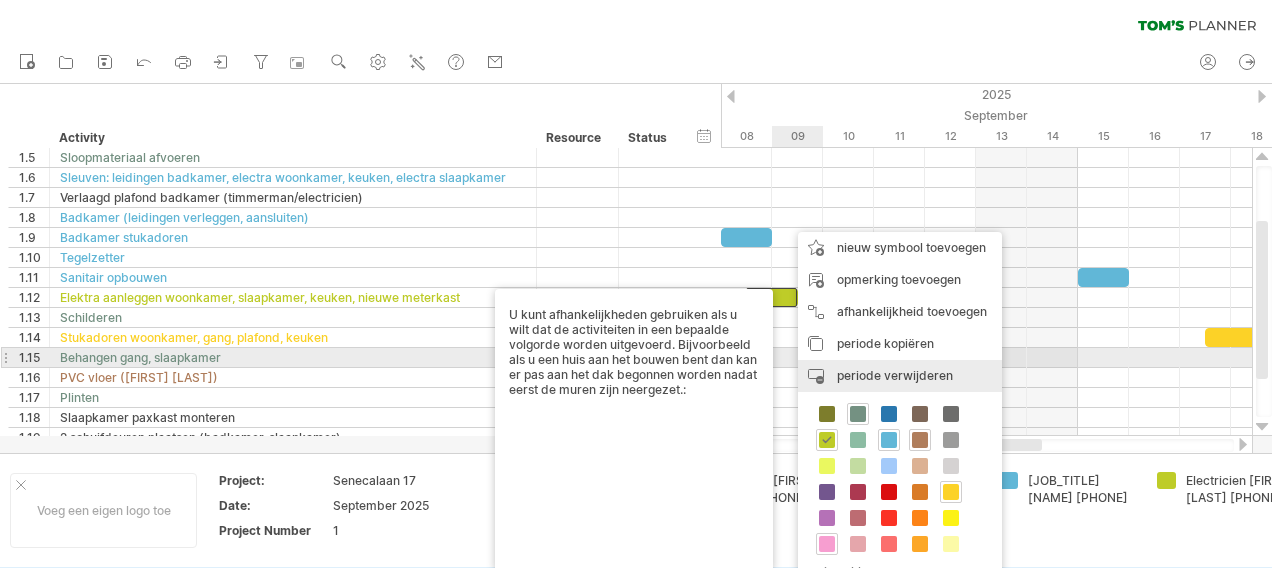 click on "periode verwijderen geselecteerde items verwijderen" at bounding box center [900, 376] 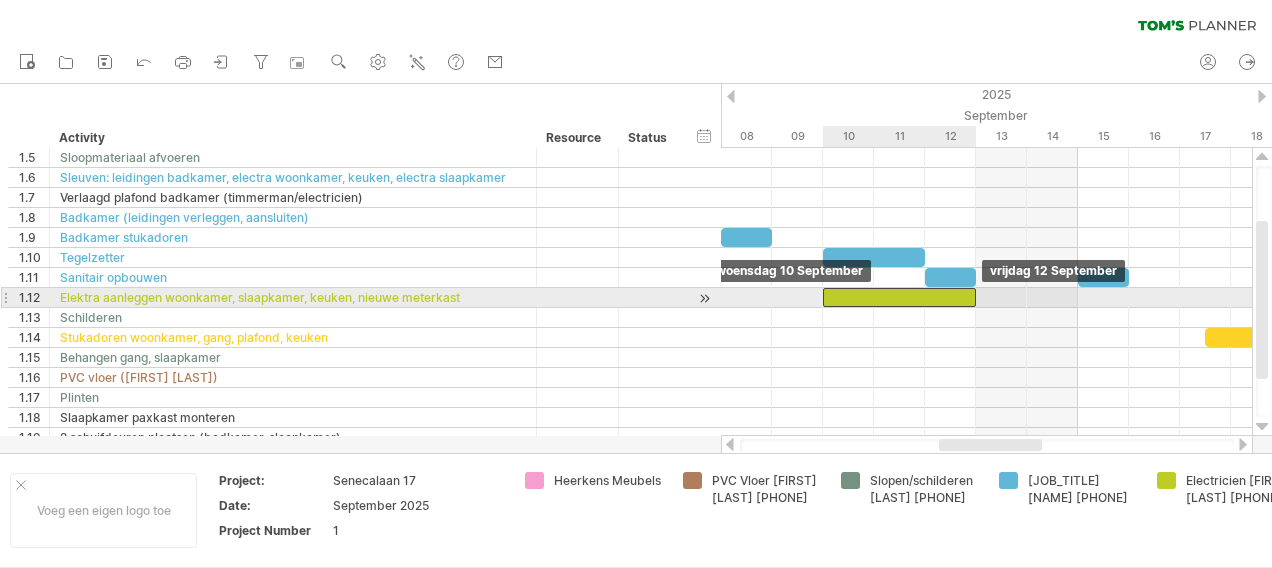 drag, startPoint x: 911, startPoint y: 298, endPoint x: 928, endPoint y: 302, distance: 17.464249 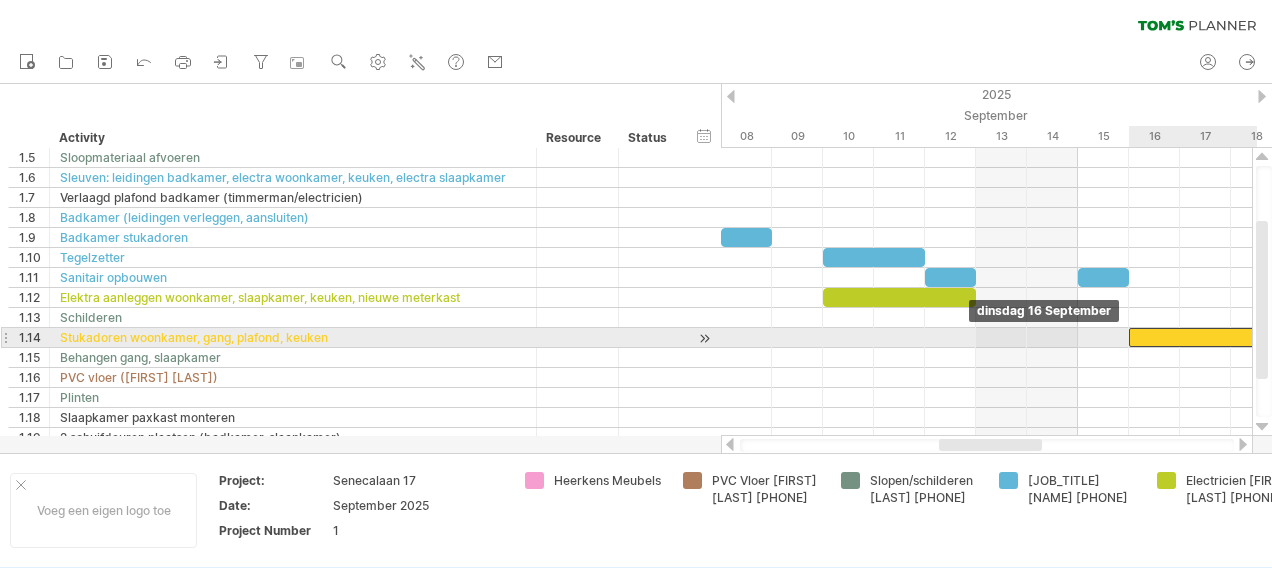 drag, startPoint x: 1214, startPoint y: 331, endPoint x: 1150, endPoint y: 340, distance: 64.629715 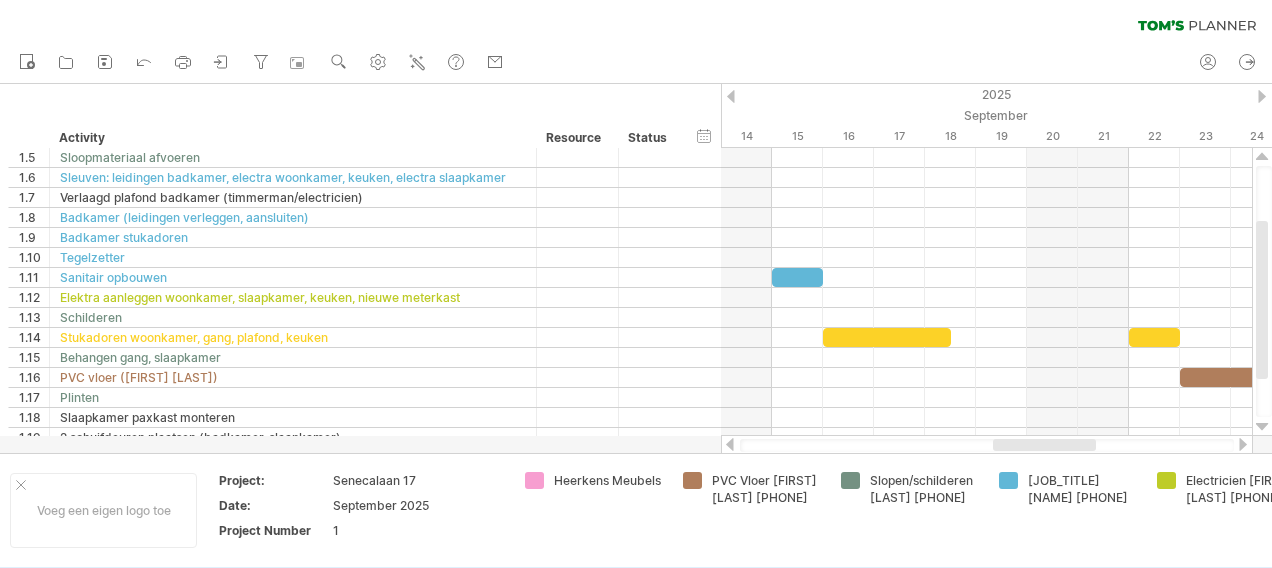 drag, startPoint x: 946, startPoint y: 444, endPoint x: 1000, endPoint y: 438, distance: 54.33231 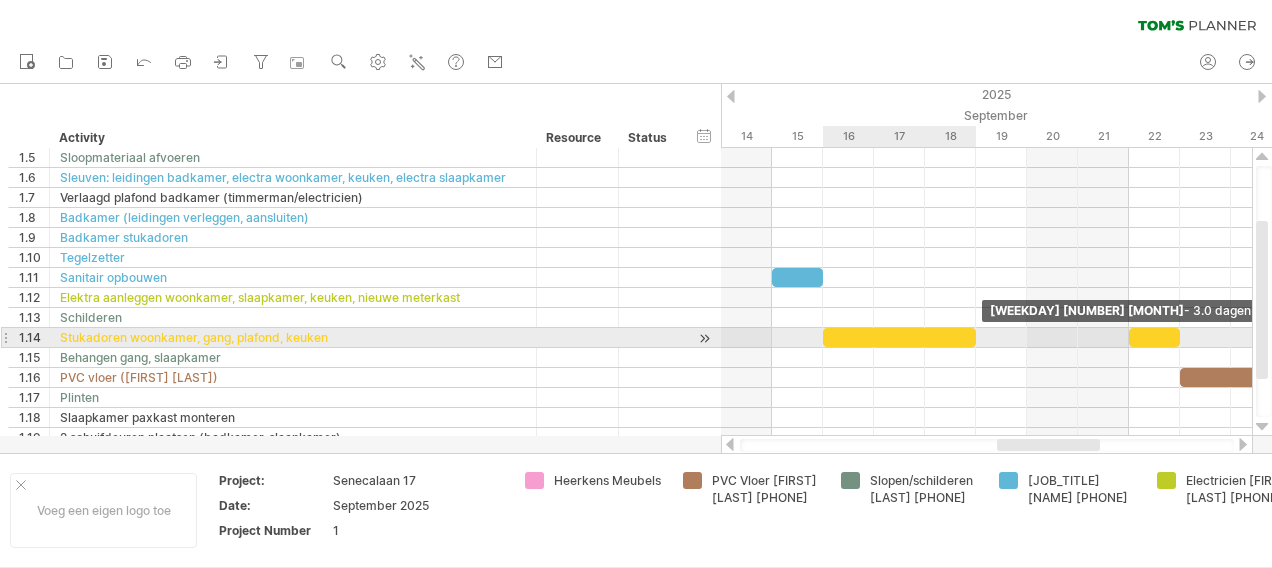 drag, startPoint x: 948, startPoint y: 335, endPoint x: 963, endPoint y: 338, distance: 15.297058 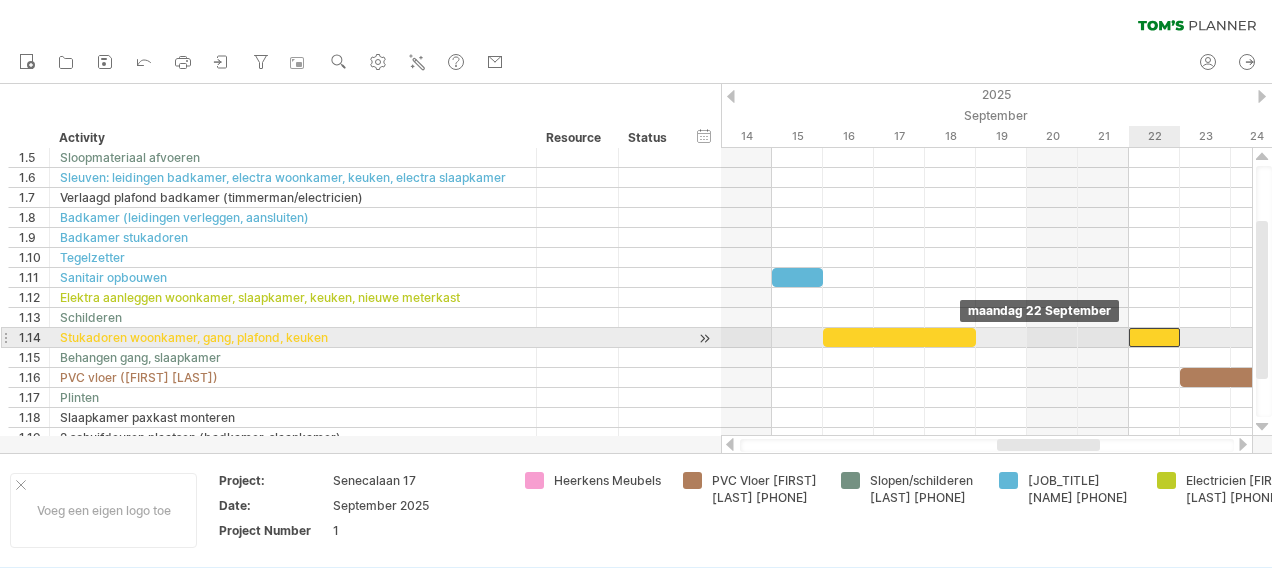 click at bounding box center [1154, 337] 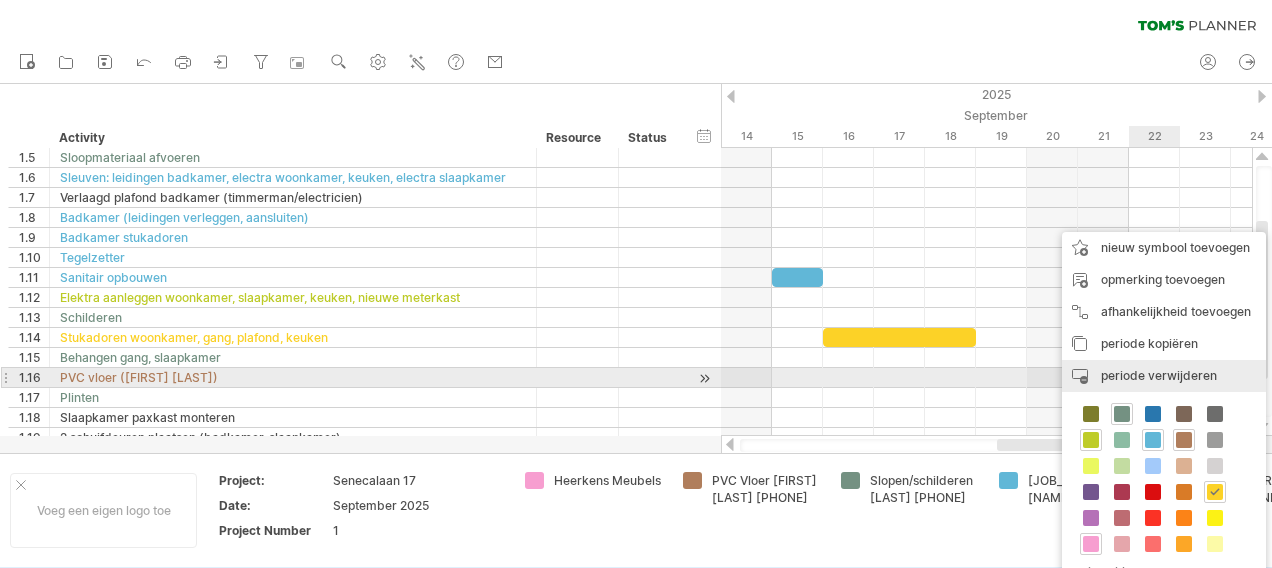 click on "periode verwijderen" at bounding box center (1159, 375) 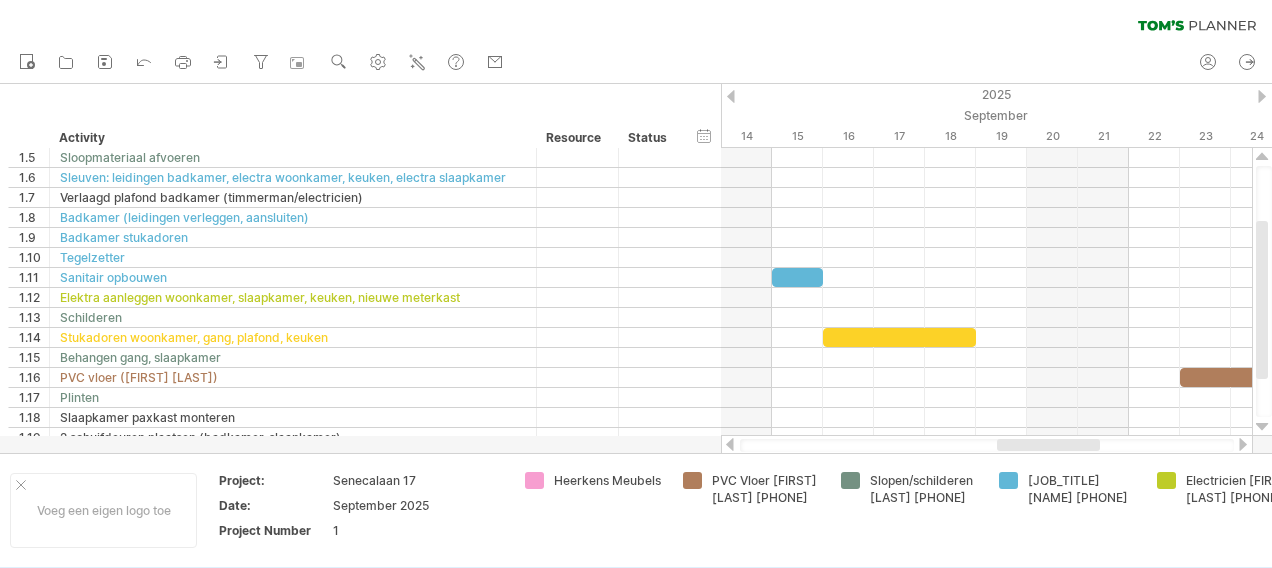 click at bounding box center [987, 445] 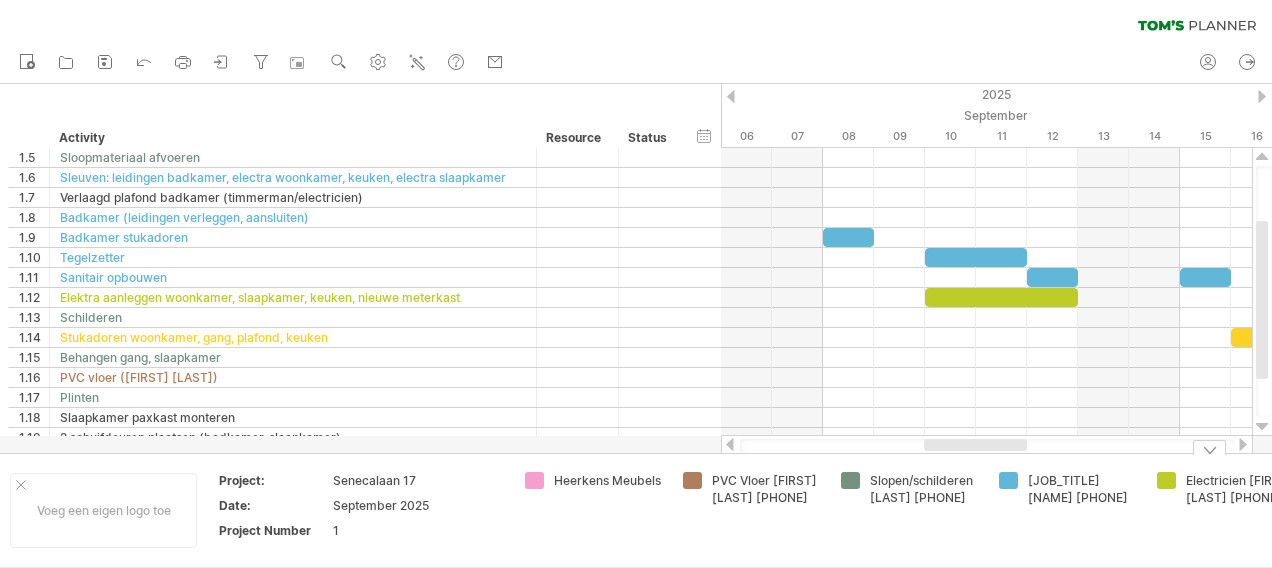 drag, startPoint x: 1042, startPoint y: 447, endPoint x: 969, endPoint y: 468, distance: 75.96052 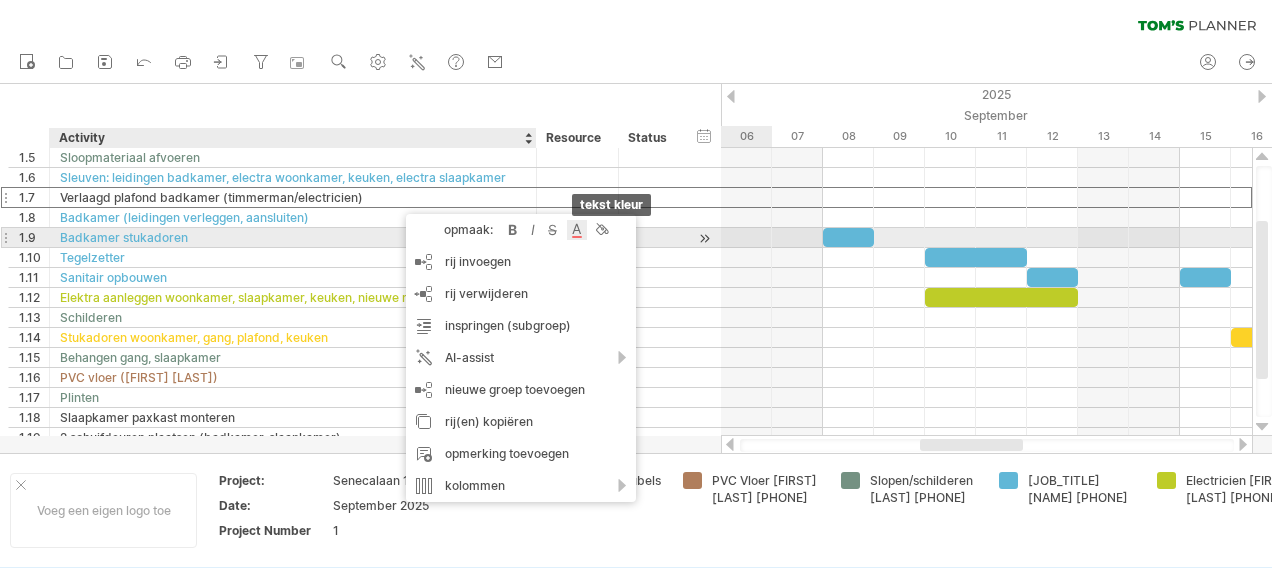 click at bounding box center (577, 230) 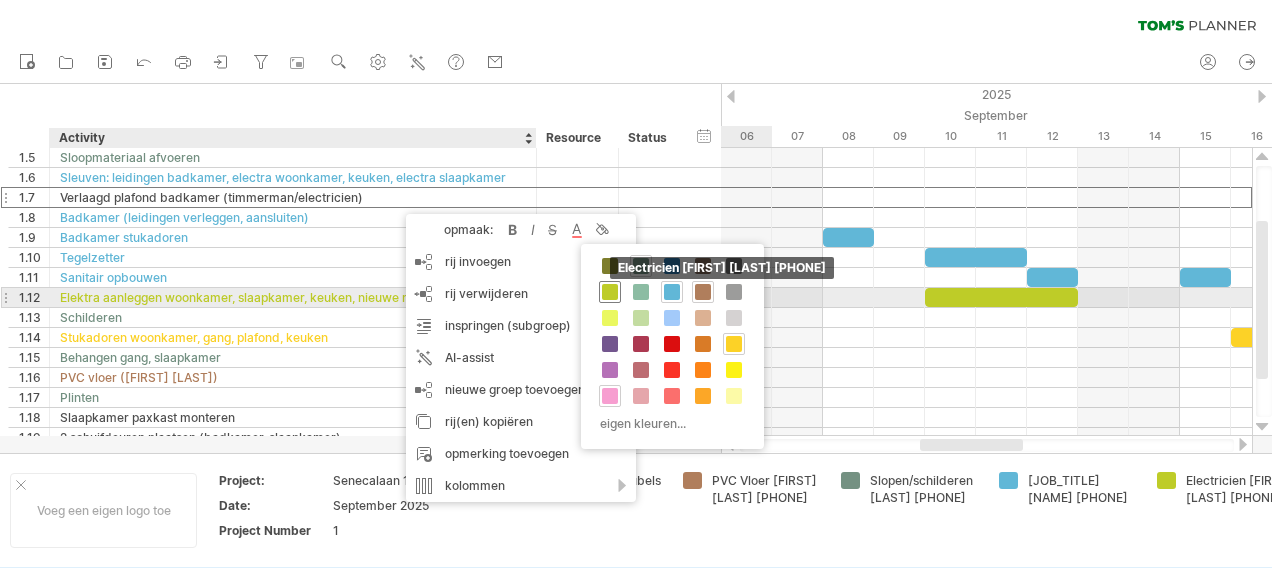 click at bounding box center [610, 292] 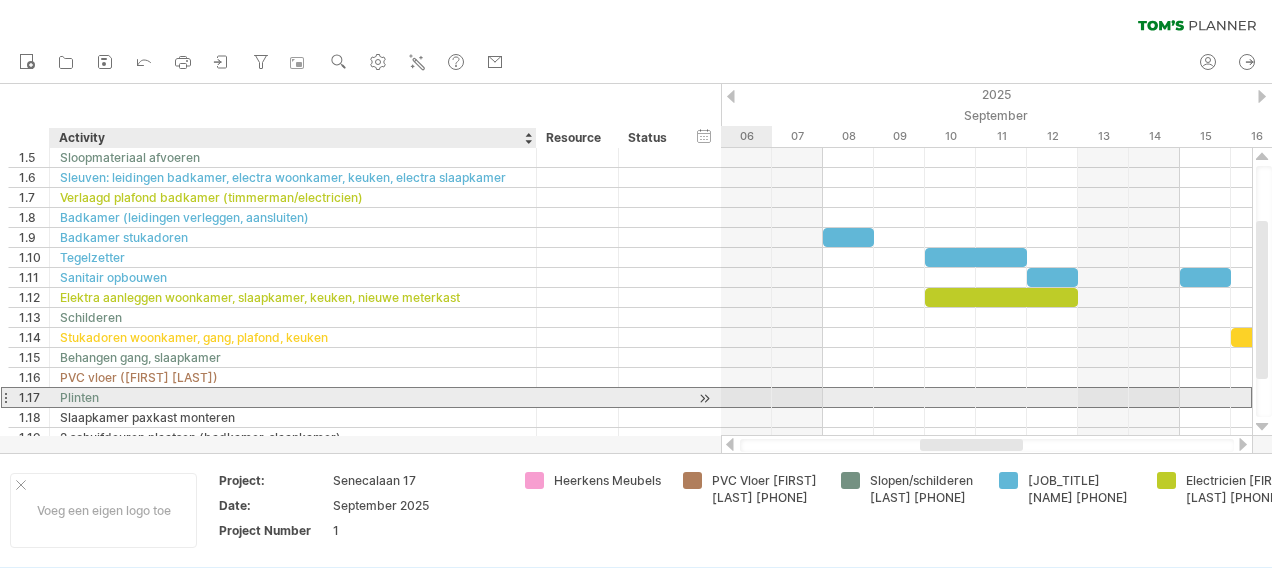 click on "Plinten" at bounding box center (293, 397) 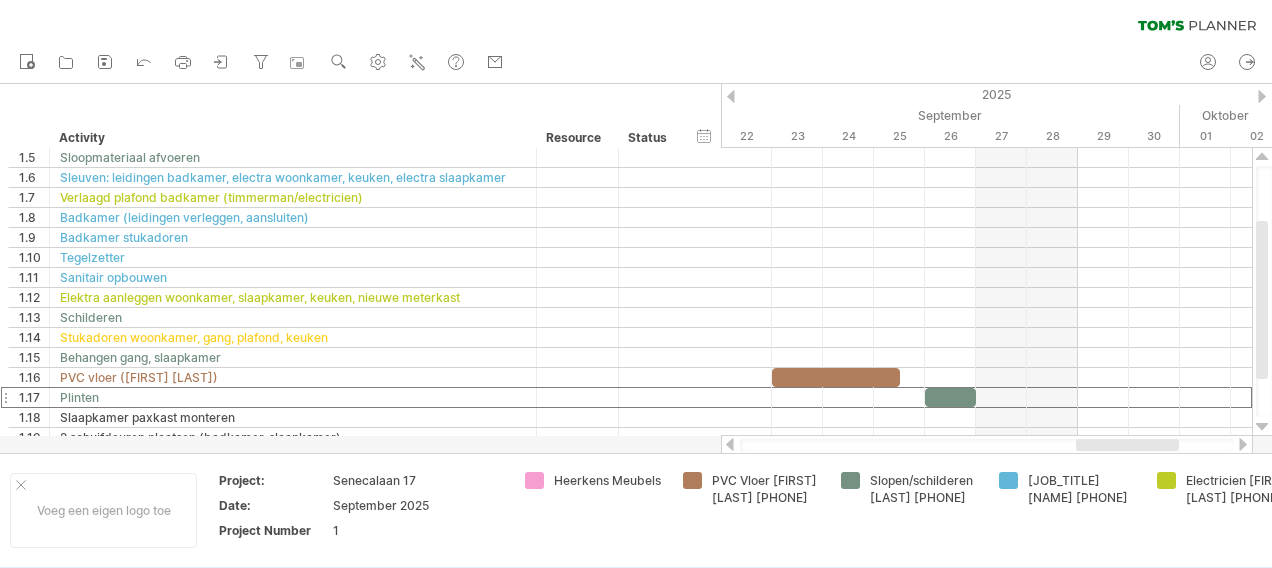 drag, startPoint x: 950, startPoint y: 447, endPoint x: 1106, endPoint y: 446, distance: 156.0032 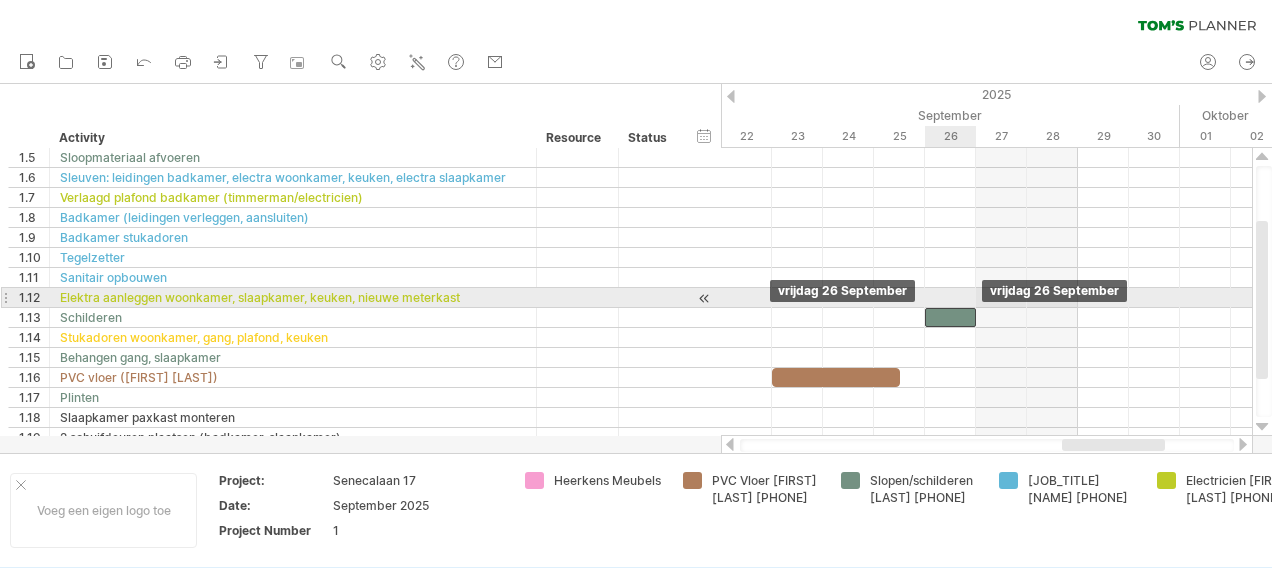 drag, startPoint x: 946, startPoint y: 396, endPoint x: 941, endPoint y: 306, distance: 90.13878 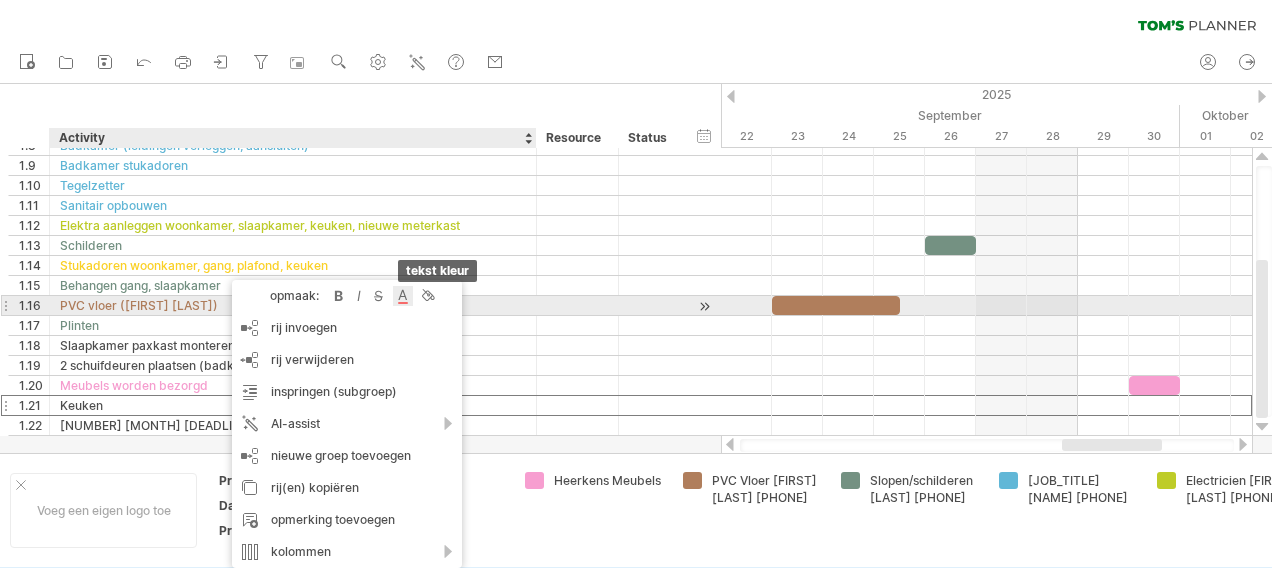 click at bounding box center (403, 296) 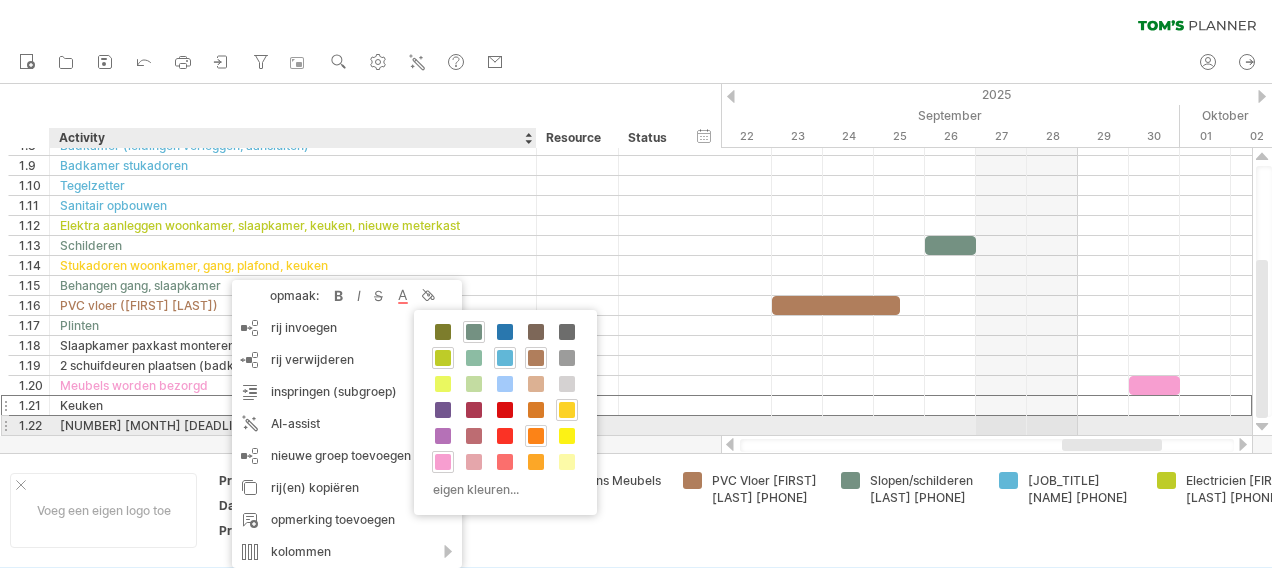 click at bounding box center [536, 436] 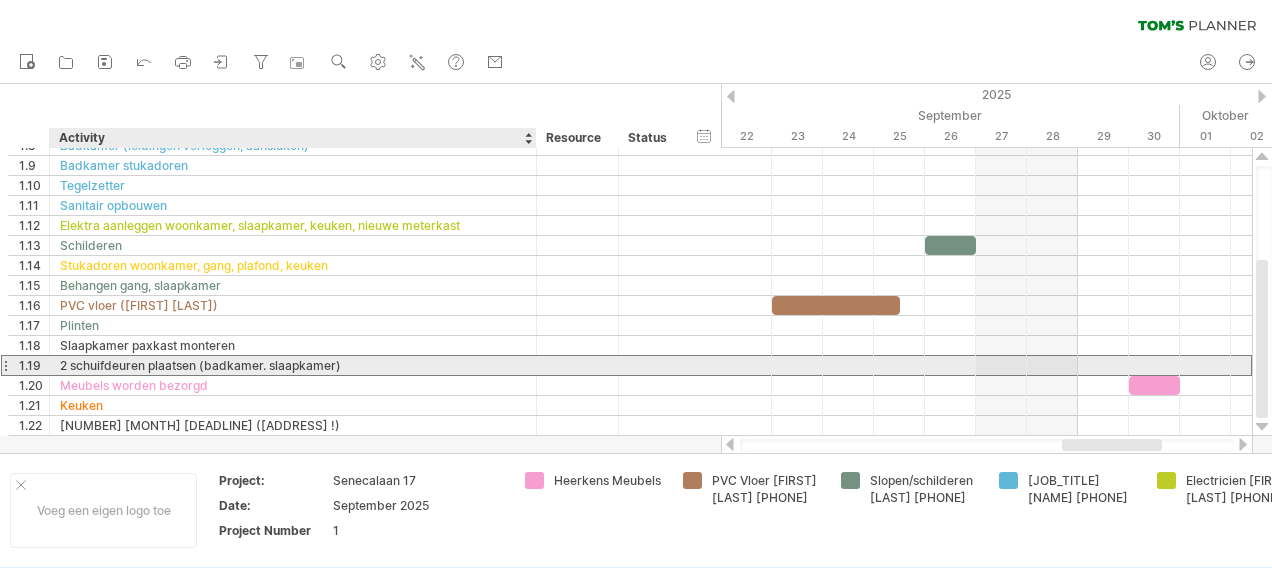 click on "2 schuifdeuren plaatsen (badkamer. slaapkamer)" at bounding box center [293, 365] 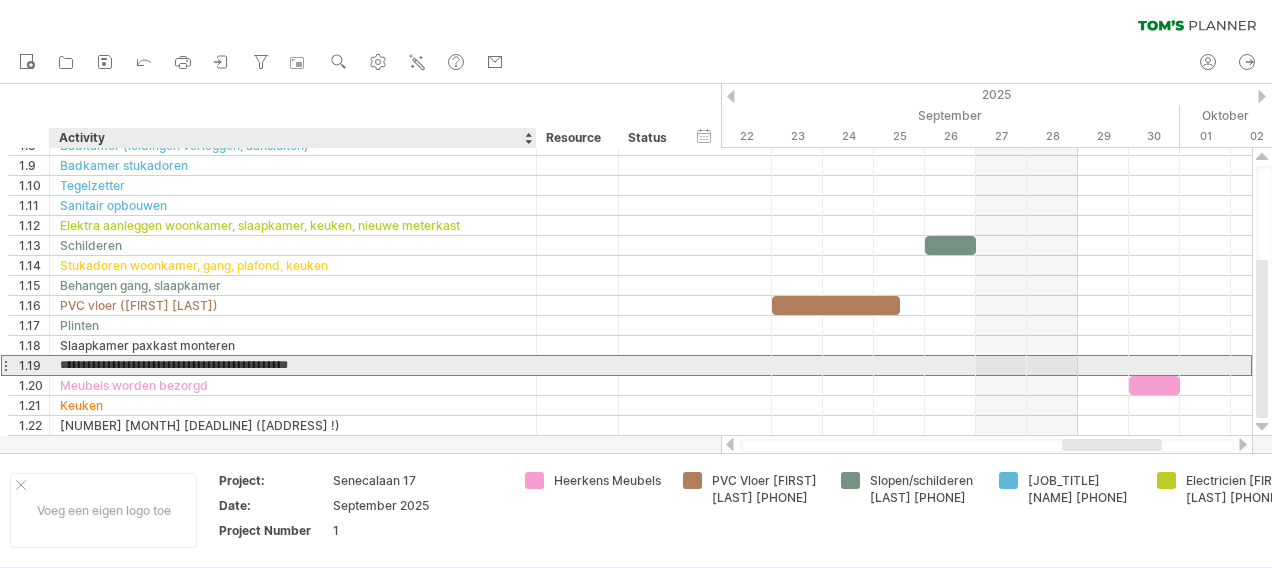 click on "**********" at bounding box center (293, 365) 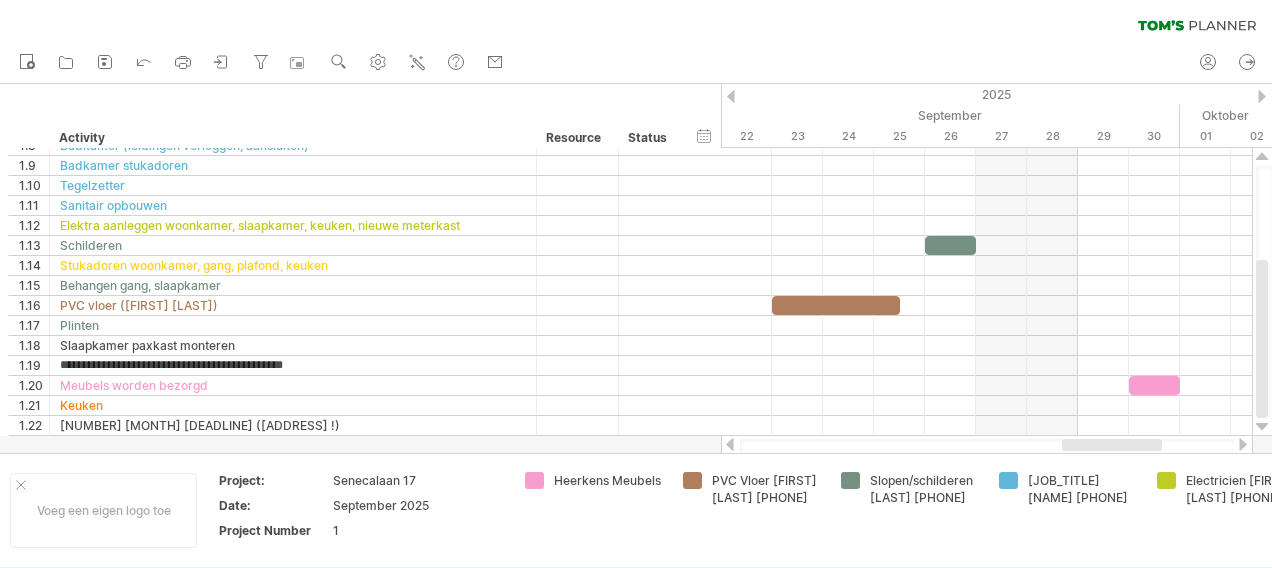 type on "**********" 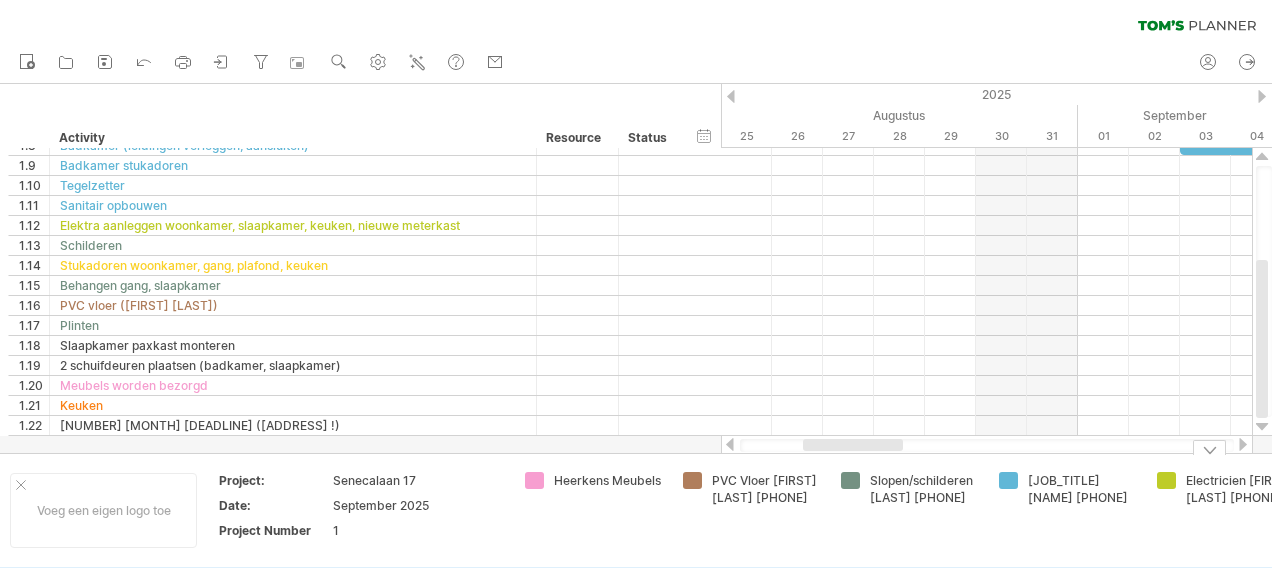 drag, startPoint x: 1082, startPoint y: 444, endPoint x: 822, endPoint y: 497, distance: 265.34695 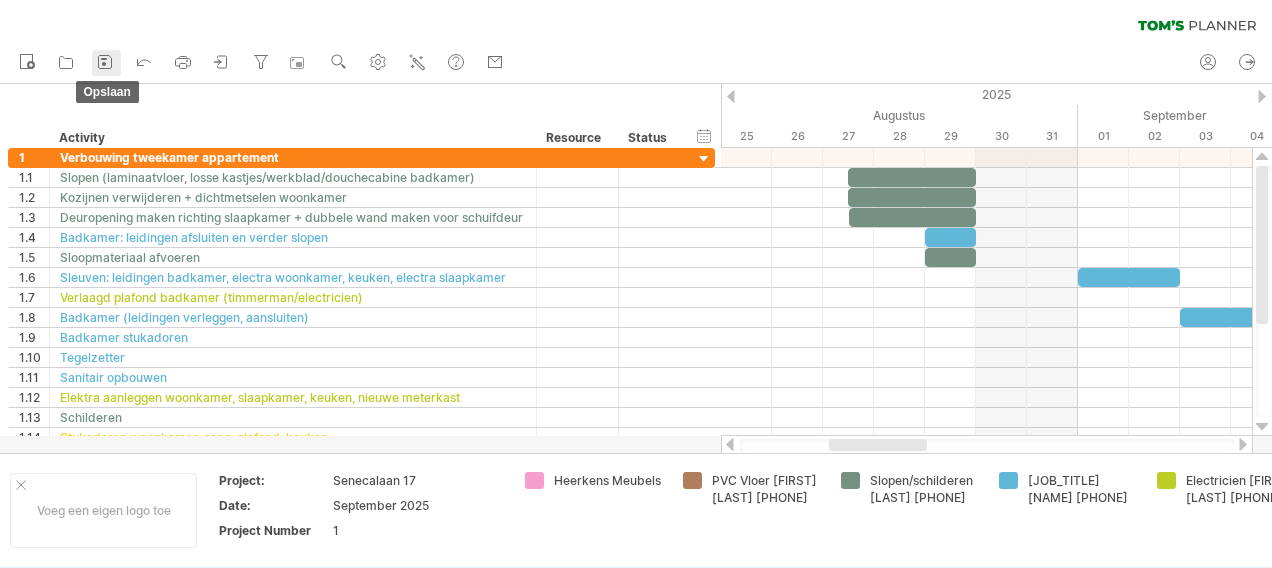 click 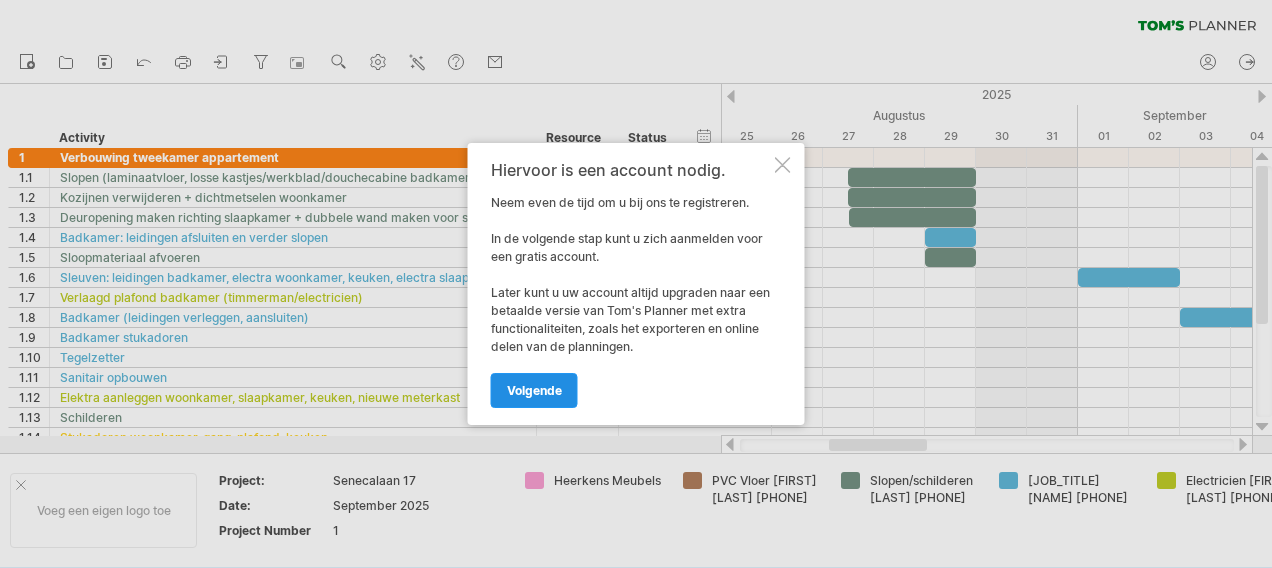 click on "volgende" at bounding box center [534, 390] 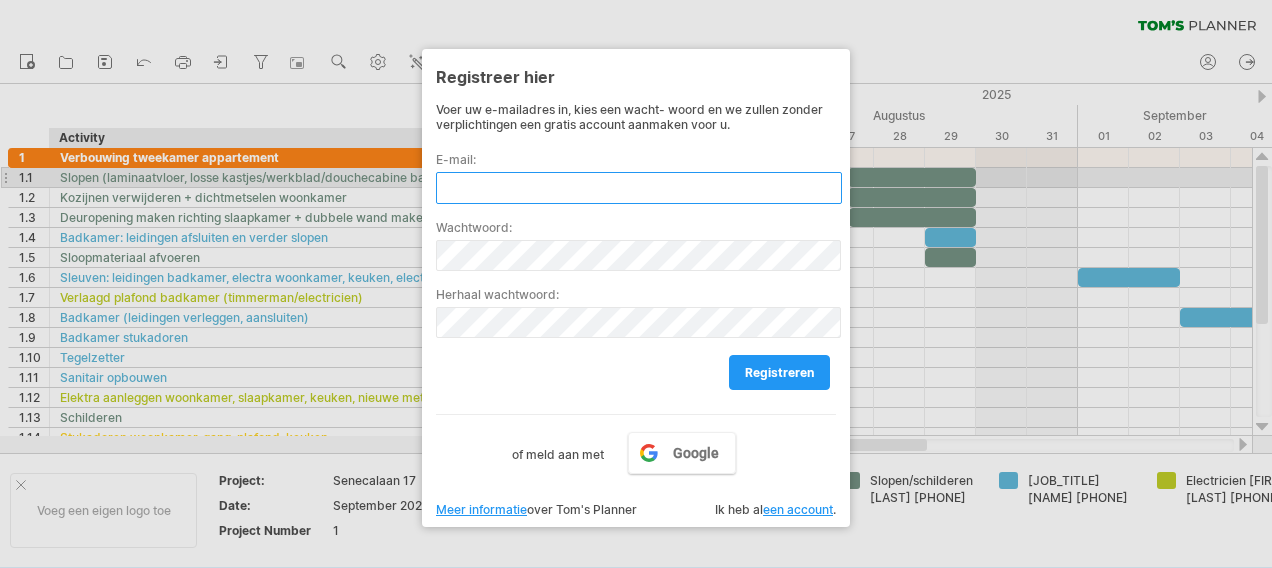 drag, startPoint x: 492, startPoint y: 173, endPoint x: 524, endPoint y: 218, distance: 55.21775 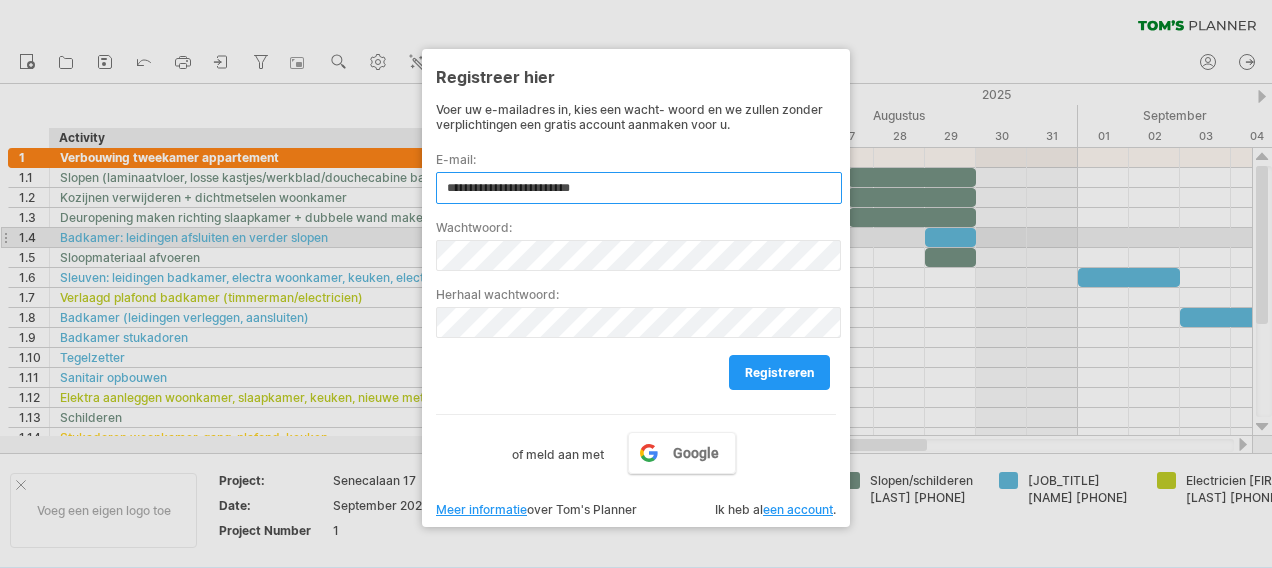 type on "**********" 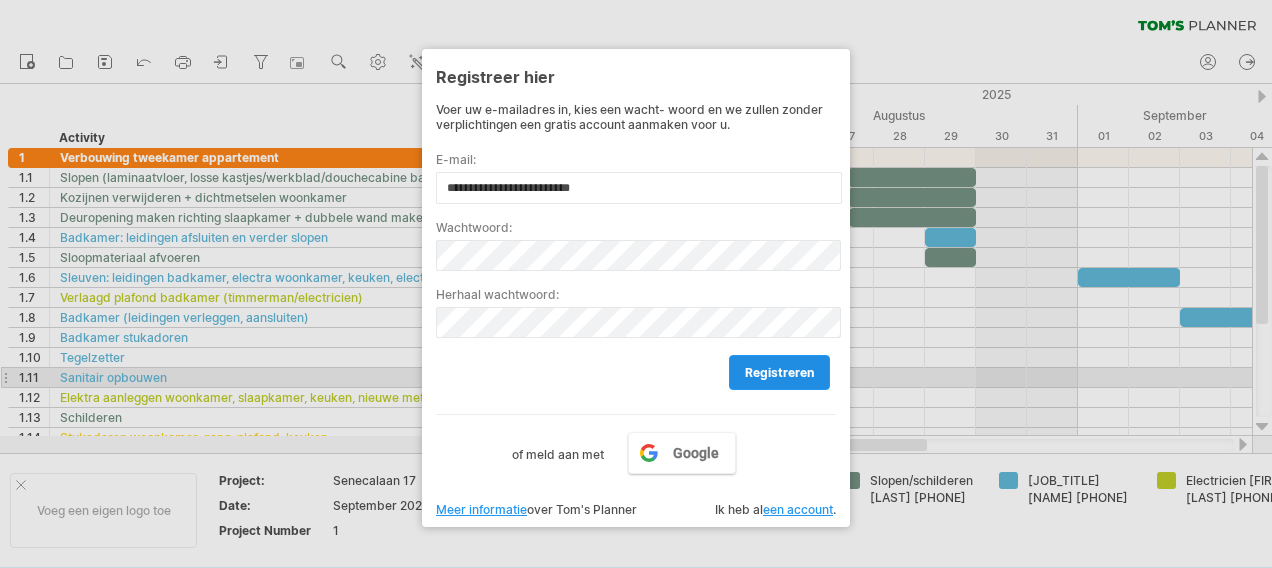 click on "registreren" at bounding box center (779, 372) 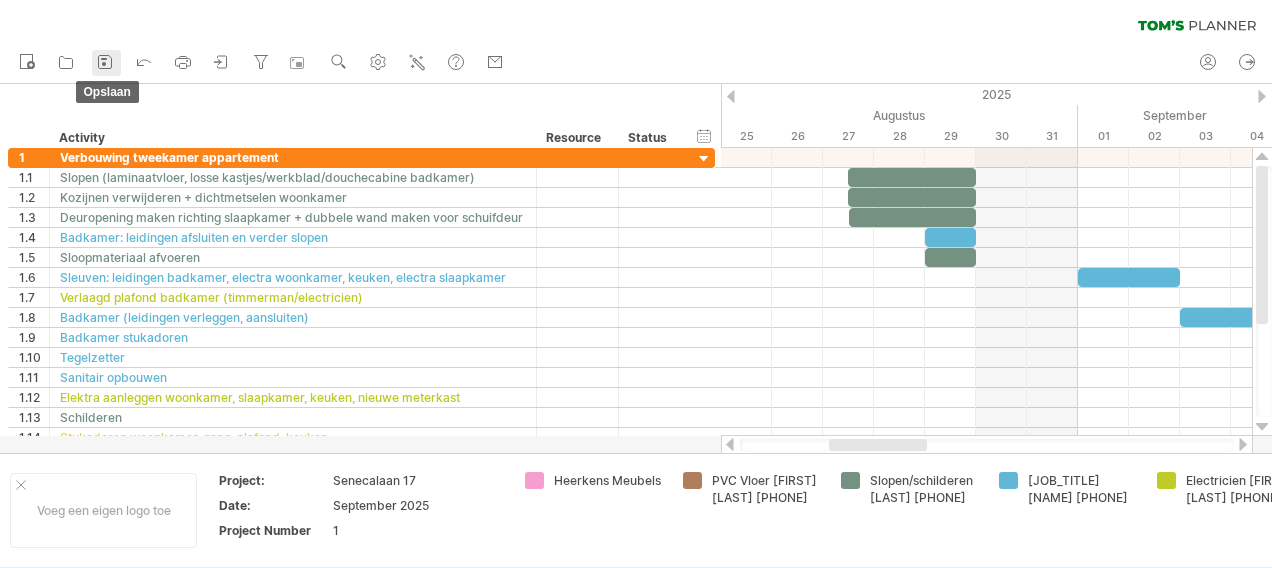 click 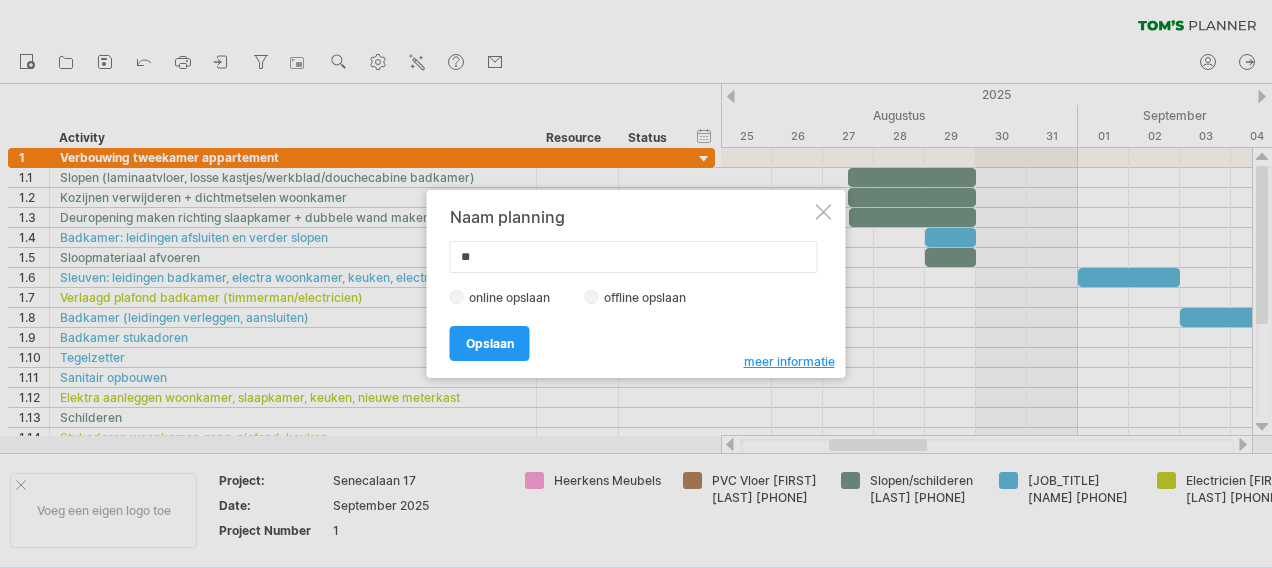 type on "*" 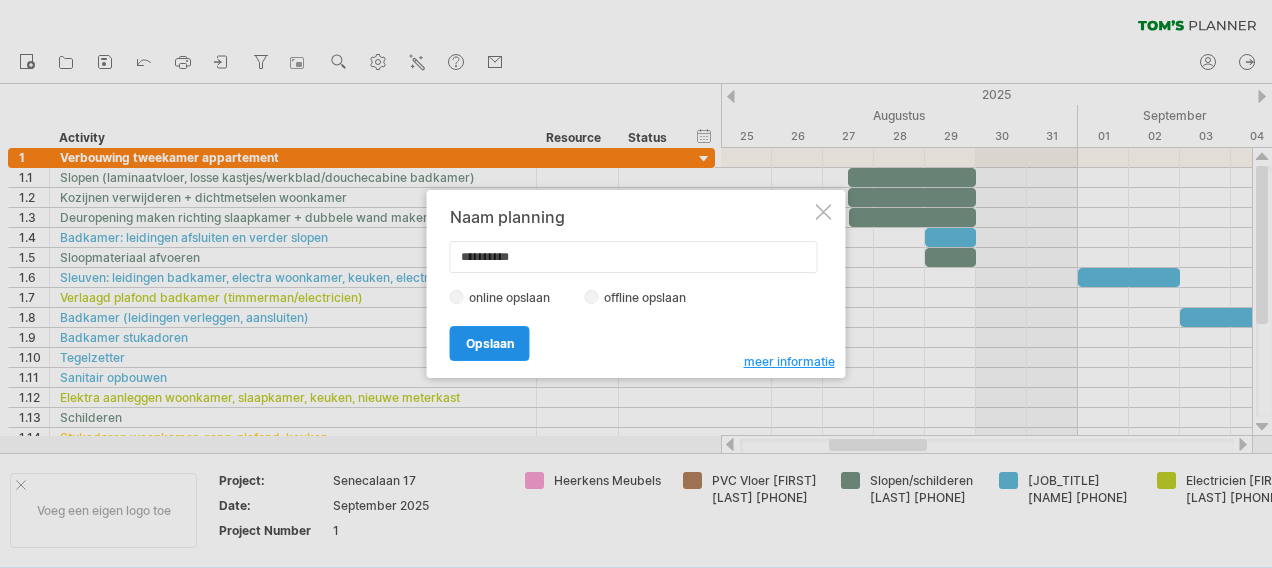 type on "**********" 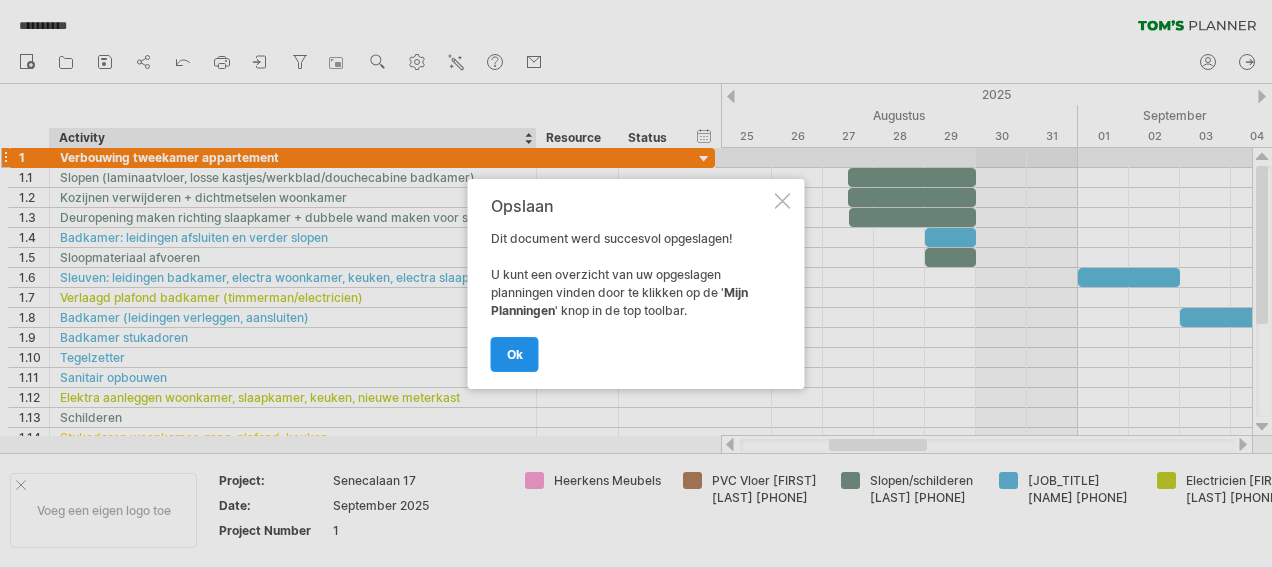 click on "ok" at bounding box center [515, 354] 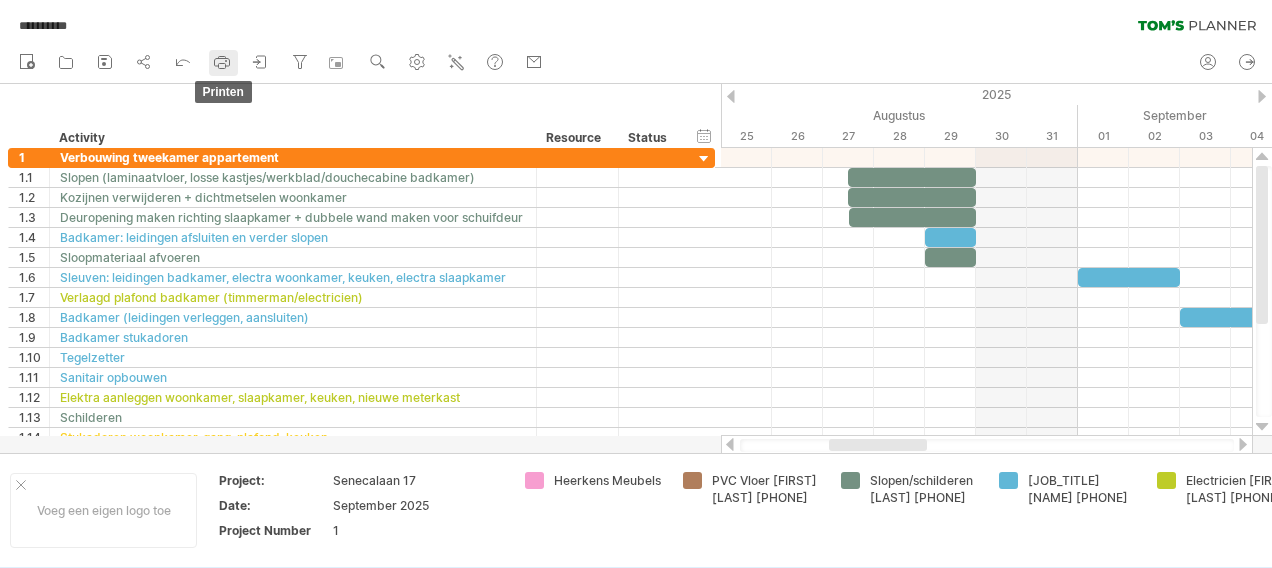 click 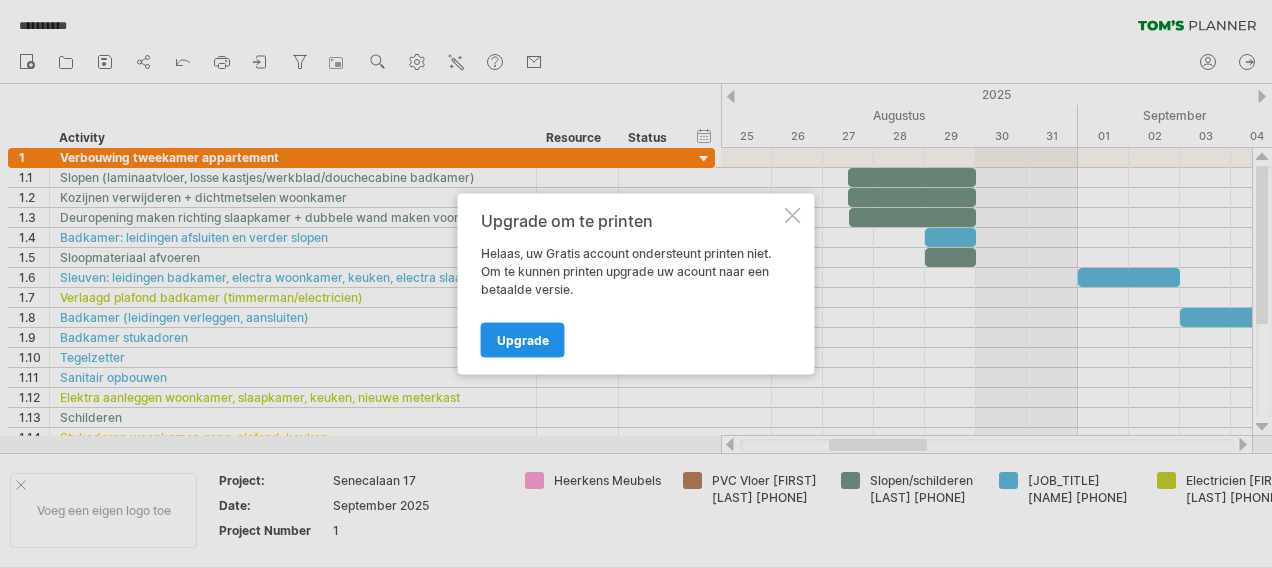 click on "Upgrade" at bounding box center (523, 340) 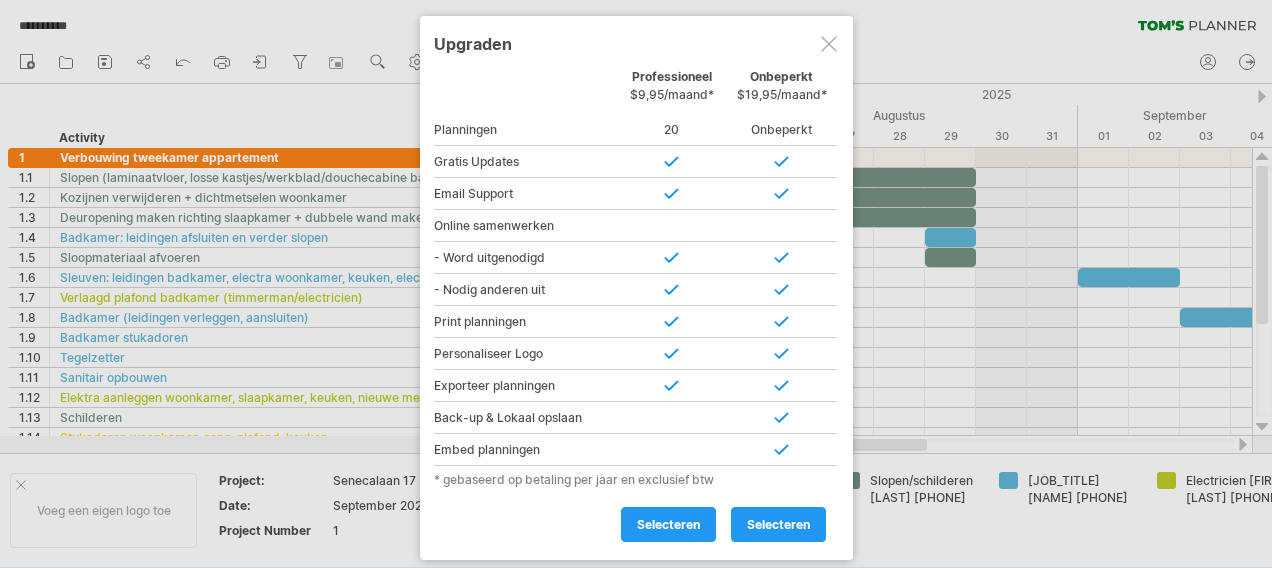 click at bounding box center [829, 44] 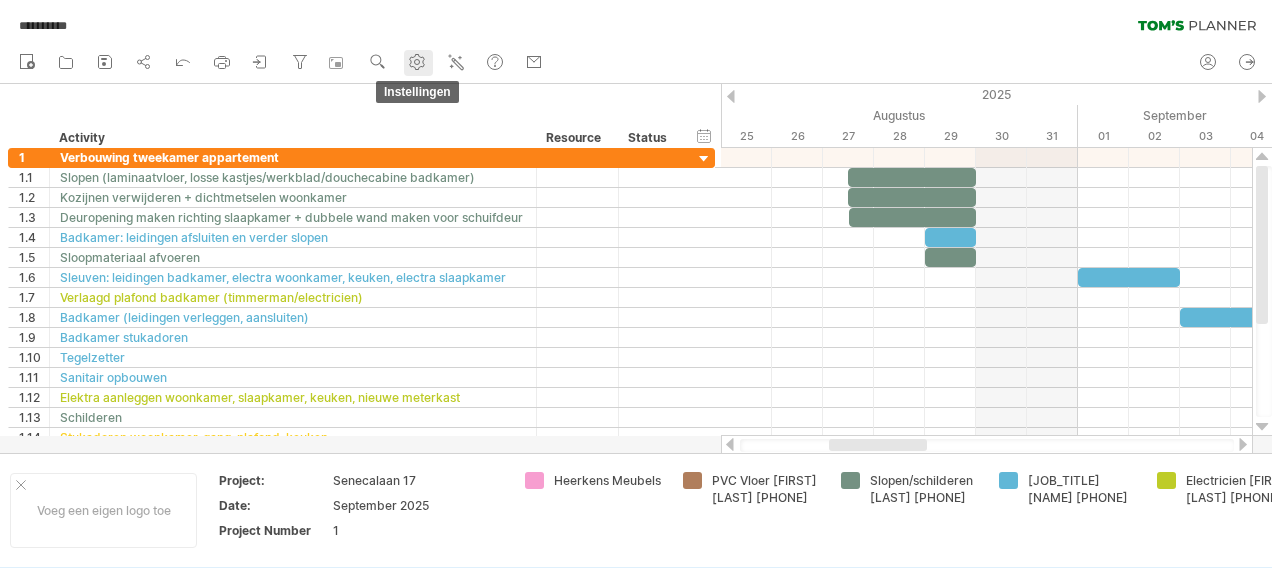 click 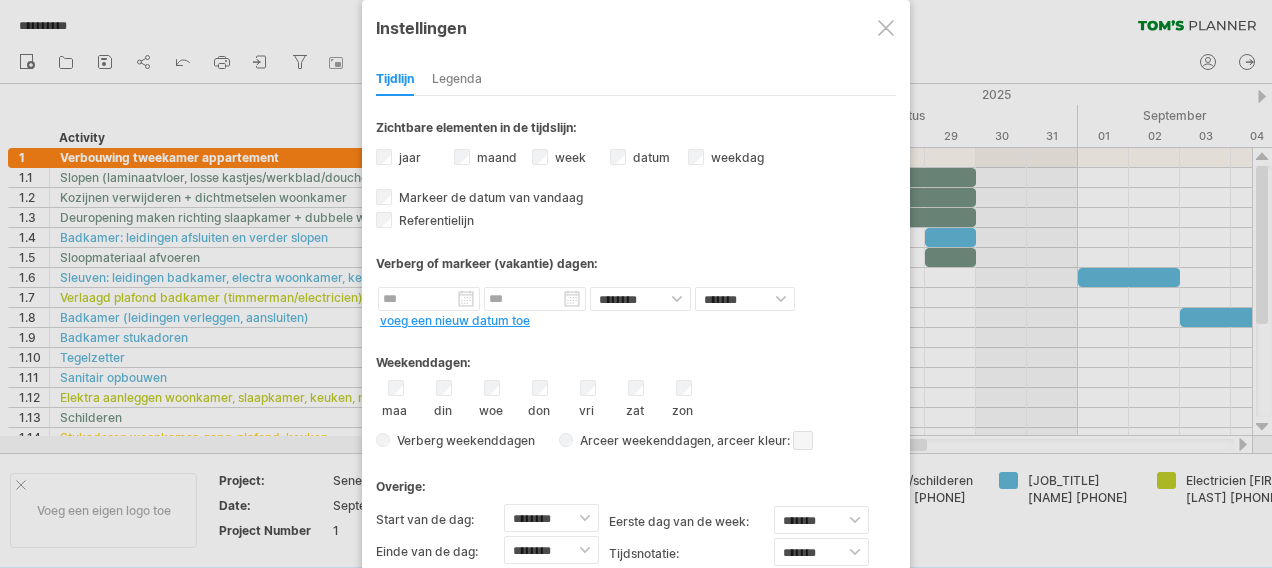click at bounding box center [636, 284] 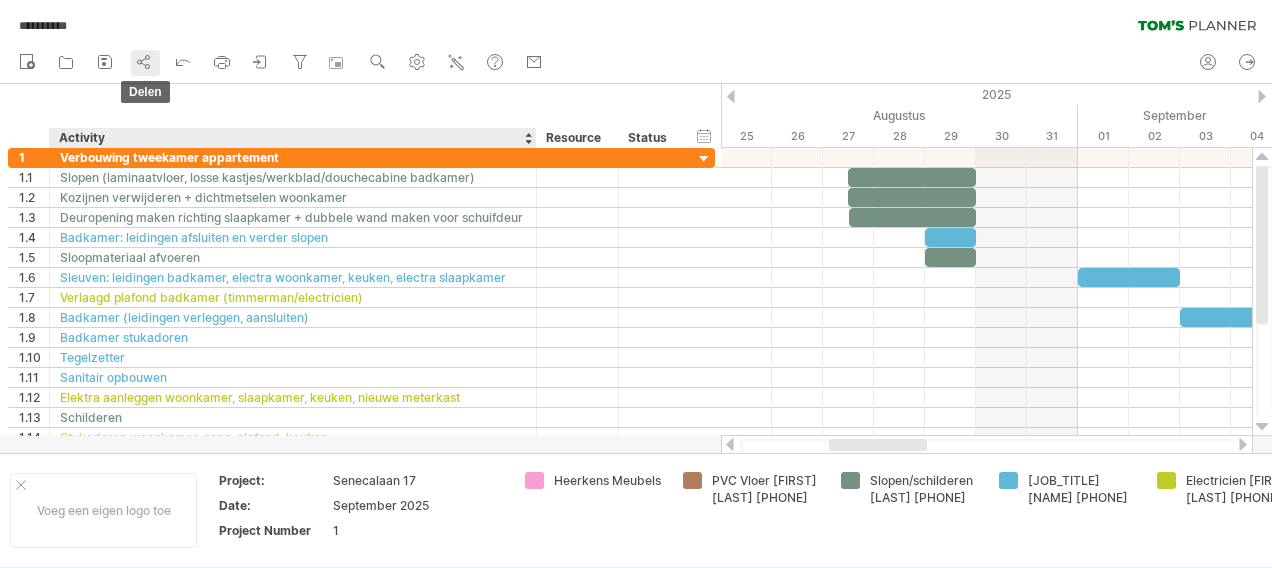 click at bounding box center [144, 63] 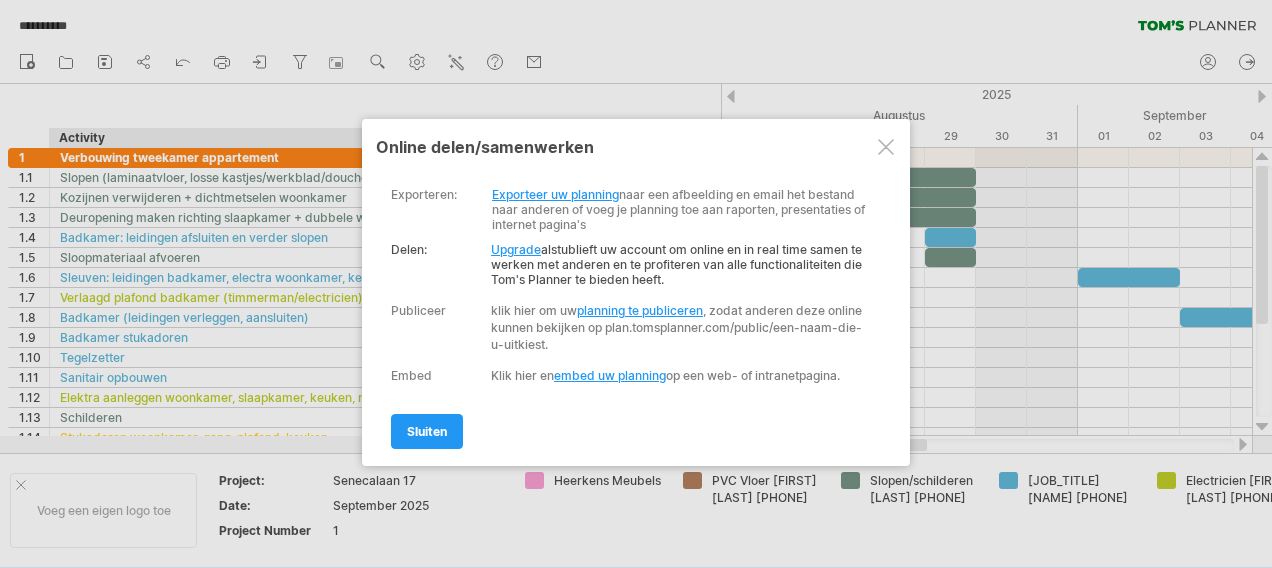 click on "Exporteer uw planning" at bounding box center (555, 194) 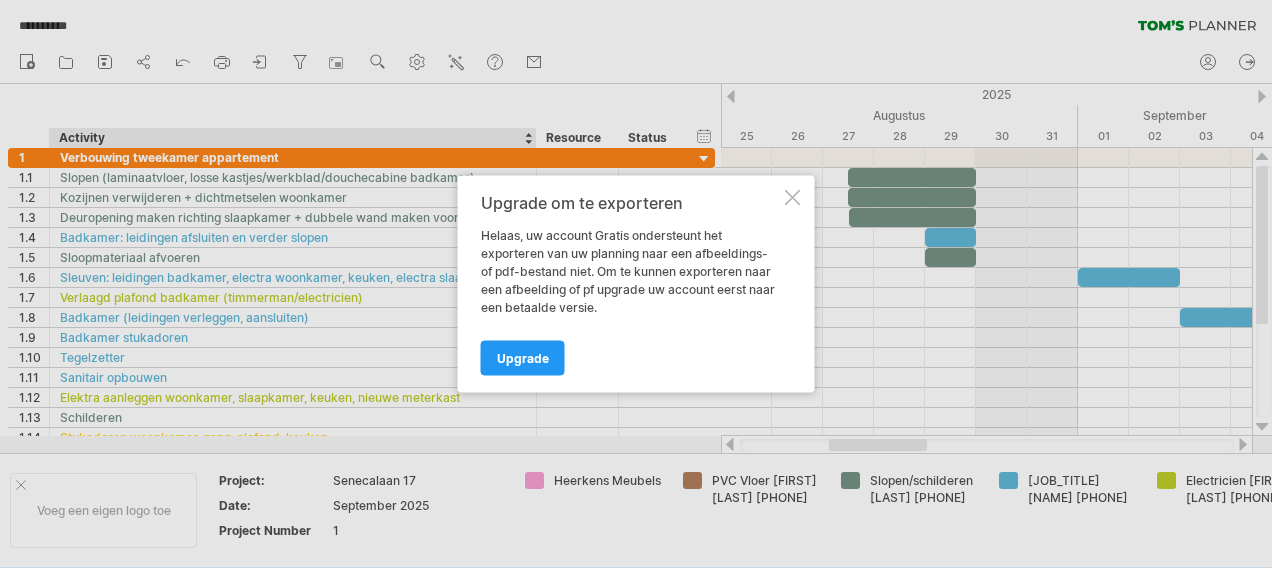 click at bounding box center [793, 198] 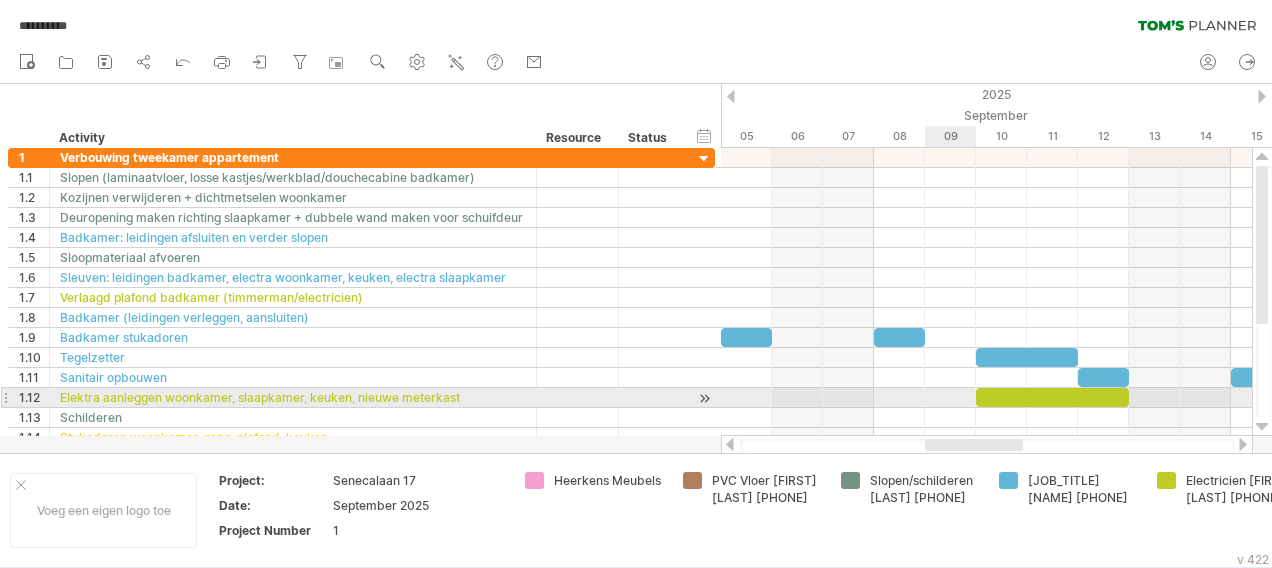 drag, startPoint x: 862, startPoint y: 450, endPoint x: 946, endPoint y: 398, distance: 98.79271 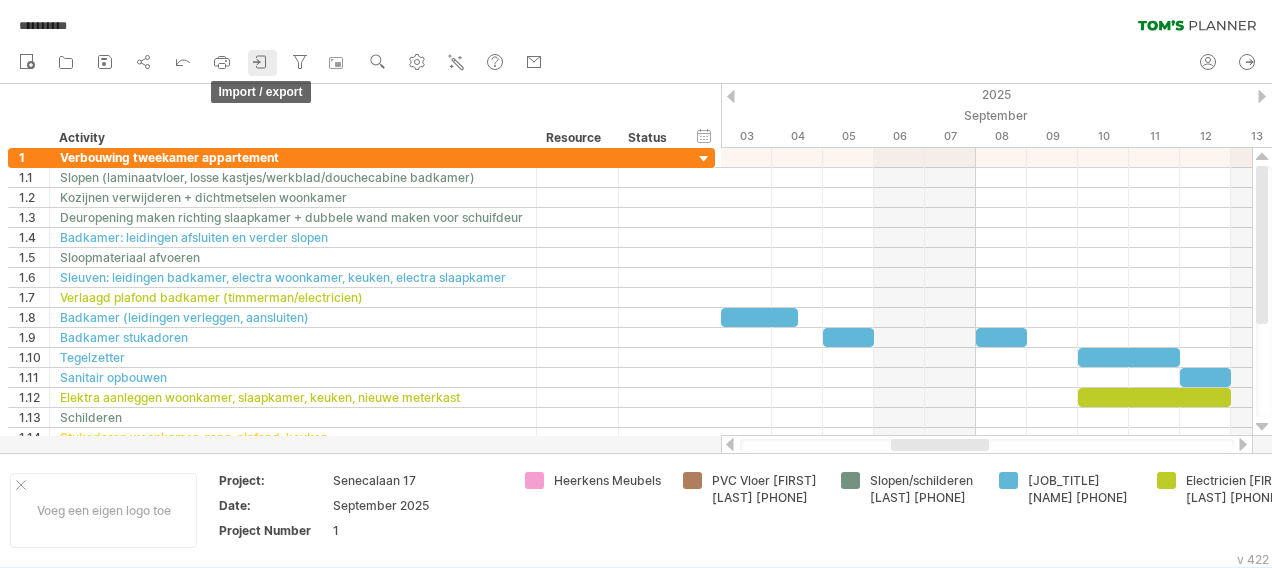click 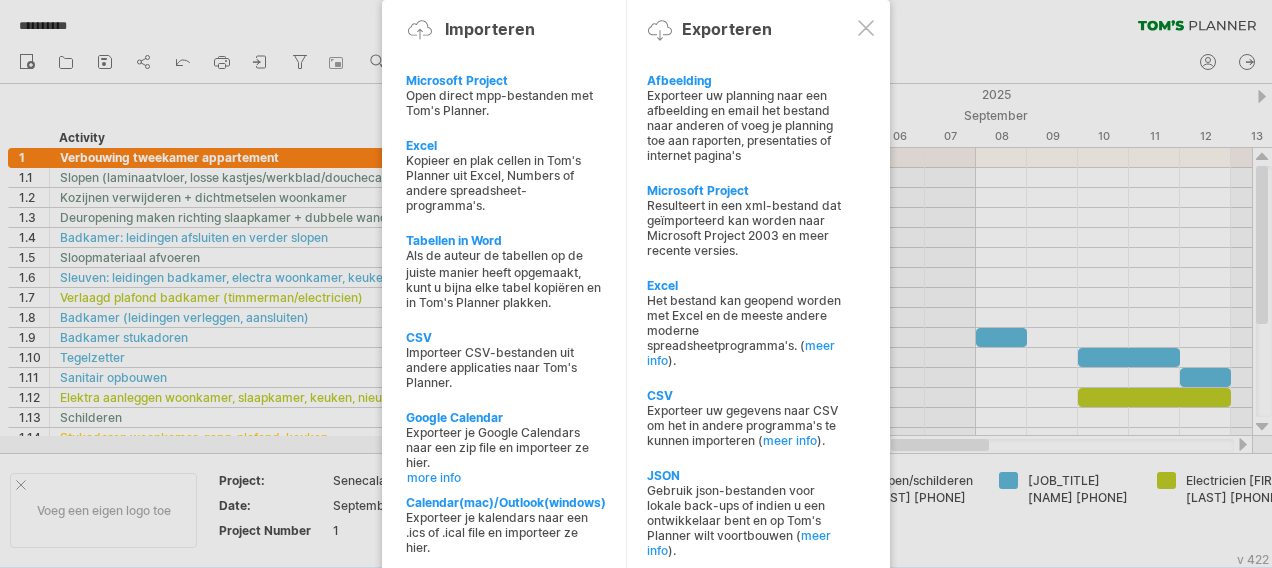 click at bounding box center [636, 284] 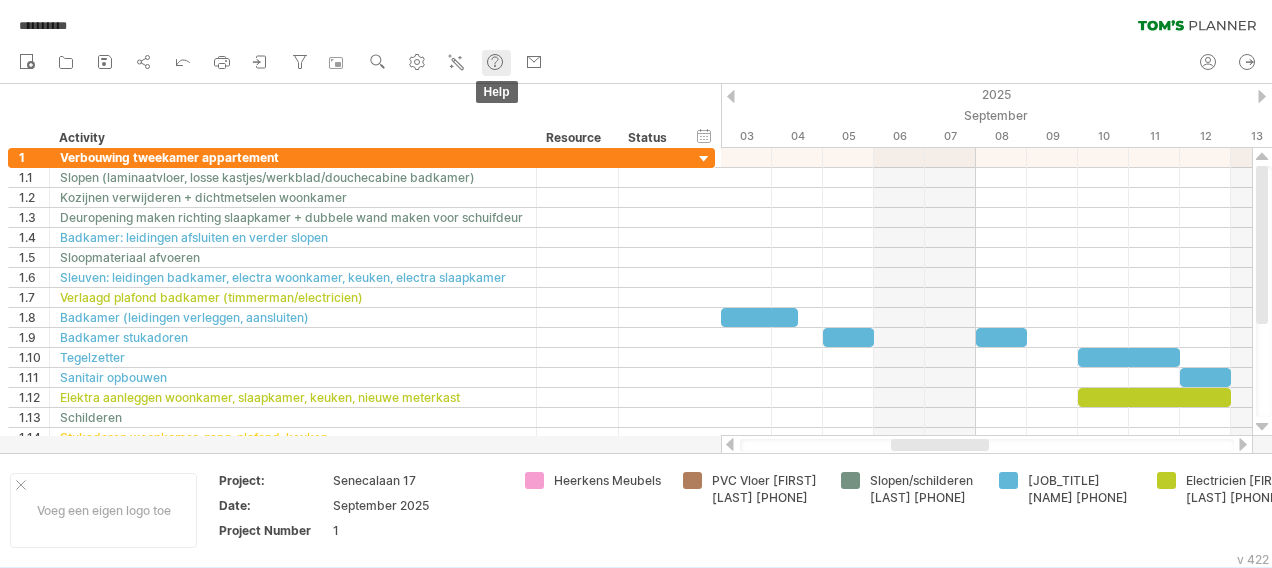click 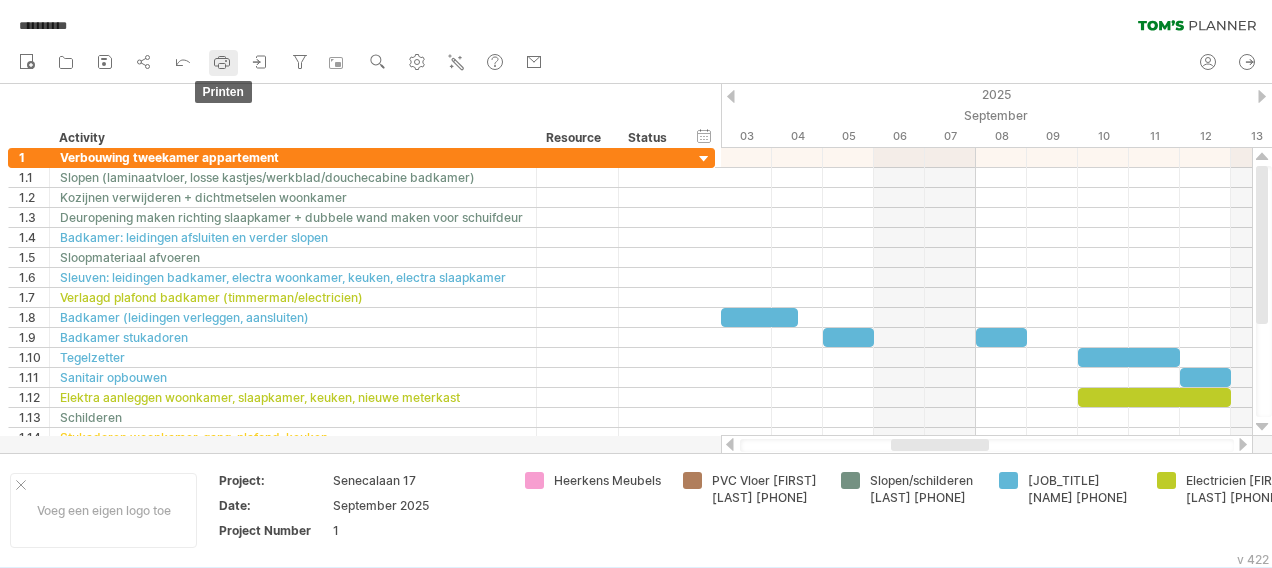 click 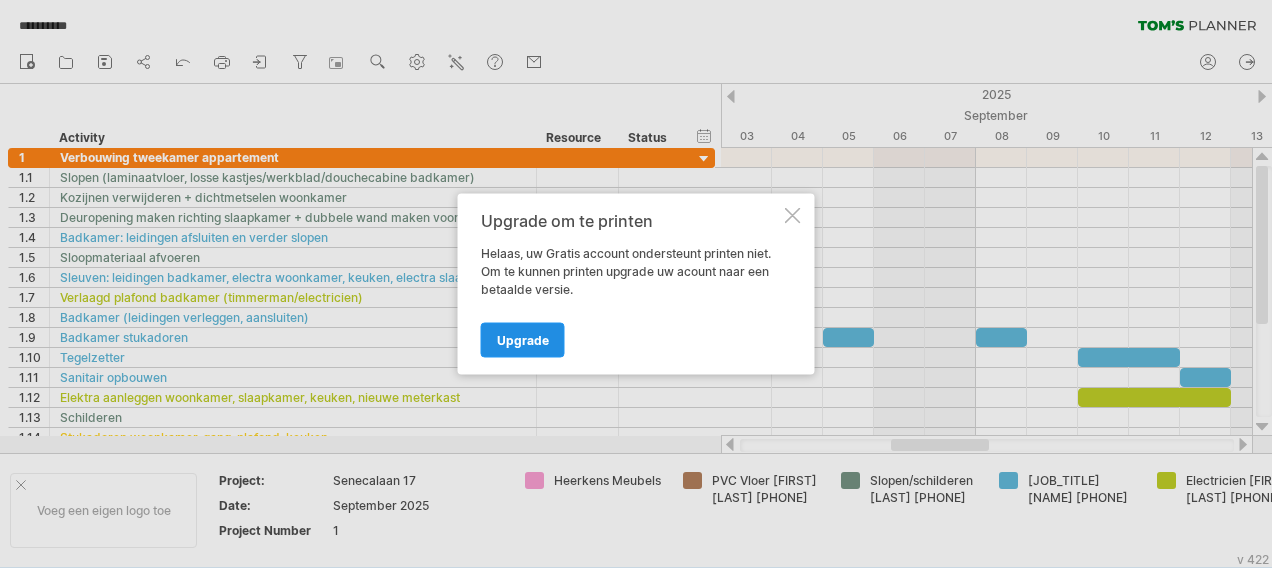 click on "Upgrade" at bounding box center (523, 340) 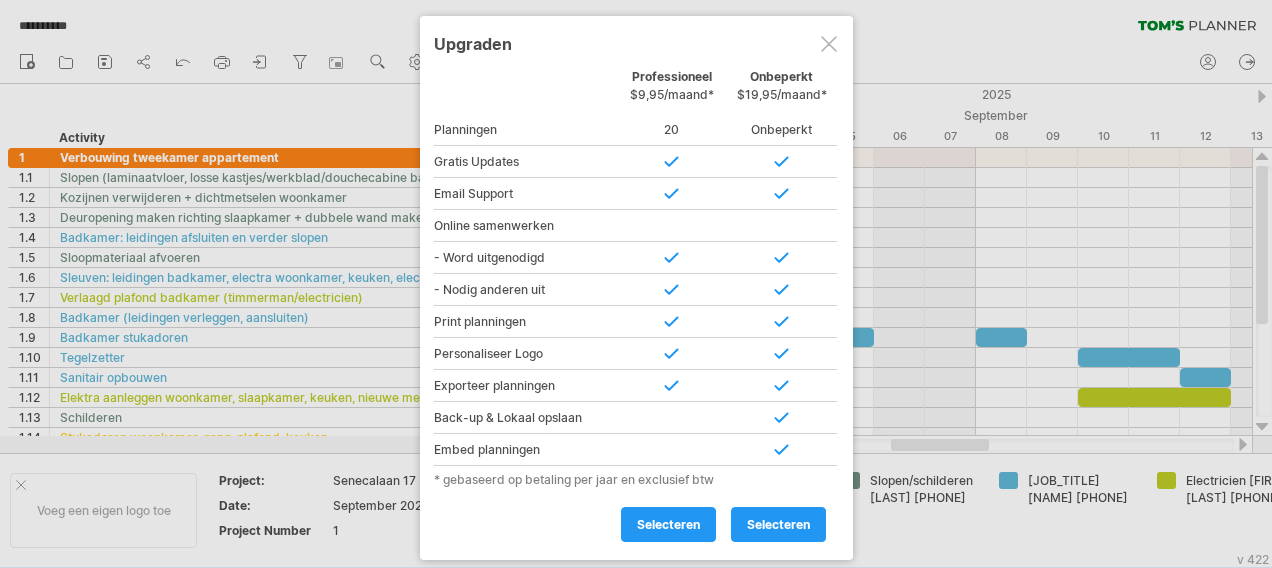 click on "Professioneel
$9,95/maand*" at bounding box center (672, 90) 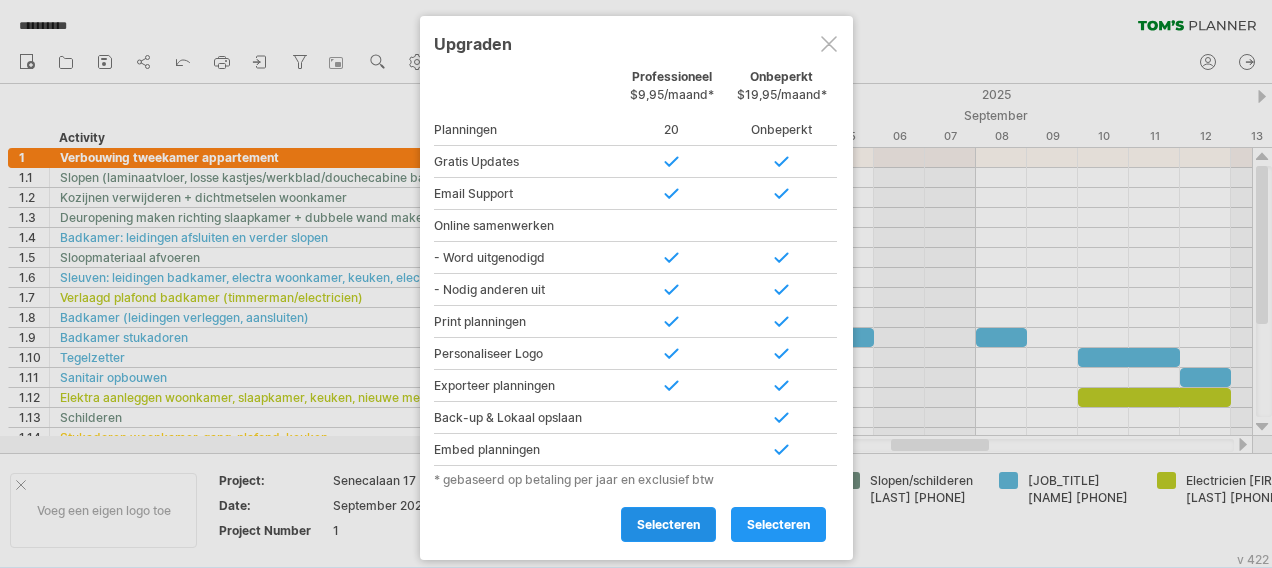 click on "selecteren" at bounding box center (668, 524) 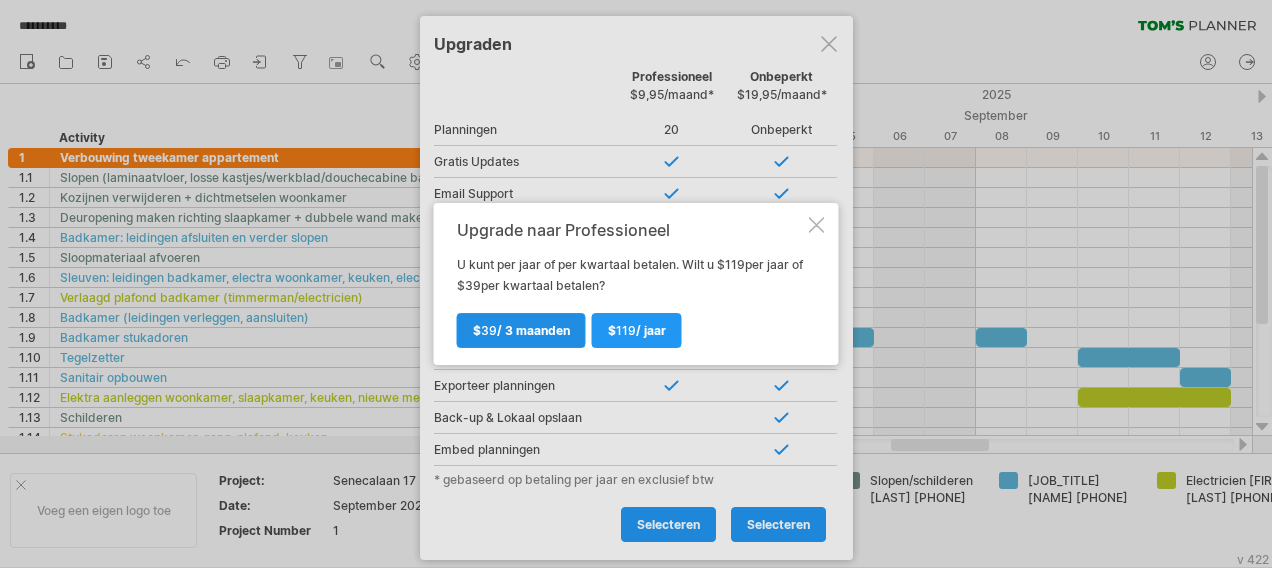 click on "$ 39  / 3 maanden" at bounding box center (521, 330) 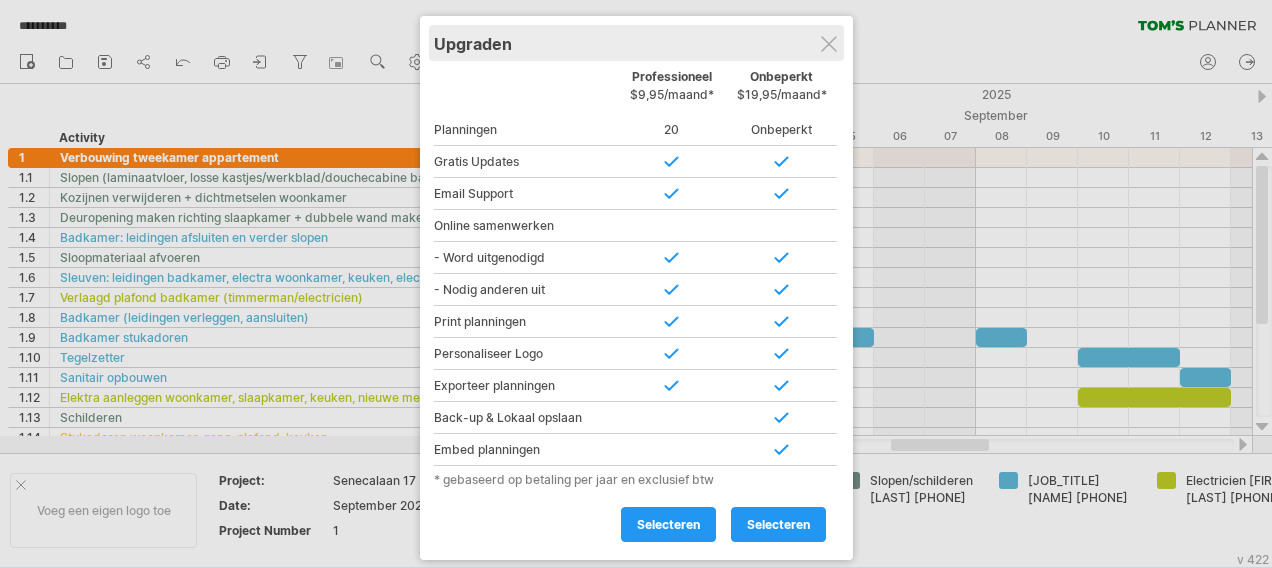 click on "Upgraden" at bounding box center (636, 43) 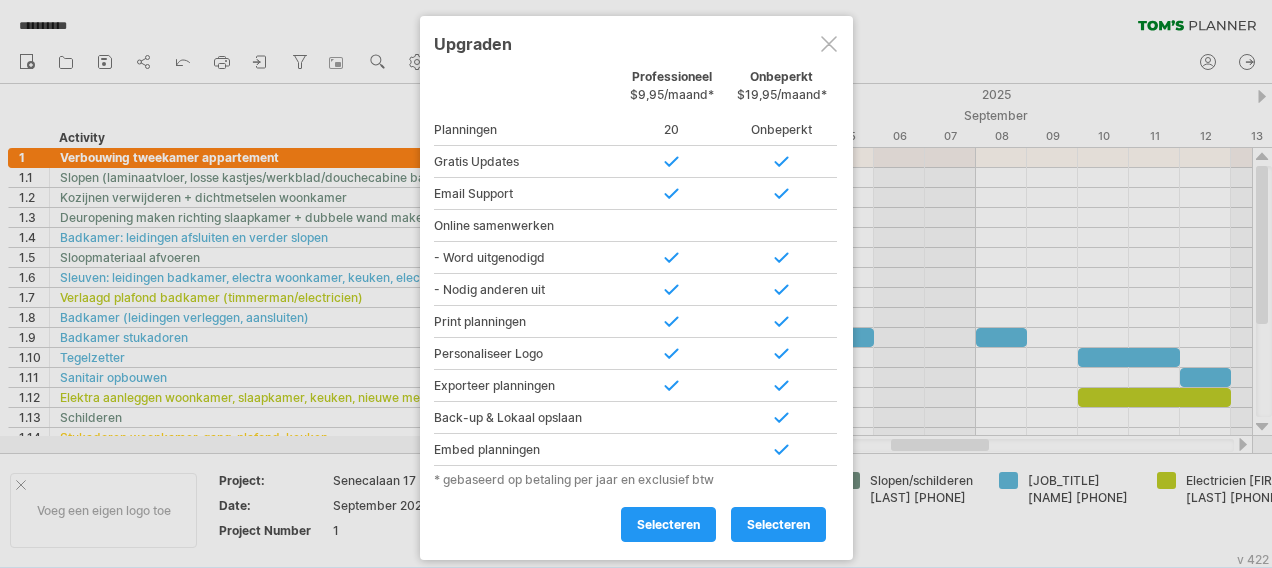 click at bounding box center (829, 44) 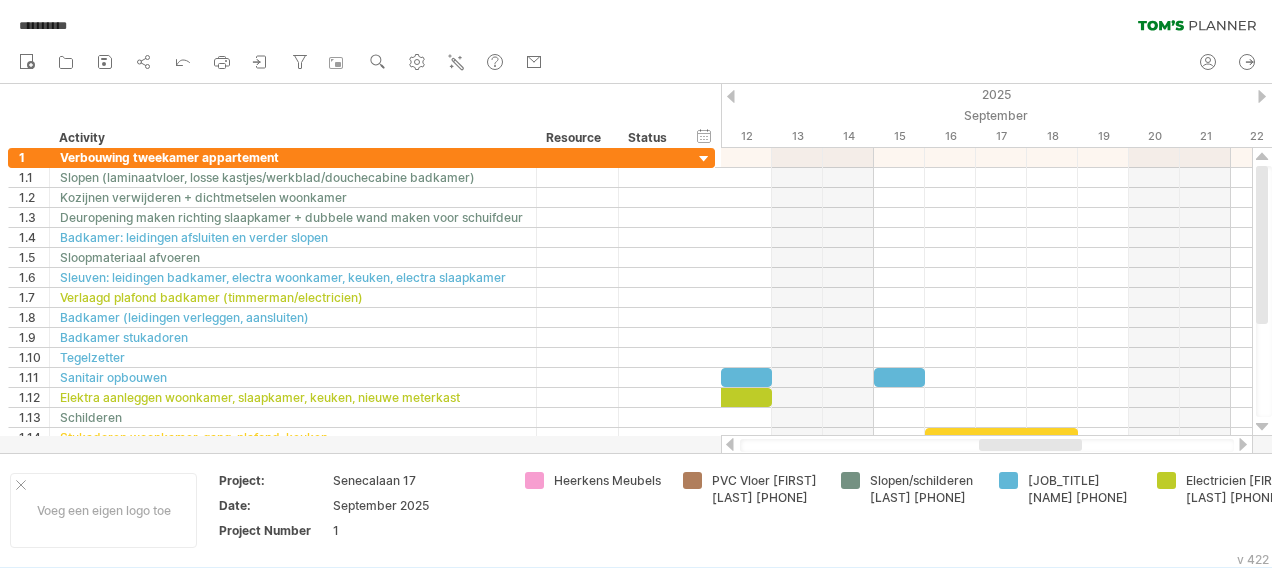 drag, startPoint x: 904, startPoint y: 448, endPoint x: 992, endPoint y: 441, distance: 88.27797 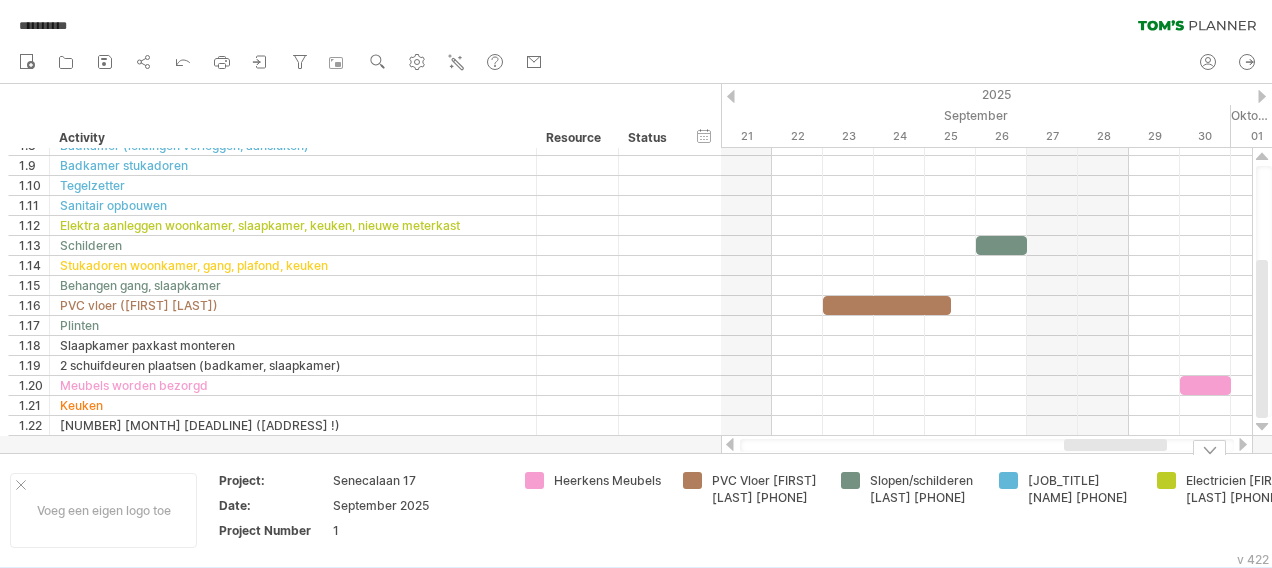 drag, startPoint x: 1000, startPoint y: 450, endPoint x: 1087, endPoint y: 475, distance: 90.52071 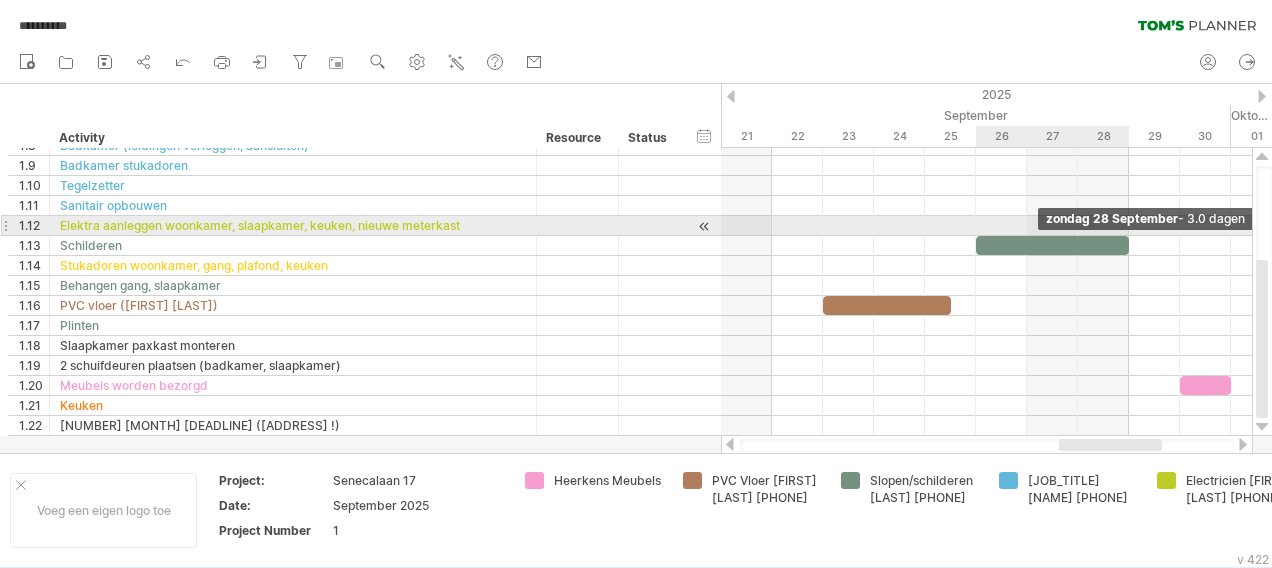 drag, startPoint x: 1025, startPoint y: 243, endPoint x: 1123, endPoint y: 235, distance: 98.32599 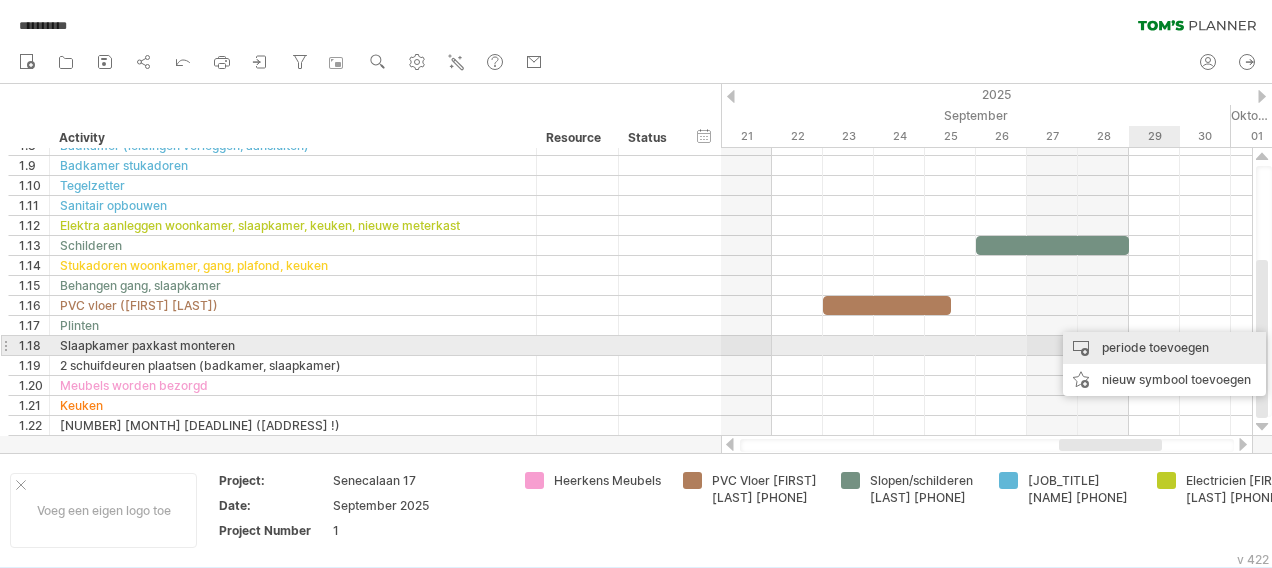 click on "periode toevoegen" at bounding box center (1164, 348) 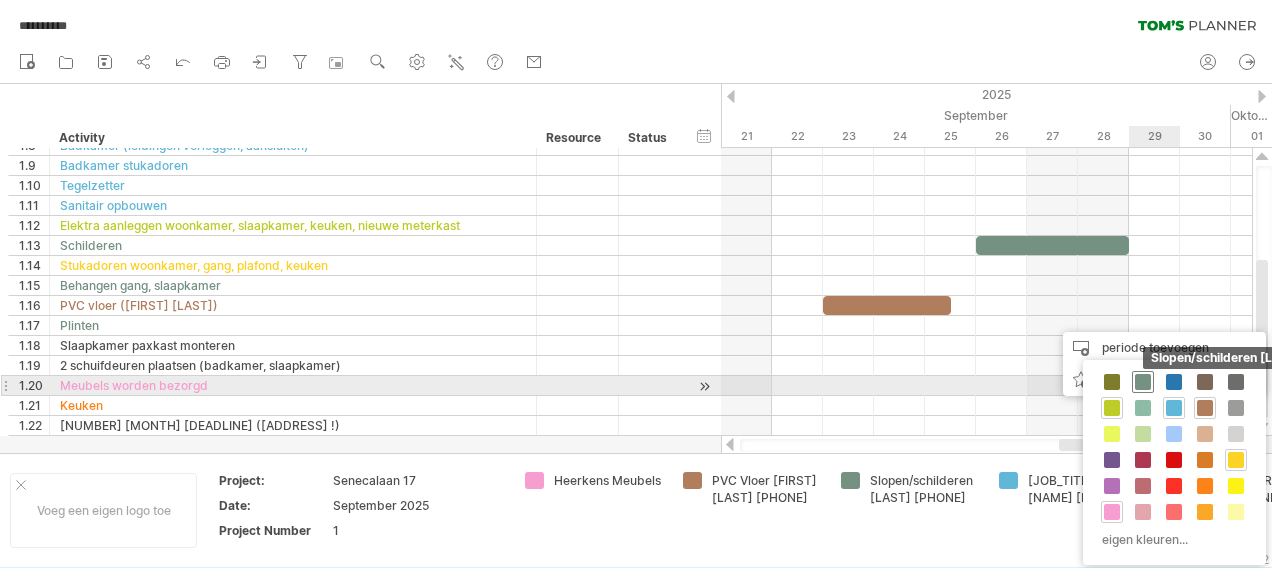 click at bounding box center [1143, 382] 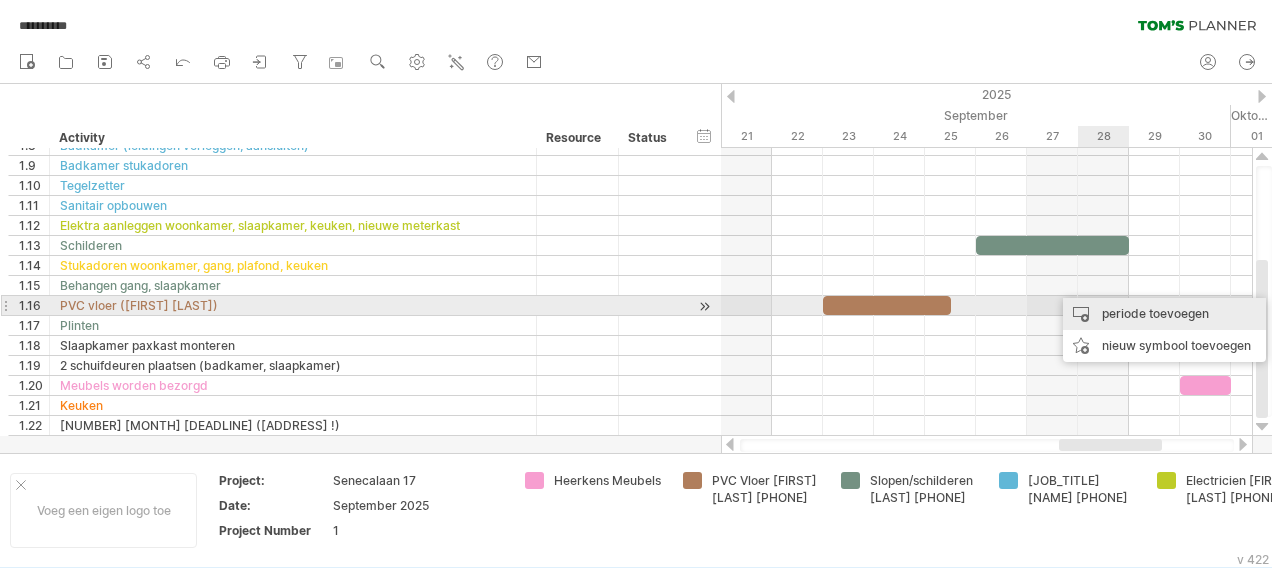 click on "periode toevoegen" at bounding box center (1164, 314) 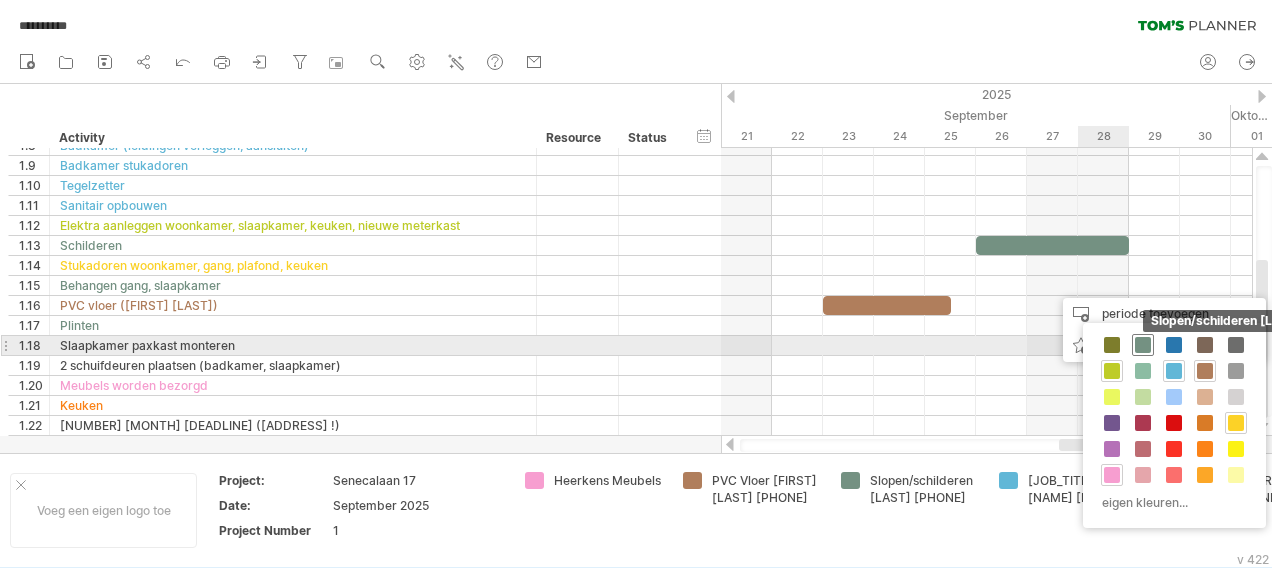 click on "Slopen/schilderen Vartan 0624777339" at bounding box center [1143, 345] 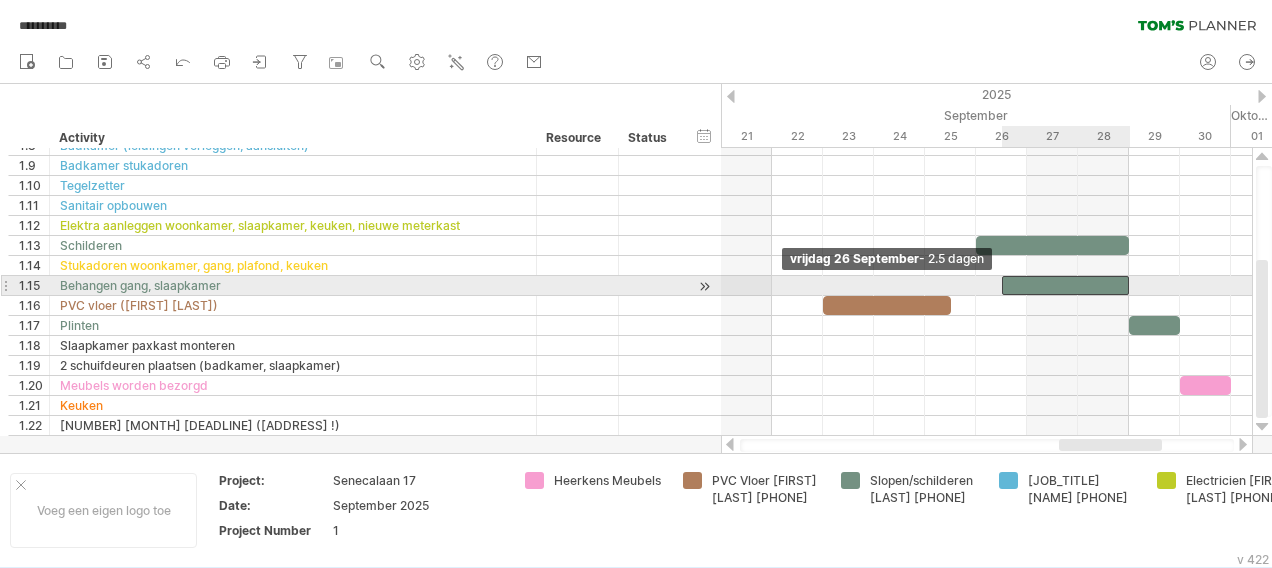 drag, startPoint x: 1081, startPoint y: 288, endPoint x: 1001, endPoint y: 284, distance: 80.09994 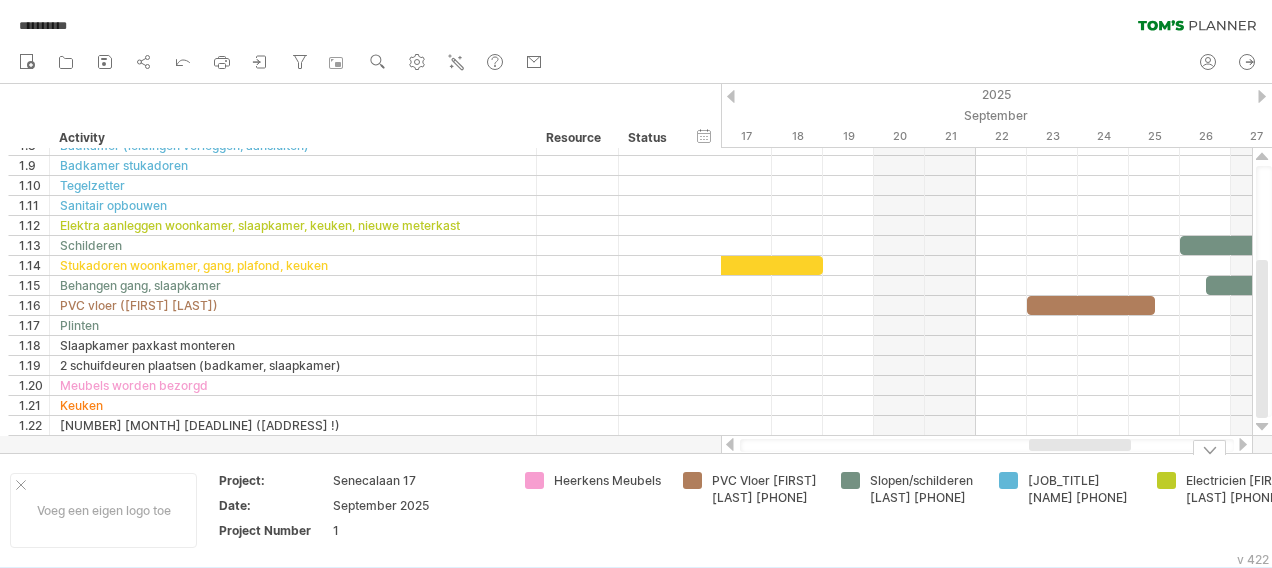 drag, startPoint x: 1068, startPoint y: 441, endPoint x: 1043, endPoint y: 457, distance: 29.681644 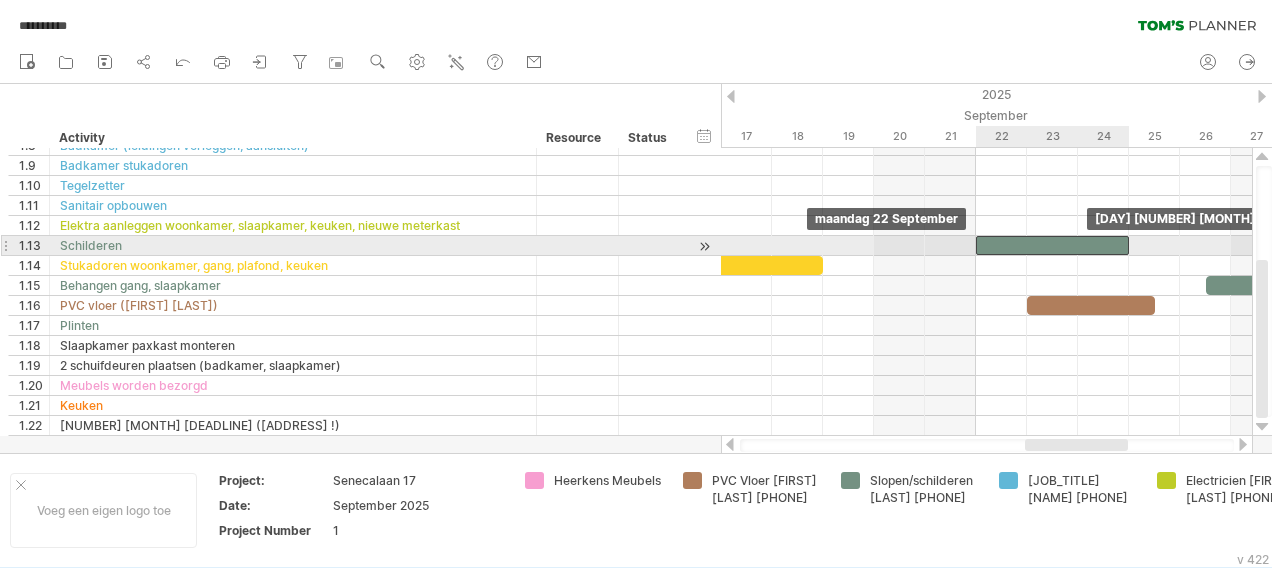 drag, startPoint x: 1217, startPoint y: 239, endPoint x: 1019, endPoint y: 243, distance: 198.0404 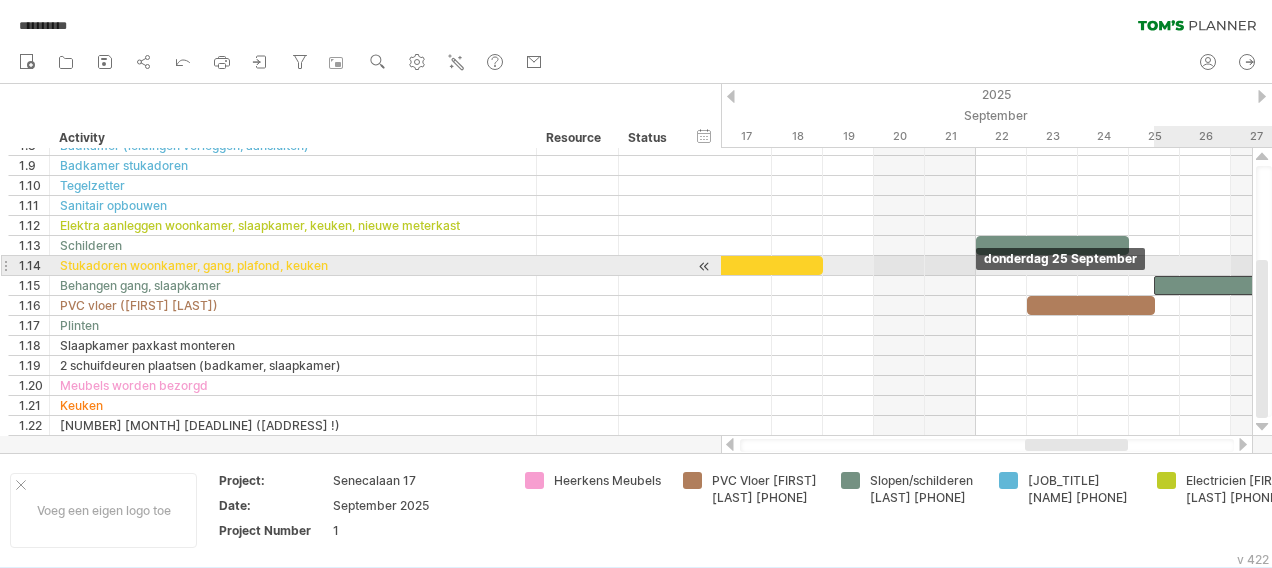 drag, startPoint x: 1223, startPoint y: 274, endPoint x: 1166, endPoint y: 274, distance: 57 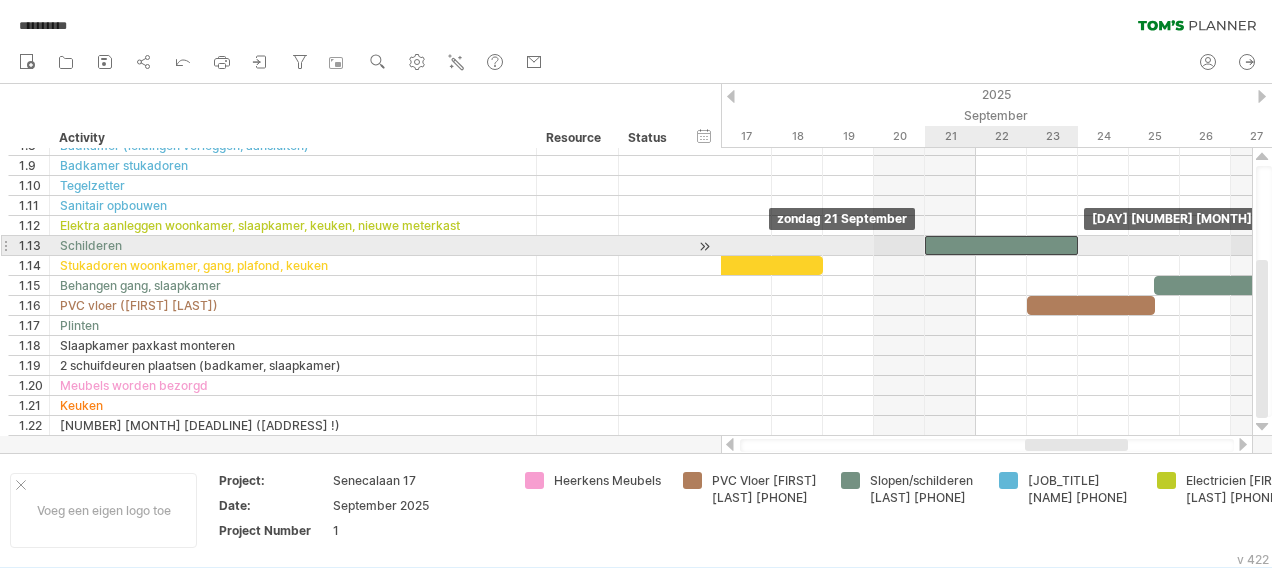 drag, startPoint x: 1037, startPoint y: 239, endPoint x: 980, endPoint y: 247, distance: 57.558666 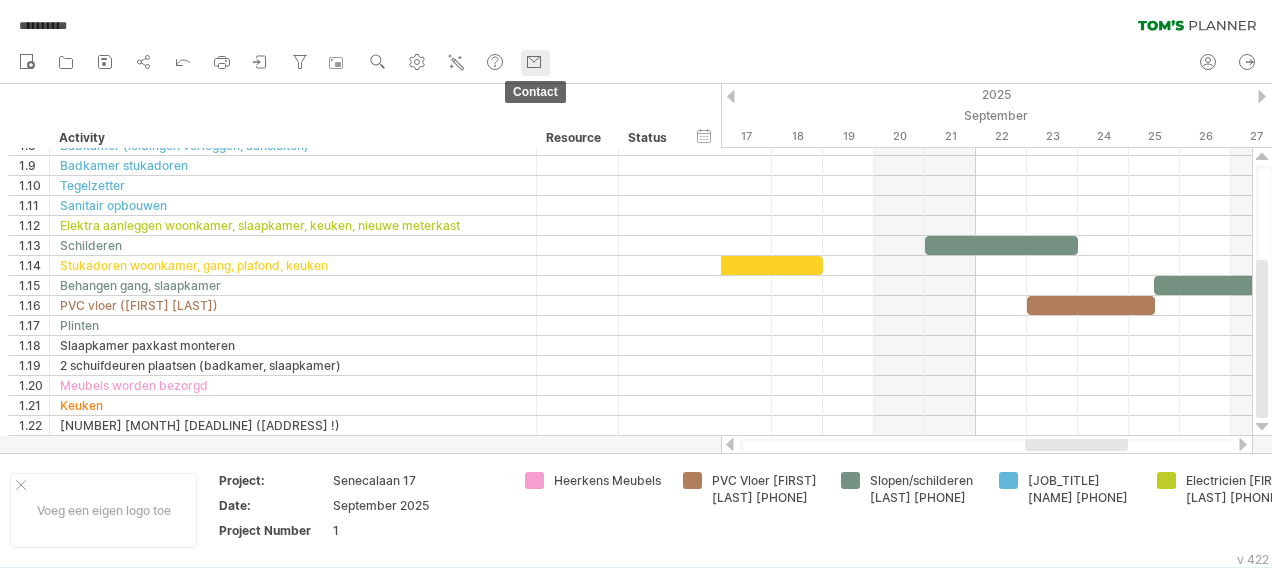click 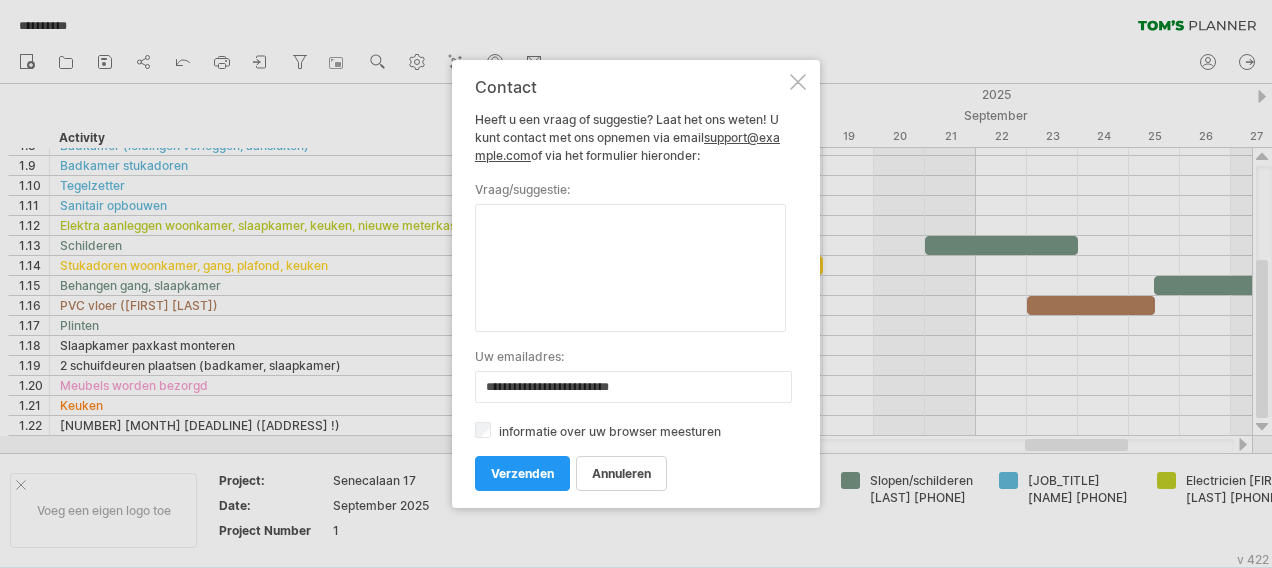 drag, startPoint x: 568, startPoint y: 276, endPoint x: 684, endPoint y: 342, distance: 133.46161 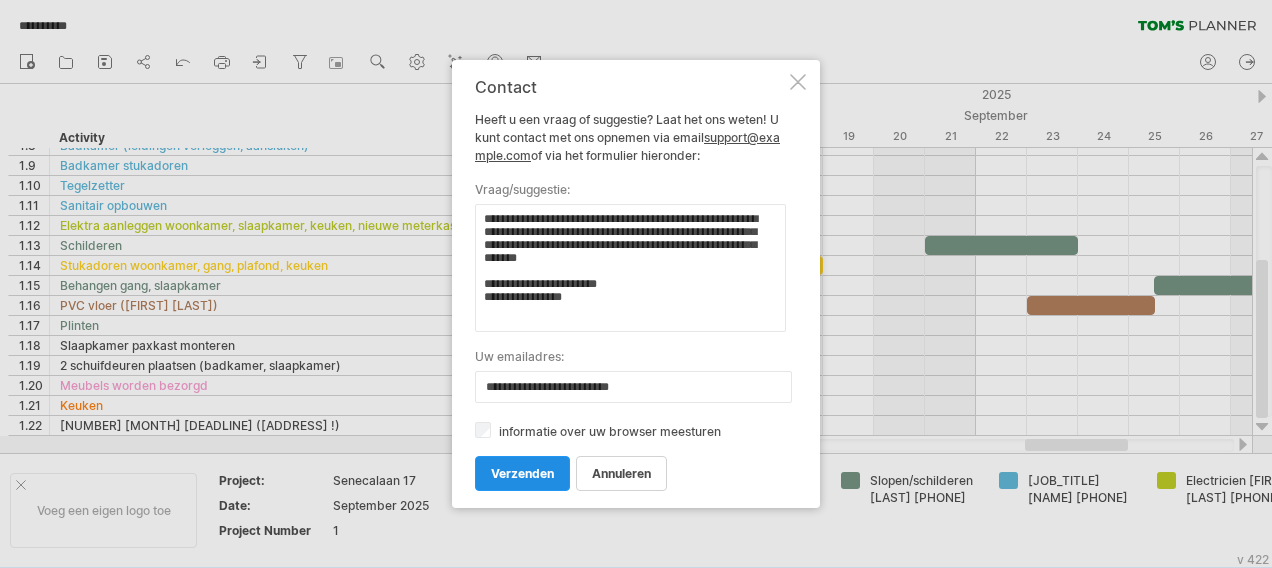type on "**********" 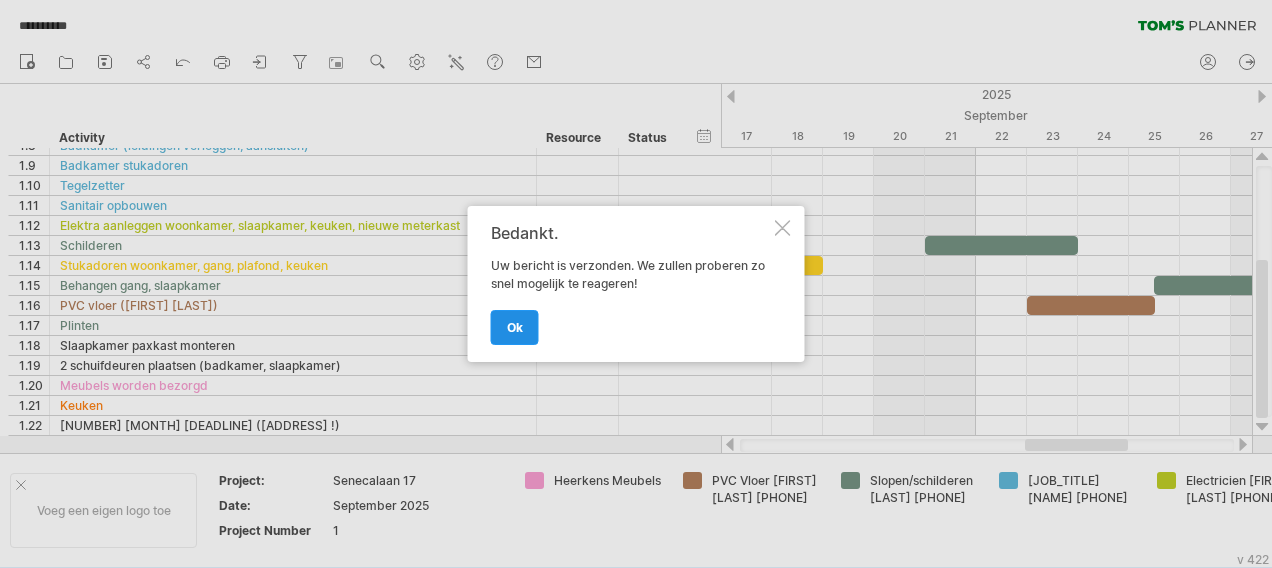 click on "ok" at bounding box center (515, 327) 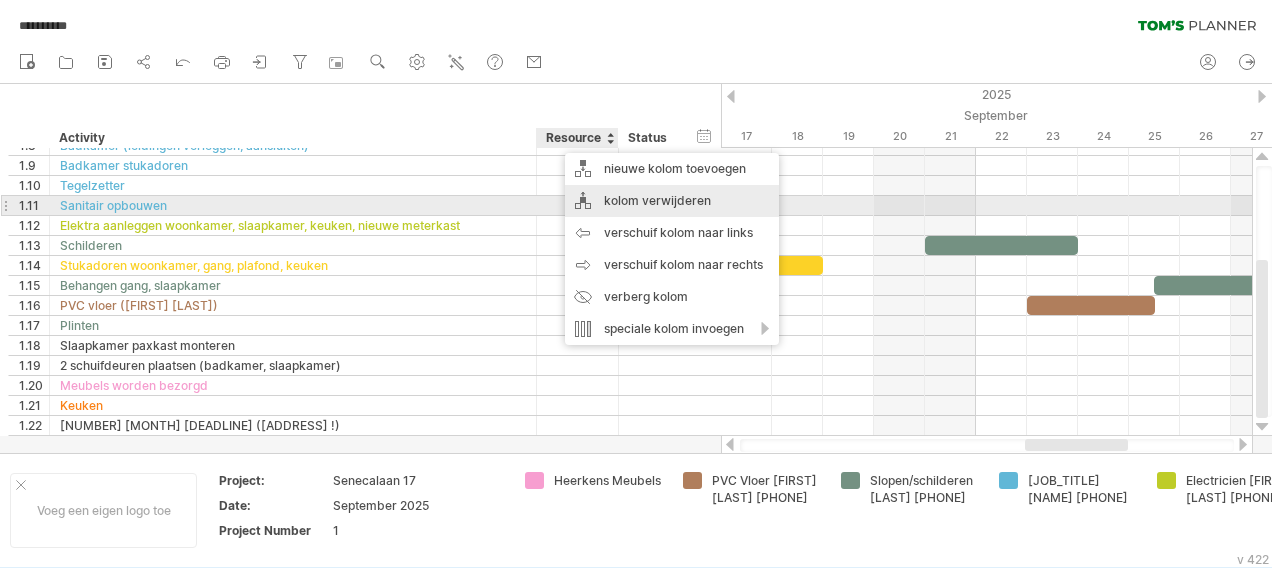 click on "kolom verwijderen" at bounding box center (672, 201) 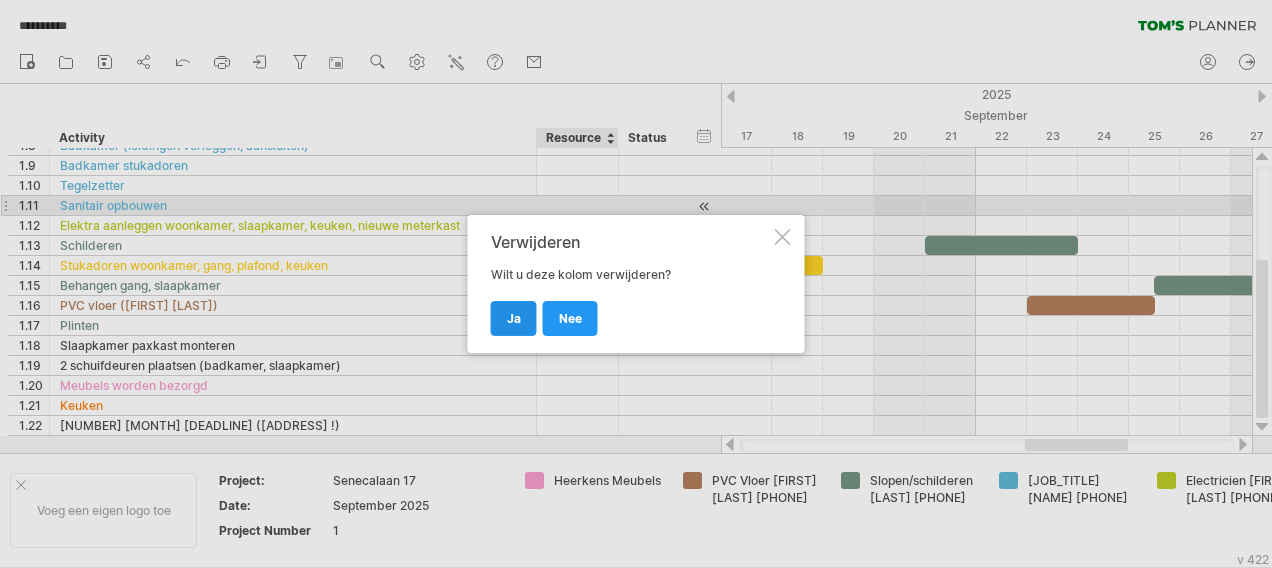 click on "ja" at bounding box center (514, 318) 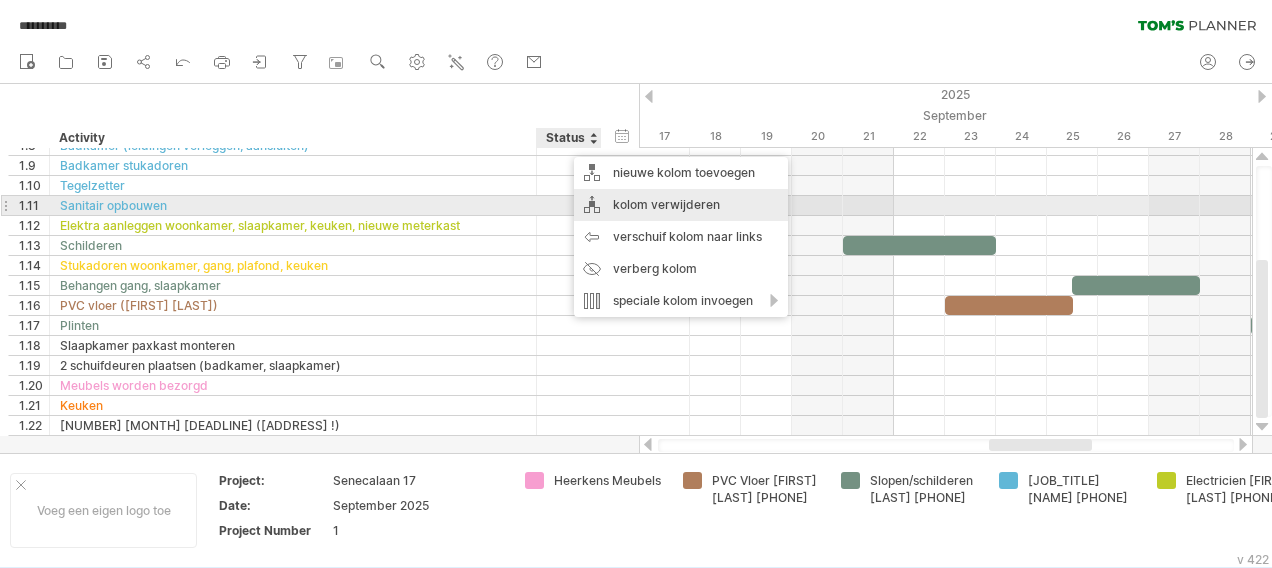 click on "kolom verwijderen" at bounding box center (681, 205) 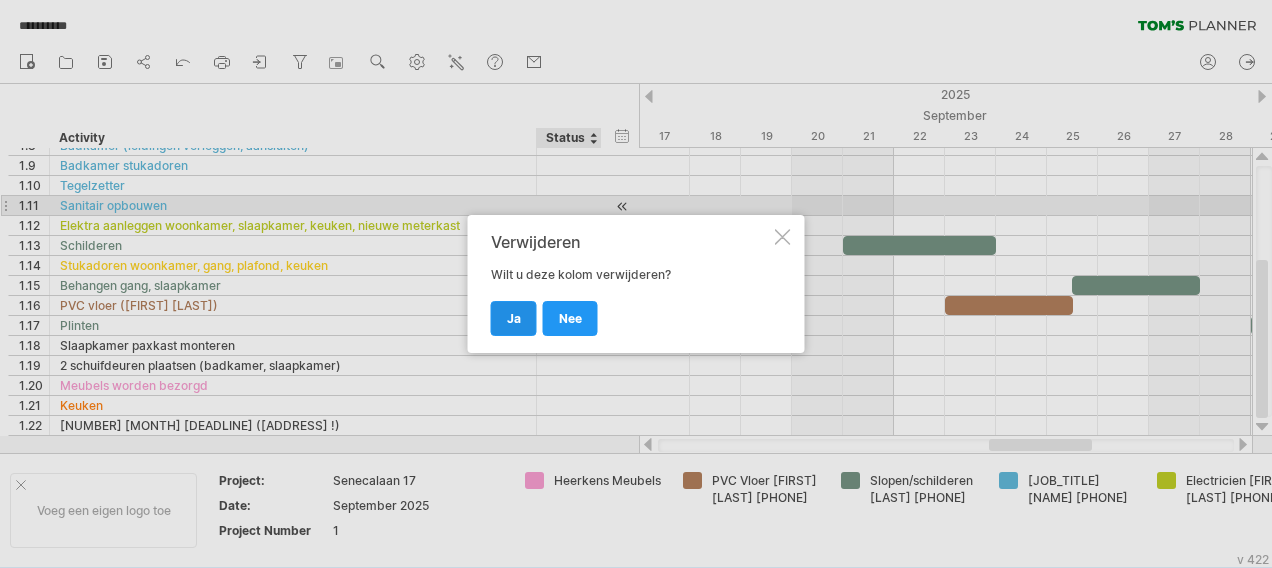 click on "ja" at bounding box center (514, 318) 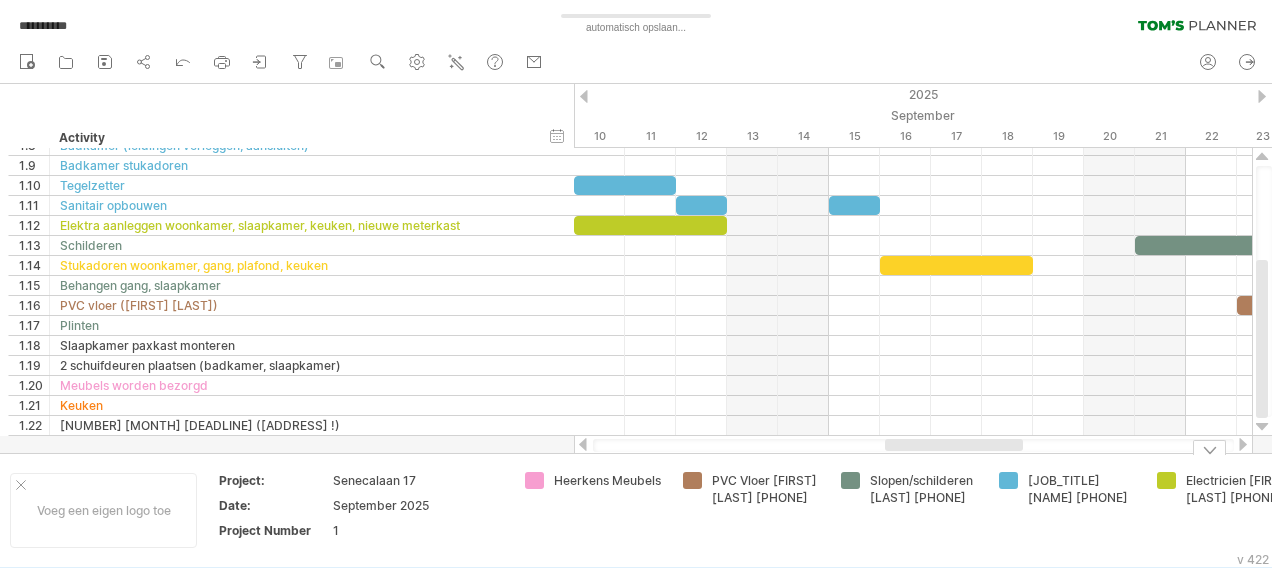 drag, startPoint x: 1010, startPoint y: 441, endPoint x: 930, endPoint y: 484, distance: 90.824005 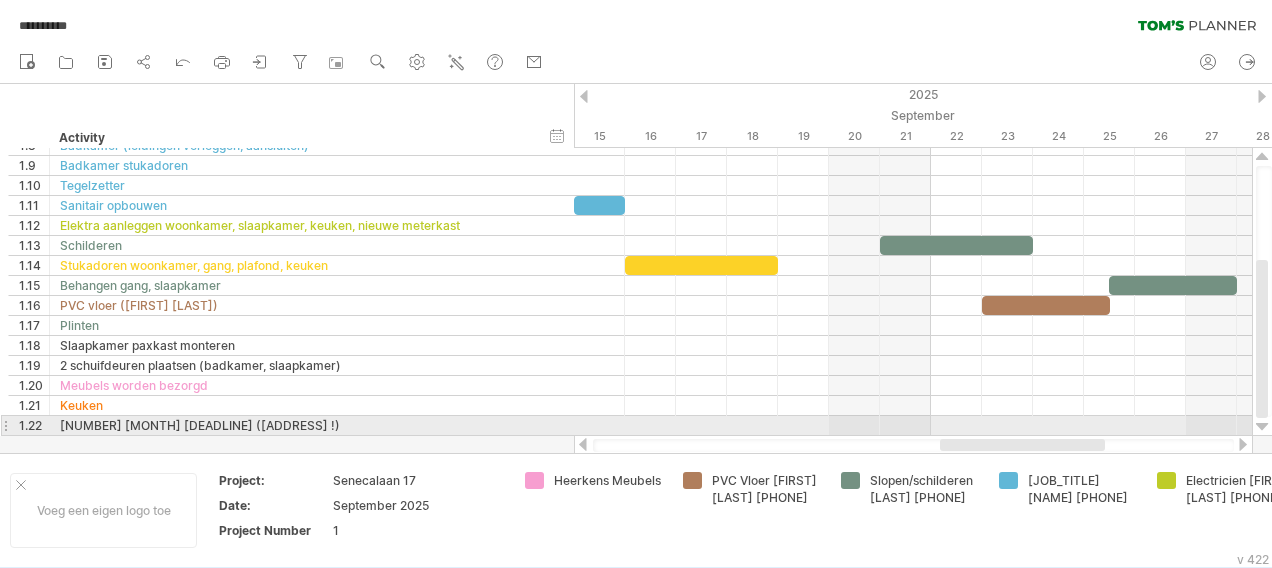 drag, startPoint x: 926, startPoint y: 444, endPoint x: 985, endPoint y: 436, distance: 59.5399 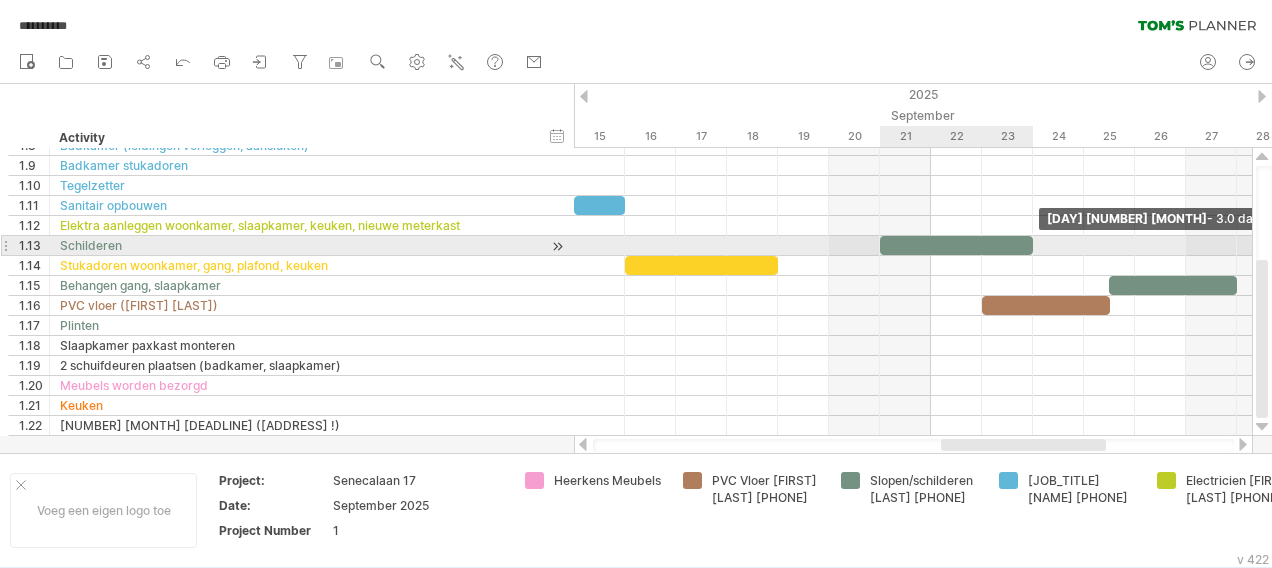click at bounding box center [1033, 245] 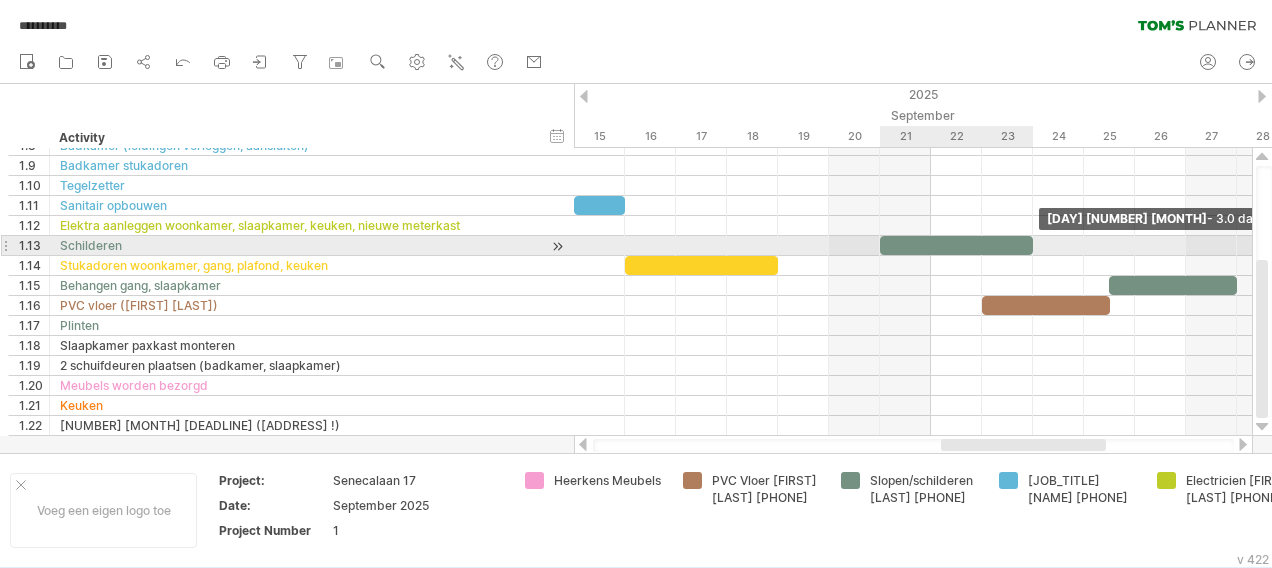 click at bounding box center [1033, 245] 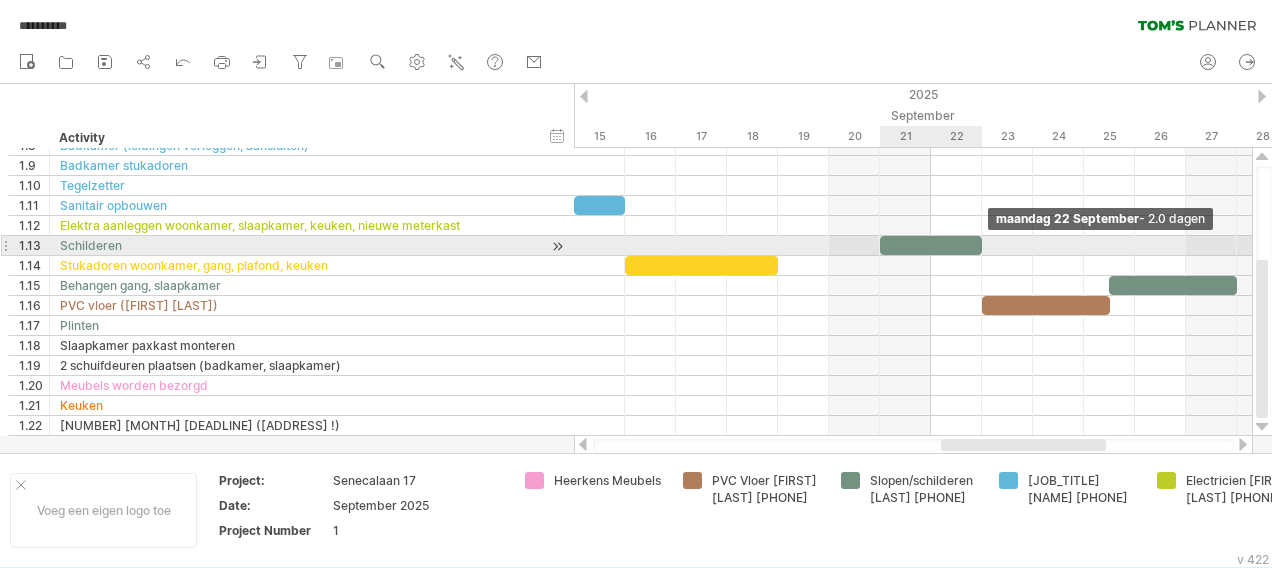 drag, startPoint x: 1033, startPoint y: 243, endPoint x: 992, endPoint y: 243, distance: 41 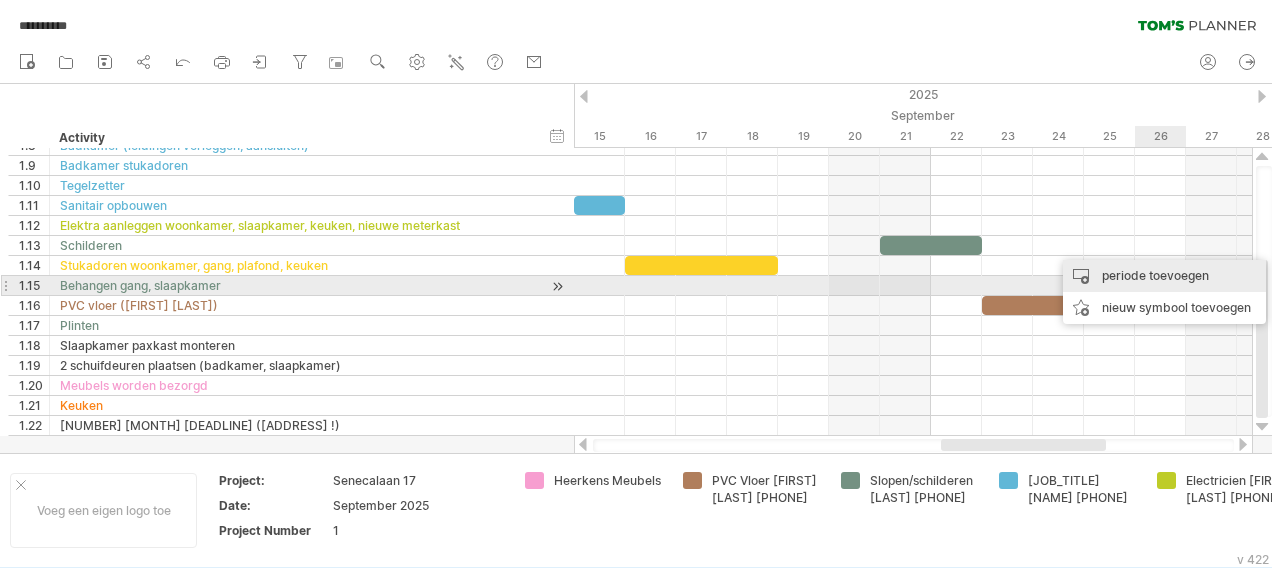 click on "periode toevoegen" at bounding box center (1164, 276) 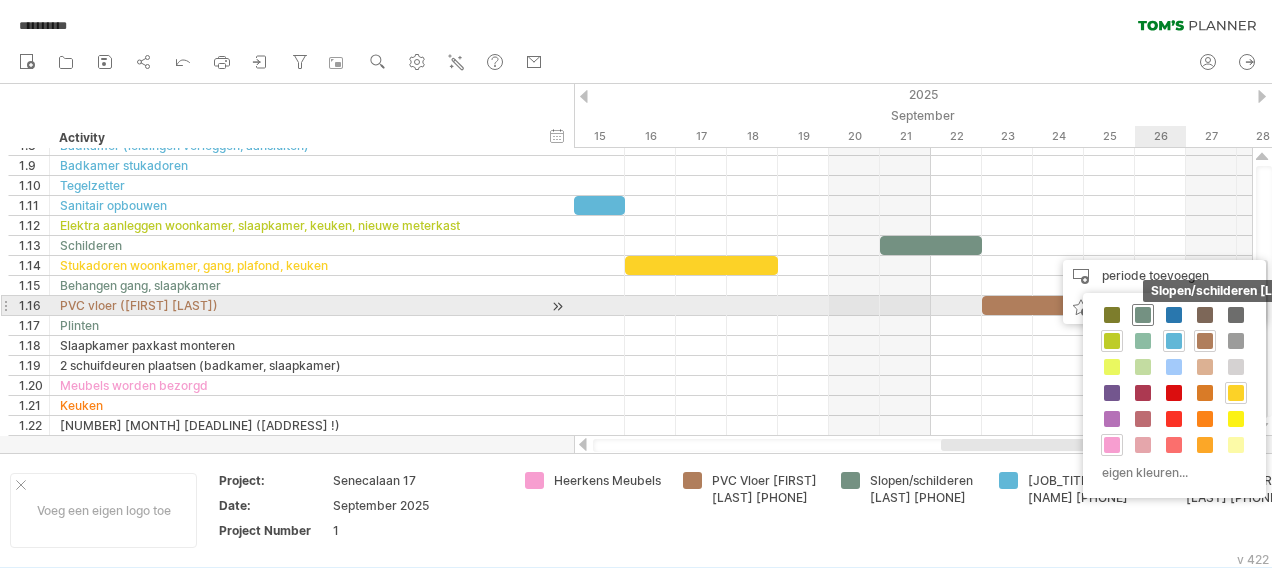 click at bounding box center [1143, 315] 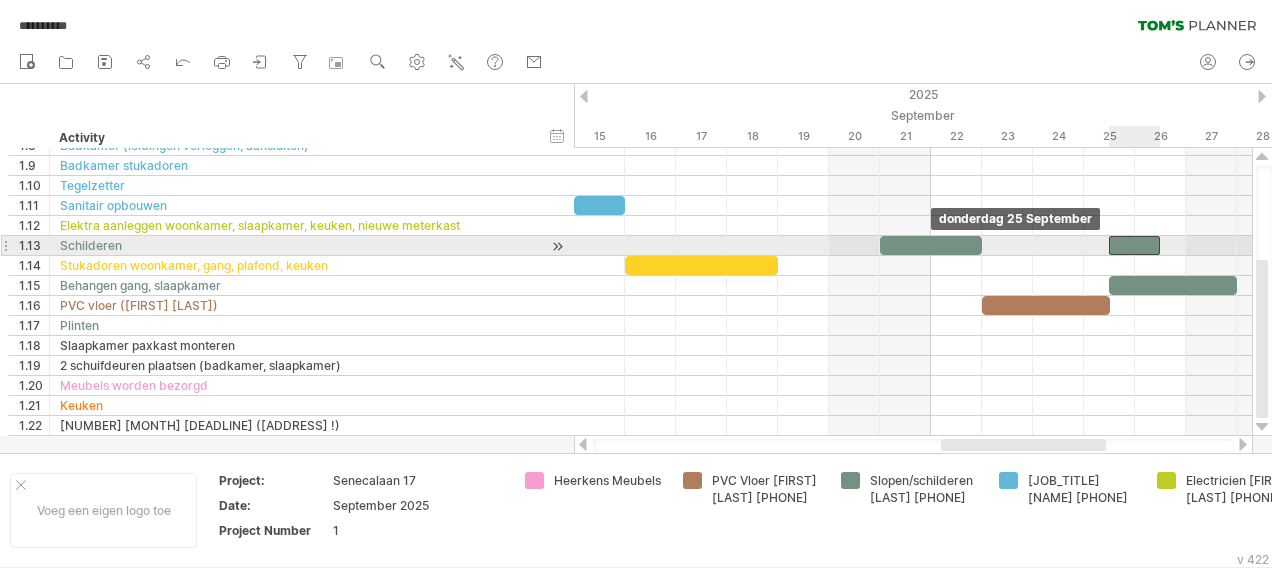 drag, startPoint x: 1193, startPoint y: 244, endPoint x: 1142, endPoint y: 252, distance: 51.62364 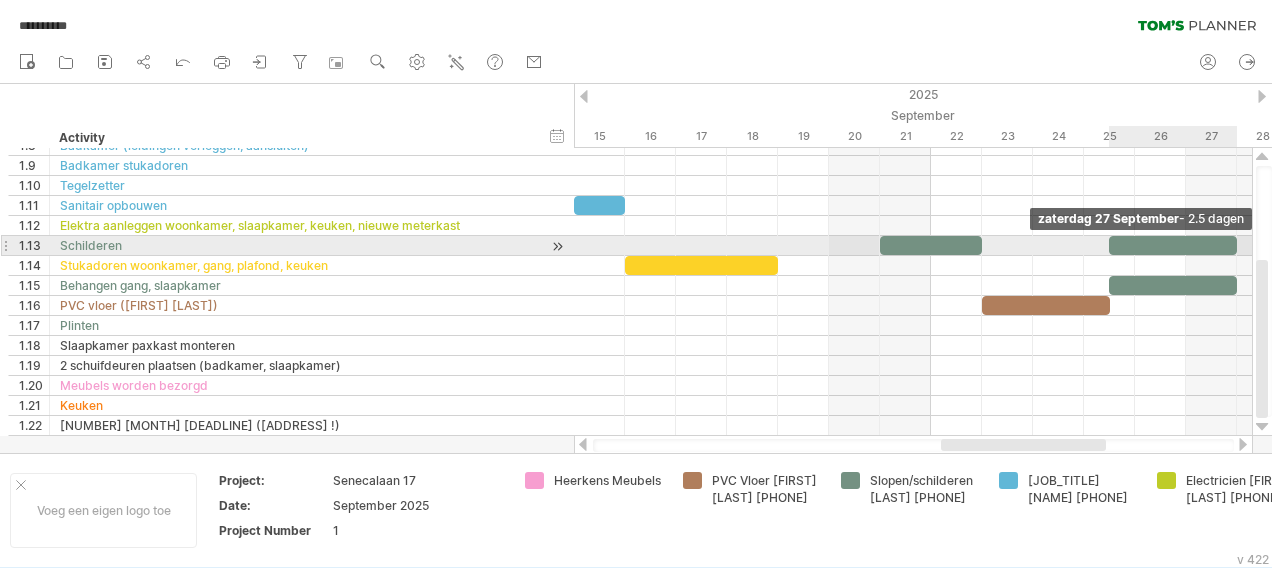drag, startPoint x: 1156, startPoint y: 242, endPoint x: 1231, endPoint y: 242, distance: 75 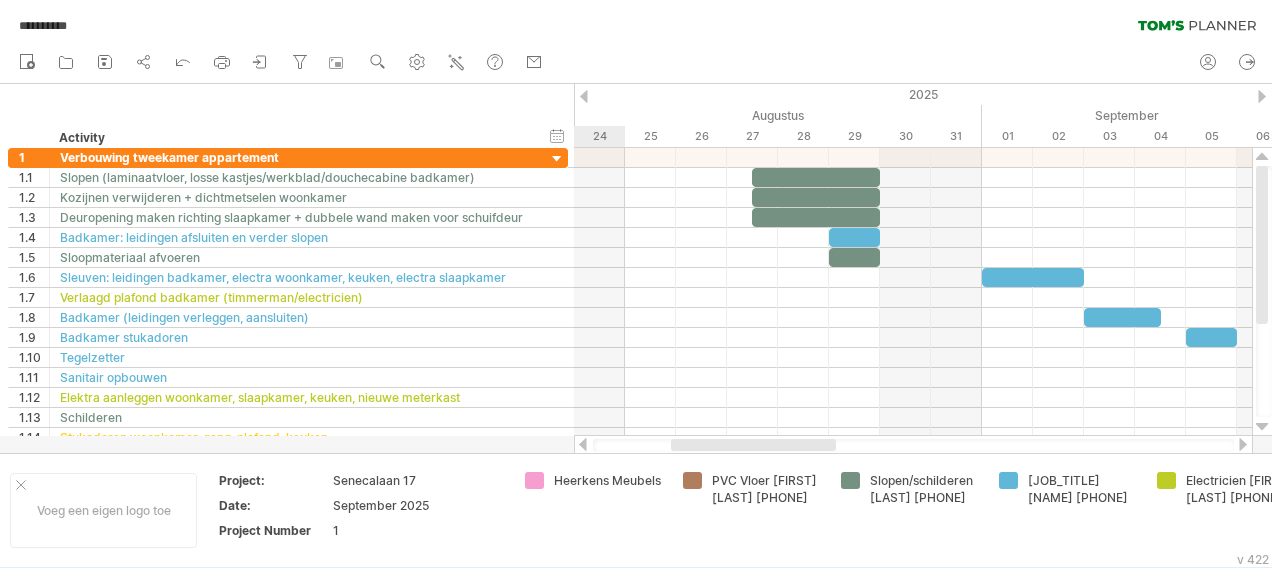 drag, startPoint x: 1034, startPoint y: 445, endPoint x: 764, endPoint y: 448, distance: 270.01666 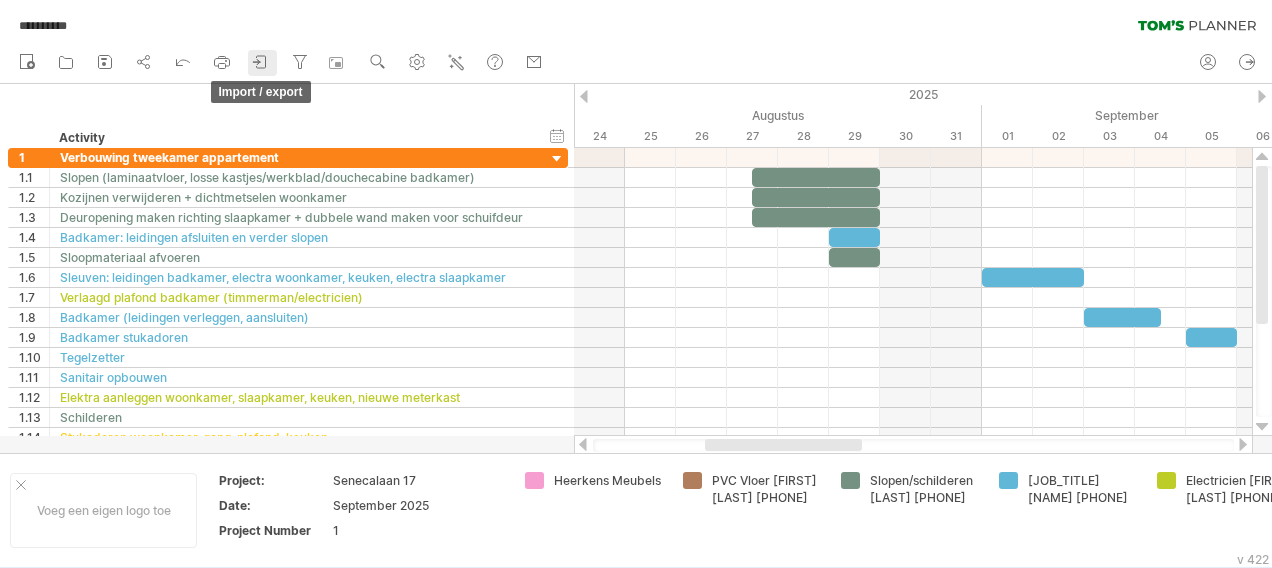 click 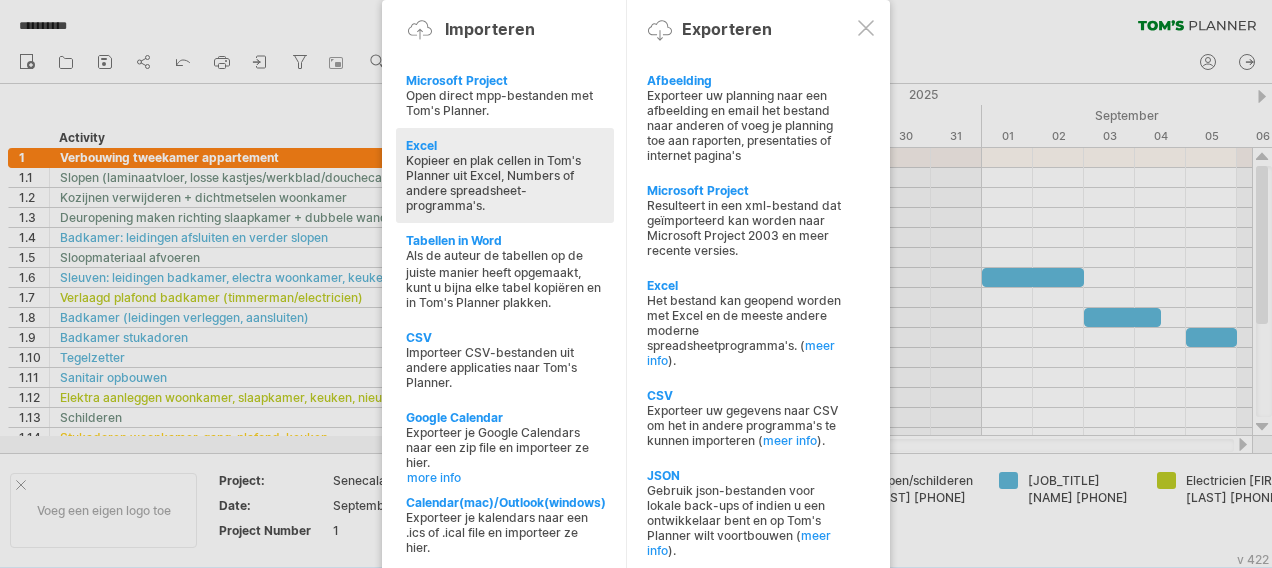 click on "Kopieer en plak cellen in Tom's Planner uit Excel, Numbers of andere spreadsheet-programma's." at bounding box center [505, 183] 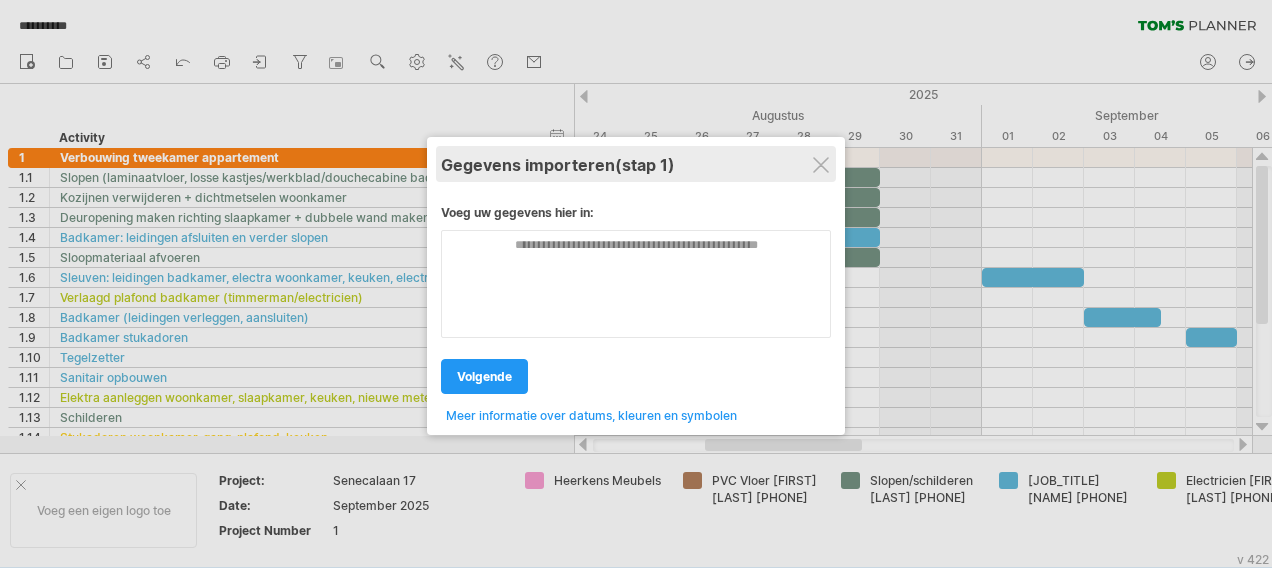 click on "Gegevens importeren  (stap  1)" at bounding box center (636, 164) 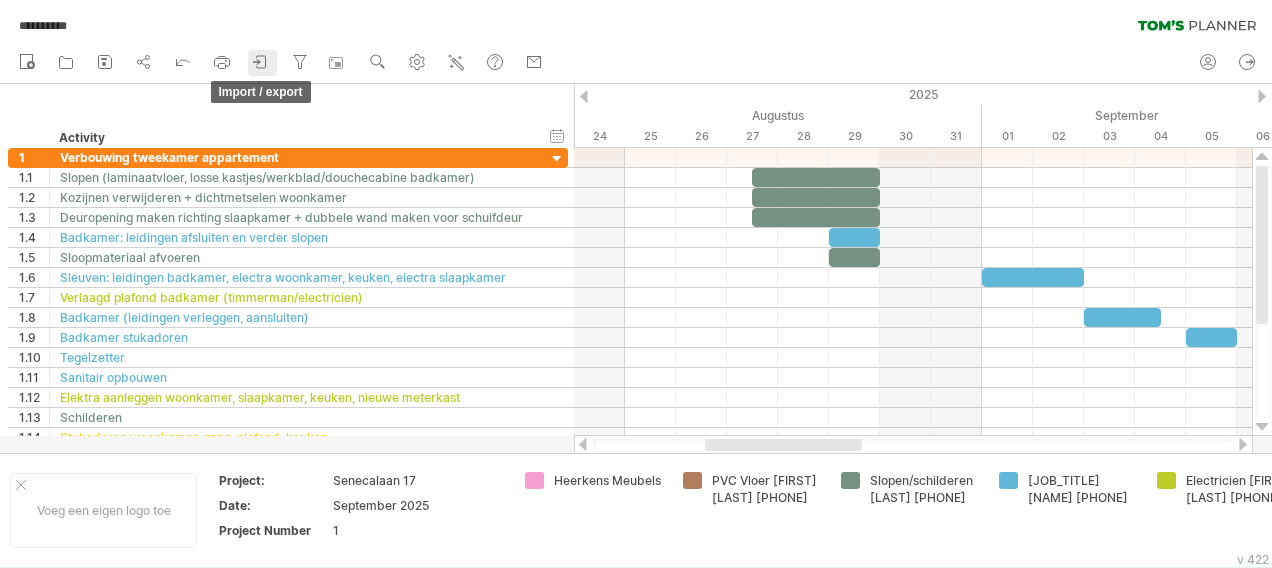 click 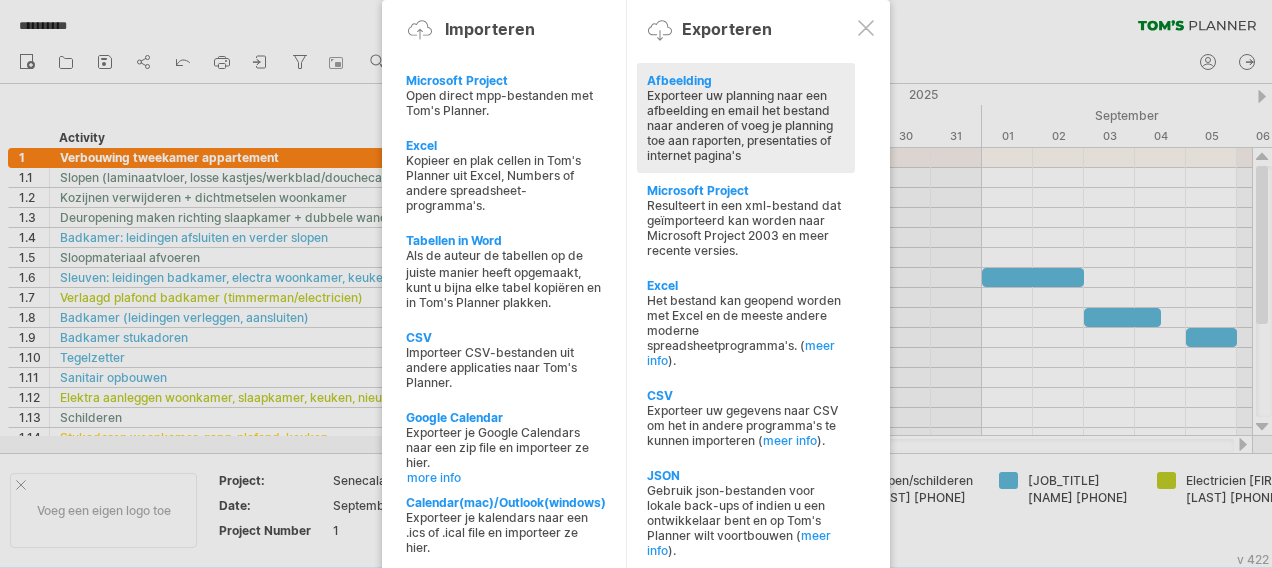 click on "Exporteer uw planning naar een afbeelding en email het bestand naar anderen of voeg je planning toe aan raporten, presentaties of internet pagina's" at bounding box center [746, 125] 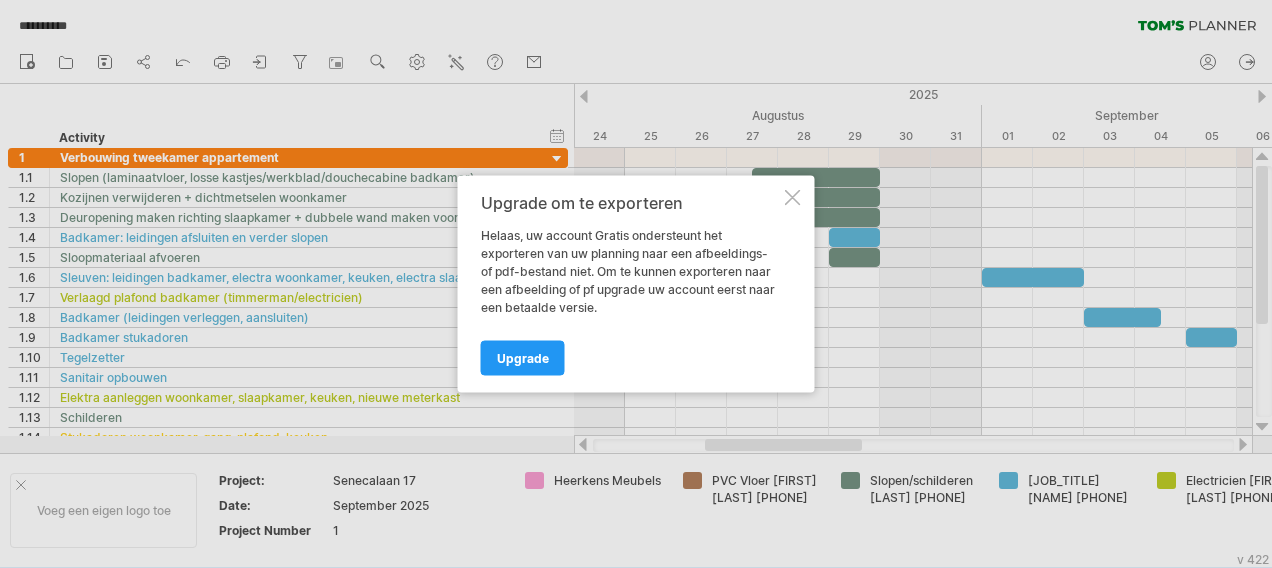 click at bounding box center (793, 198) 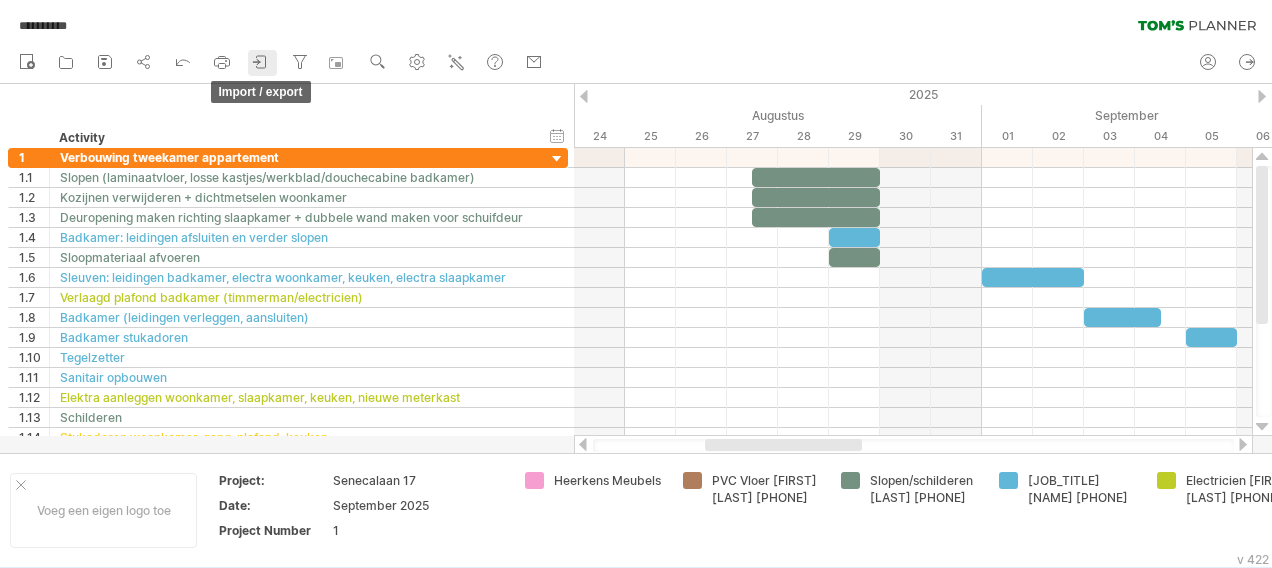 click 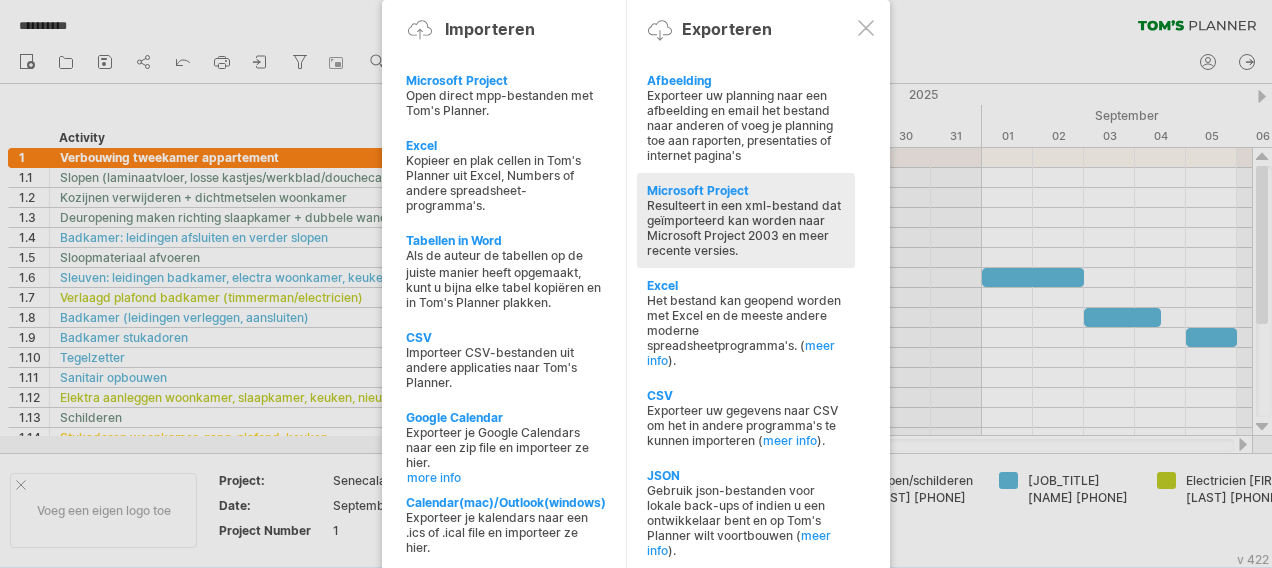 click on "Resulteert in een xml-bestand dat geïmporteerd kan worden naar Microsoft Project 2003 en meer recente versies." at bounding box center (746, 228) 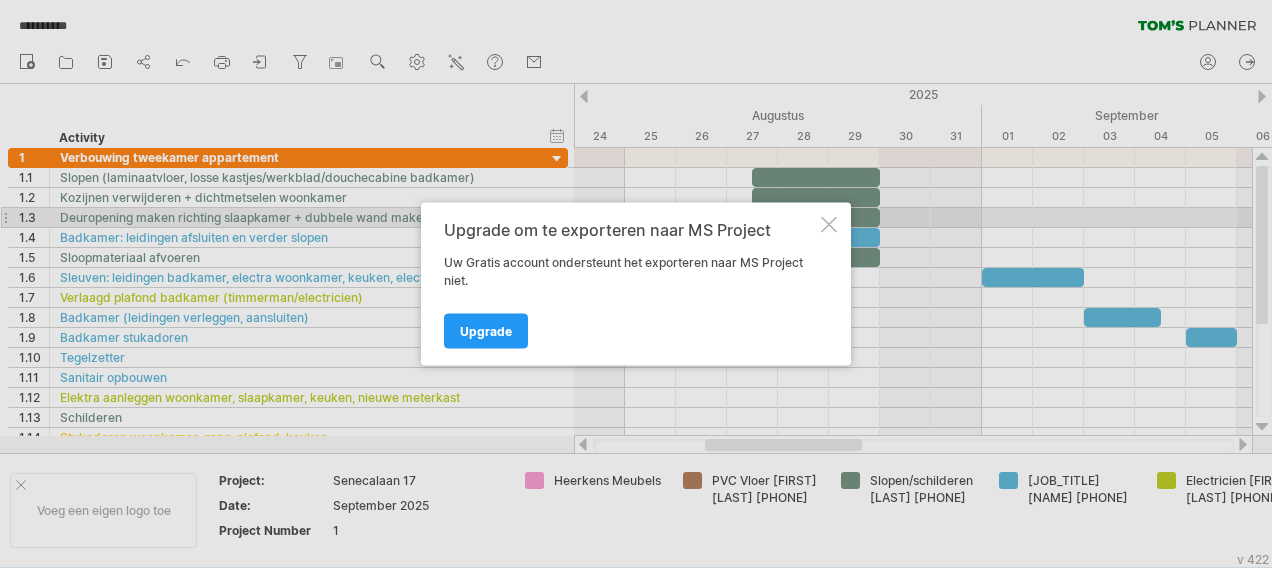 click at bounding box center [829, 225] 